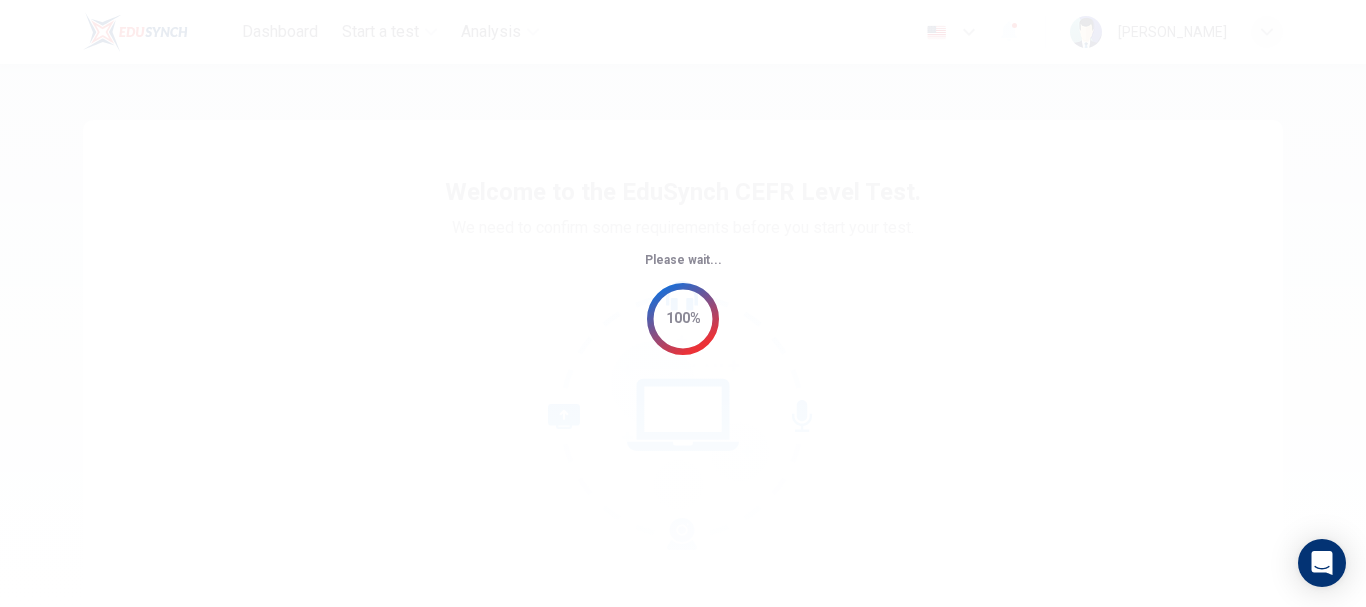 scroll, scrollTop: 0, scrollLeft: 0, axis: both 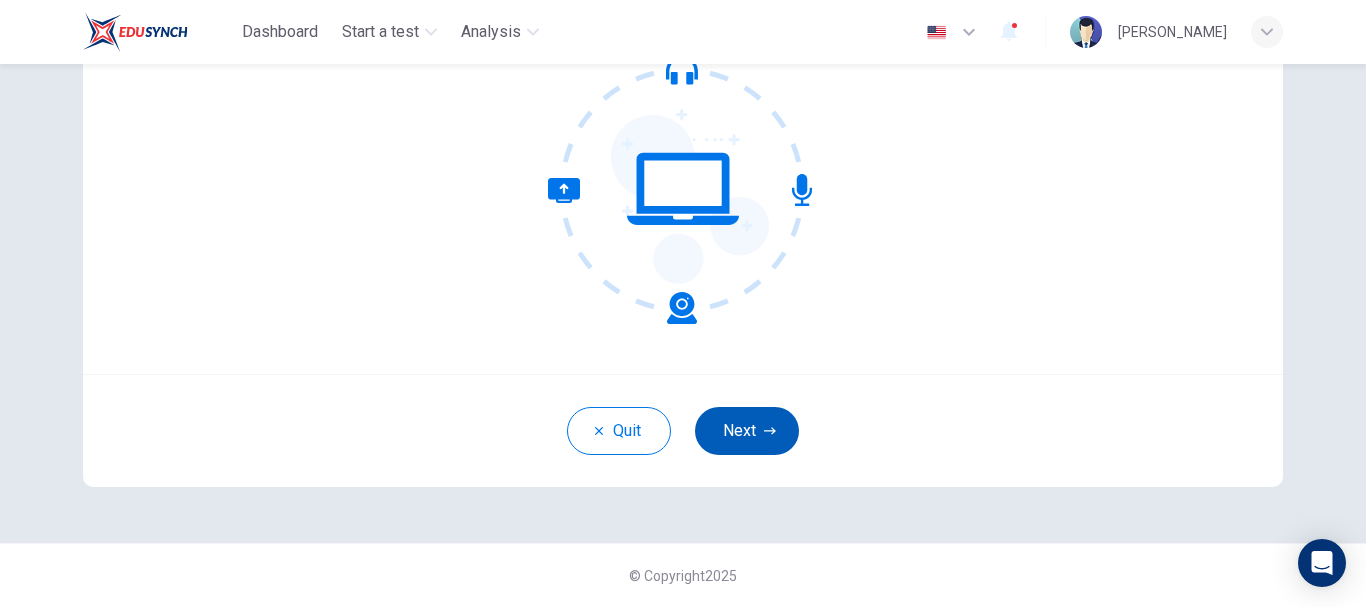 click on "Next" at bounding box center (747, 431) 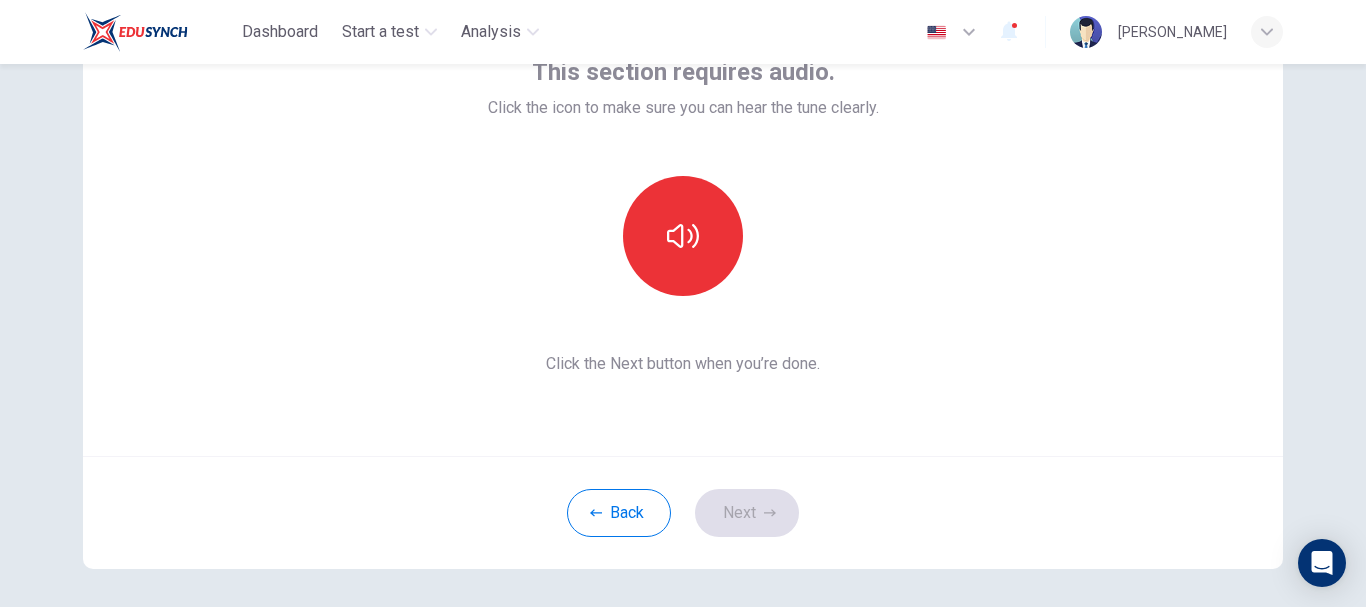 scroll, scrollTop: 26, scrollLeft: 0, axis: vertical 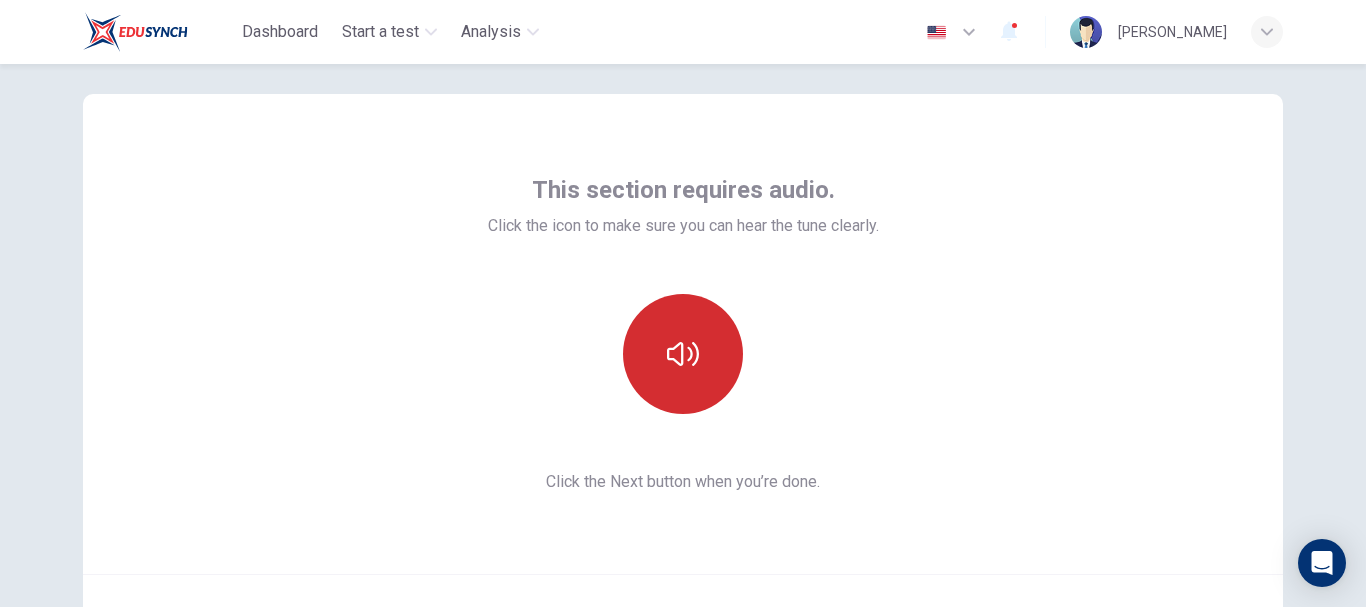 click at bounding box center [683, 354] 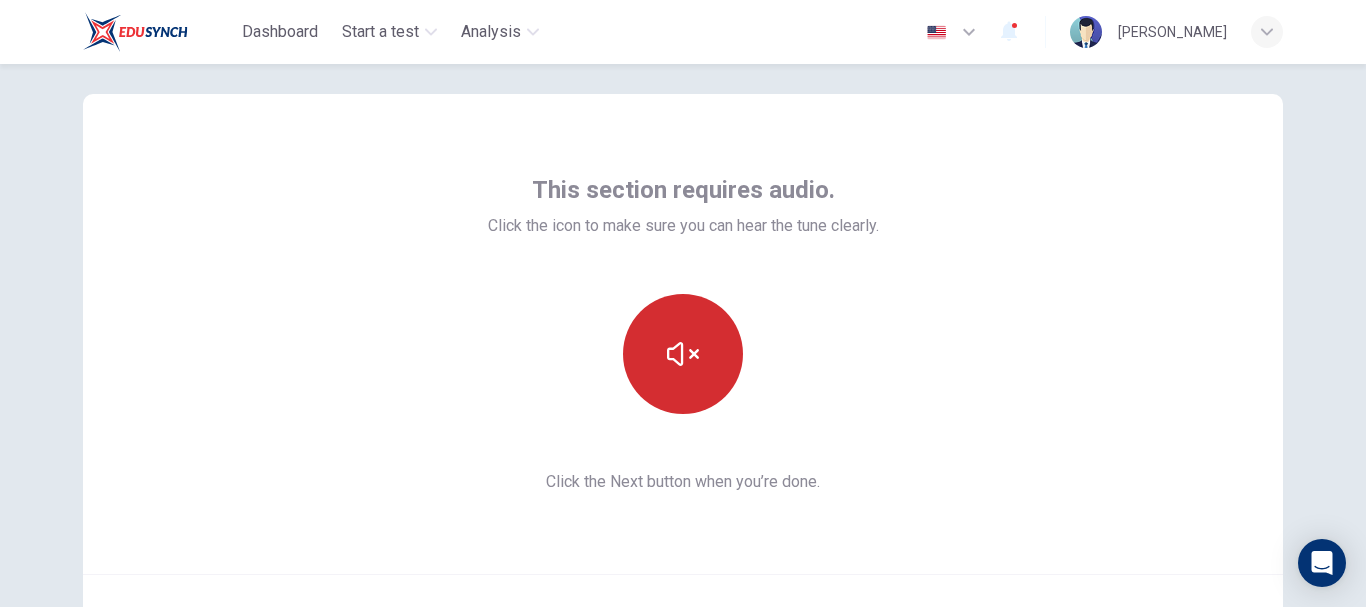 type 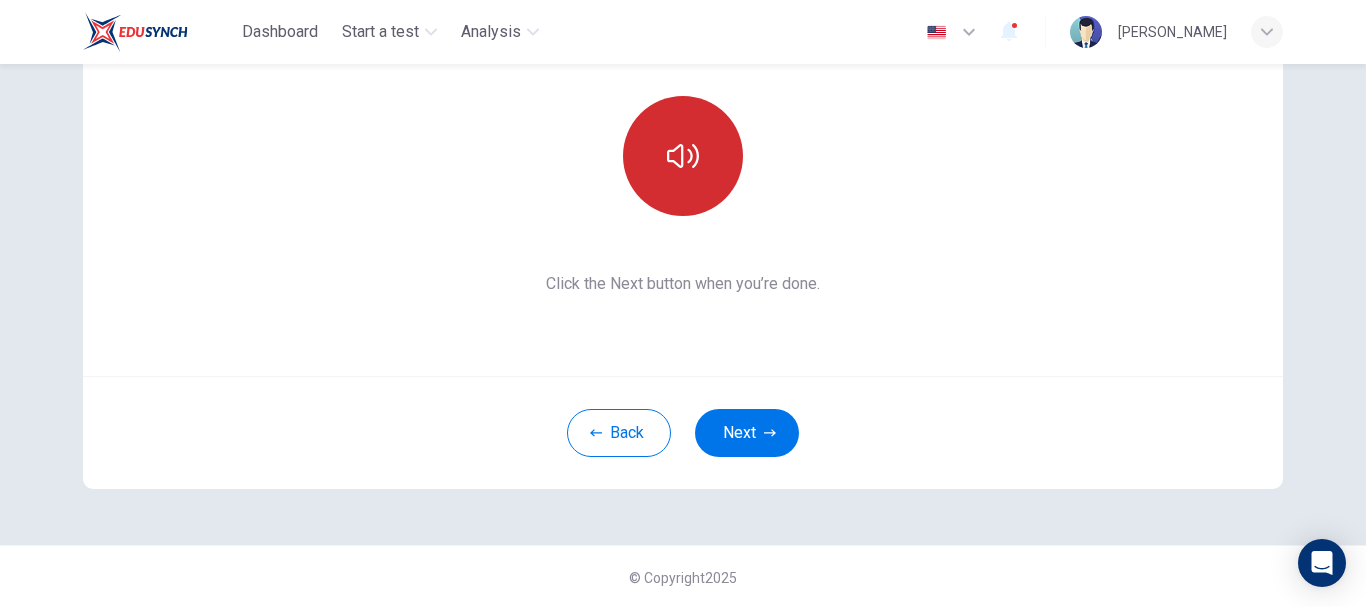 scroll, scrollTop: 226, scrollLeft: 0, axis: vertical 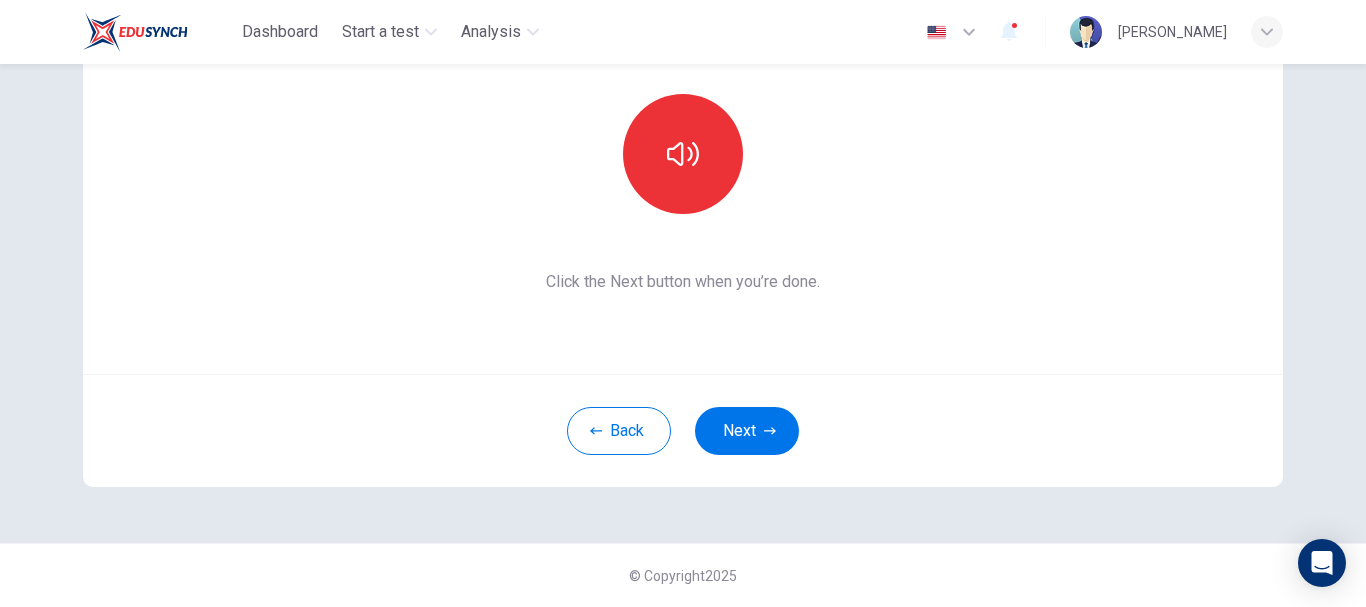 click on "Next" at bounding box center [747, 431] 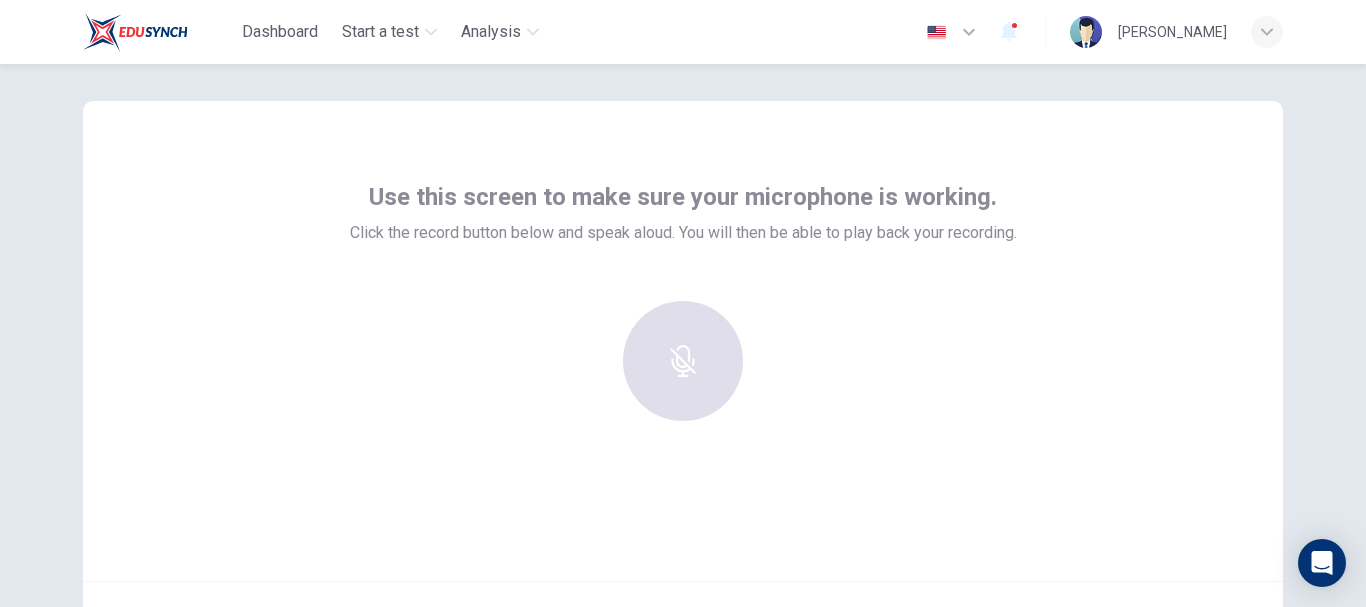 scroll, scrollTop: 0, scrollLeft: 0, axis: both 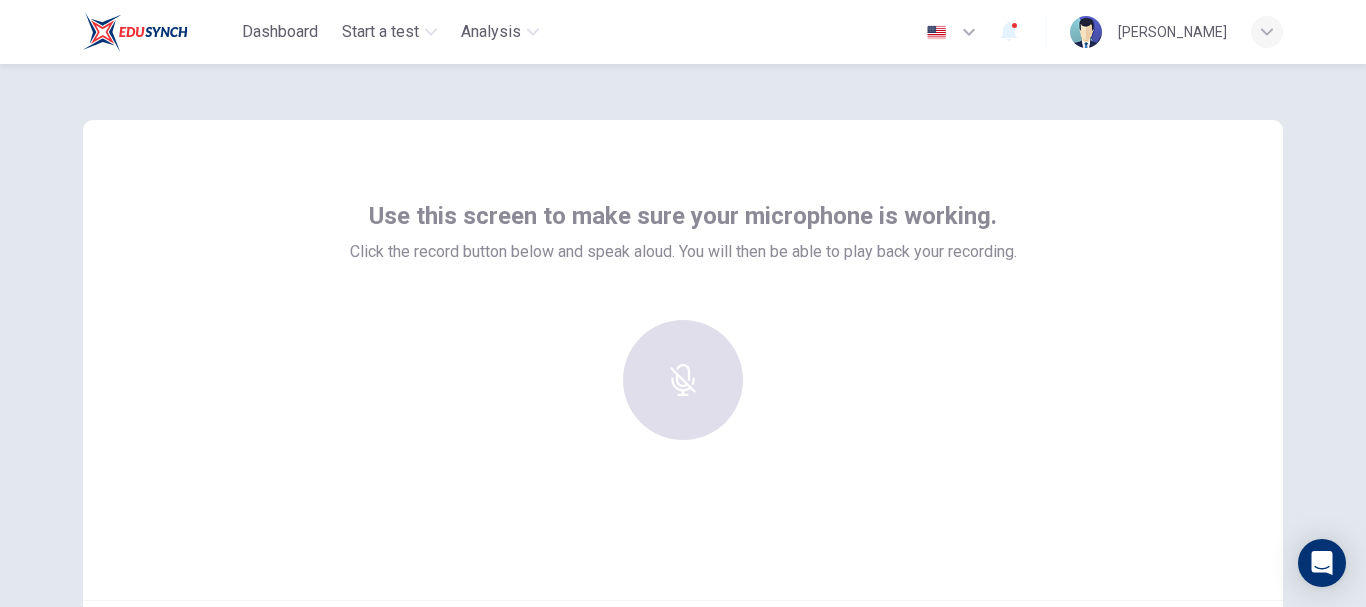 click at bounding box center (683, 380) 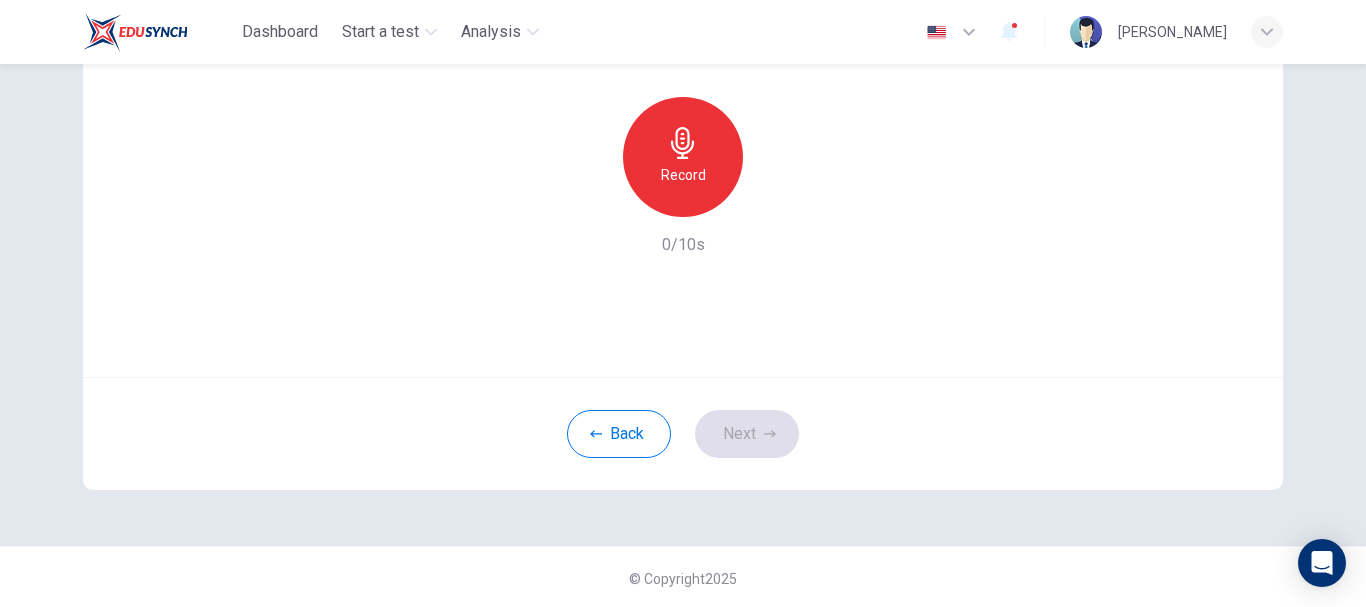 scroll, scrollTop: 226, scrollLeft: 0, axis: vertical 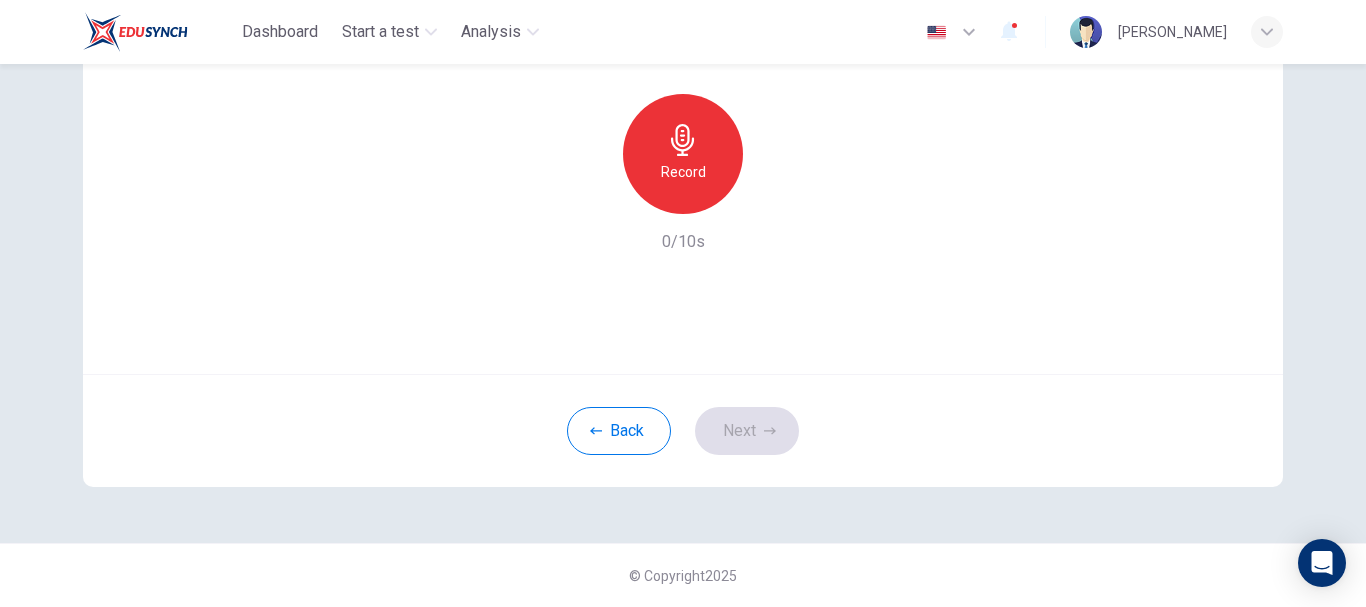 click on "Record 0/10s" at bounding box center (683, 174) 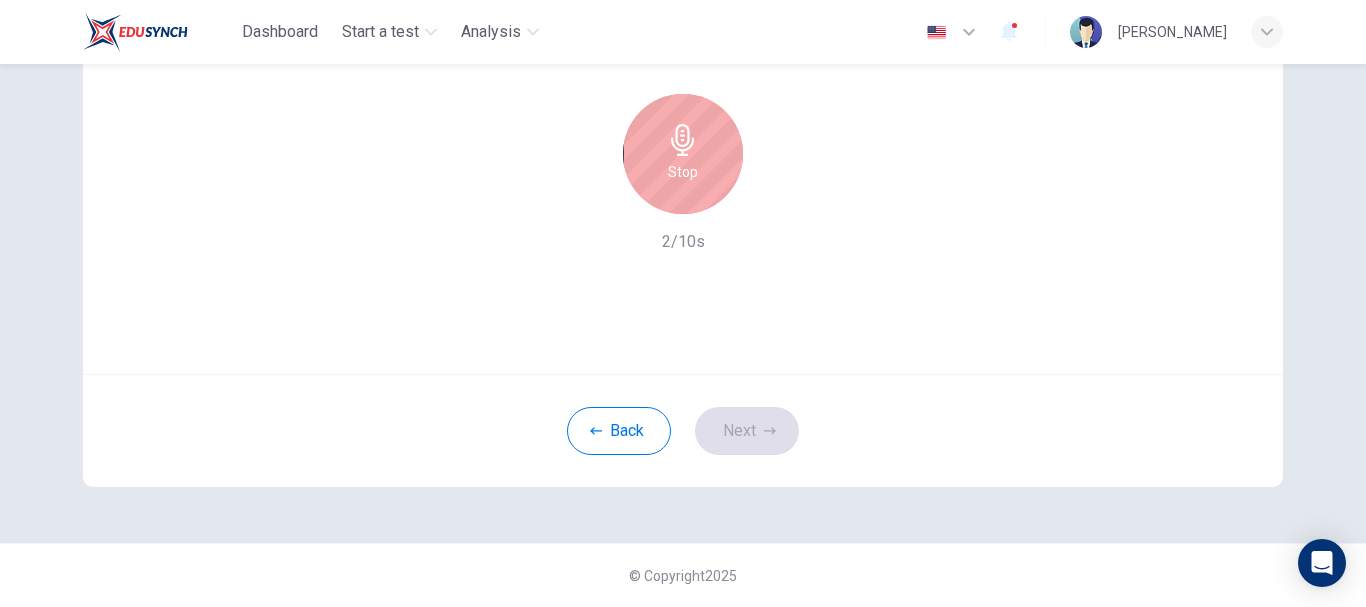 click on "Stop" at bounding box center [683, 154] 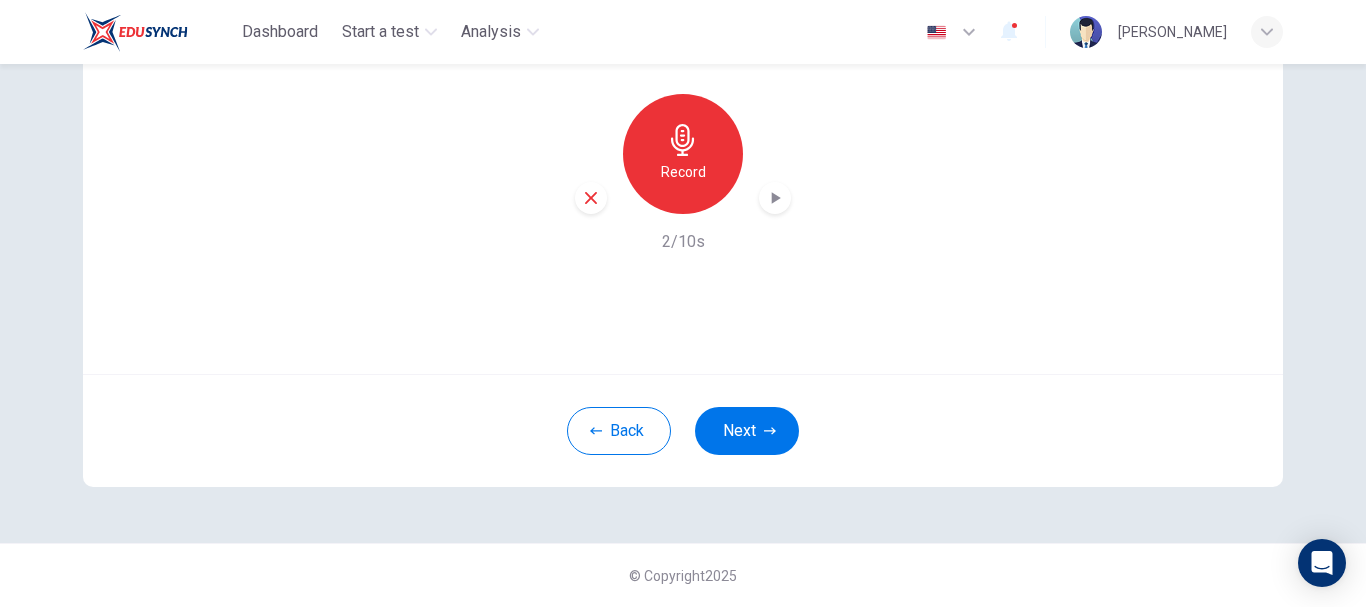 click 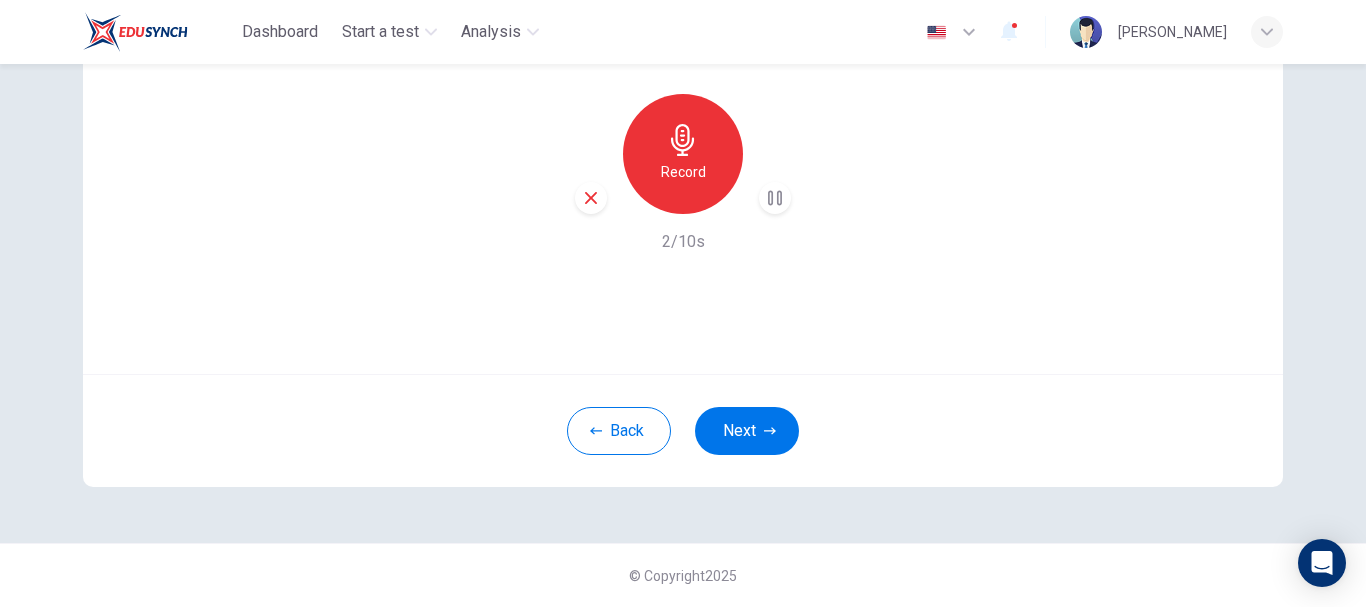 click 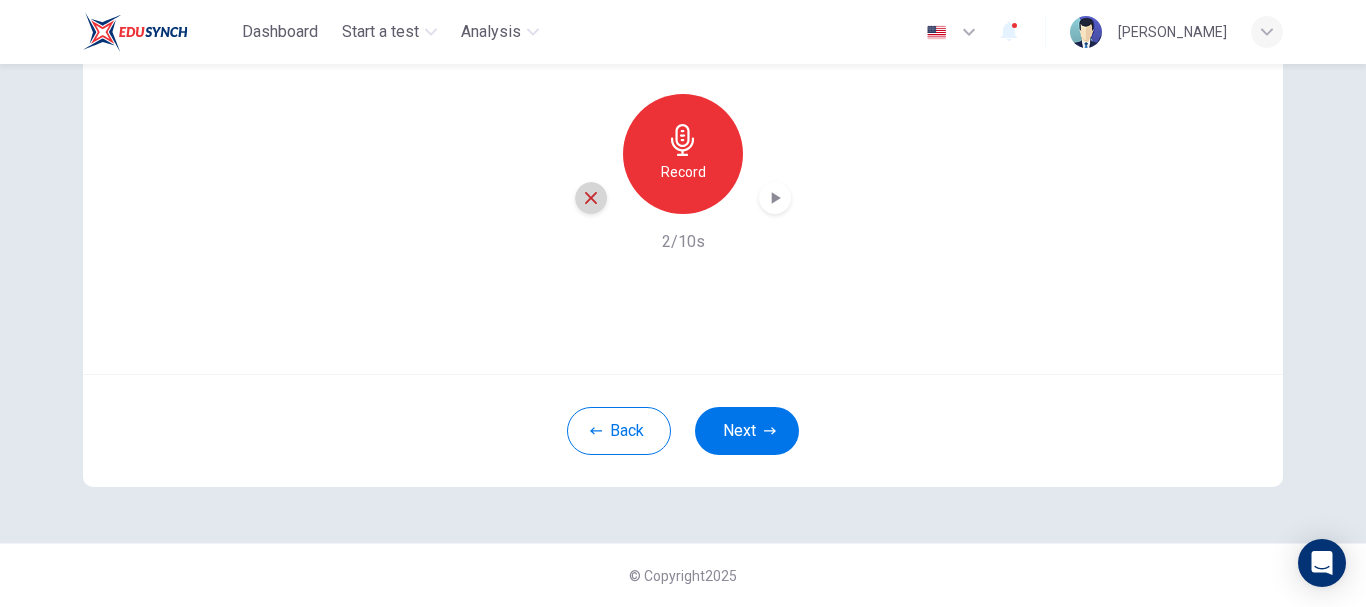 click at bounding box center (591, 198) 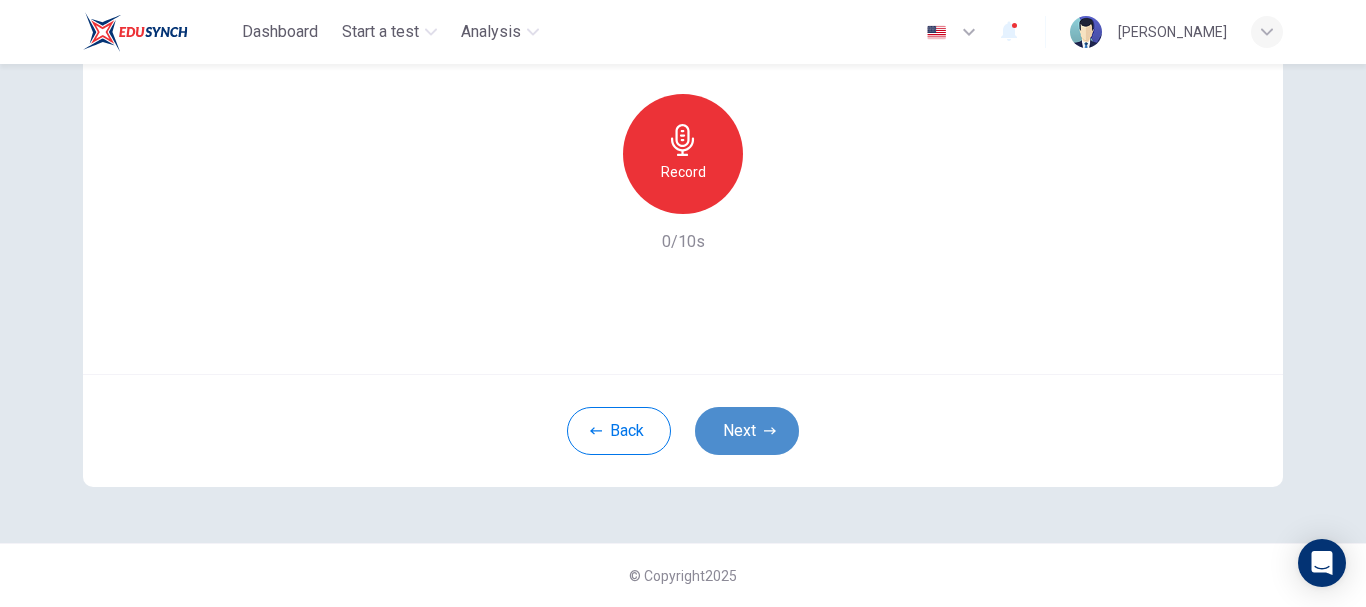click on "Next" at bounding box center [747, 431] 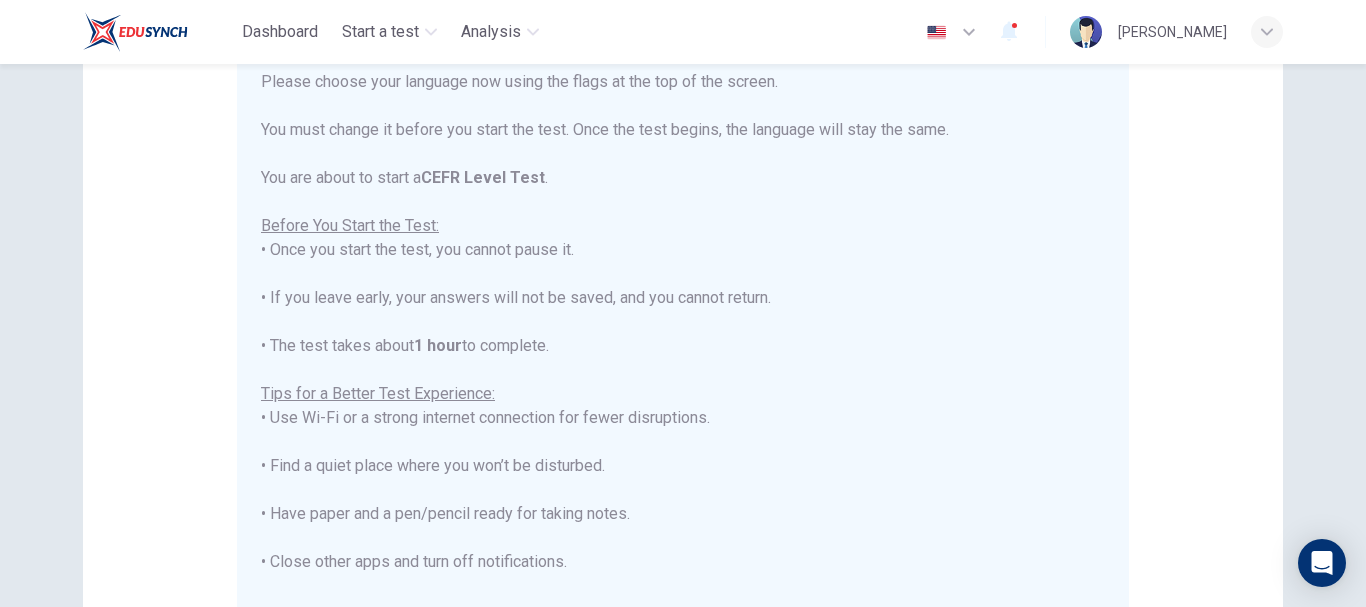 scroll, scrollTop: 0, scrollLeft: 0, axis: both 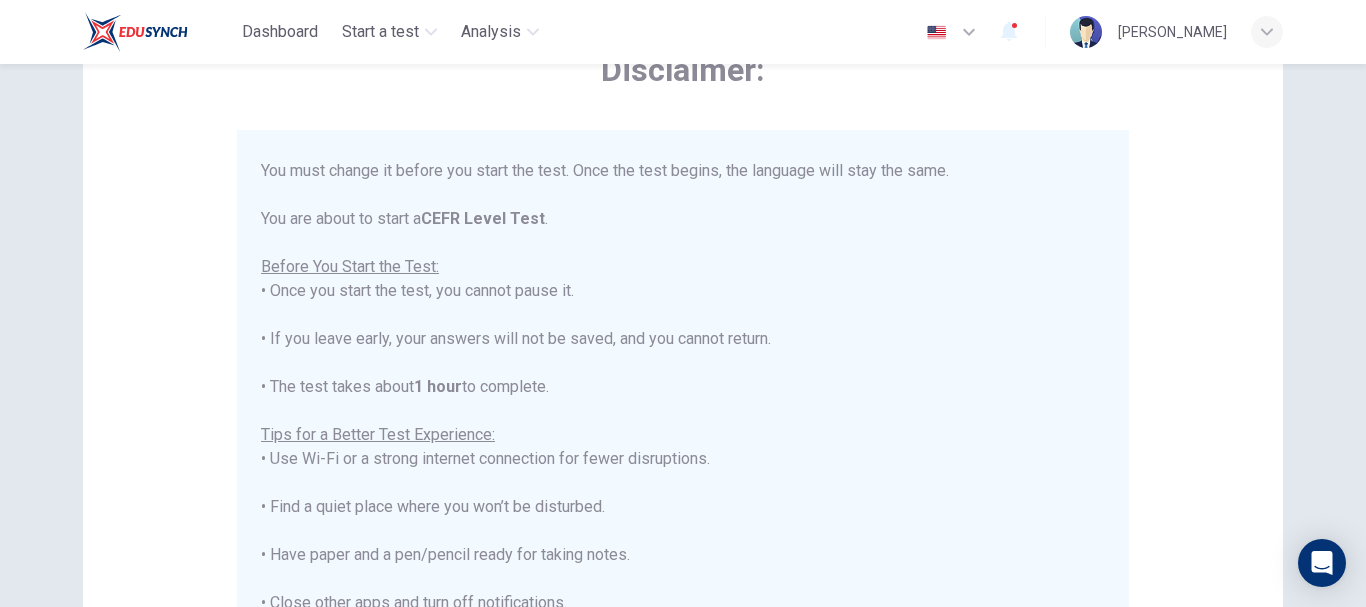 click at bounding box center [952, 32] 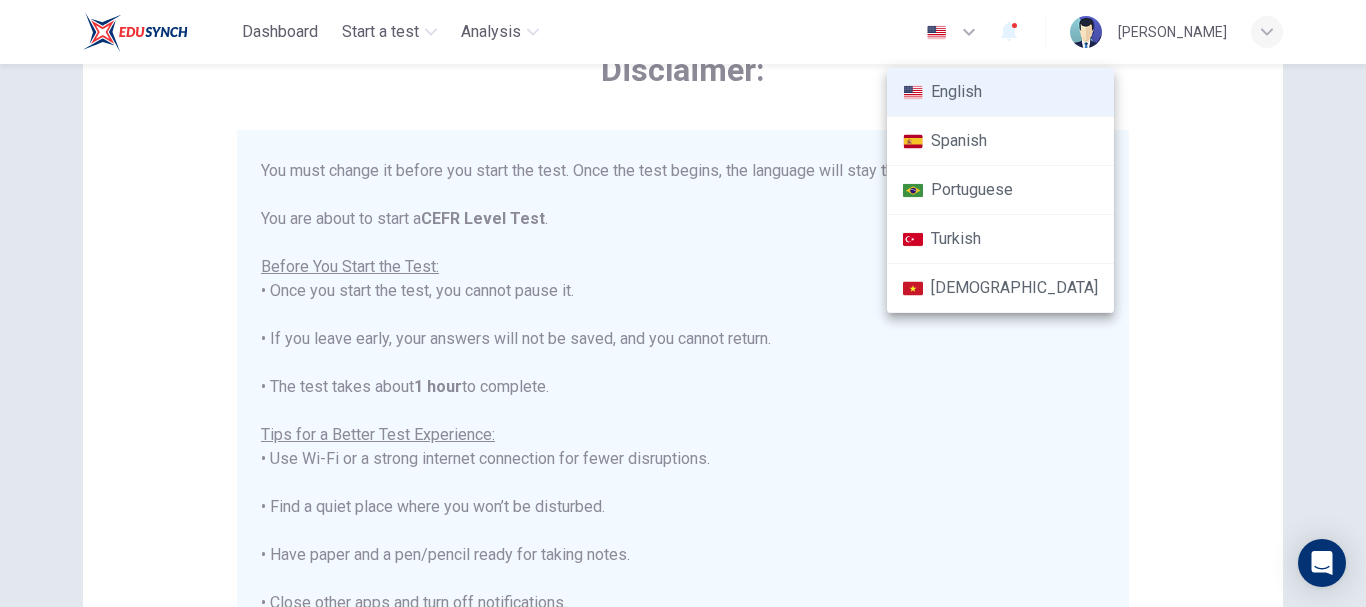 click at bounding box center (683, 303) 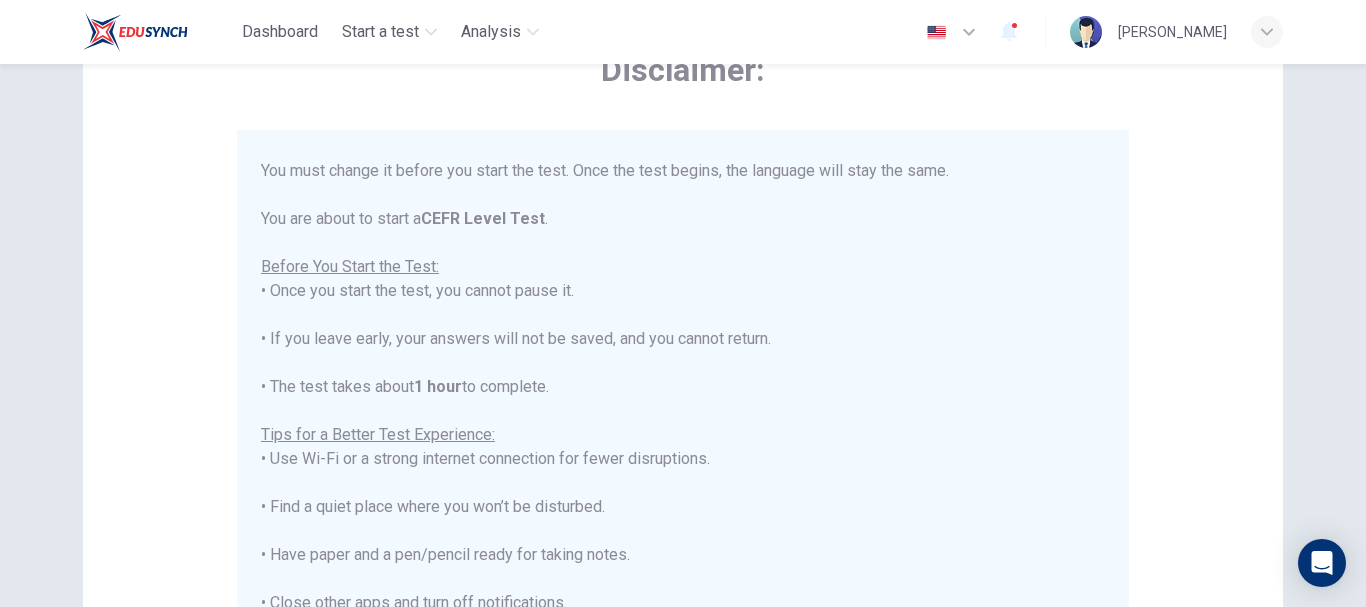 scroll, scrollTop: 191, scrollLeft: 0, axis: vertical 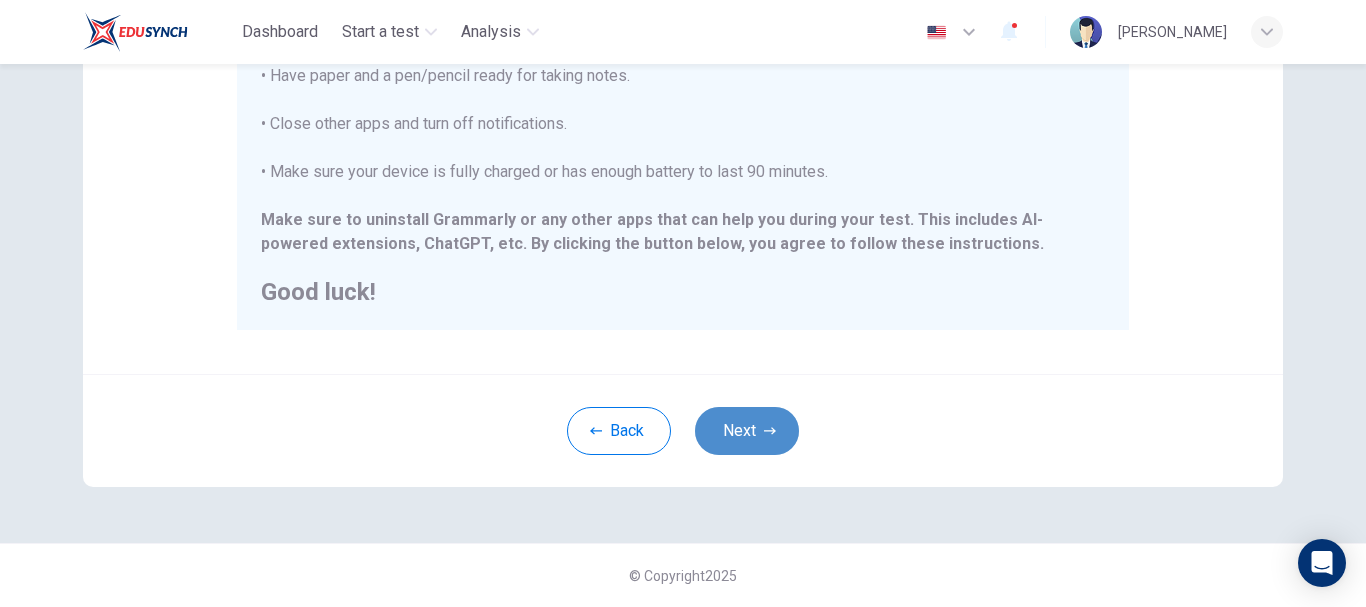 click on "Next" at bounding box center [747, 431] 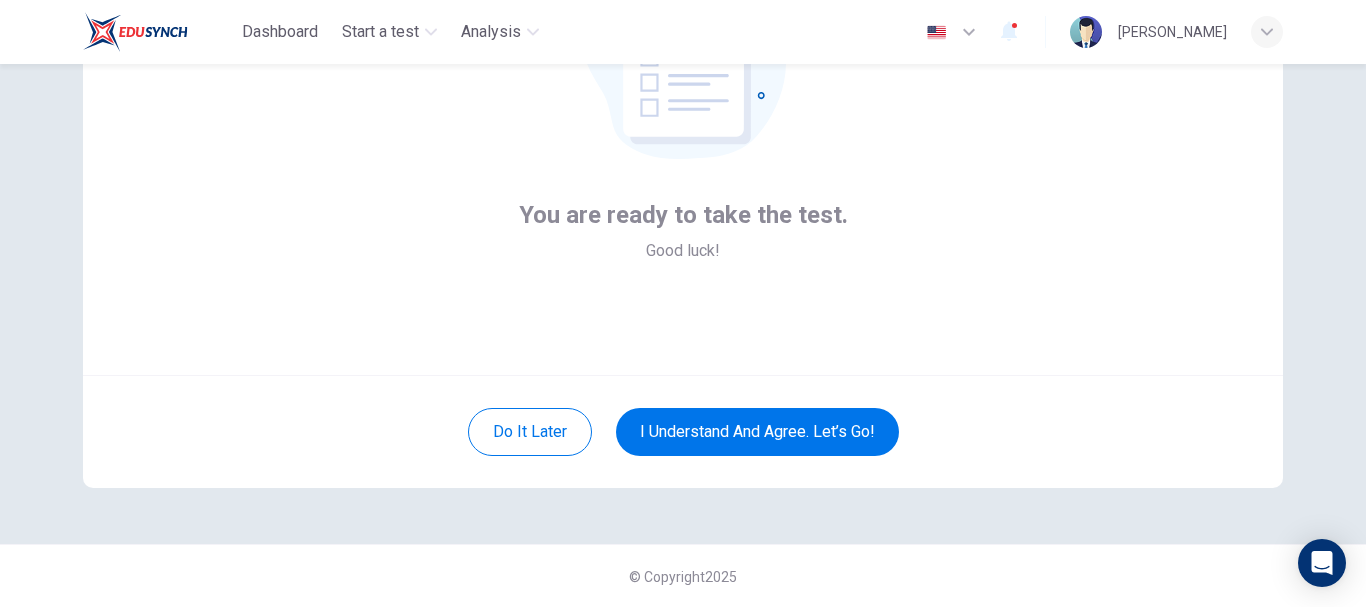 scroll, scrollTop: 226, scrollLeft: 0, axis: vertical 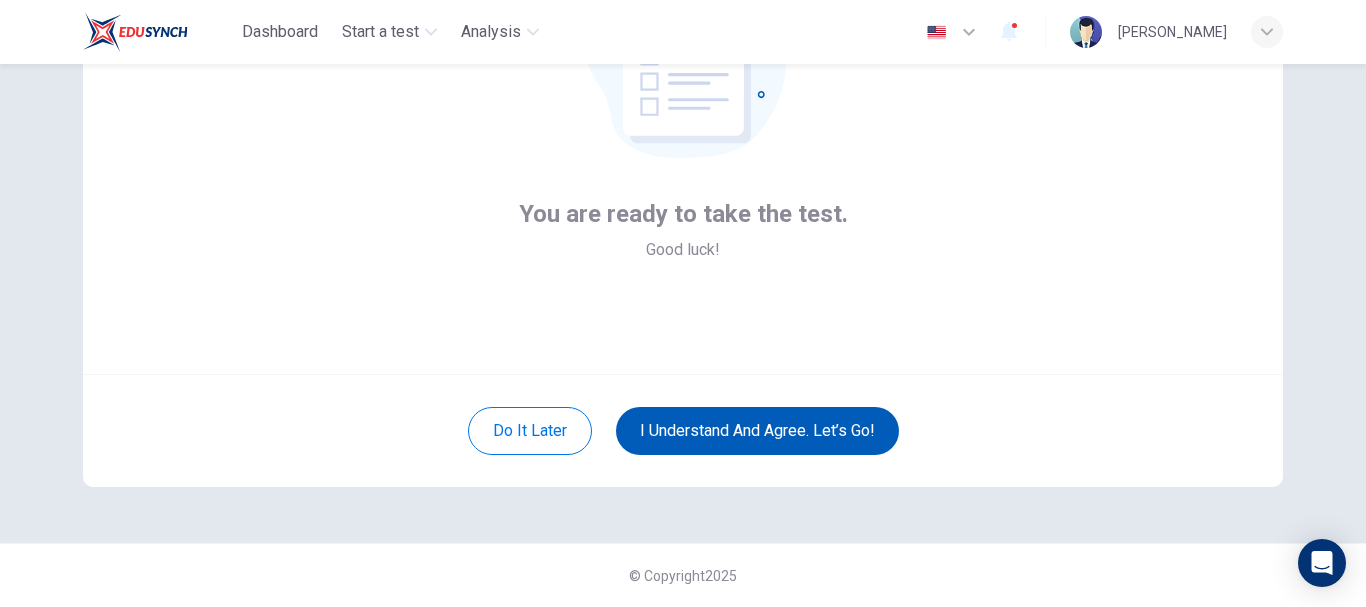 click on "I understand and agree. Let’s go!" at bounding box center [757, 431] 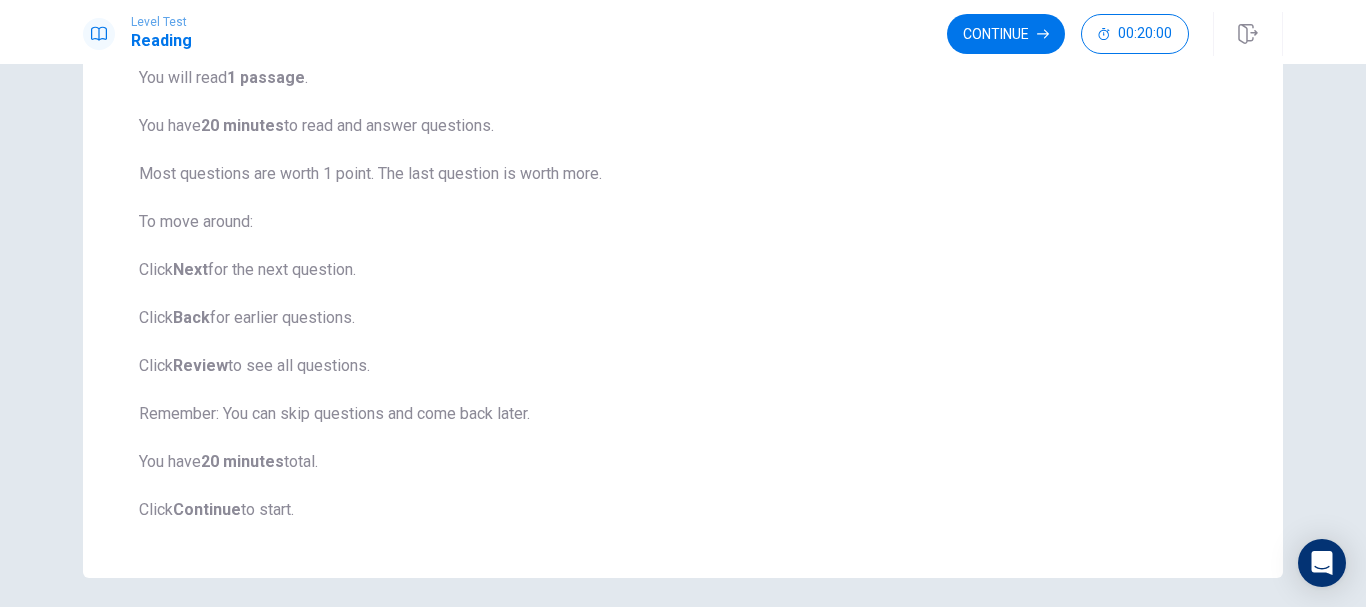 scroll, scrollTop: 249, scrollLeft: 0, axis: vertical 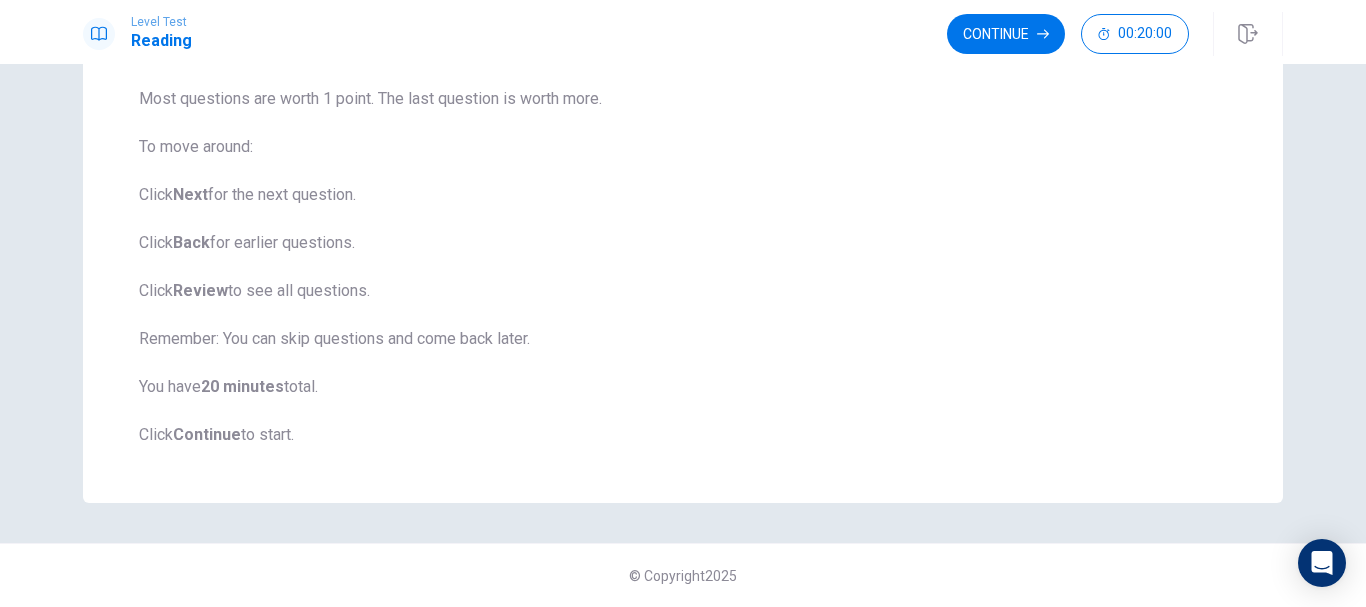 click on "Continue" at bounding box center [1006, 34] 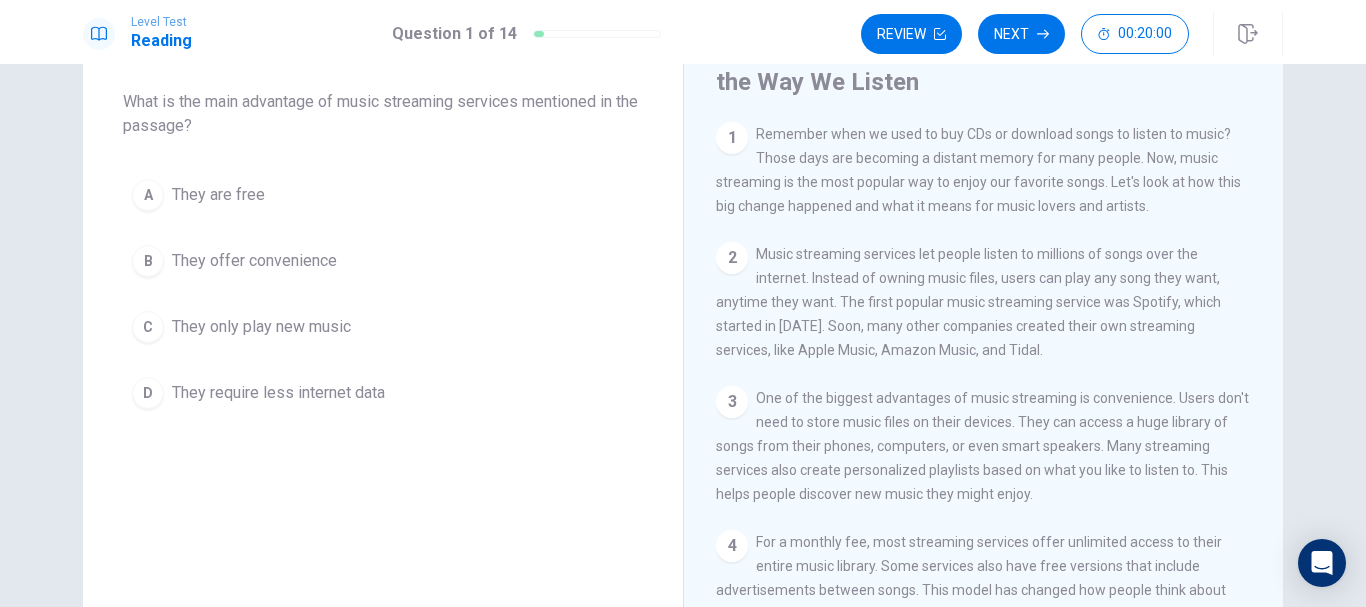 scroll, scrollTop: 49, scrollLeft: 0, axis: vertical 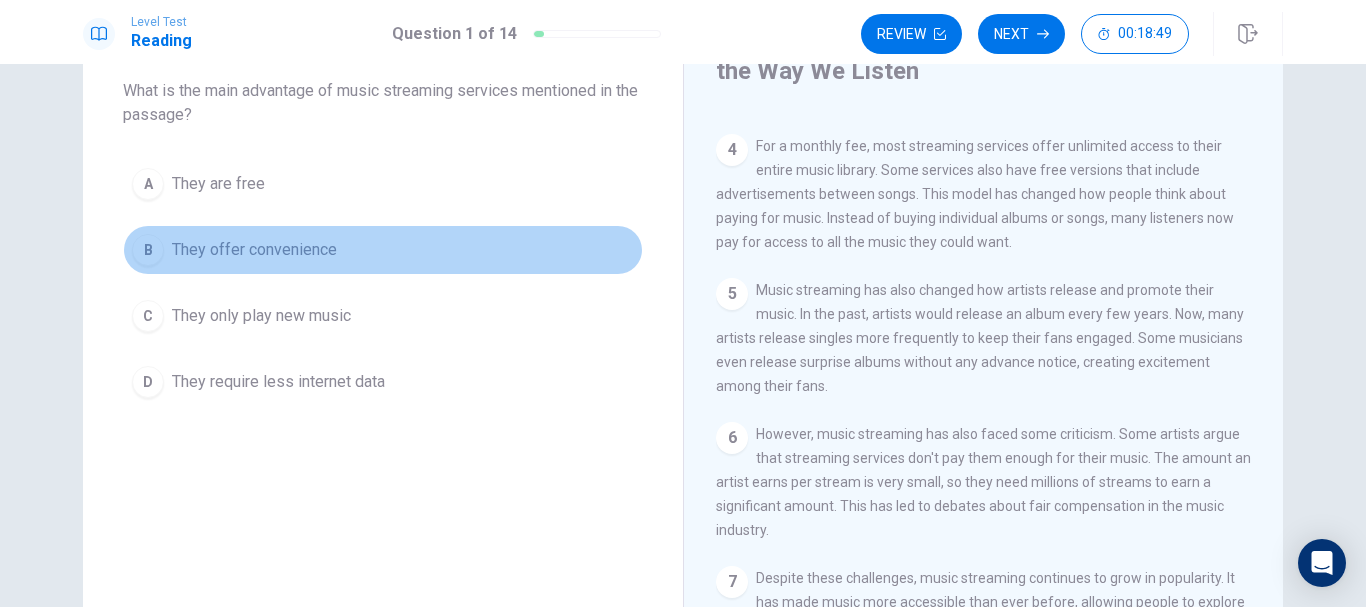 click on "B They offer convenience" at bounding box center (383, 250) 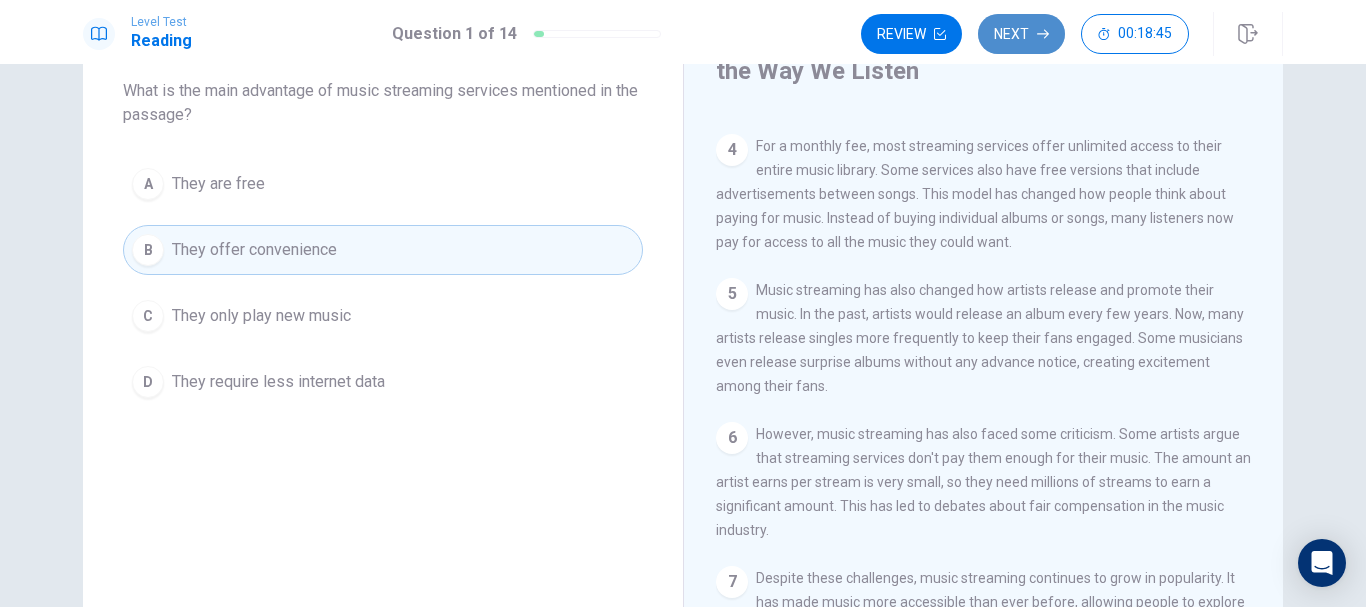 click on "Next" at bounding box center (1021, 34) 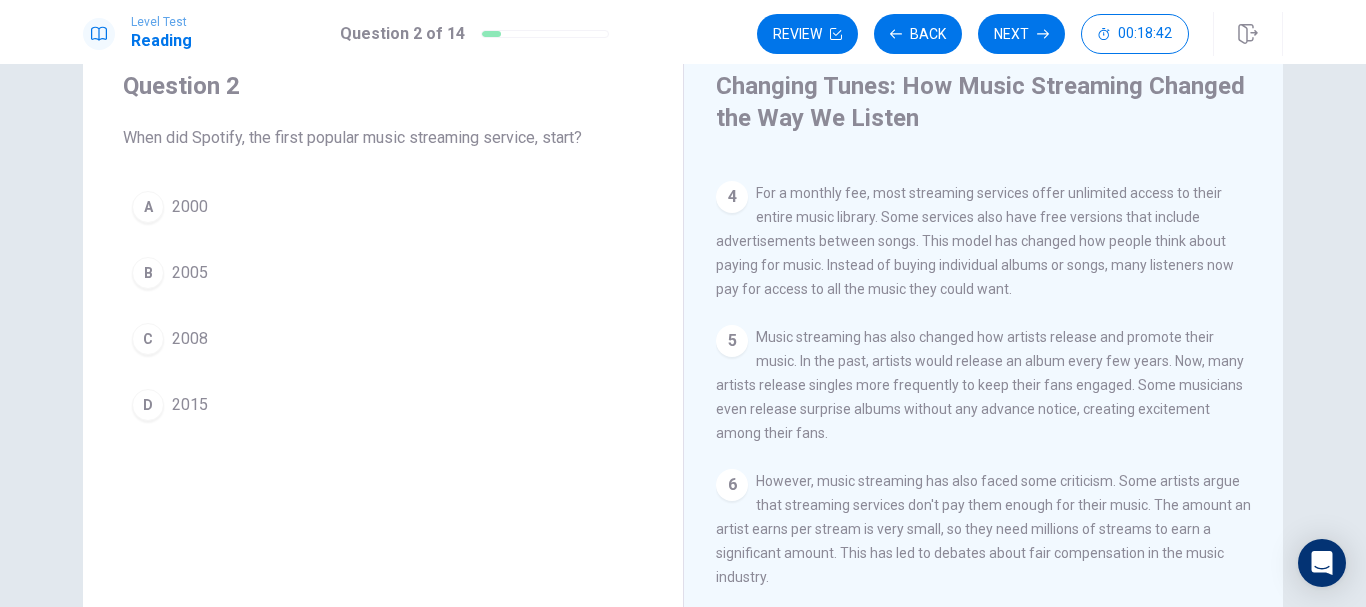 scroll, scrollTop: 65, scrollLeft: 0, axis: vertical 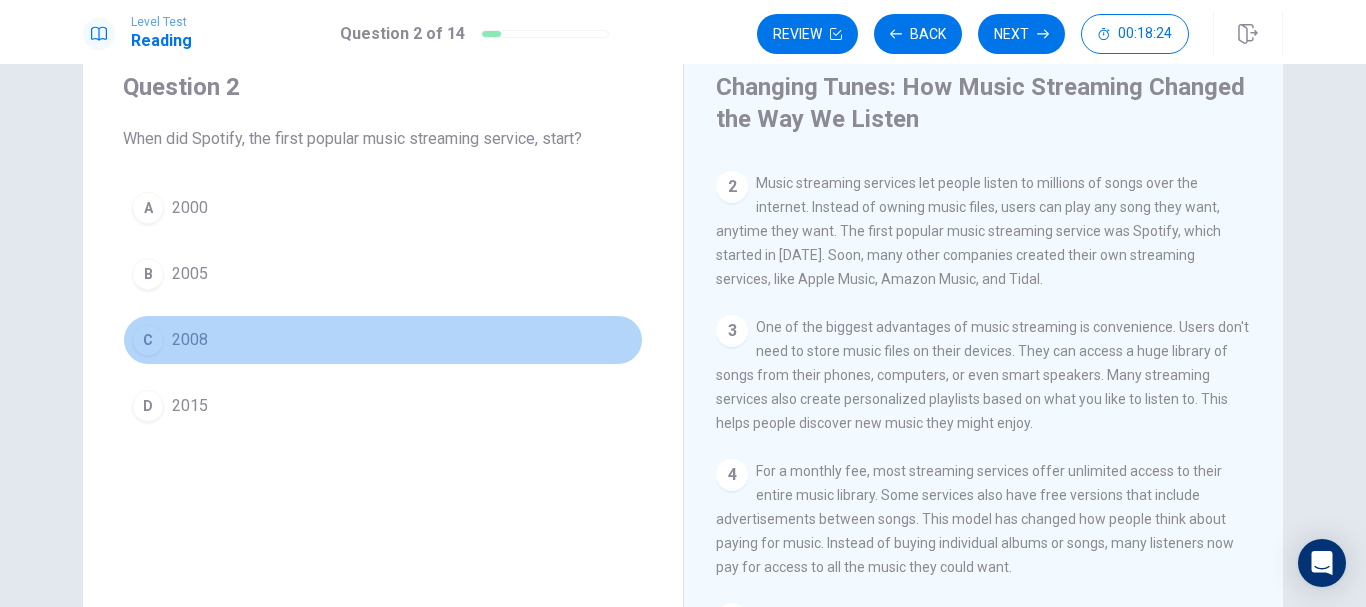 click on "C" at bounding box center [148, 340] 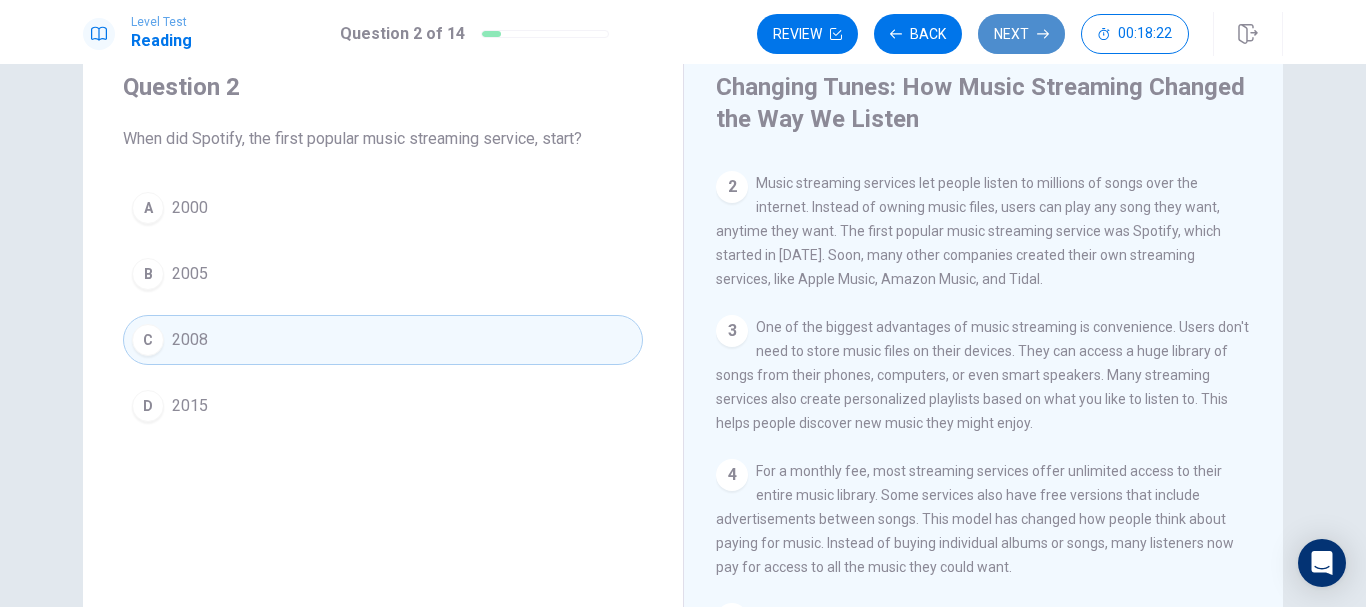click on "Next" at bounding box center [1021, 34] 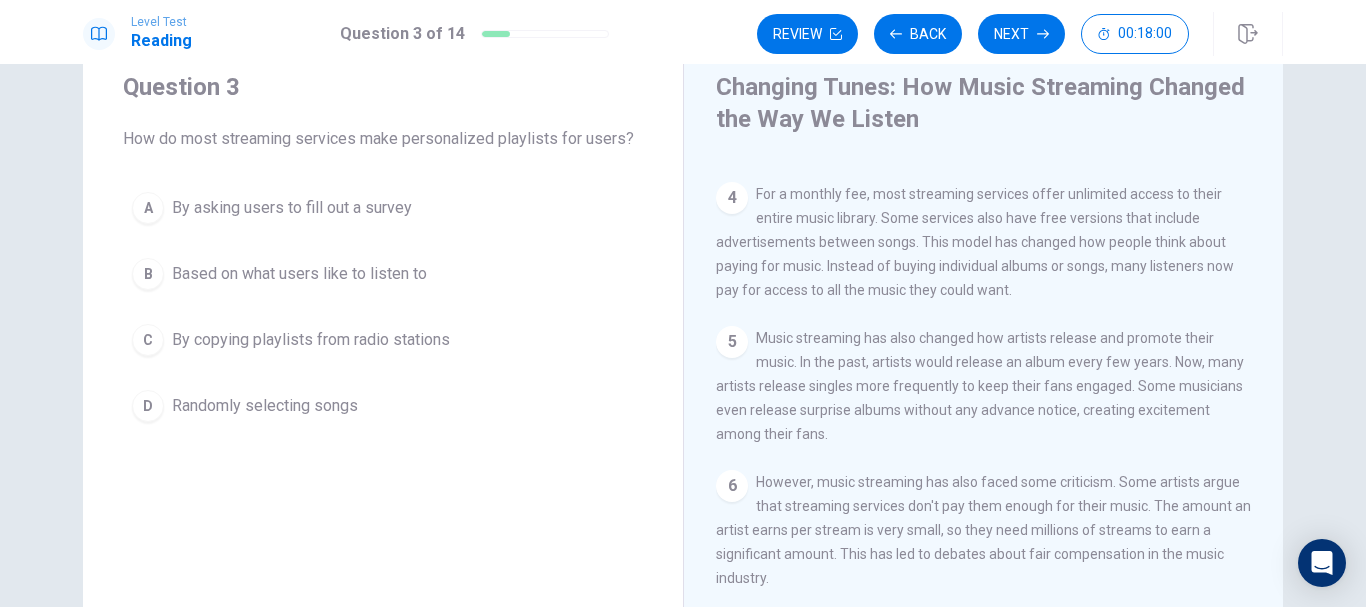 scroll, scrollTop: 418, scrollLeft: 0, axis: vertical 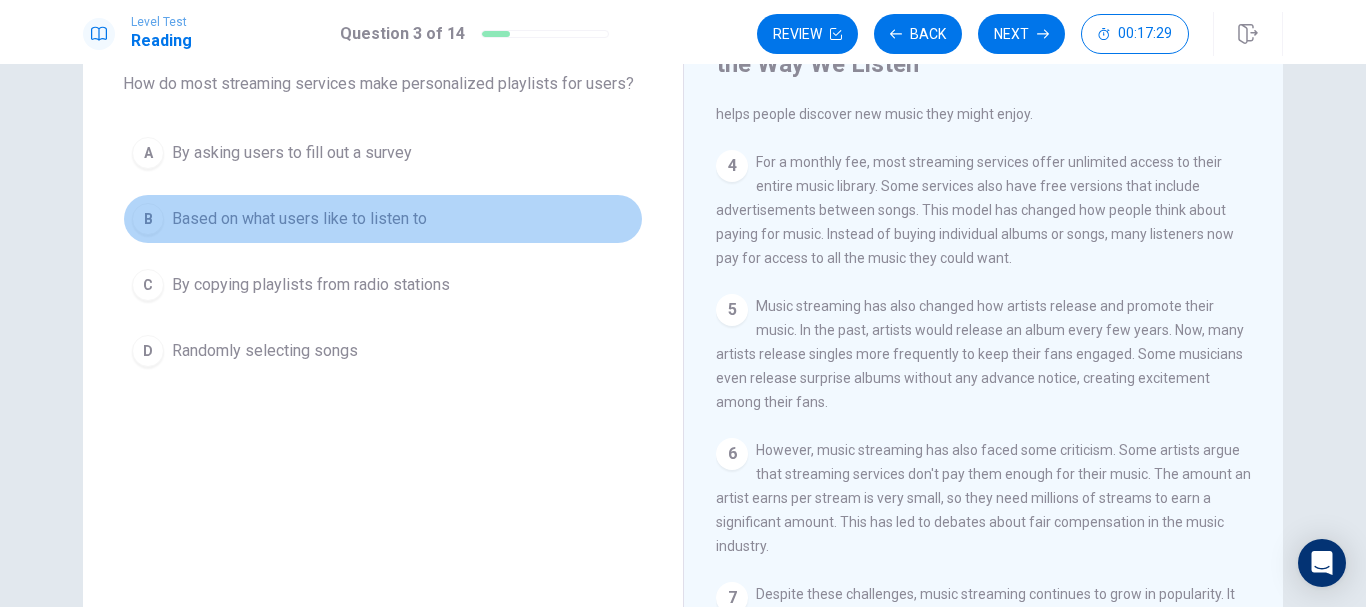 click on "B" at bounding box center (148, 219) 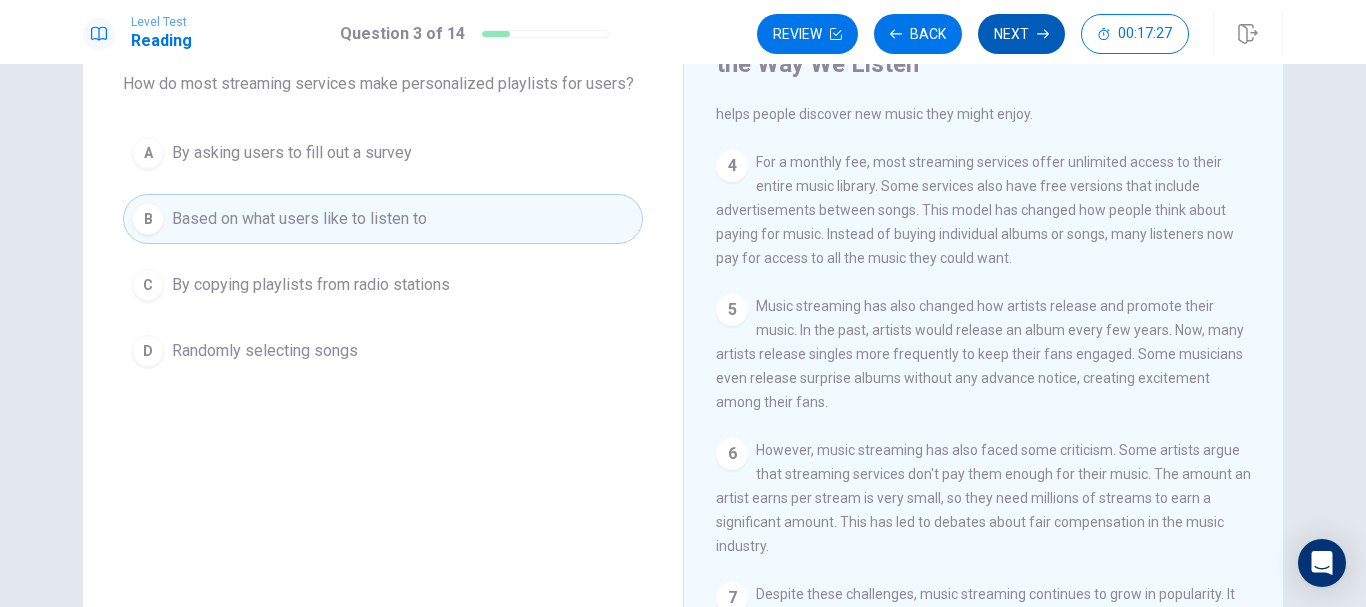 click on "Next" at bounding box center [1021, 34] 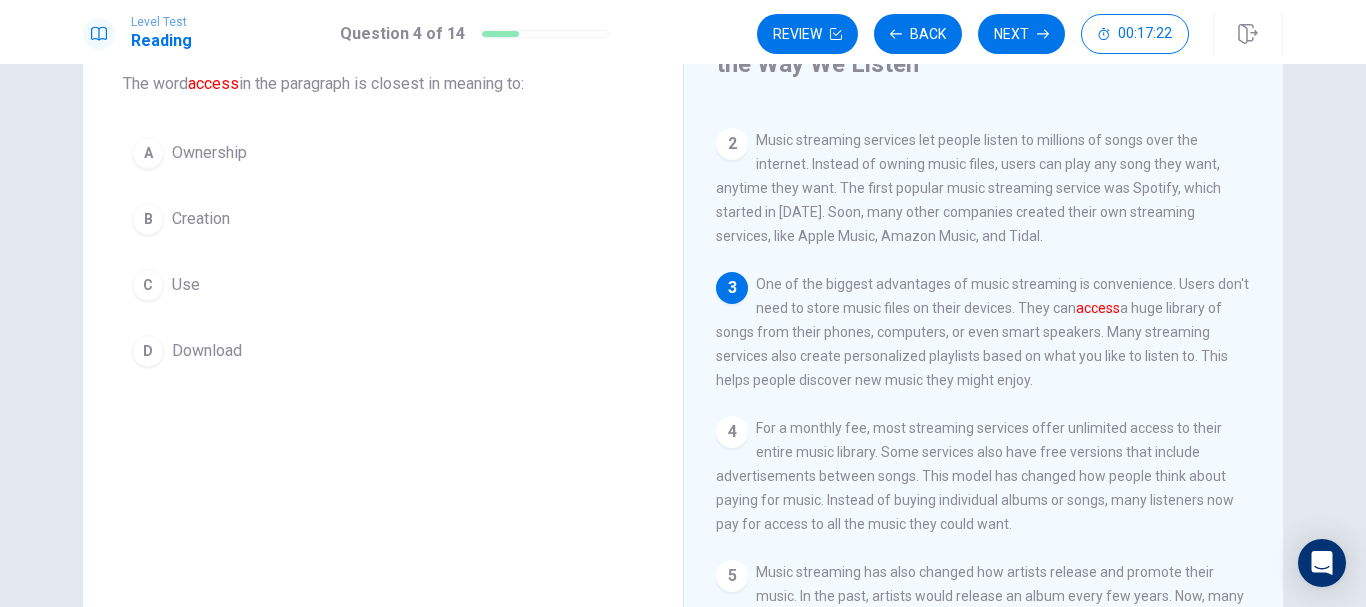 scroll, scrollTop: 98, scrollLeft: 0, axis: vertical 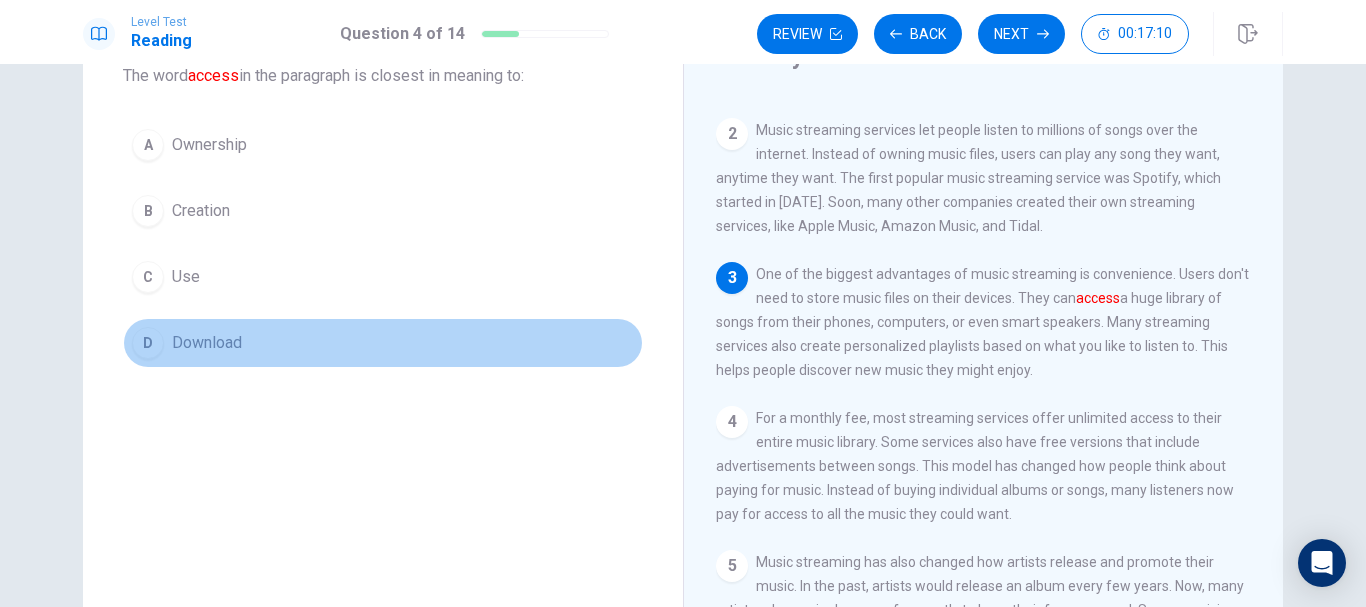 click on "D Download" at bounding box center [383, 343] 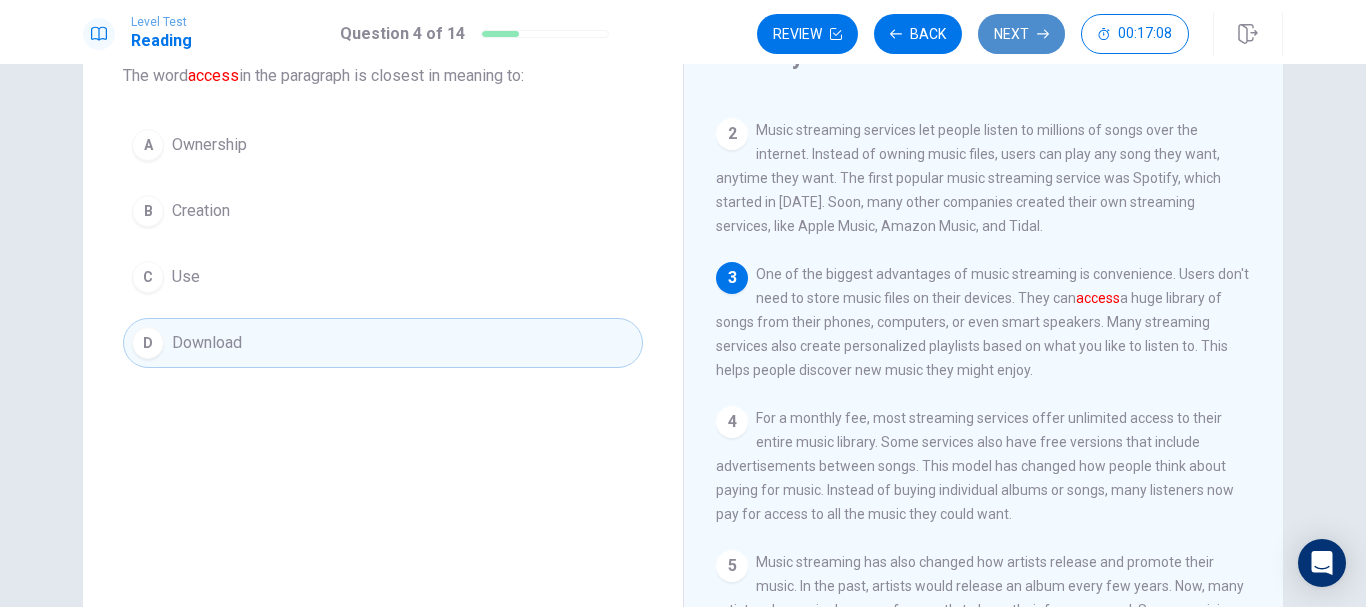 click on "Next" at bounding box center (1021, 34) 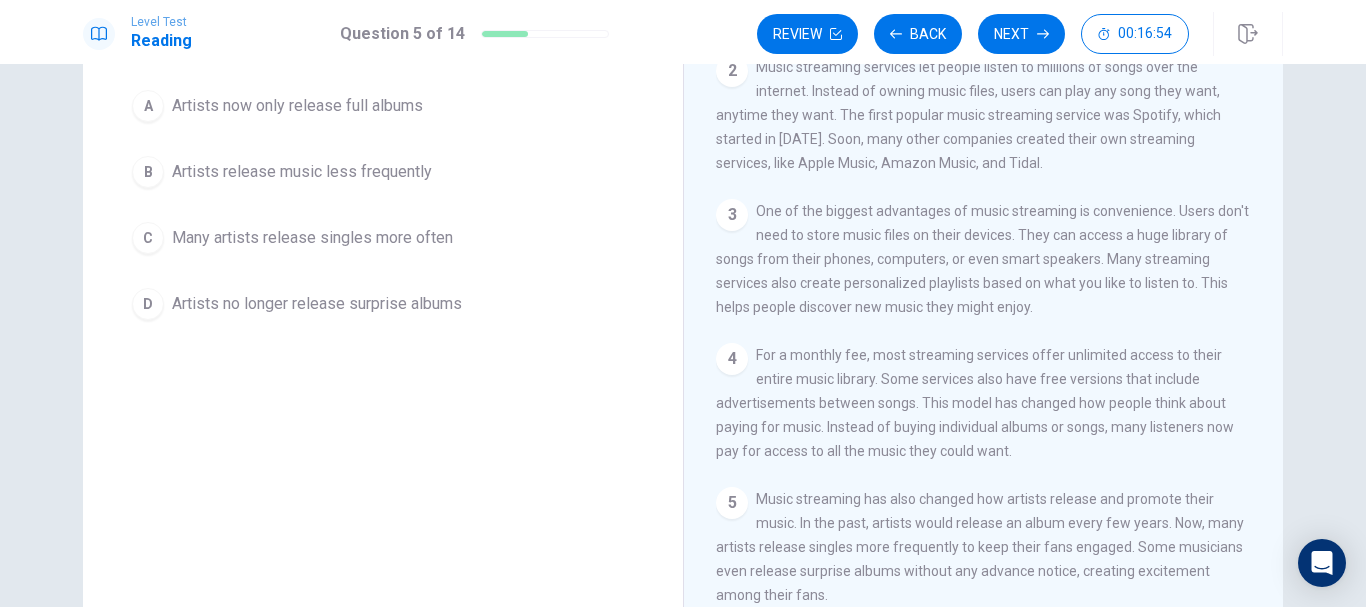 scroll, scrollTop: 192, scrollLeft: 0, axis: vertical 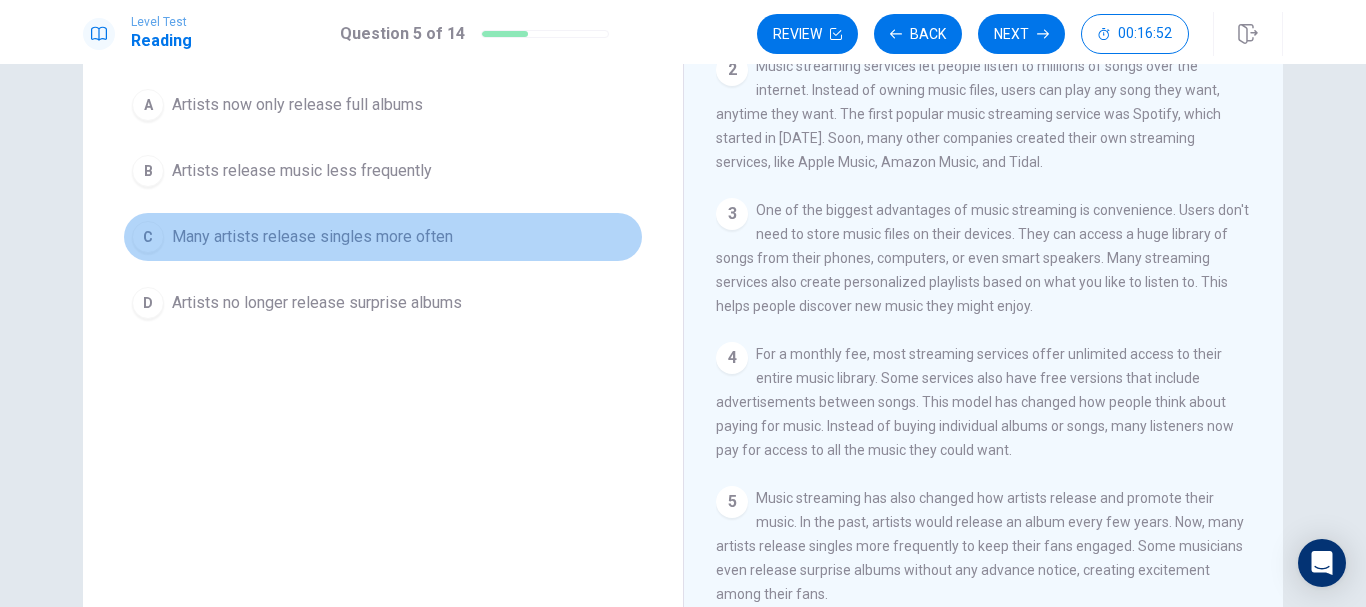 click on "C Many artists release singles more often" at bounding box center (383, 237) 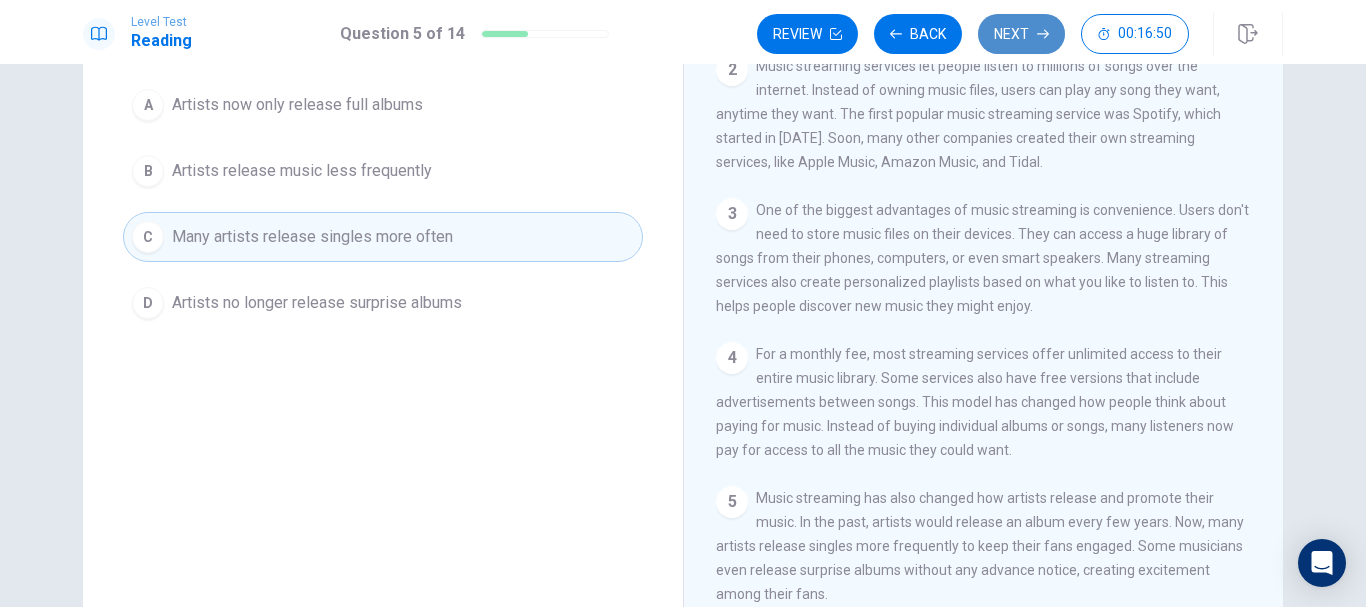 click on "Next" at bounding box center [1021, 34] 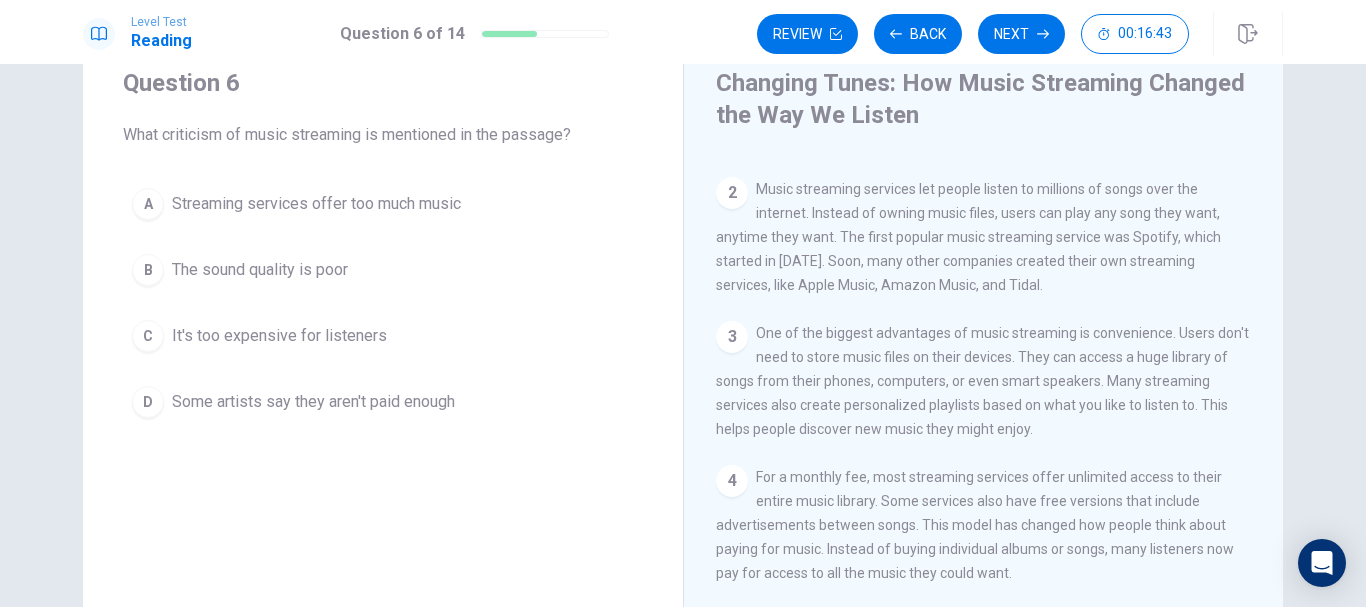 scroll, scrollTop: 83, scrollLeft: 0, axis: vertical 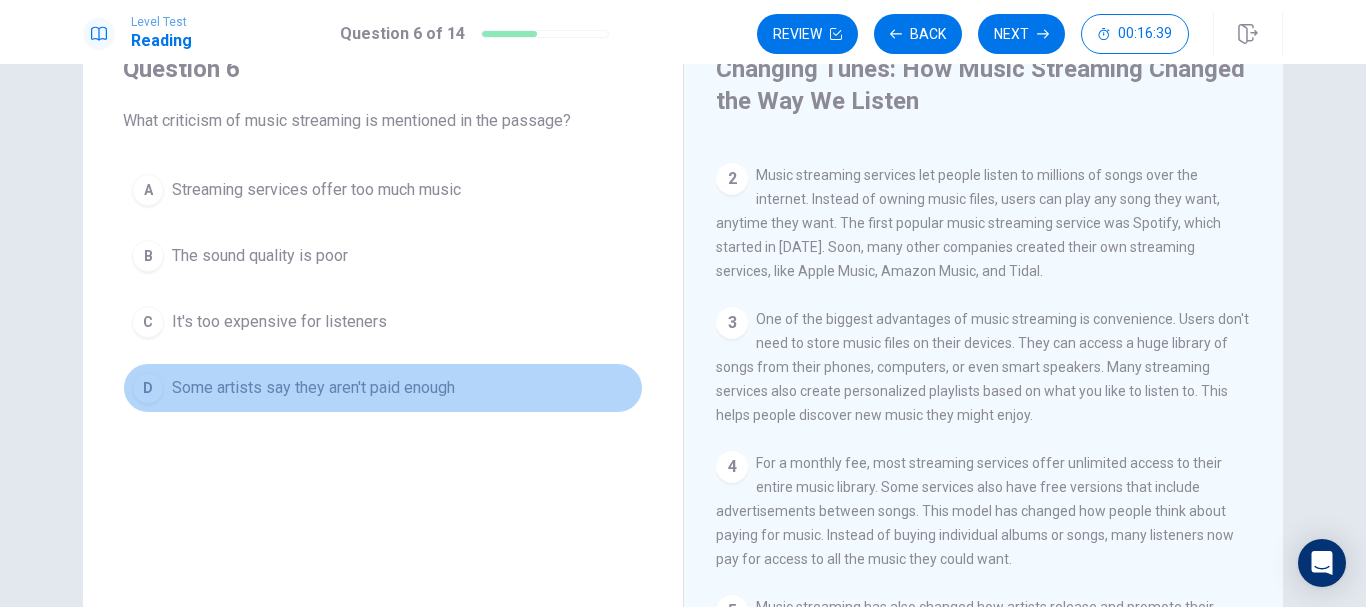 click on "Some artists say they aren't paid enough" at bounding box center [313, 388] 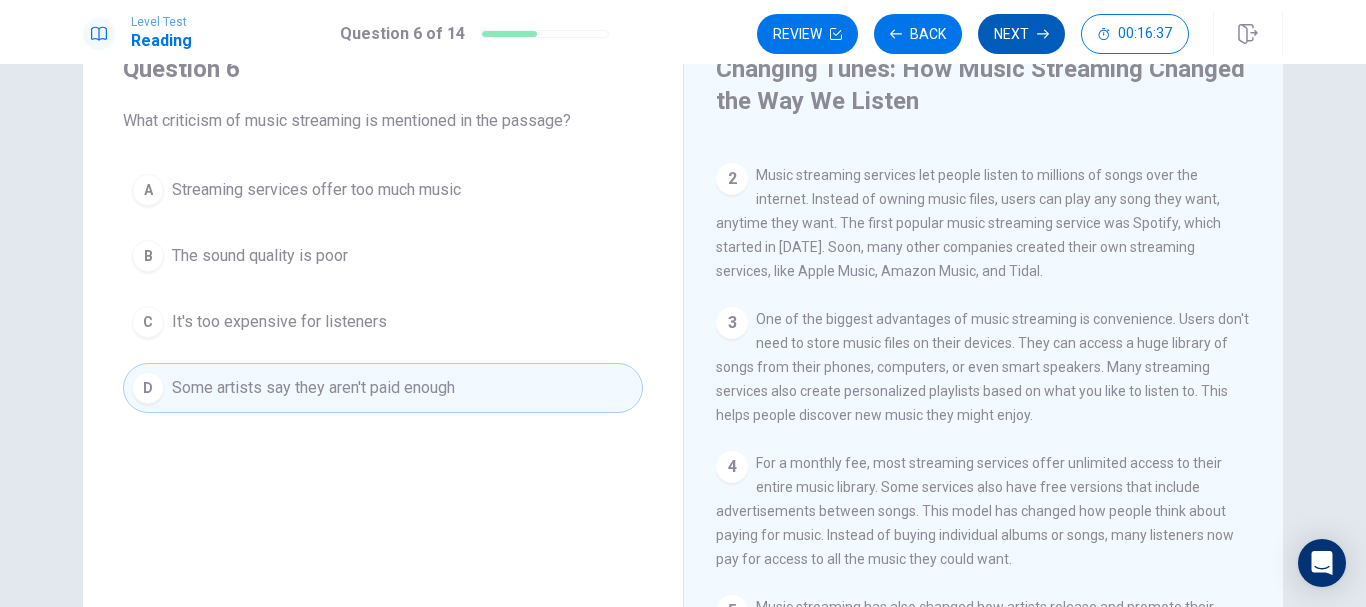 click on "Next" at bounding box center (1021, 34) 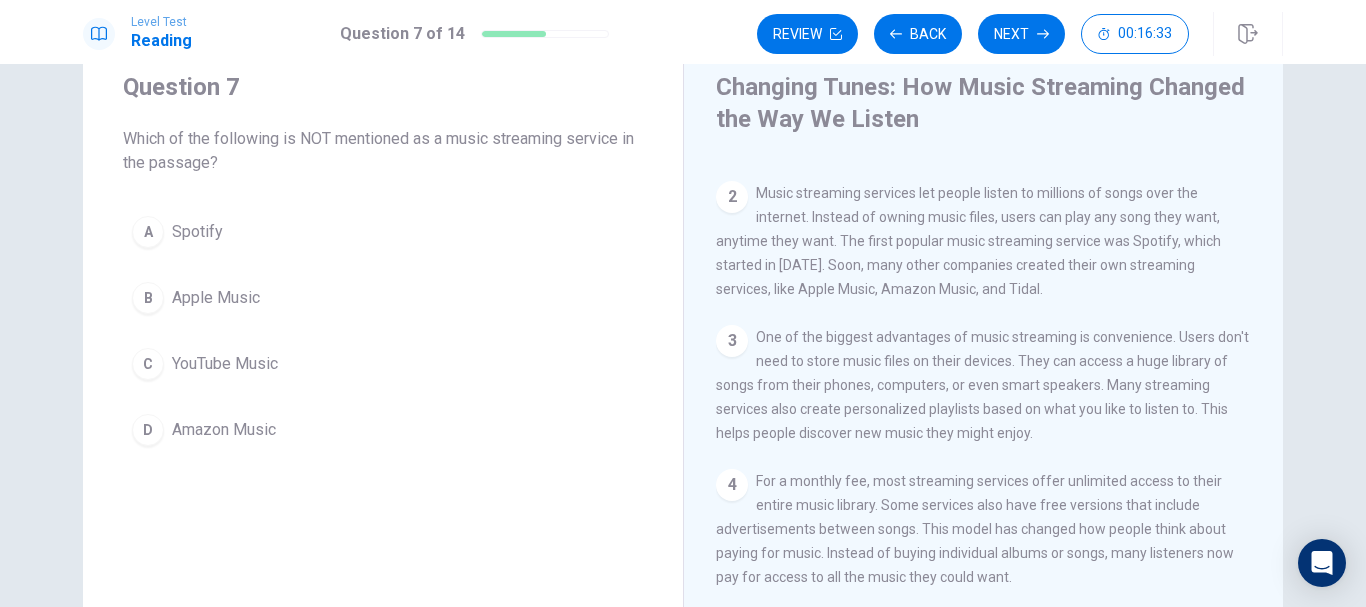 scroll, scrollTop: 65, scrollLeft: 0, axis: vertical 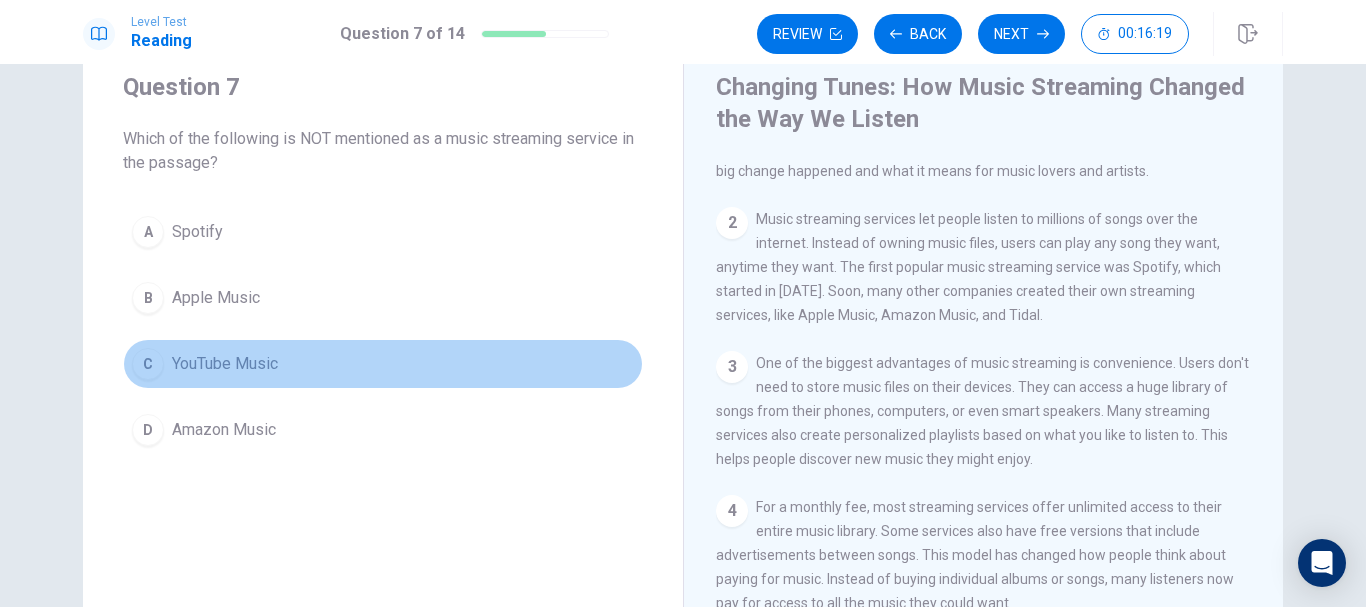 click on "C YouTube Music" at bounding box center (383, 364) 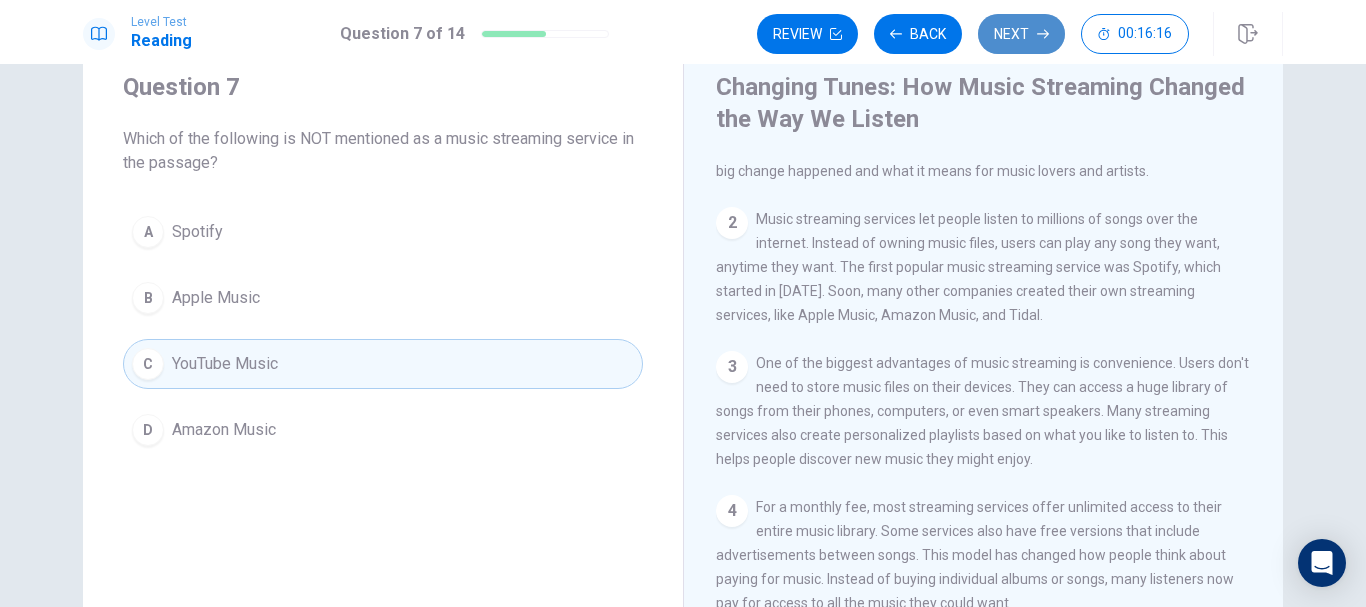 click on "Next" at bounding box center [1021, 34] 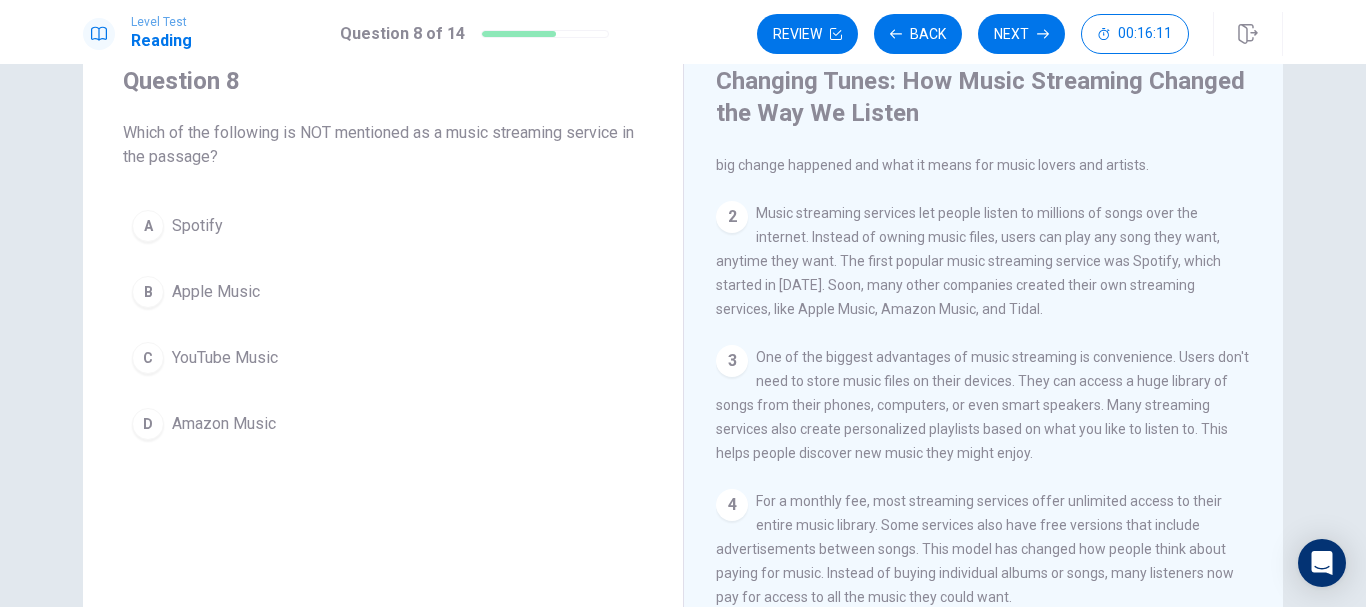 scroll, scrollTop: 75, scrollLeft: 0, axis: vertical 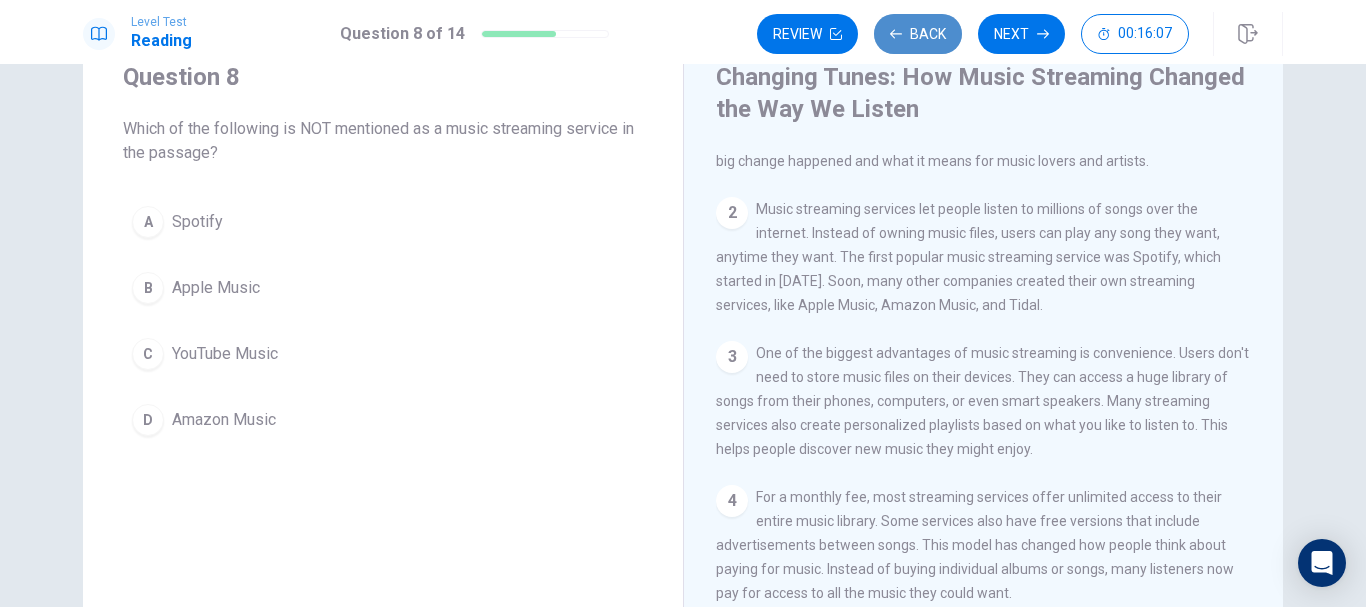 click on "Back" at bounding box center (918, 34) 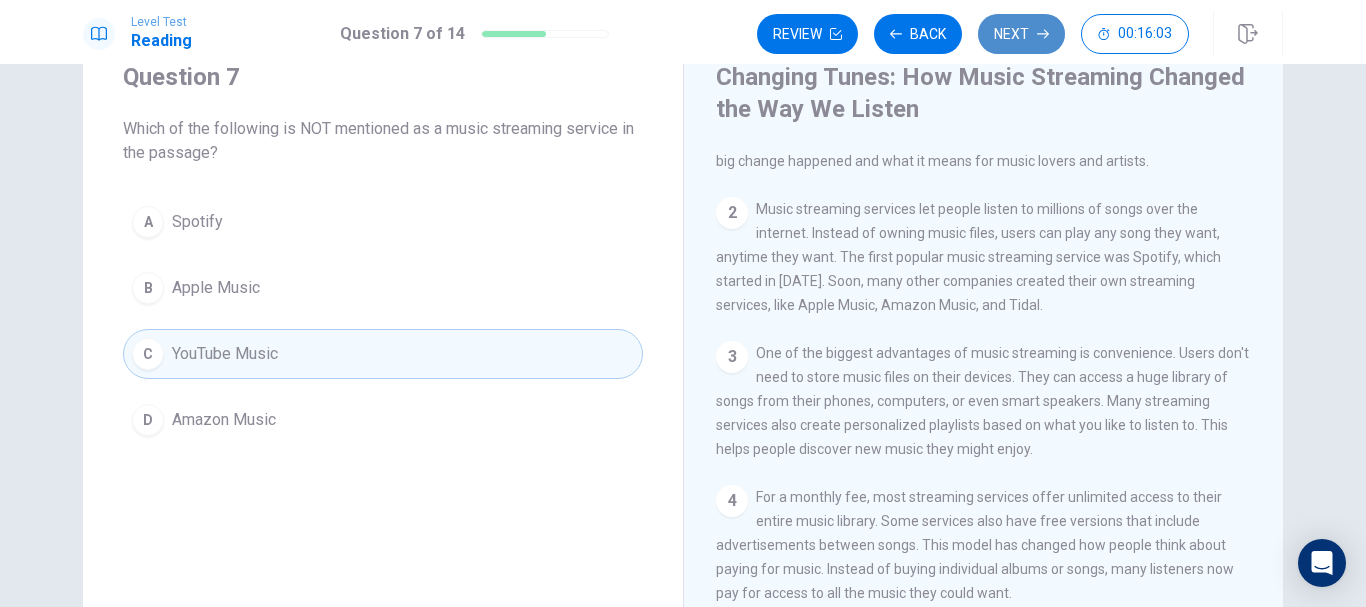 click on "Next" at bounding box center (1021, 34) 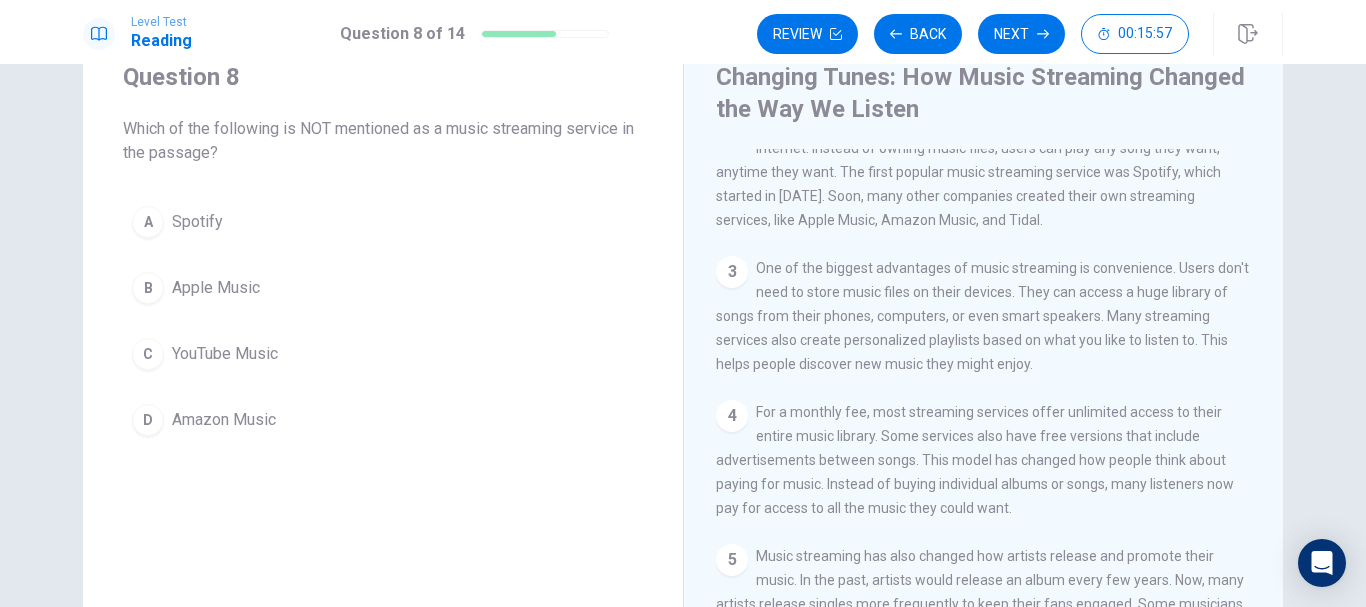 scroll, scrollTop: 158, scrollLeft: 0, axis: vertical 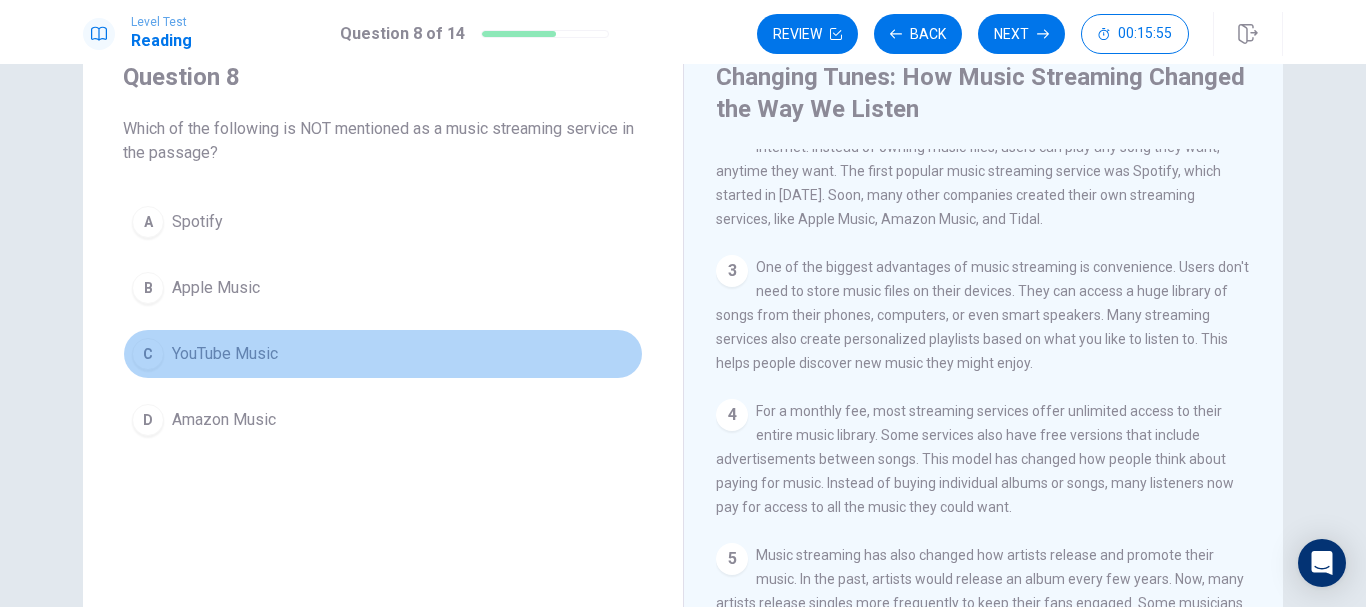 click on "C YouTube Music" at bounding box center [383, 354] 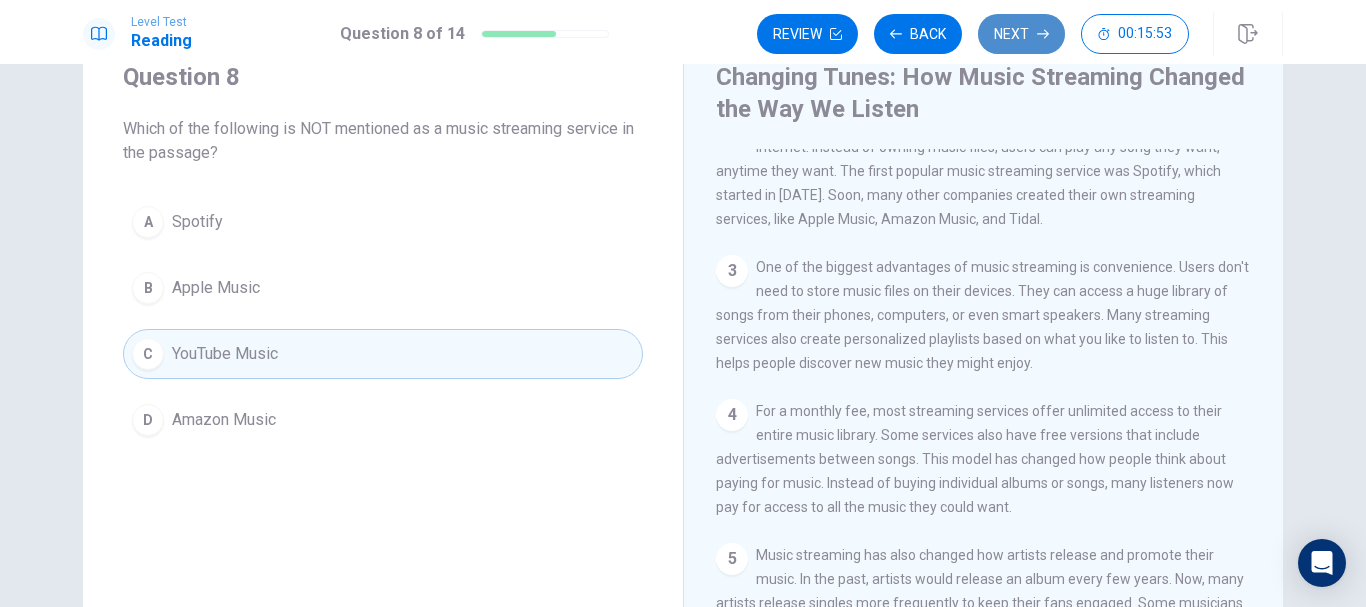 click on "Next" at bounding box center [1021, 34] 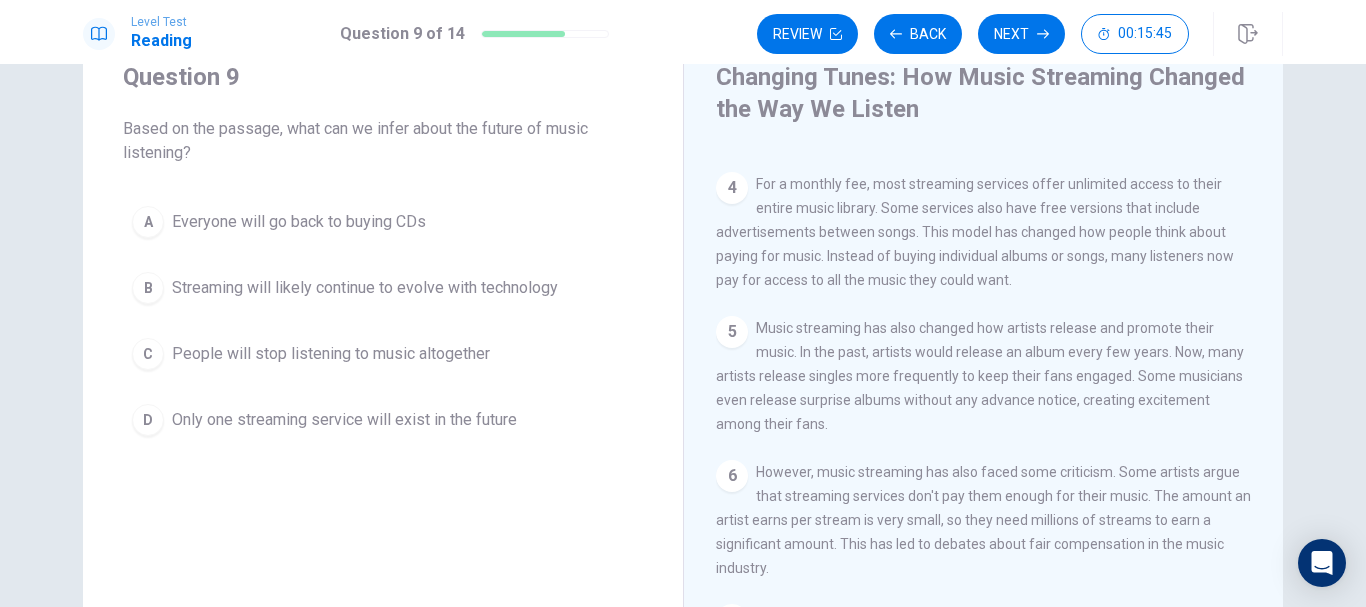 scroll, scrollTop: 418, scrollLeft: 0, axis: vertical 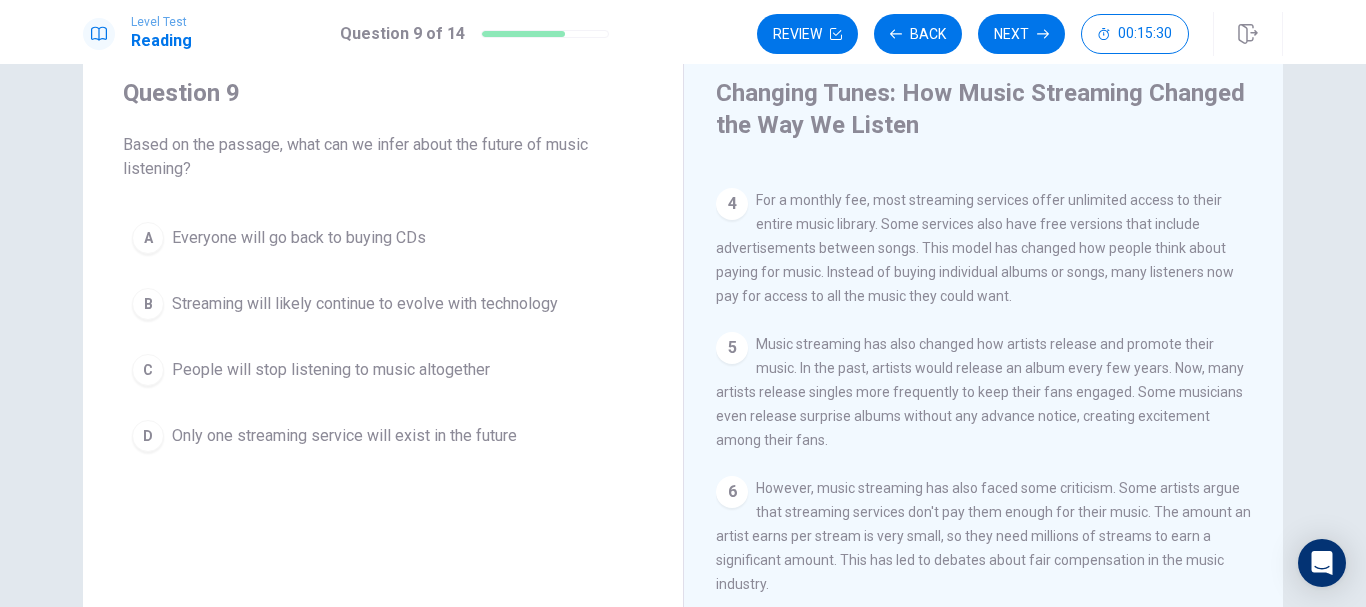 click on "Streaming will likely continue to evolve with technology" at bounding box center [365, 304] 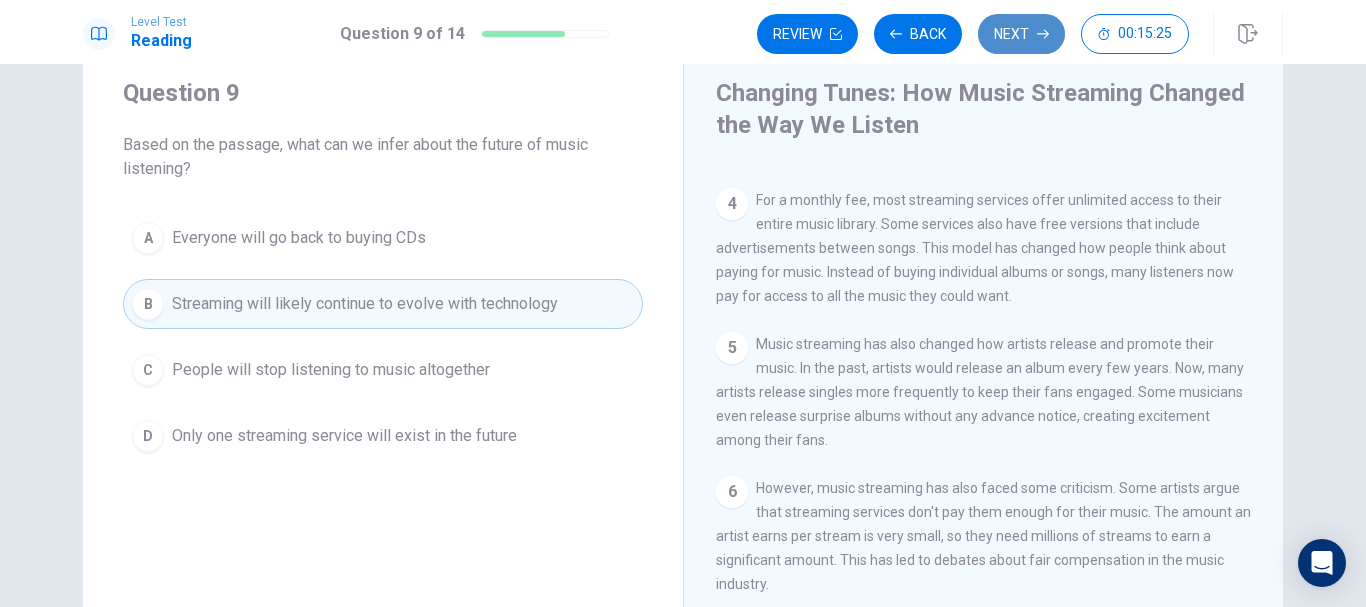 click on "Next" at bounding box center (1021, 34) 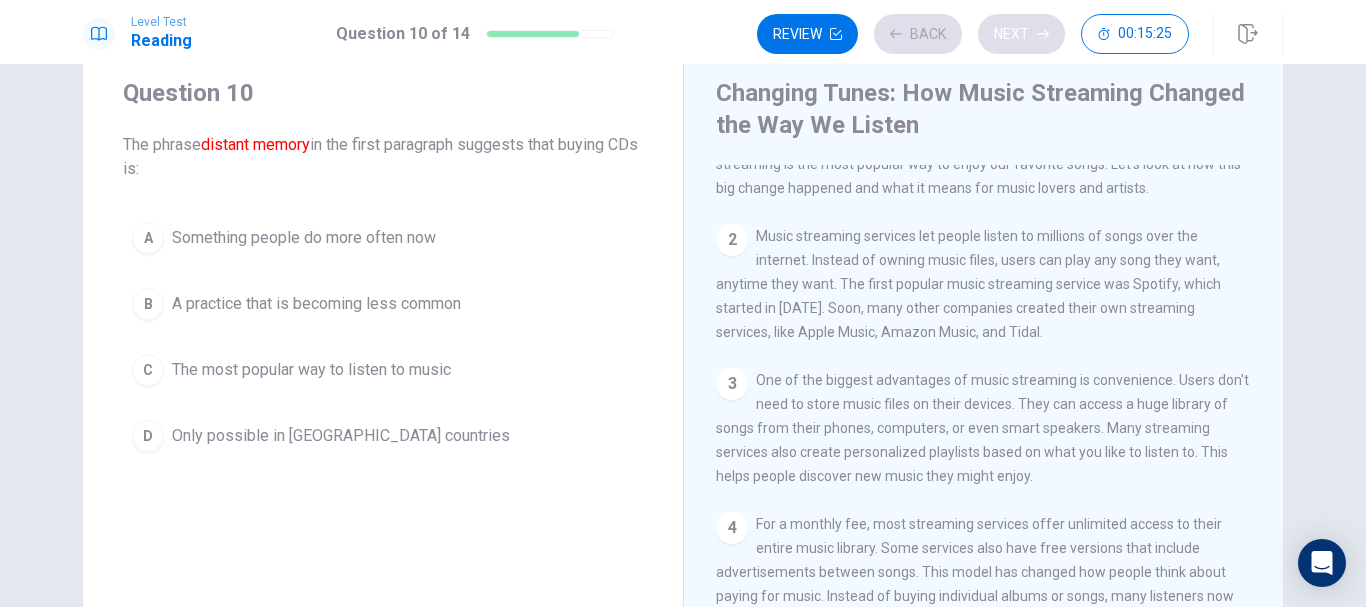 scroll, scrollTop: 0, scrollLeft: 0, axis: both 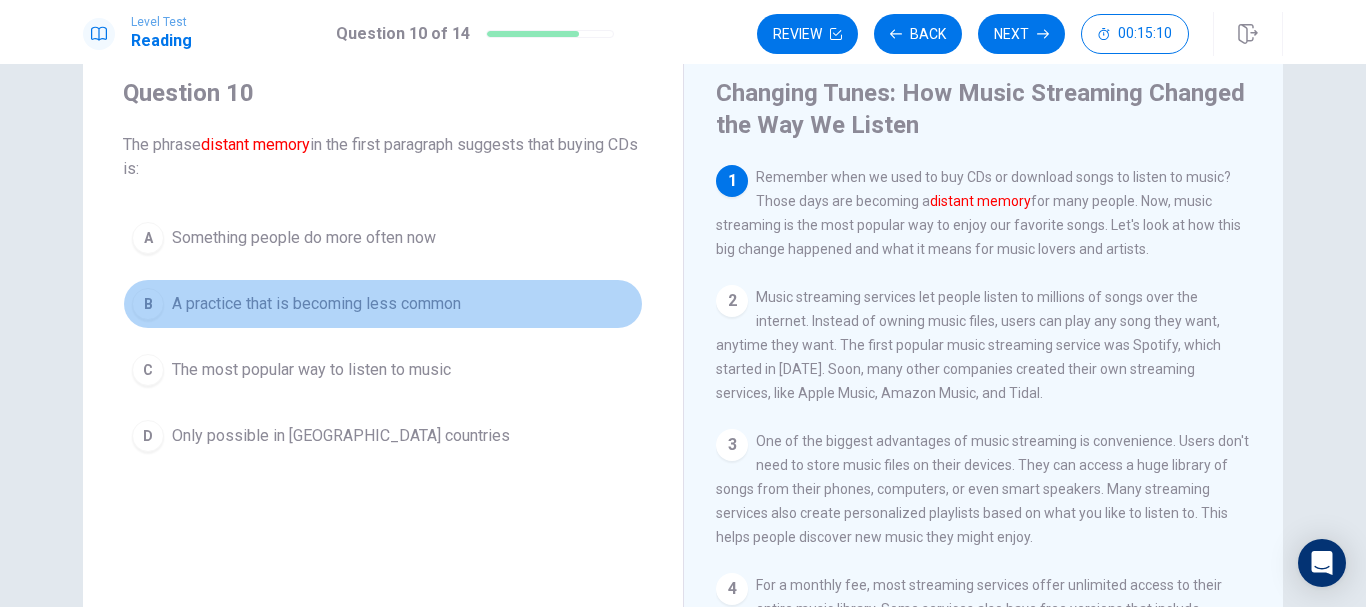 click on "B A practice that is becoming less common" at bounding box center [383, 304] 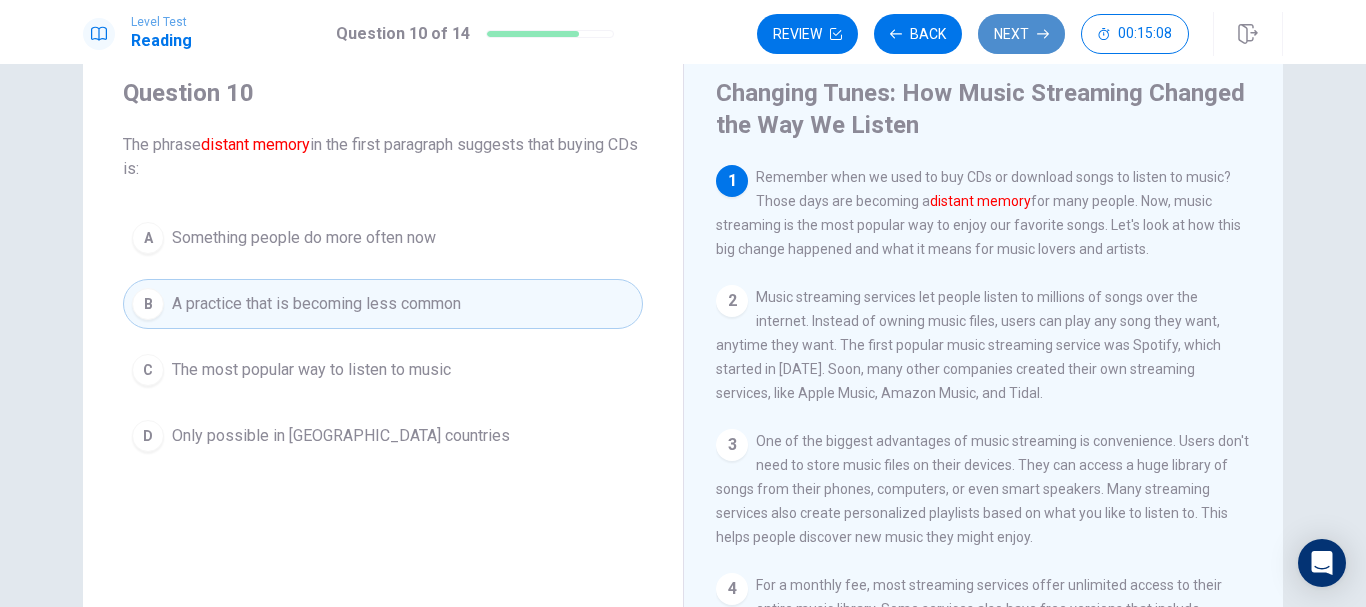 click on "Next" at bounding box center (1021, 34) 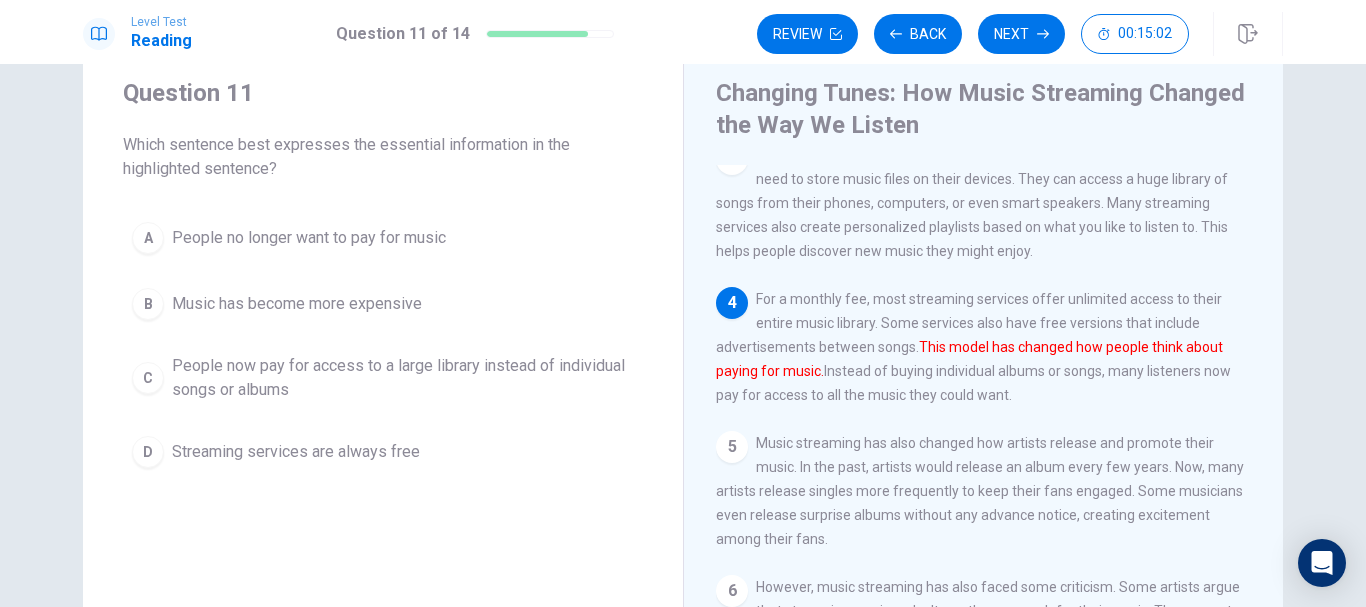 scroll, scrollTop: 287, scrollLeft: 0, axis: vertical 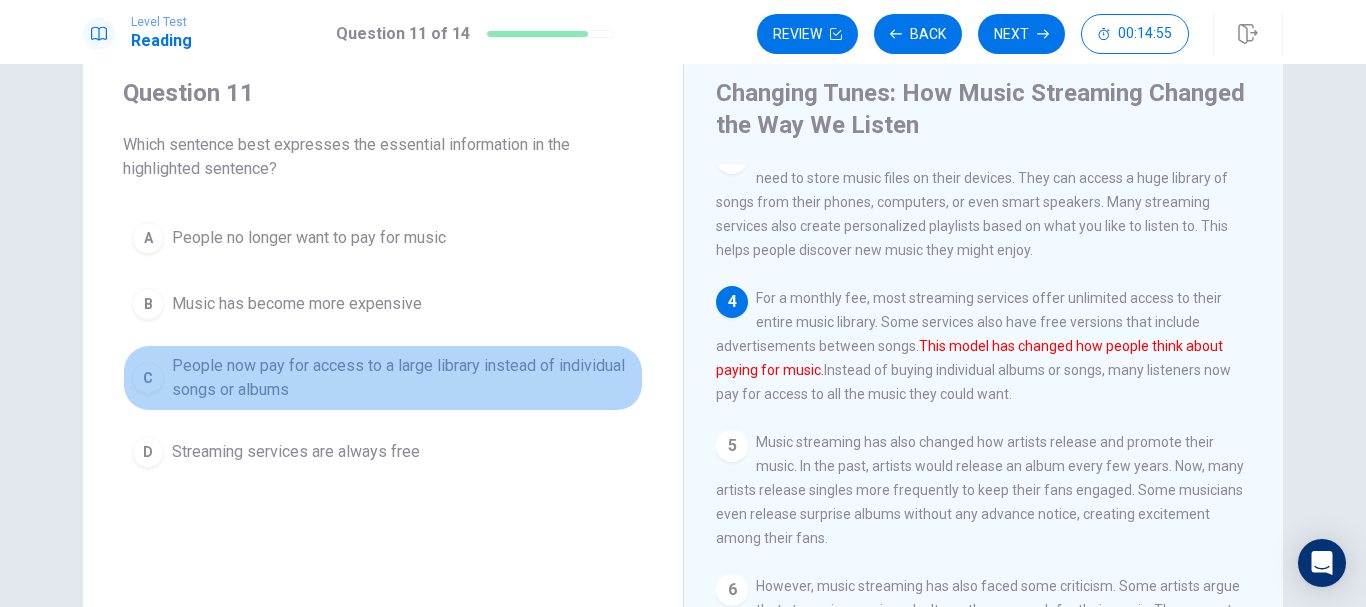 click on "People now pay for access to a large library instead of individual songs or albums" at bounding box center (403, 378) 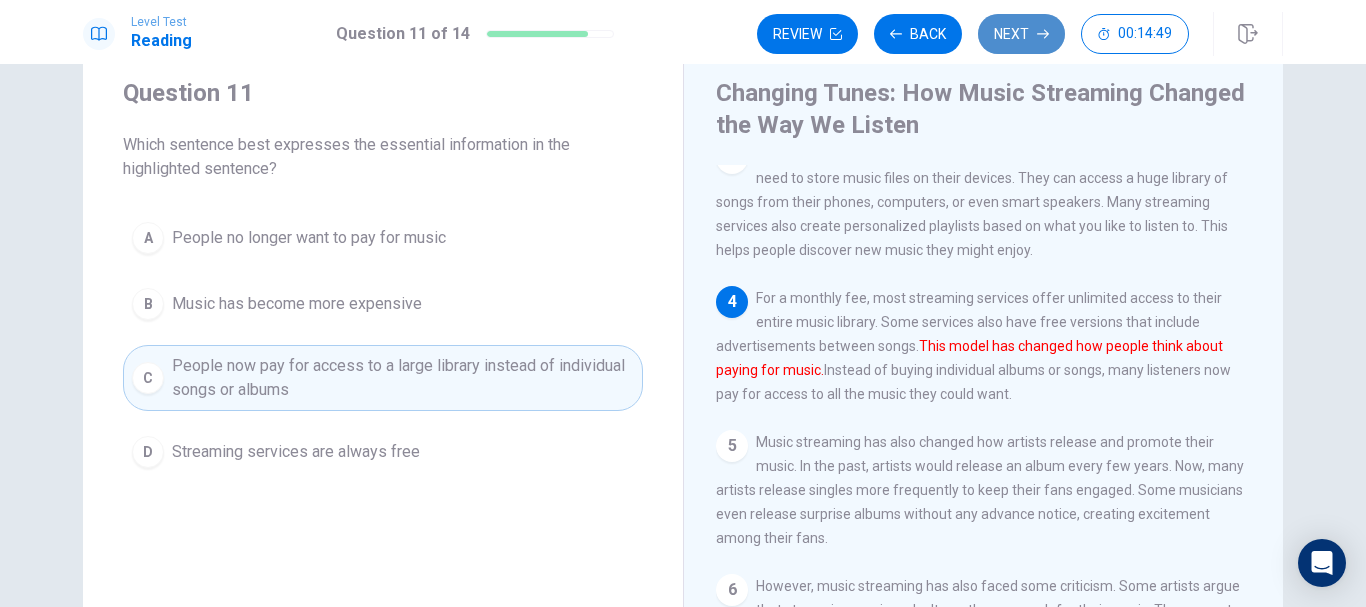 click on "Next" at bounding box center (1021, 34) 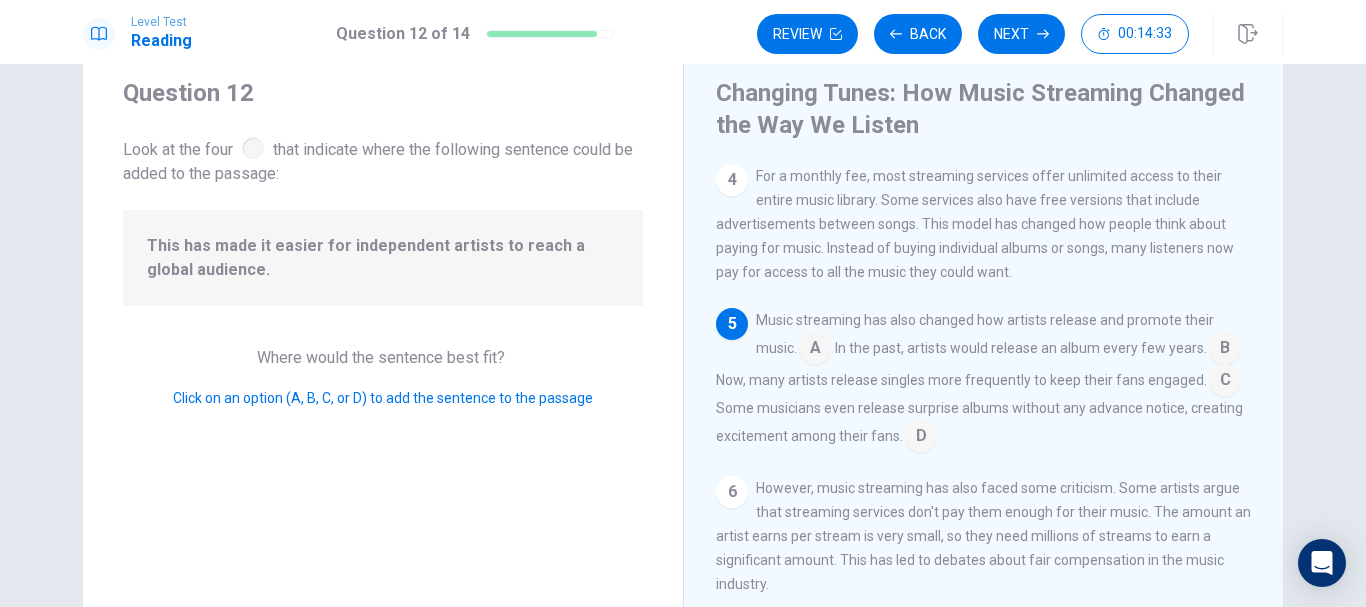 scroll, scrollTop: 445, scrollLeft: 0, axis: vertical 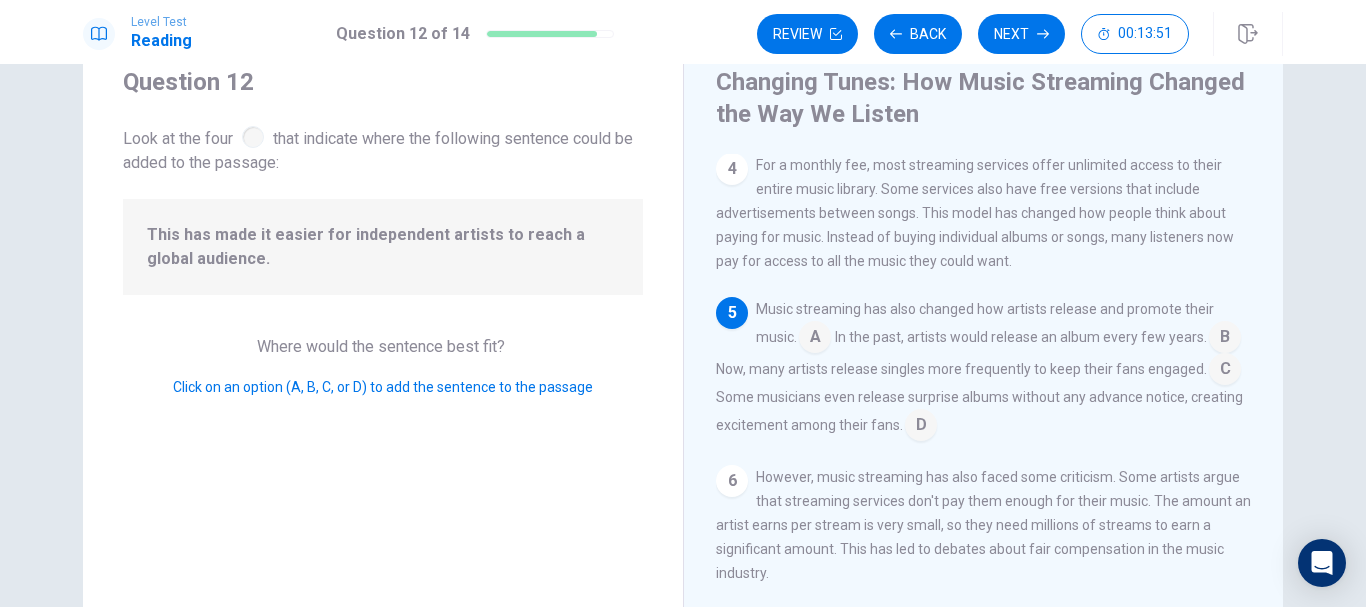 drag, startPoint x: 497, startPoint y: 272, endPoint x: 696, endPoint y: 379, distance: 225.94247 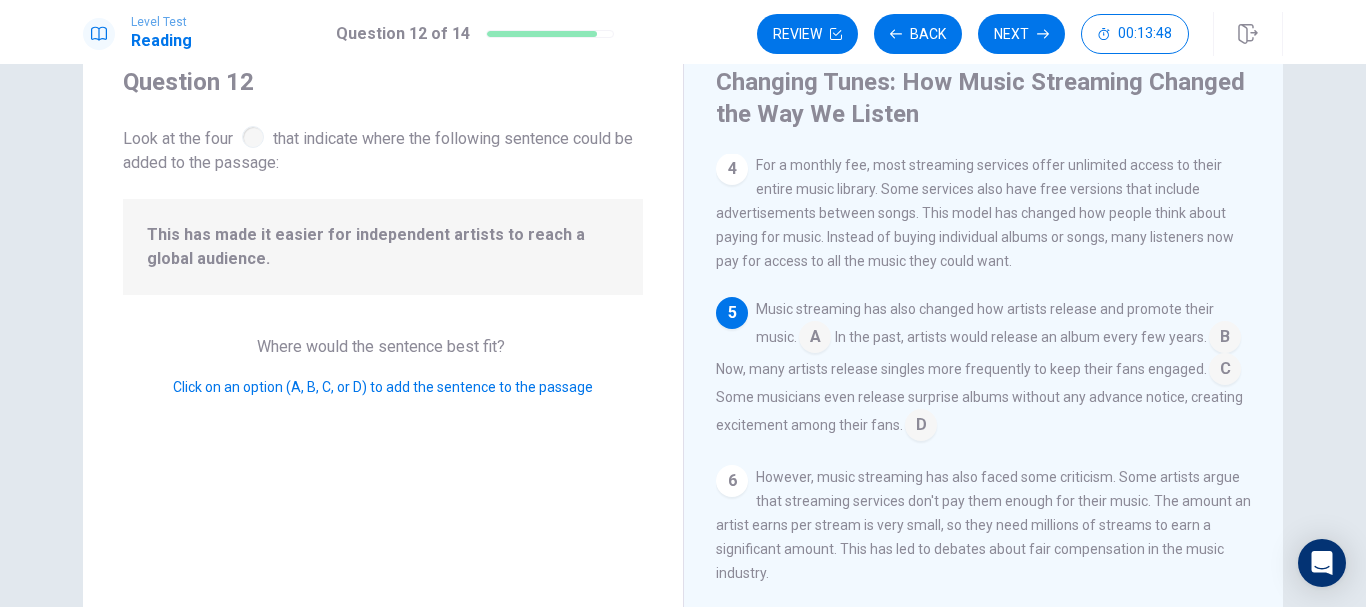 click at bounding box center [1225, 371] 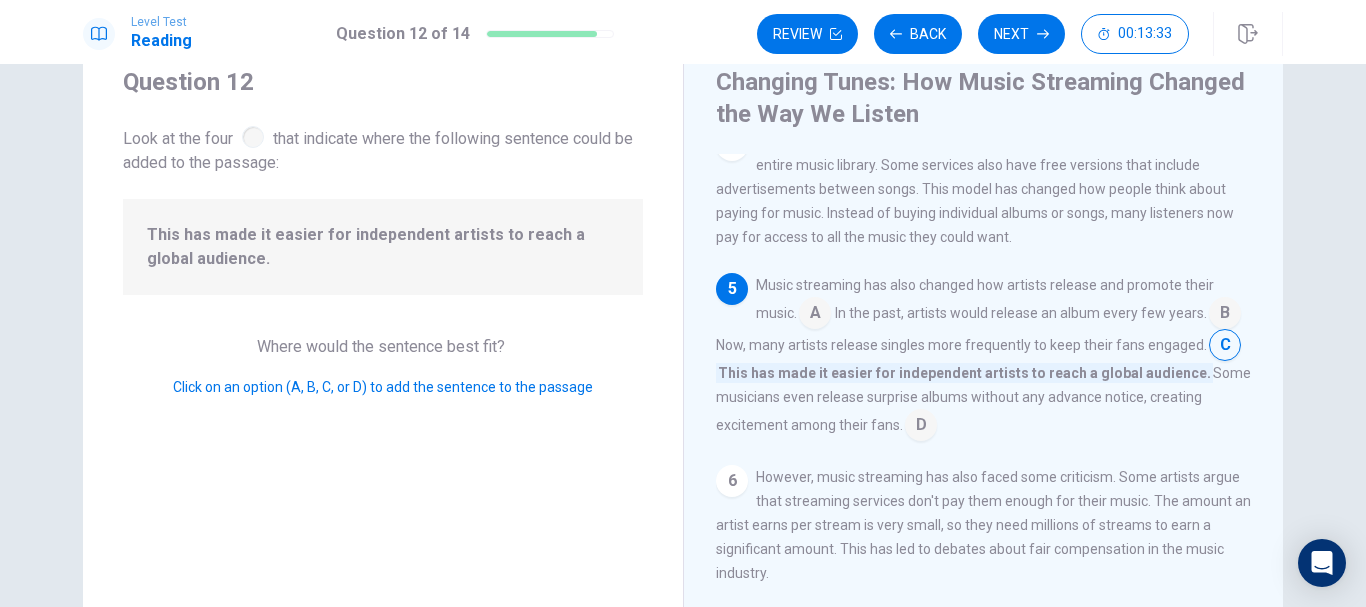 click at bounding box center (815, 315) 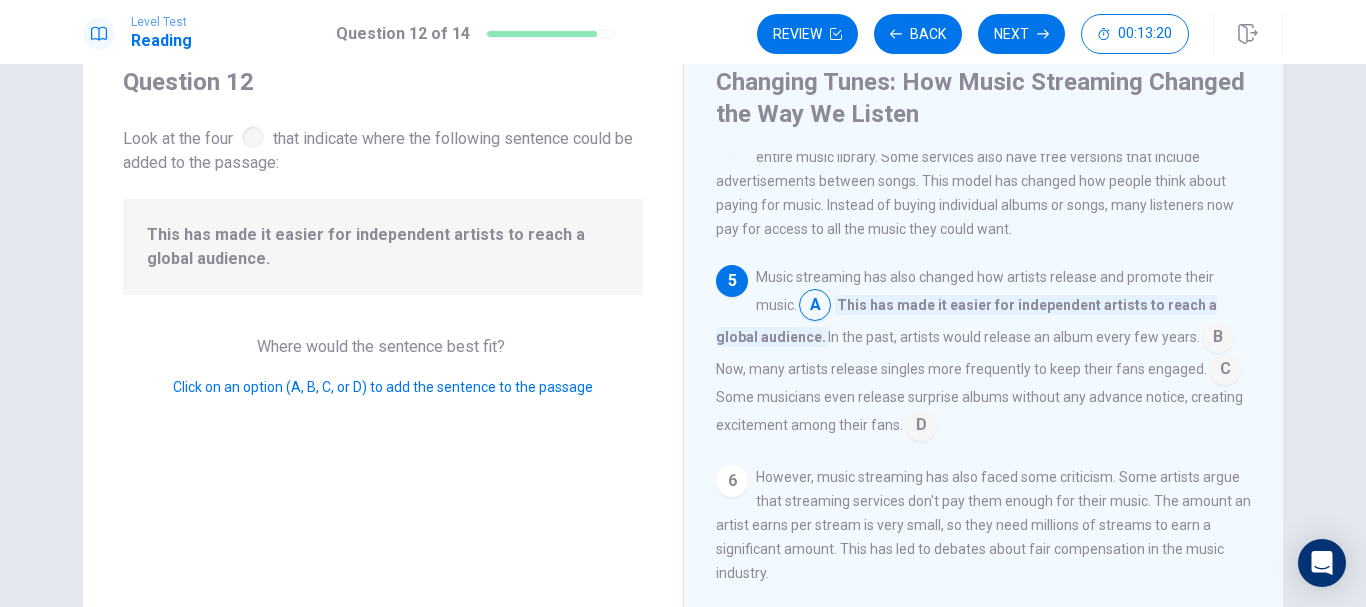 click at bounding box center [1218, 339] 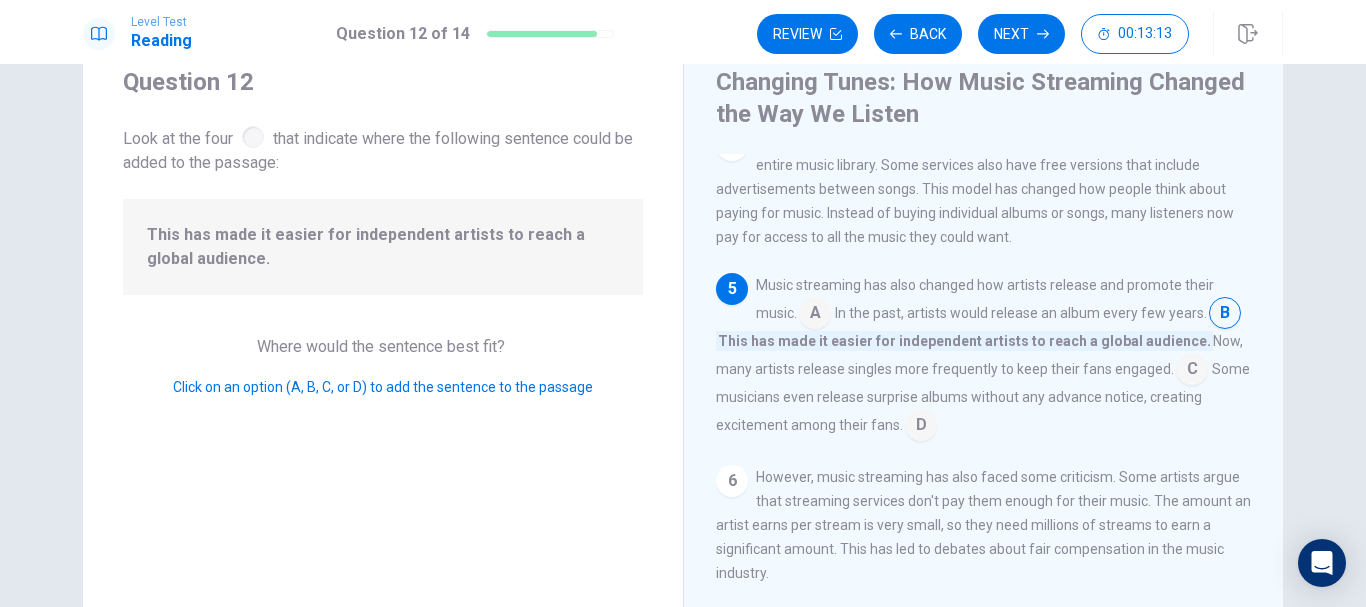 click at bounding box center [921, 427] 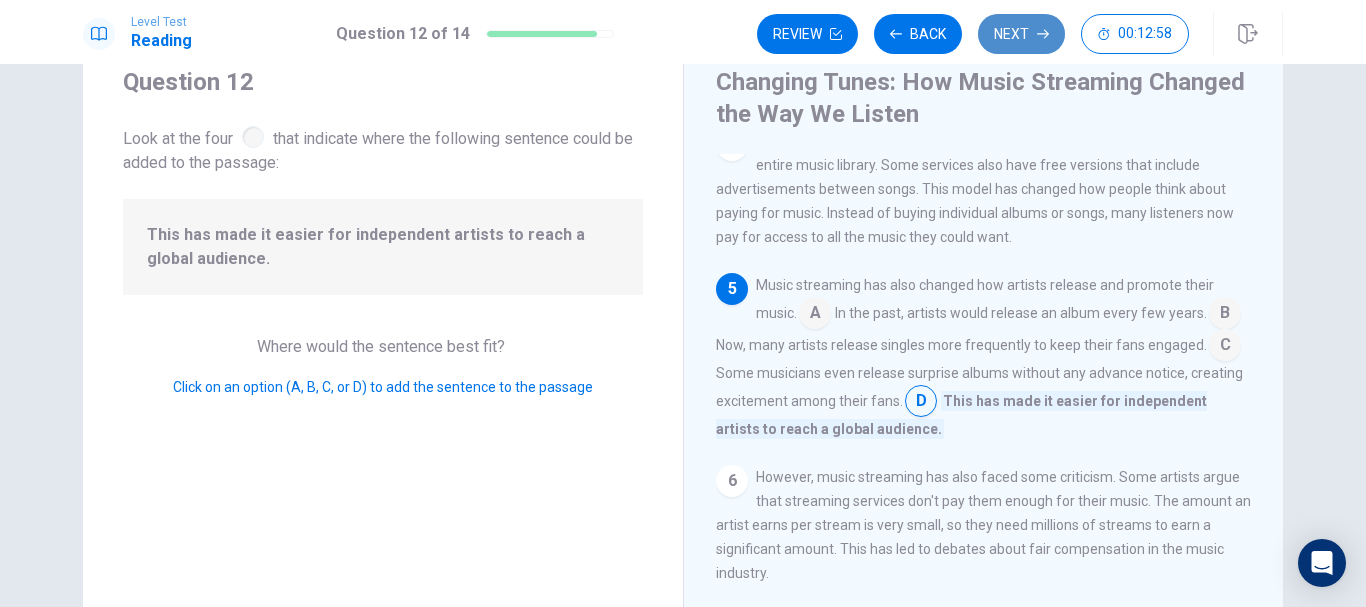 click on "Next" at bounding box center [1021, 34] 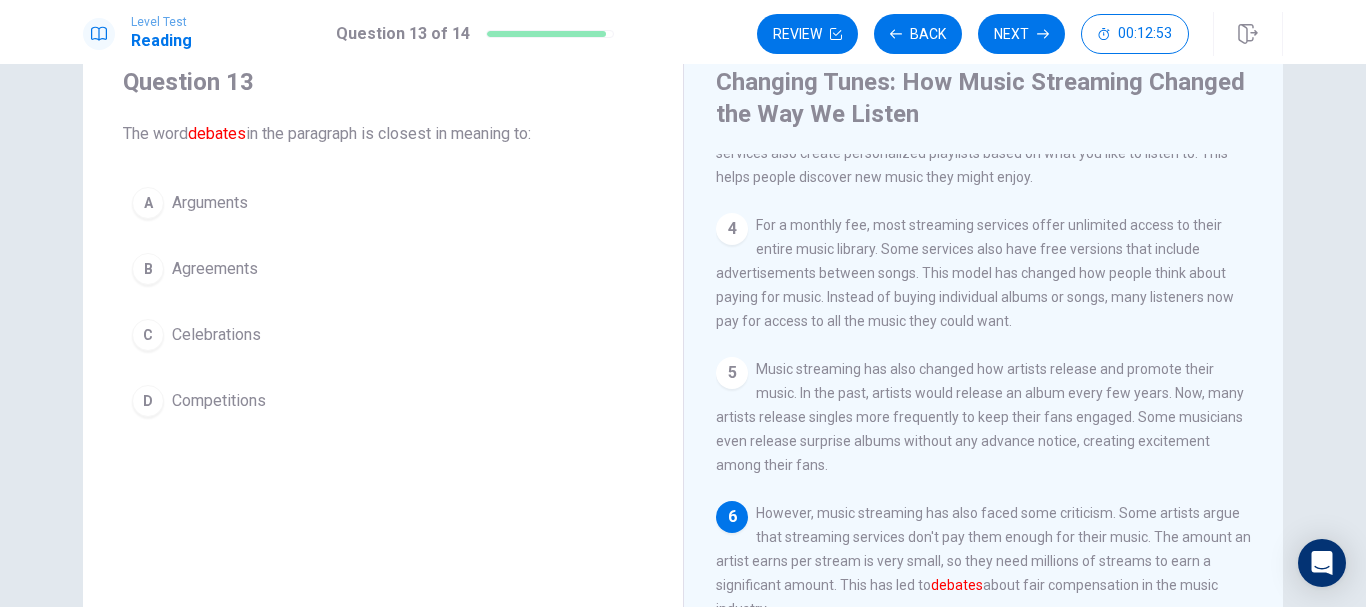 scroll, scrollTop: 418, scrollLeft: 0, axis: vertical 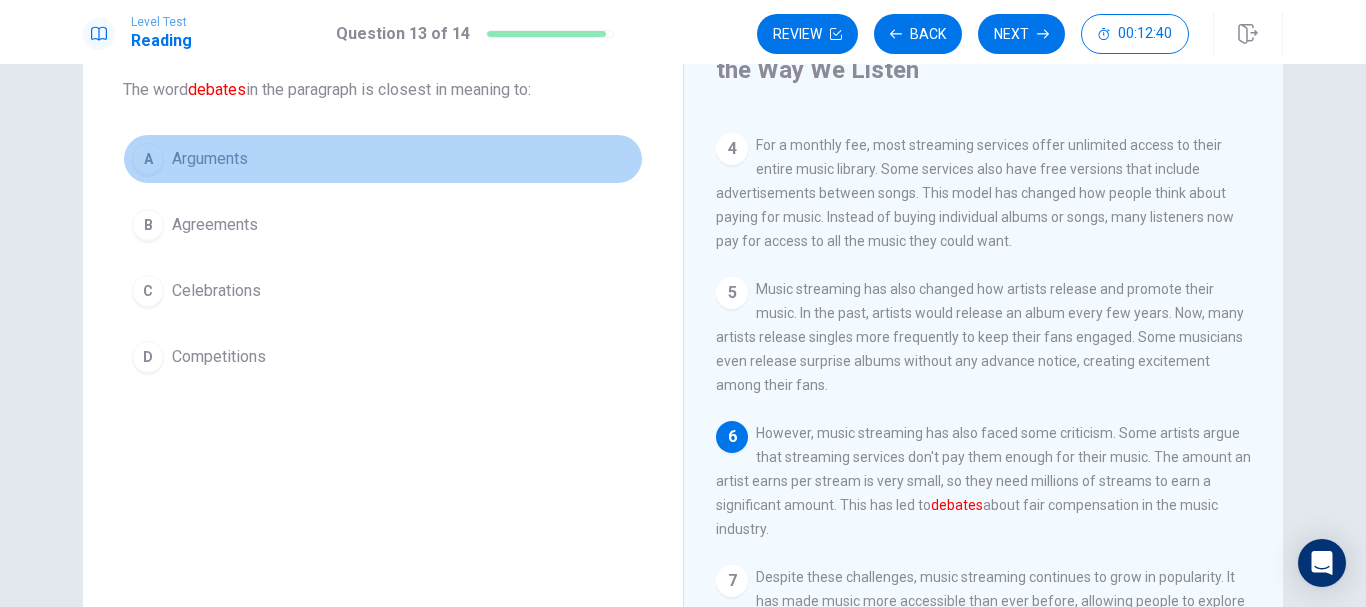click on "A Arguments" at bounding box center (383, 159) 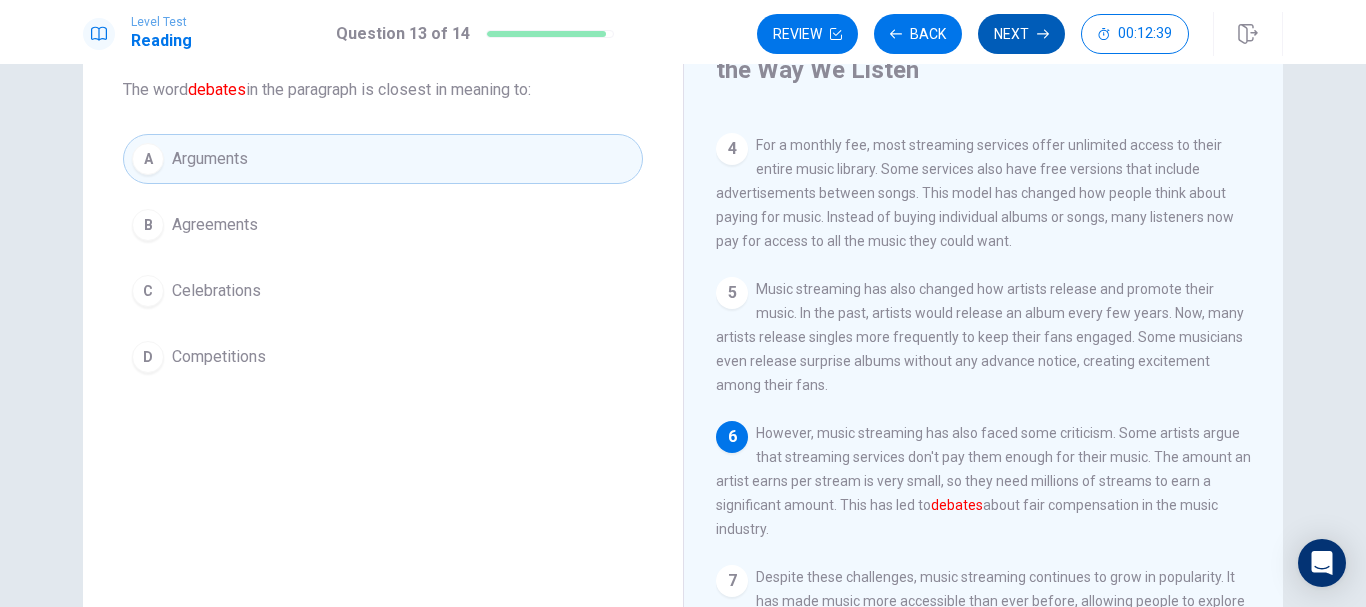 click on "Next" at bounding box center (1021, 34) 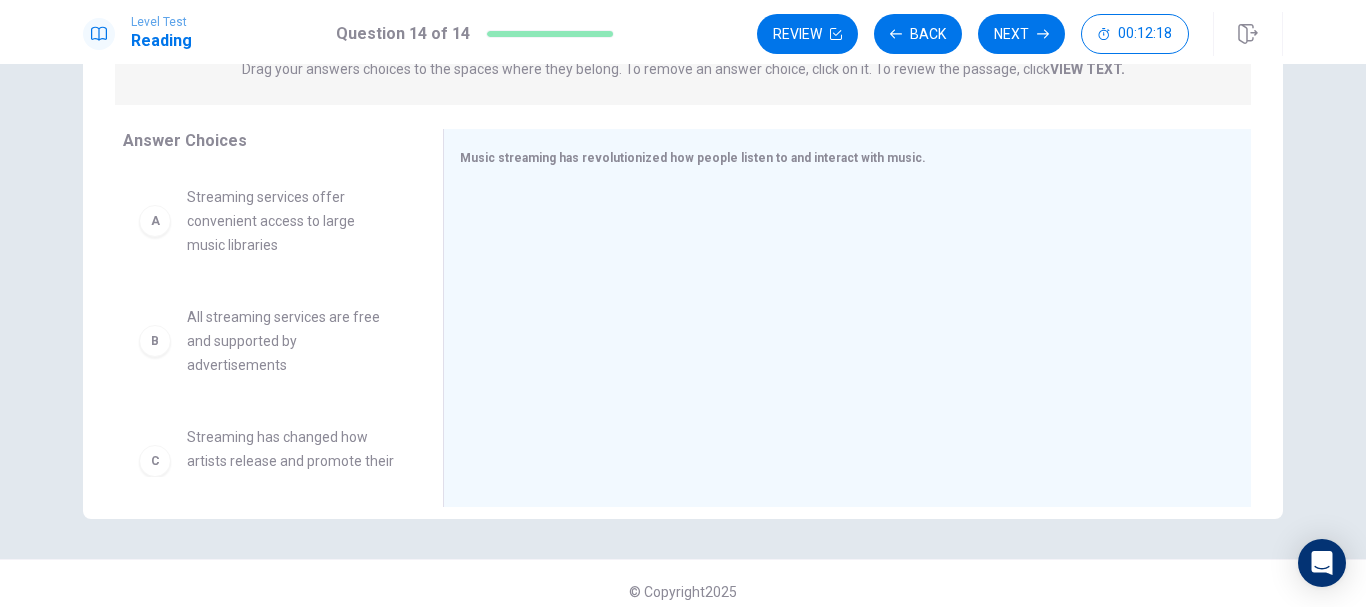 scroll, scrollTop: 281, scrollLeft: 0, axis: vertical 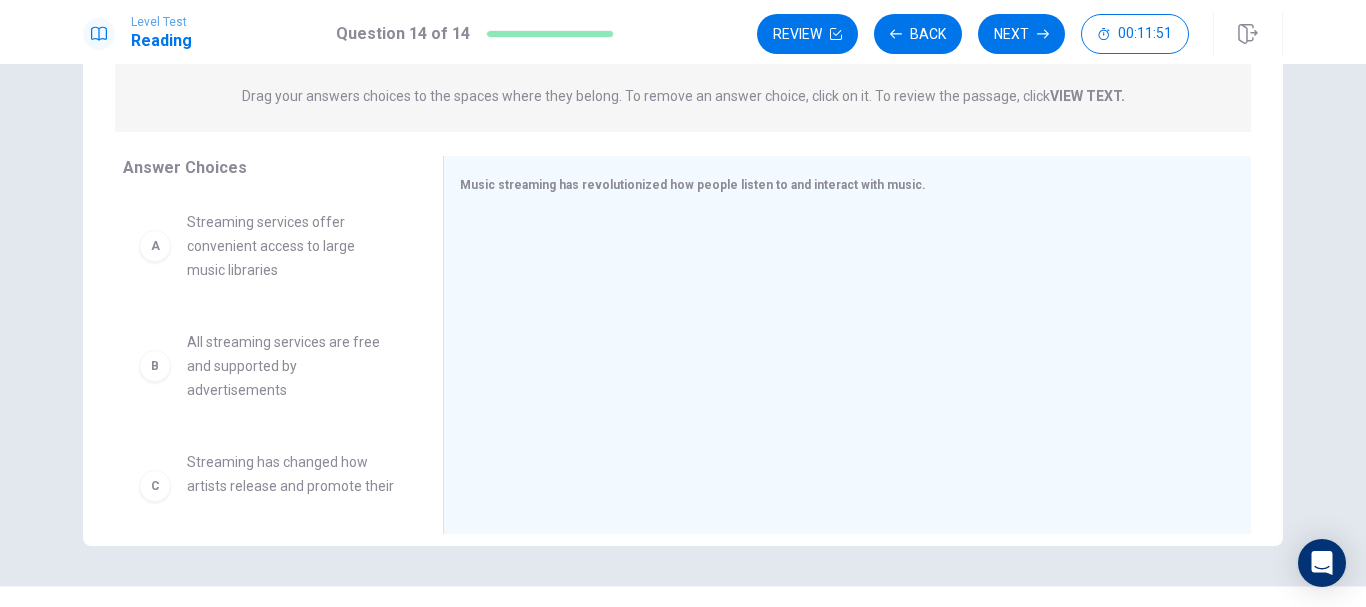 click on "Streaming services offer convenient access to large music libraries" at bounding box center [291, 246] 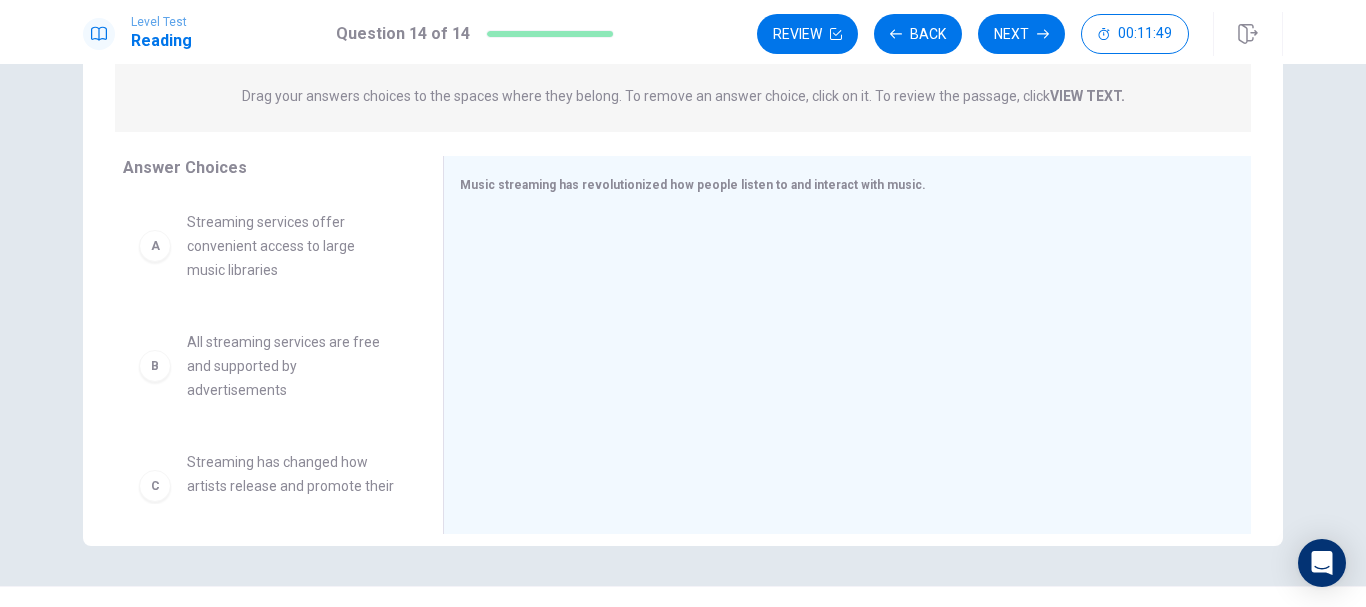 click on "A Streaming services offer convenient access to large music libraries" at bounding box center [267, 246] 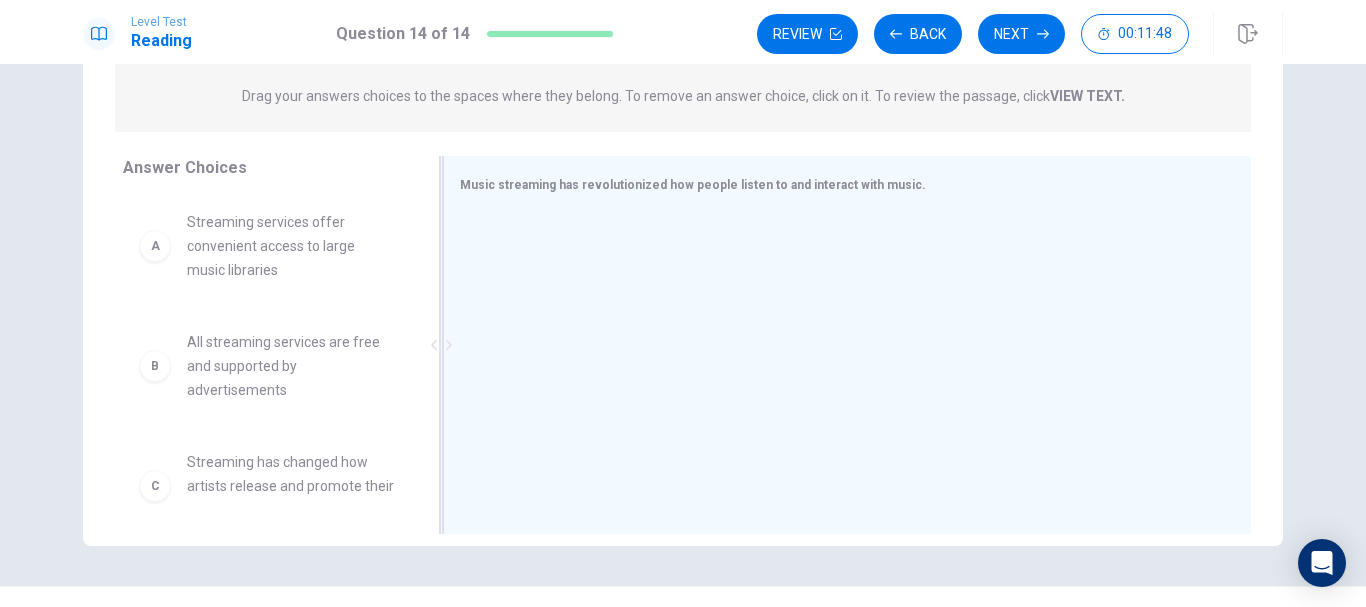 scroll, scrollTop: 0, scrollLeft: 0, axis: both 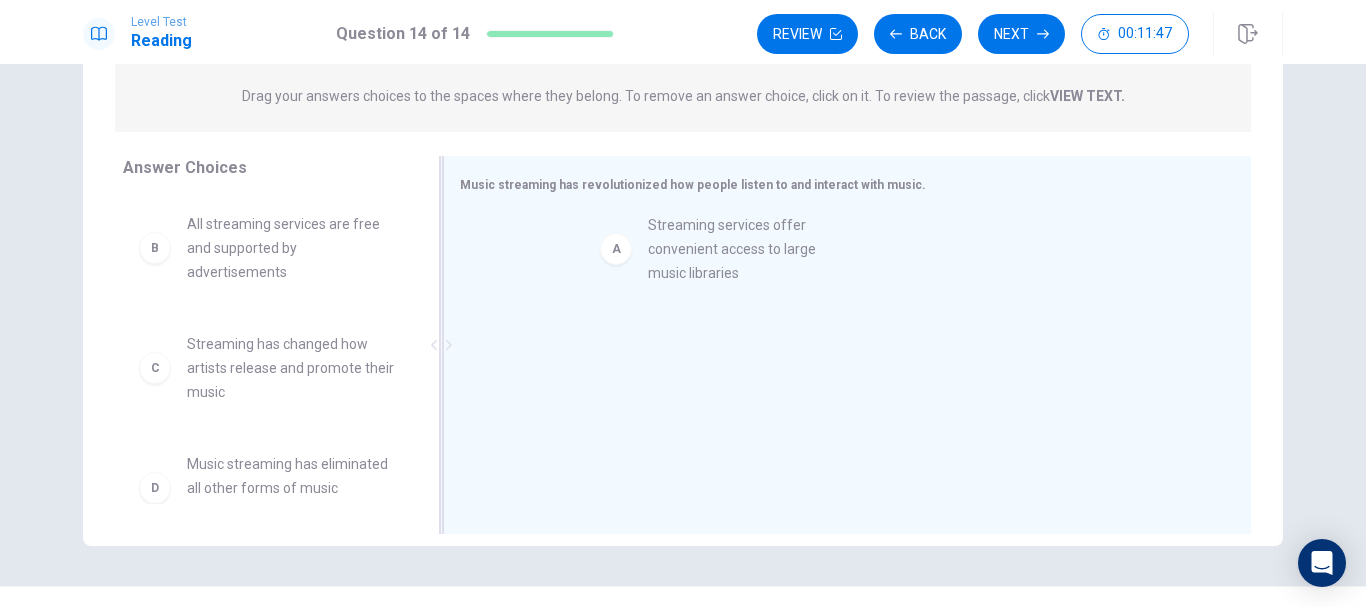 drag, startPoint x: 143, startPoint y: 251, endPoint x: 625, endPoint y: 254, distance: 482.00934 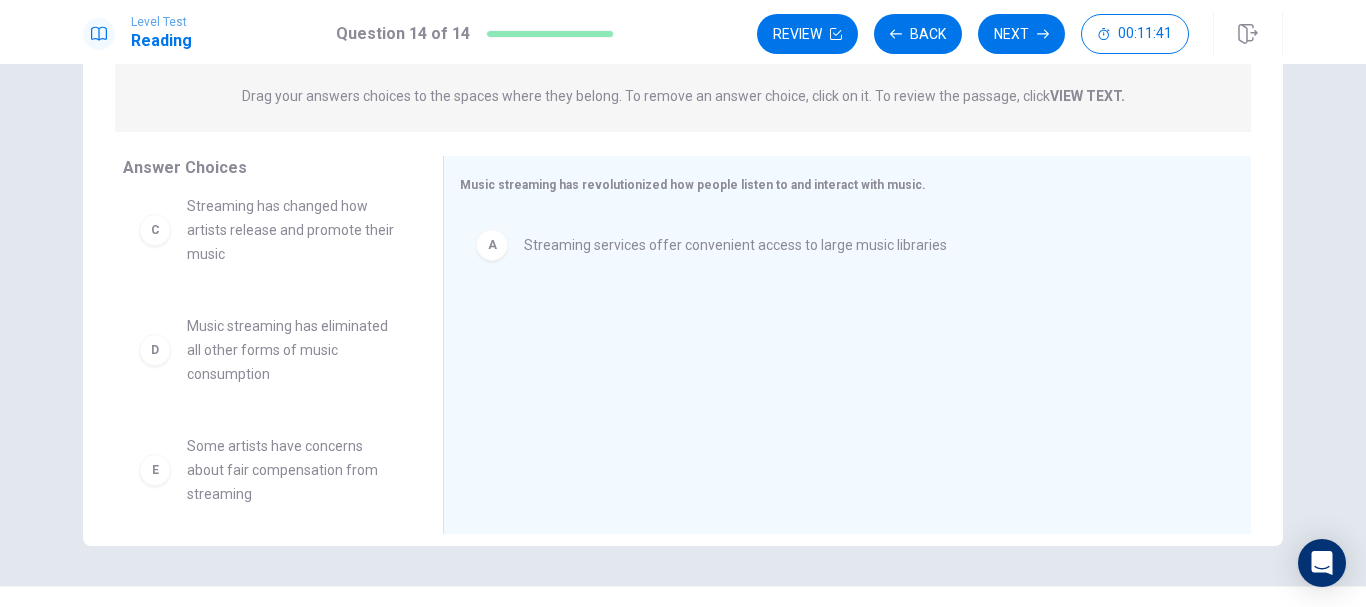 scroll, scrollTop: 139, scrollLeft: 0, axis: vertical 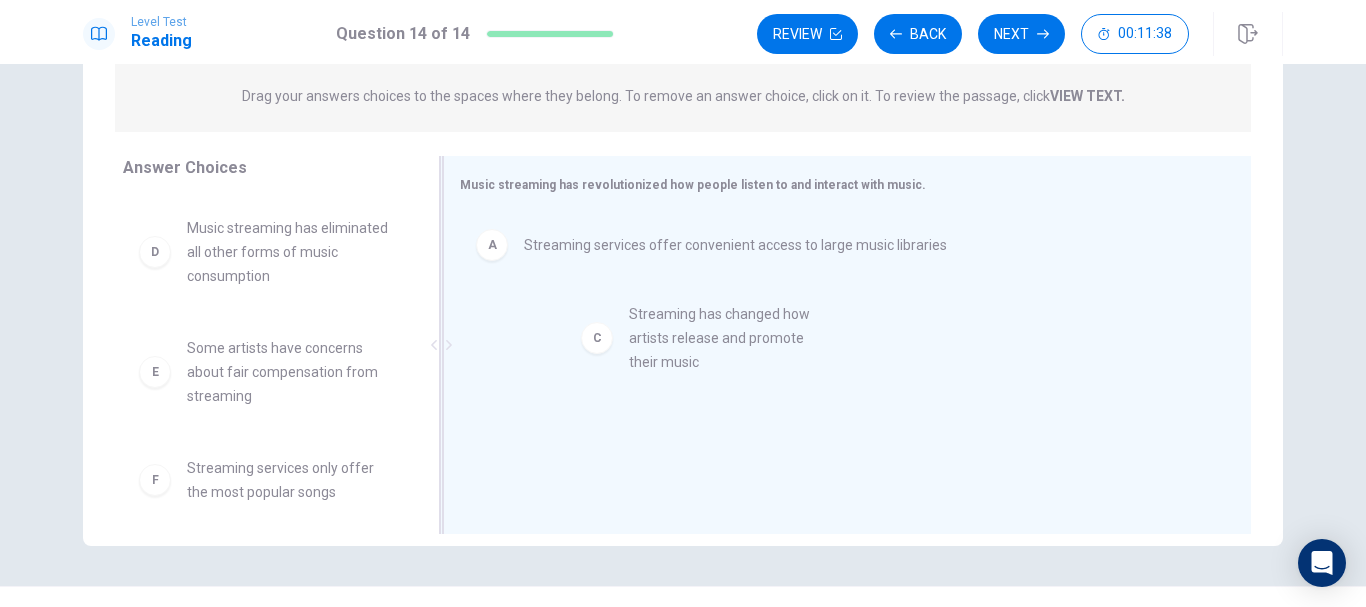 drag, startPoint x: 291, startPoint y: 253, endPoint x: 760, endPoint y: 364, distance: 481.95642 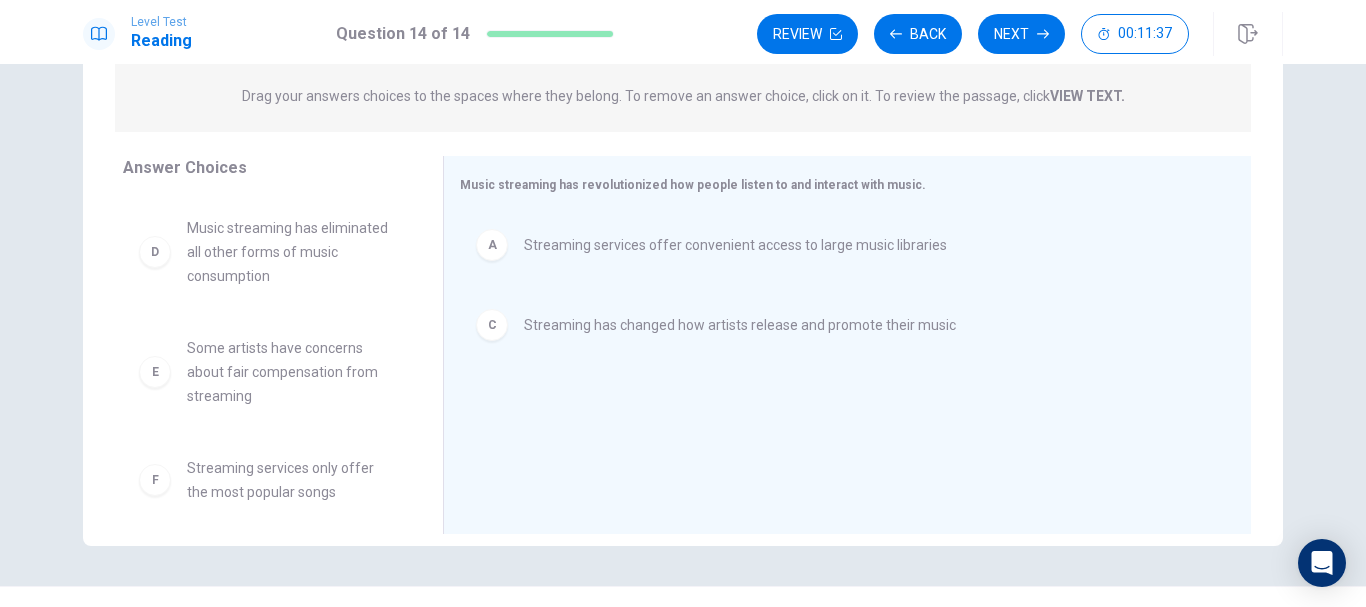 scroll, scrollTop: 132, scrollLeft: 0, axis: vertical 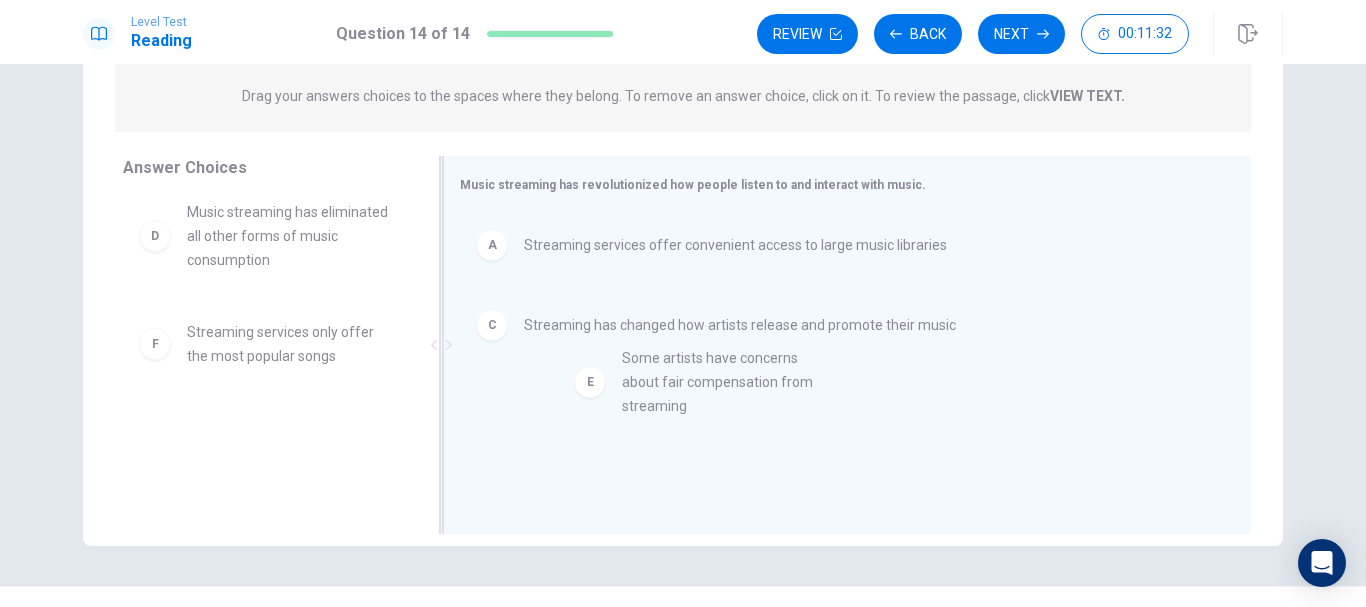 drag, startPoint x: 319, startPoint y: 349, endPoint x: 771, endPoint y: 375, distance: 452.74716 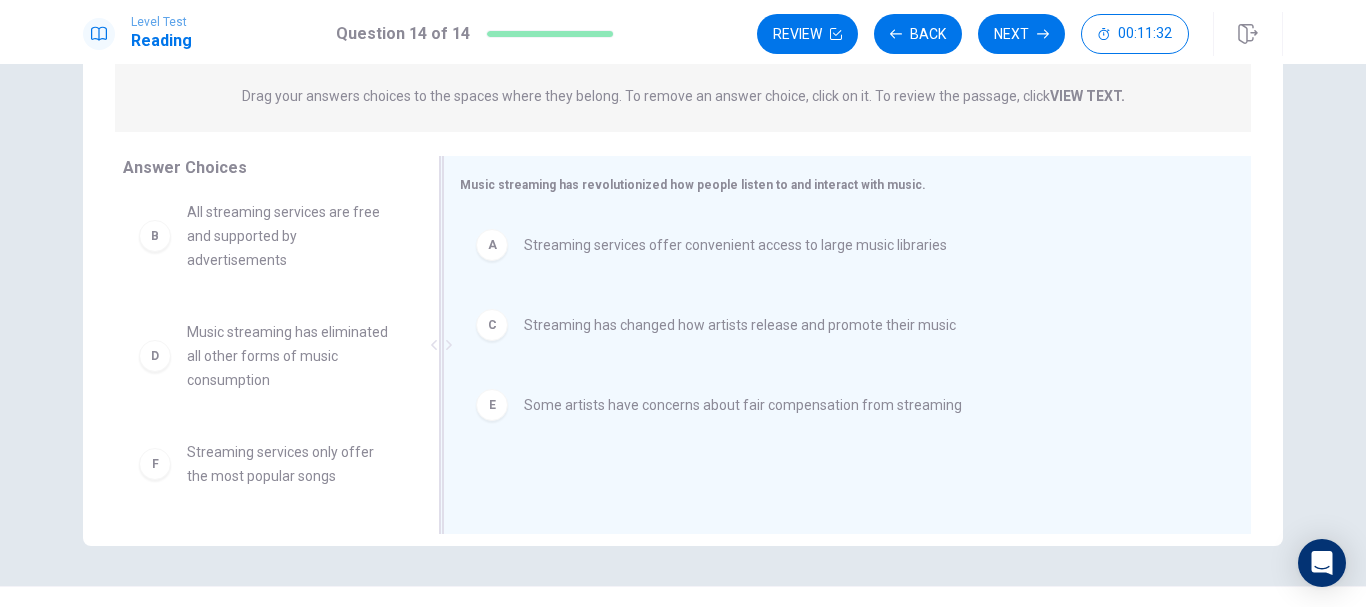 scroll, scrollTop: 12, scrollLeft: 0, axis: vertical 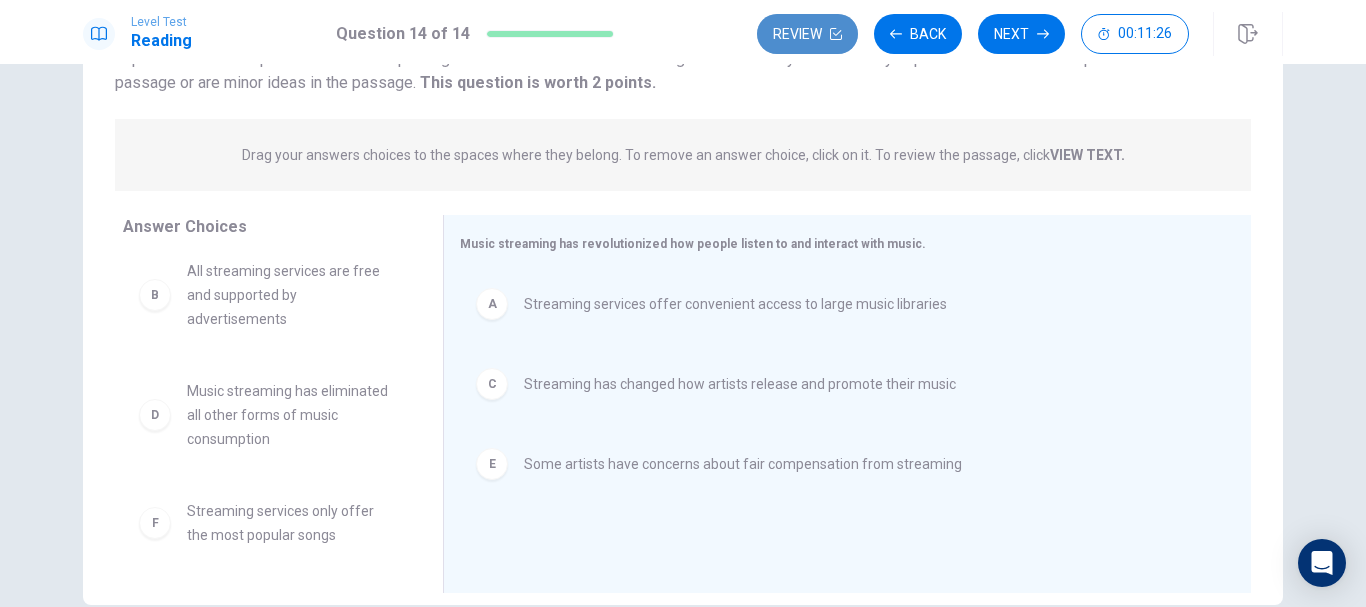 click on "Review" at bounding box center [807, 34] 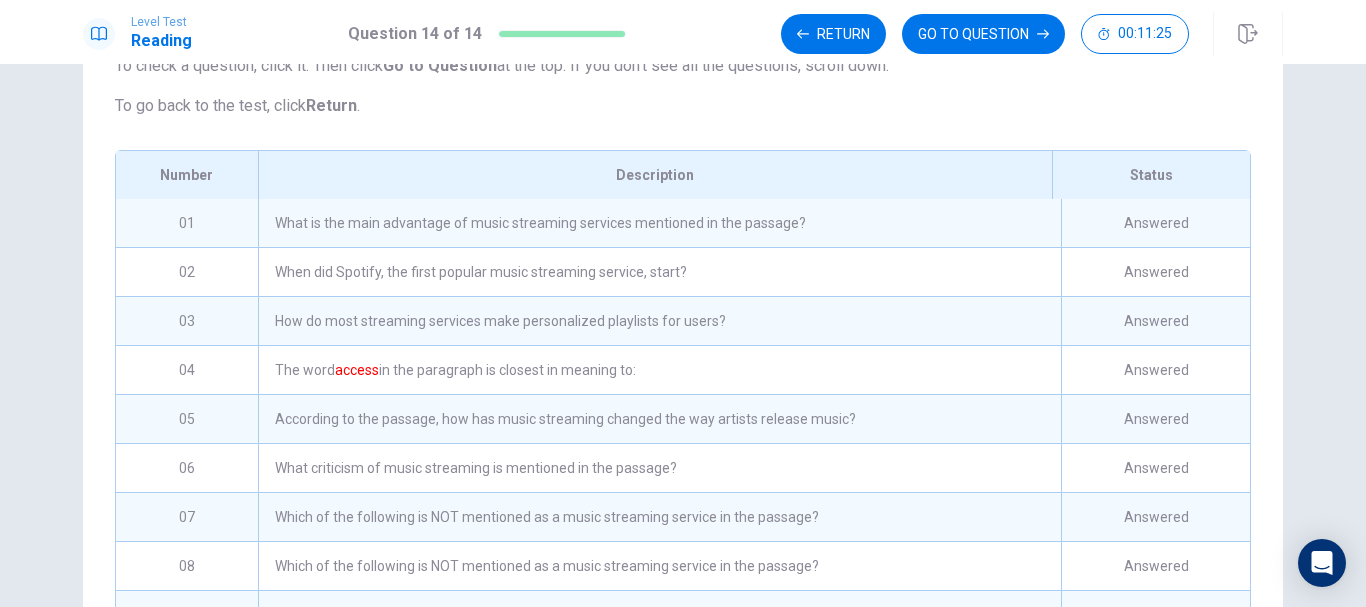 scroll, scrollTop: 403, scrollLeft: 0, axis: vertical 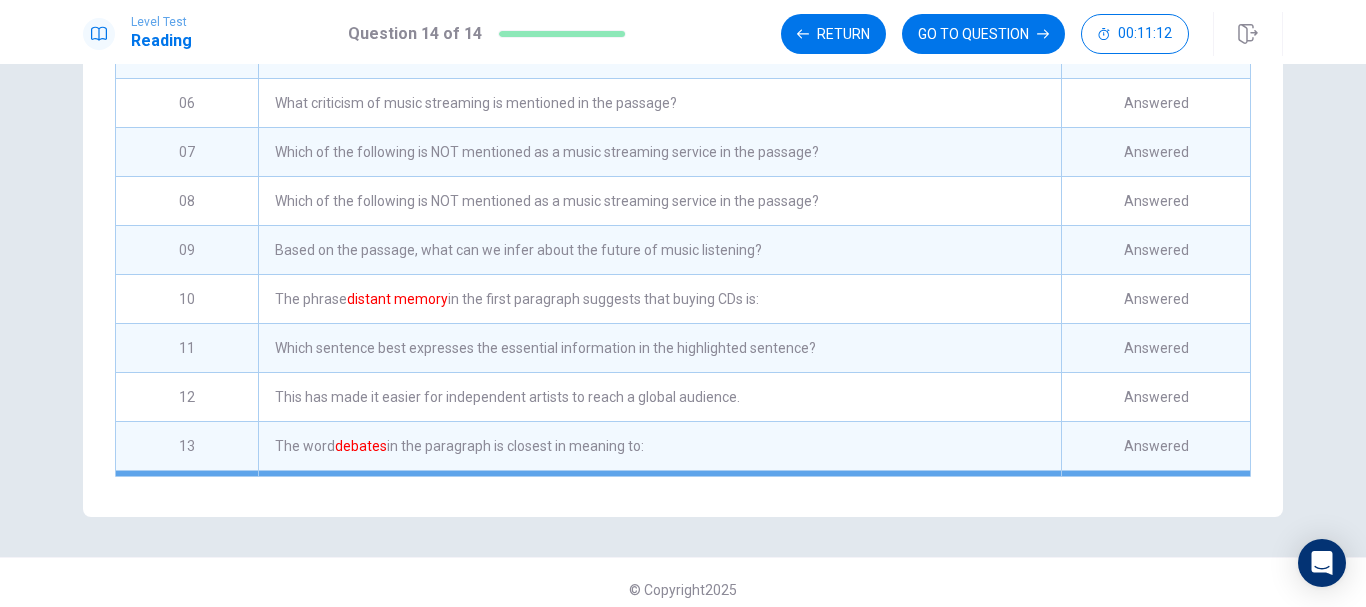 click on "Based on the passage, what can we infer about the future of music listening?" at bounding box center (659, 250) 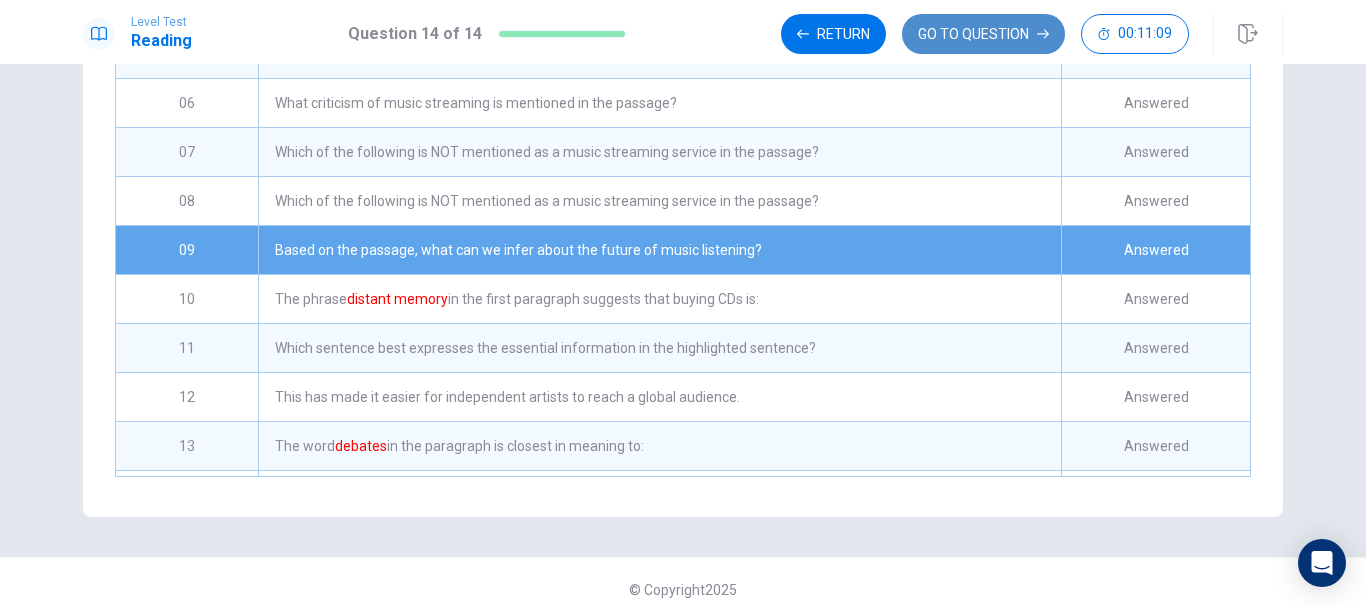 click on "GO TO QUESTION" at bounding box center (983, 34) 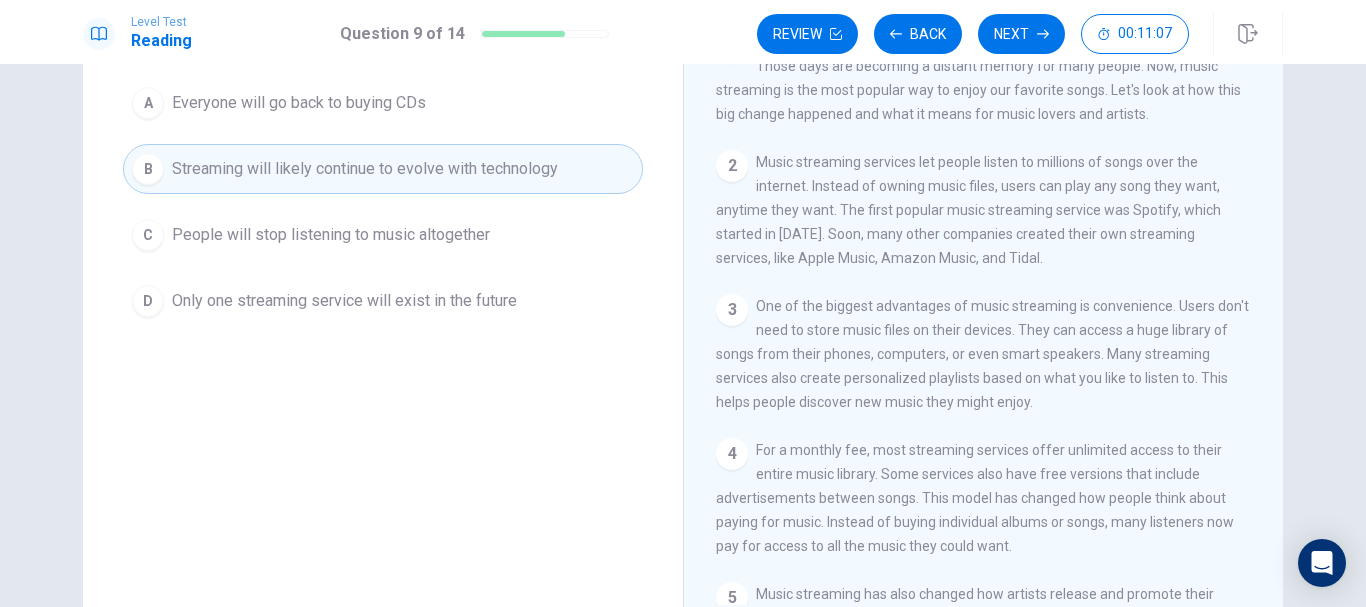 scroll, scrollTop: 193, scrollLeft: 0, axis: vertical 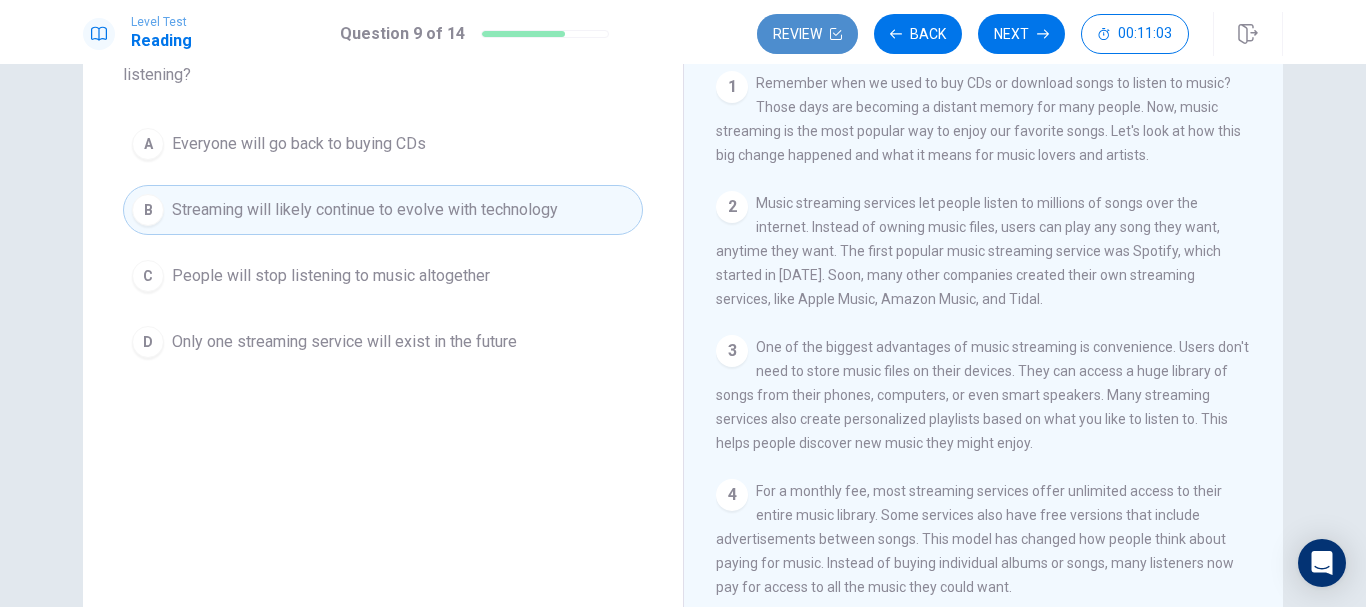 click on "Review" at bounding box center [807, 34] 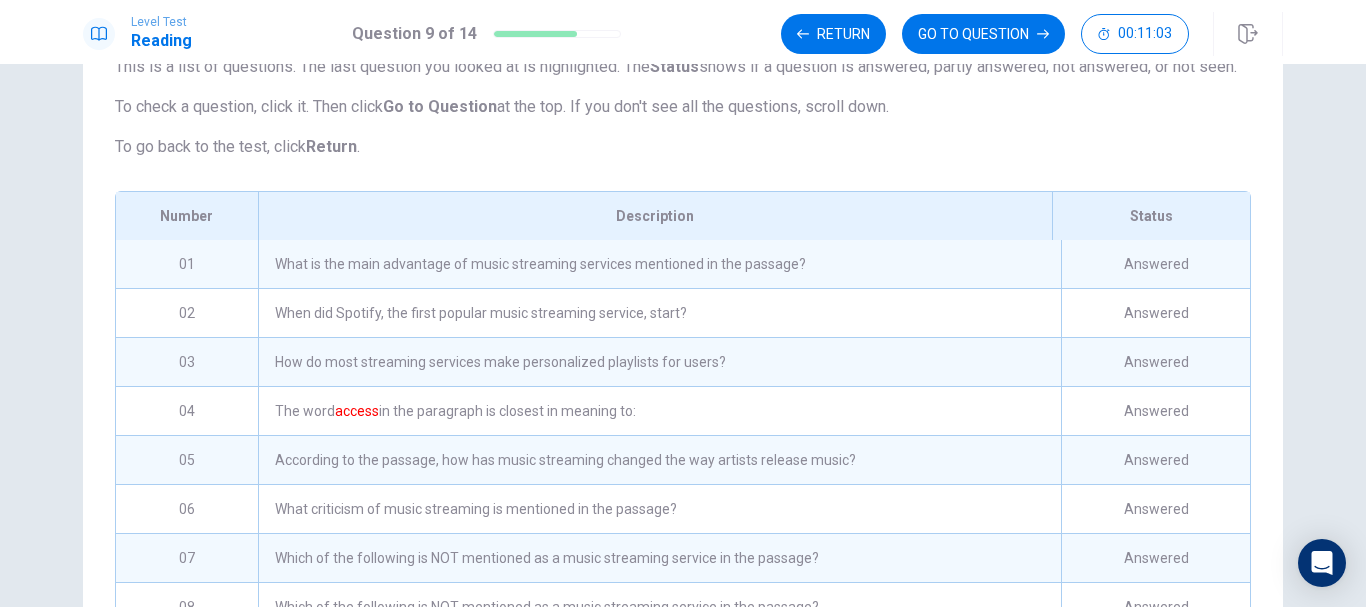 scroll, scrollTop: 373, scrollLeft: 0, axis: vertical 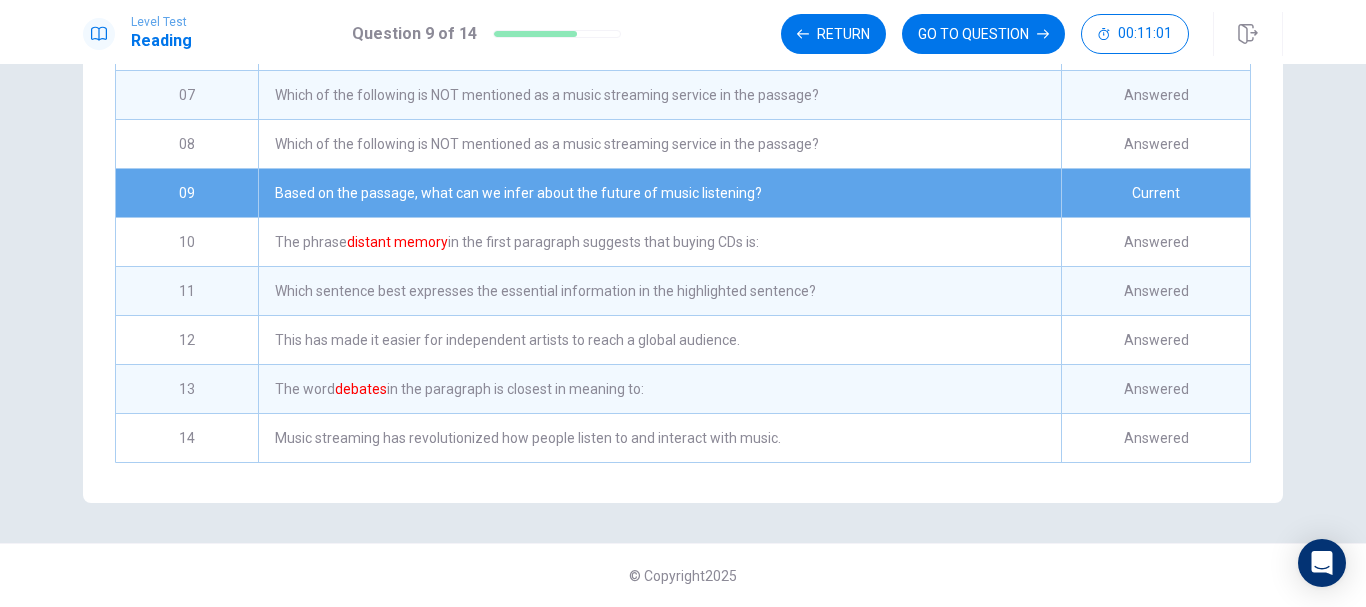 click on "Music streaming has revolutionized how people listen to and interact with music." at bounding box center (659, 438) 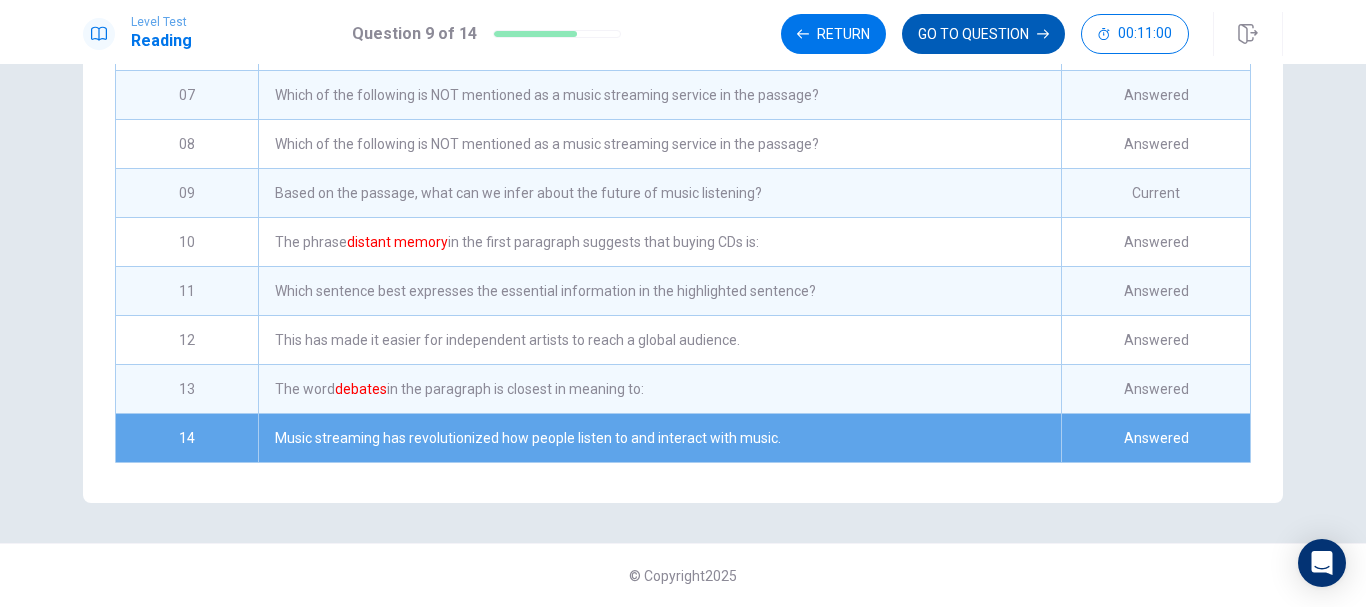 click on "GO TO QUESTION" at bounding box center [983, 34] 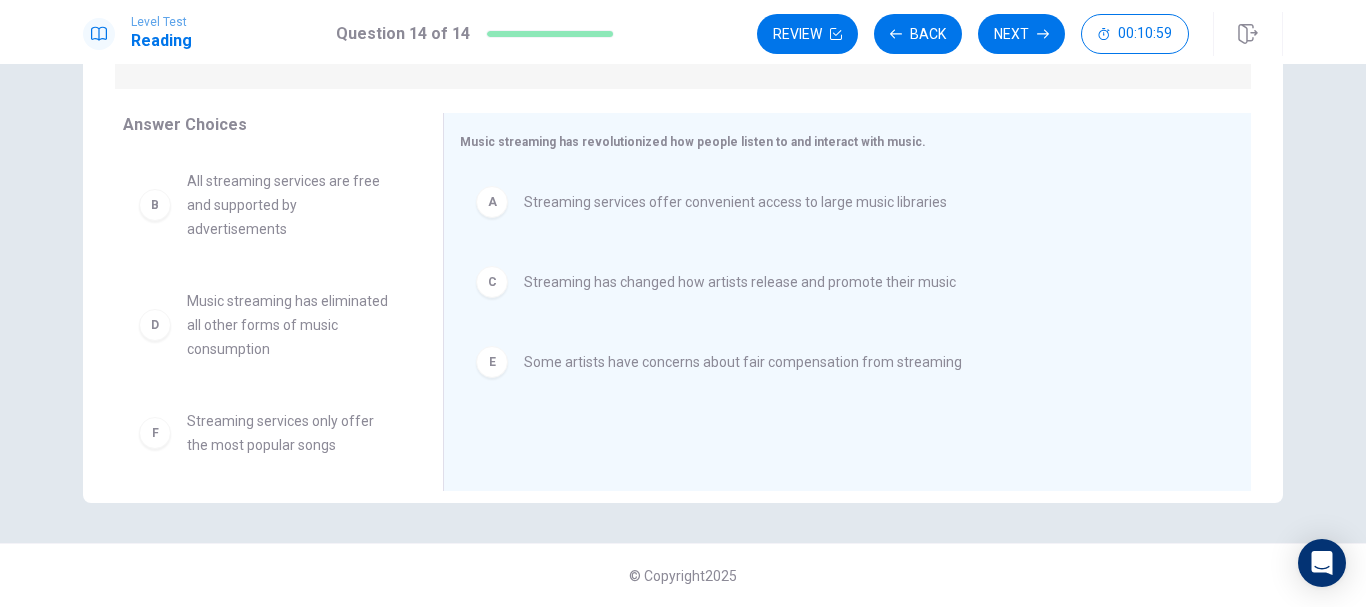 scroll, scrollTop: 296, scrollLeft: 0, axis: vertical 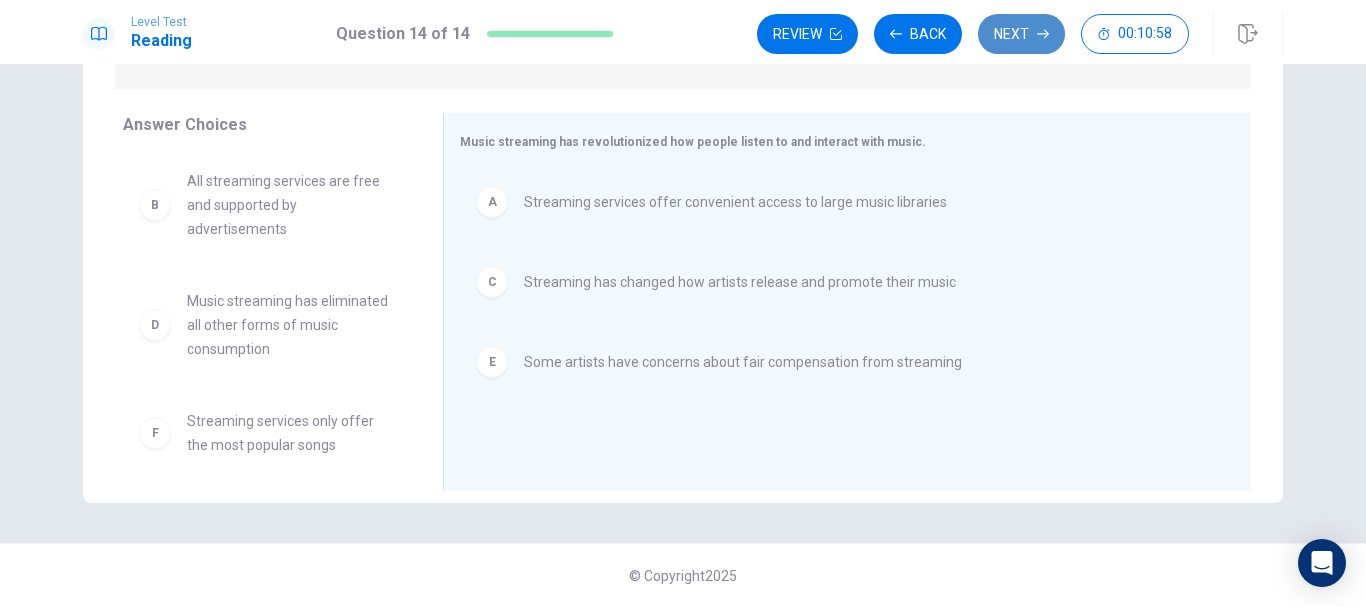 click on "Next" at bounding box center (1021, 34) 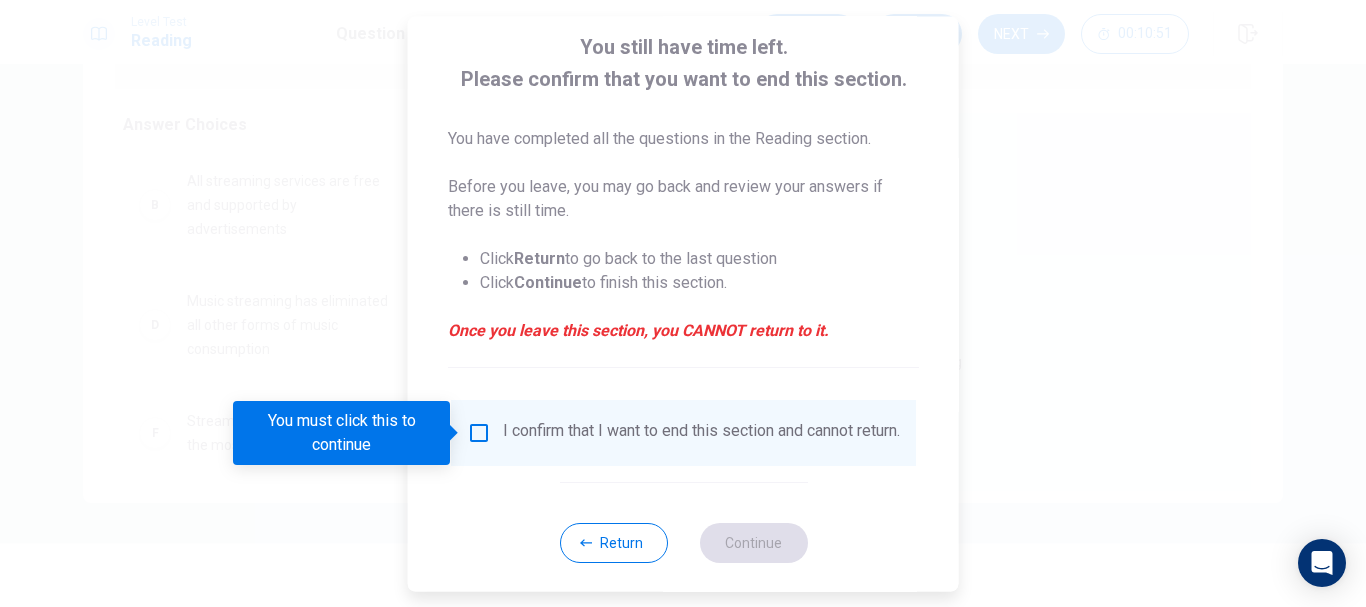 scroll, scrollTop: 114, scrollLeft: 0, axis: vertical 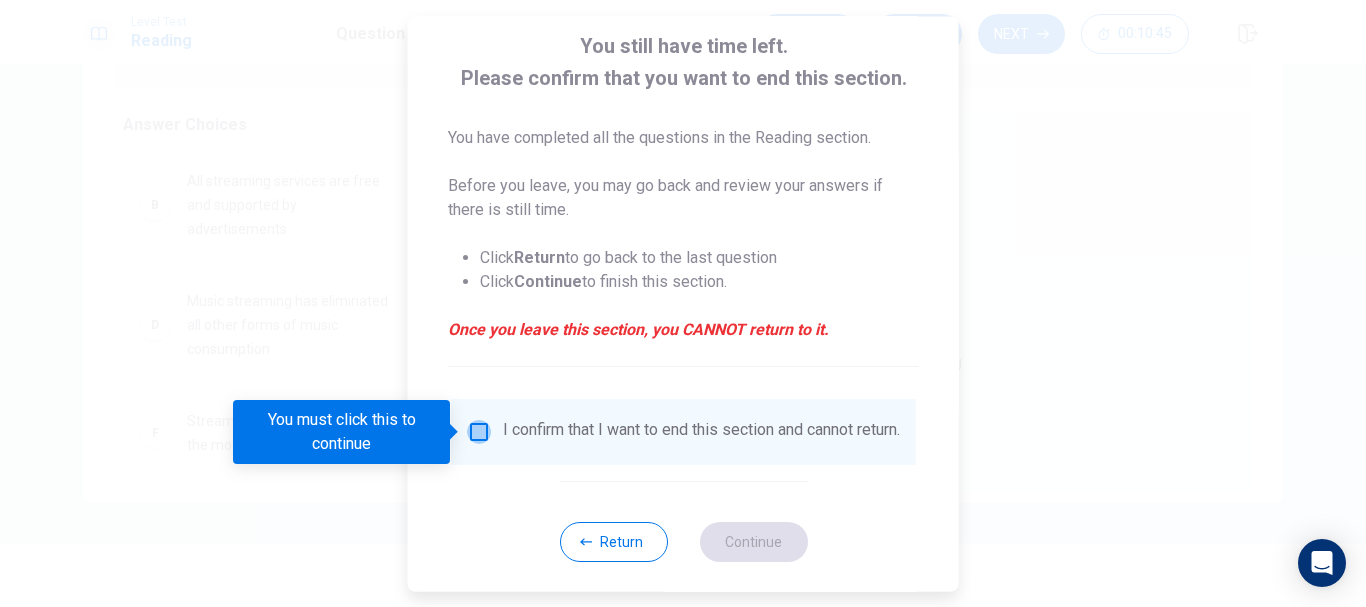 click at bounding box center [479, 432] 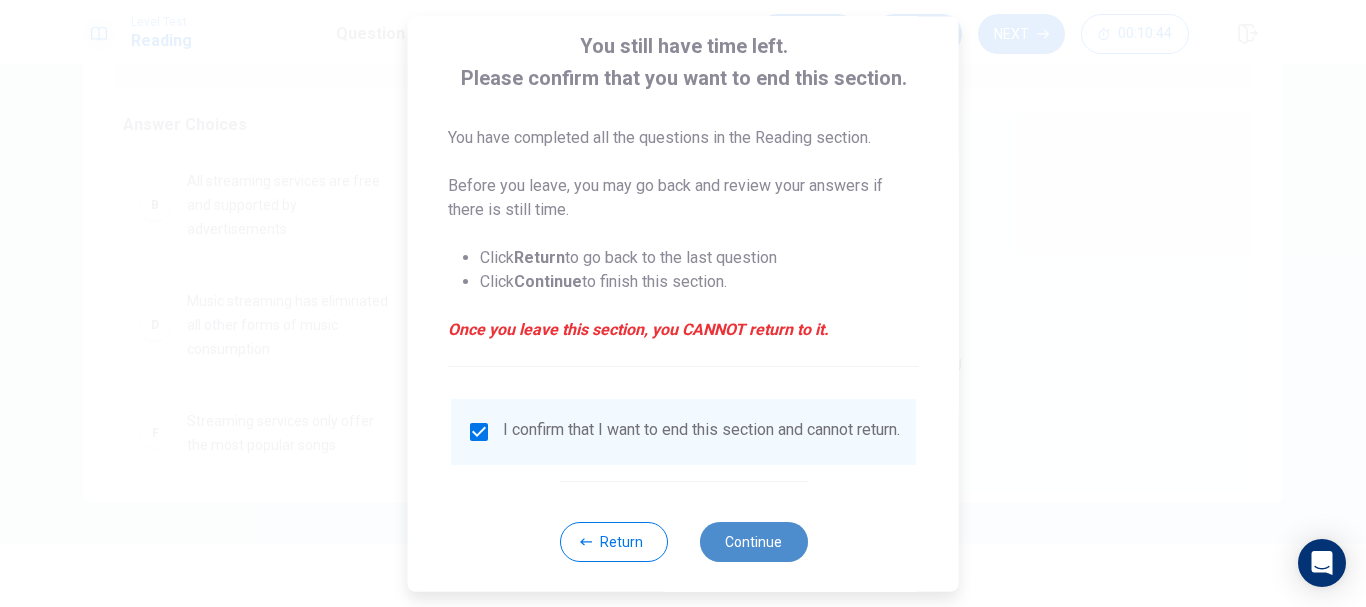 click on "Continue" at bounding box center [753, 542] 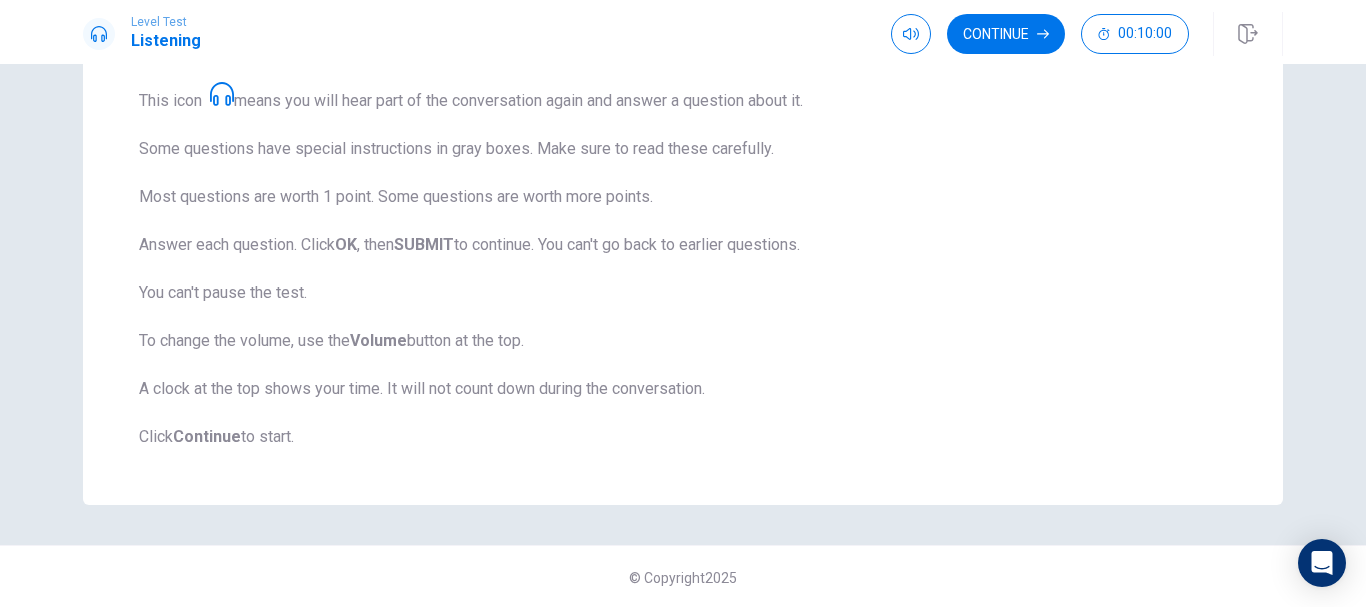 scroll, scrollTop: 352, scrollLeft: 0, axis: vertical 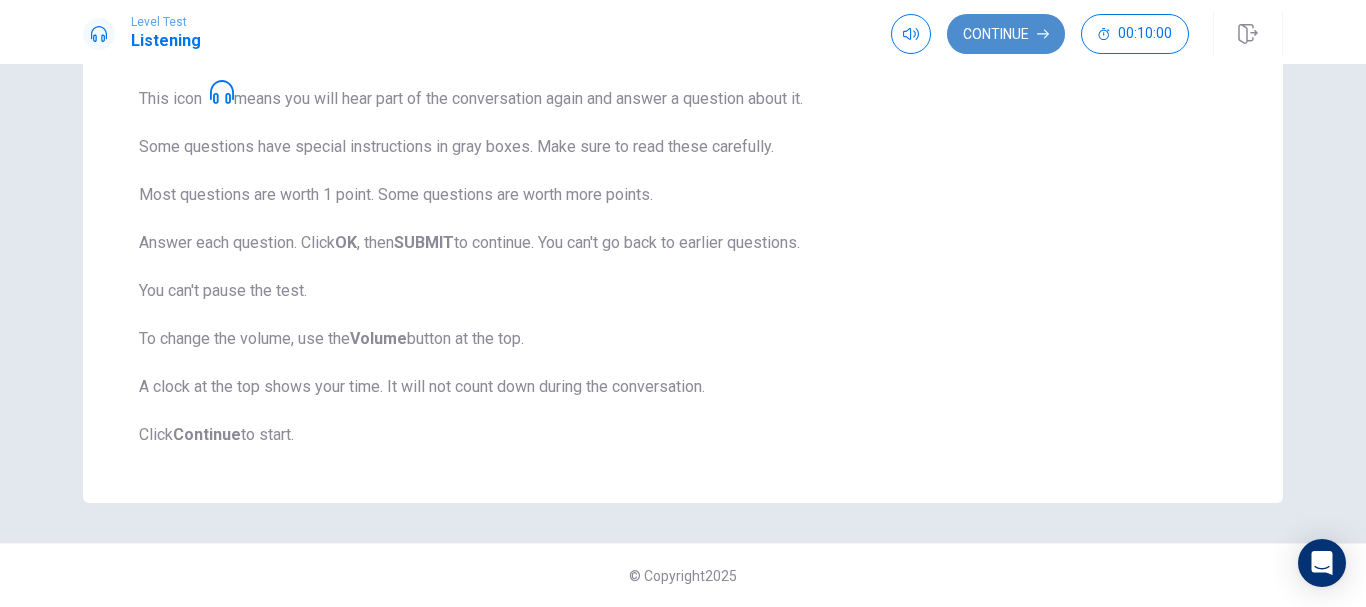 click on "Continue" at bounding box center (1006, 34) 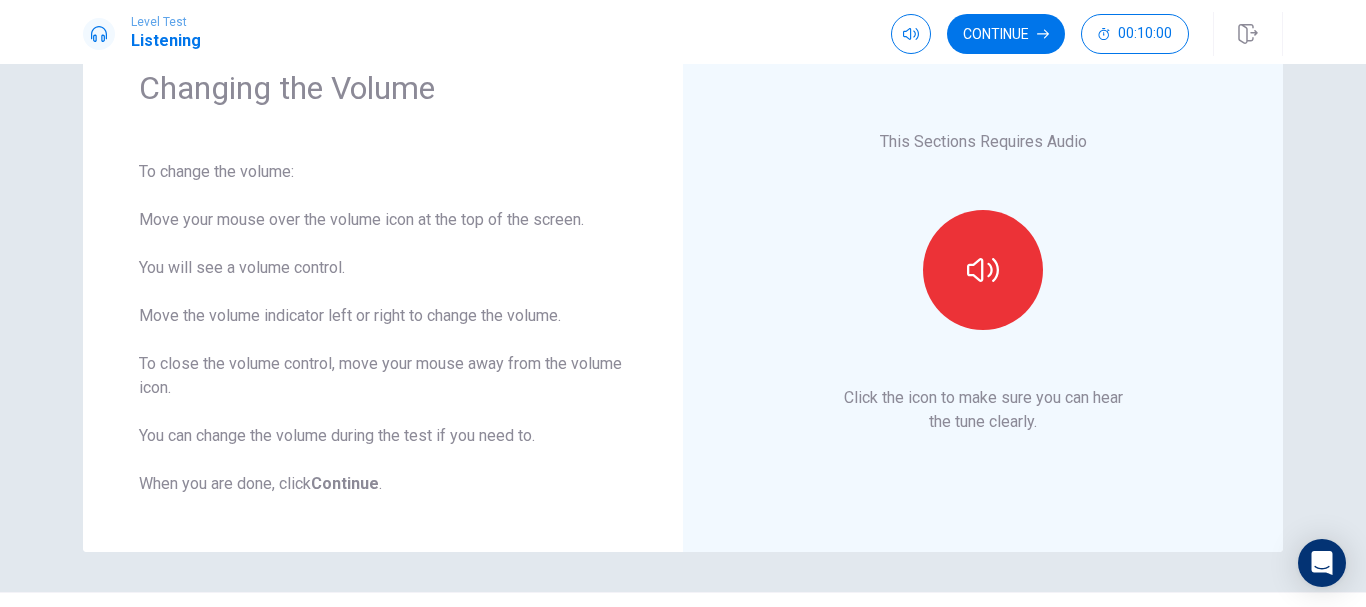 scroll, scrollTop: 93, scrollLeft: 0, axis: vertical 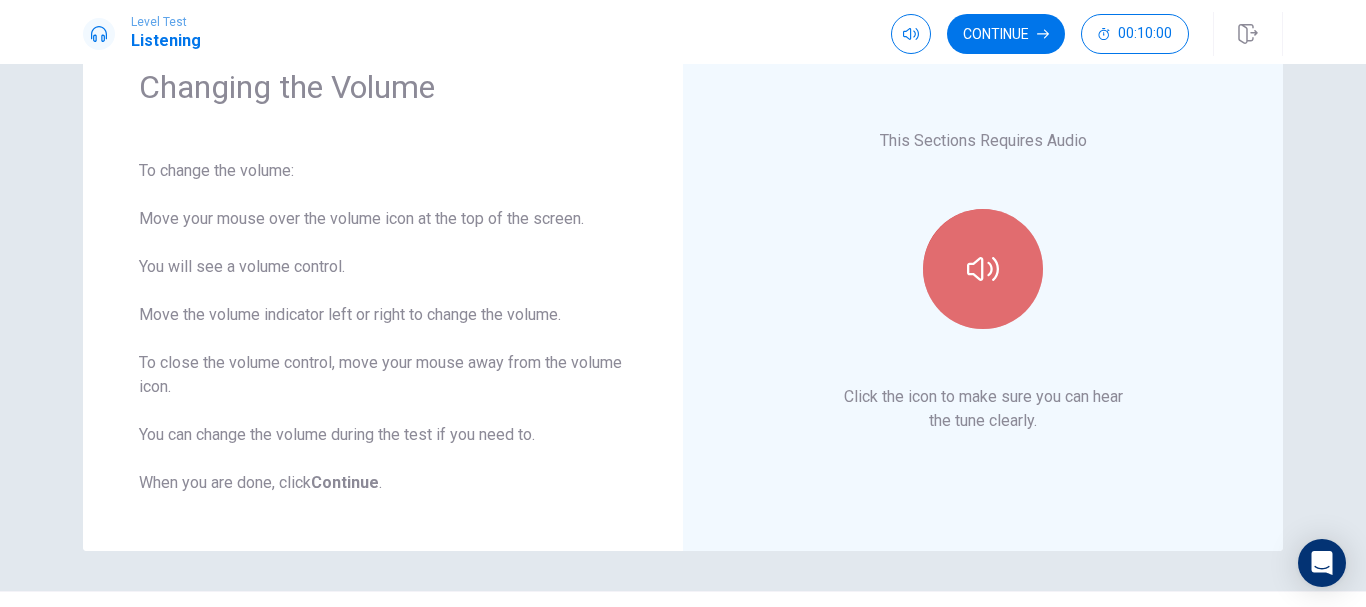 click at bounding box center (983, 269) 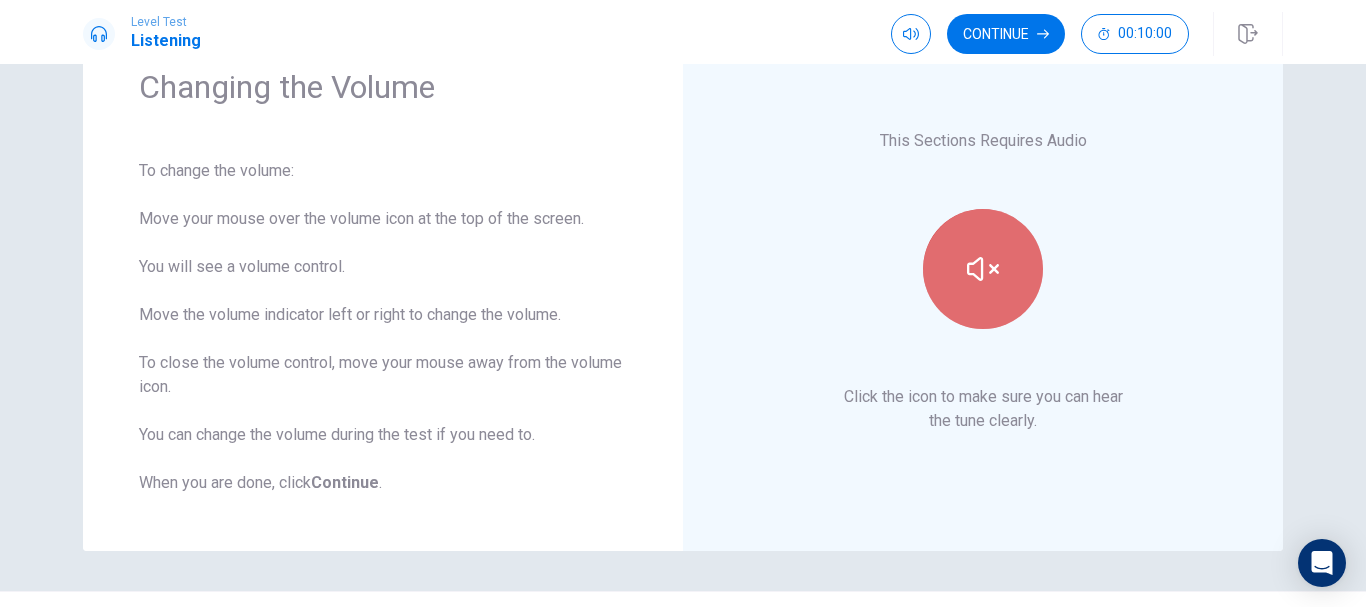 click 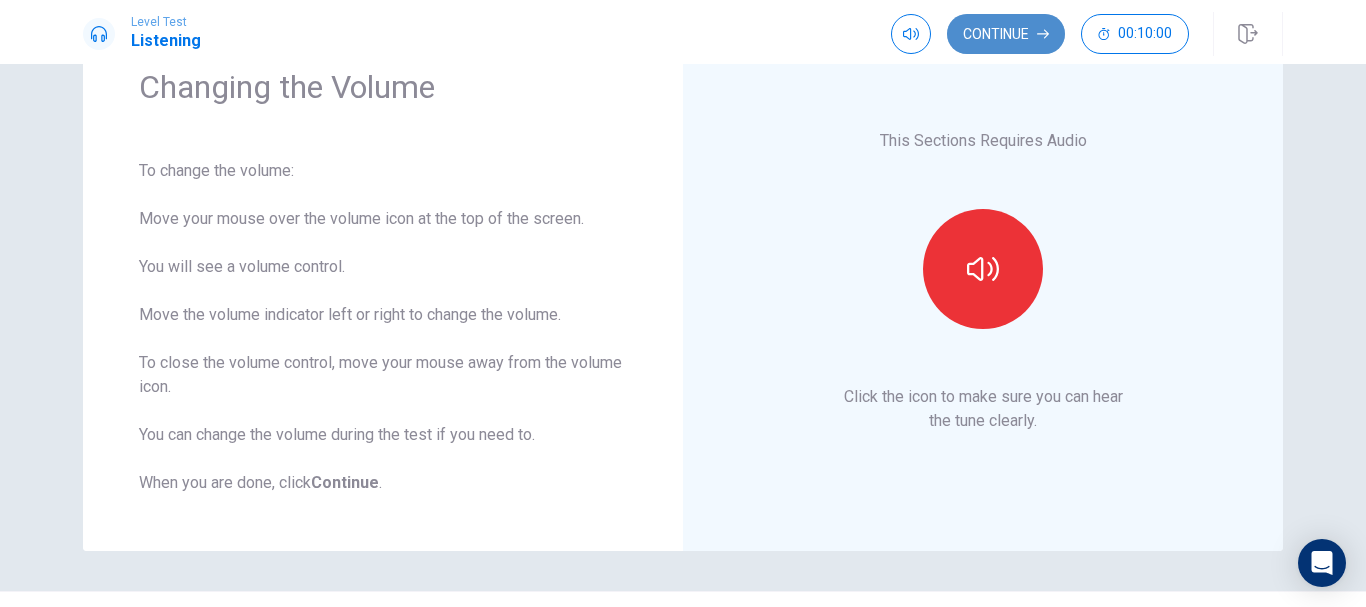 click on "Continue" at bounding box center [1006, 34] 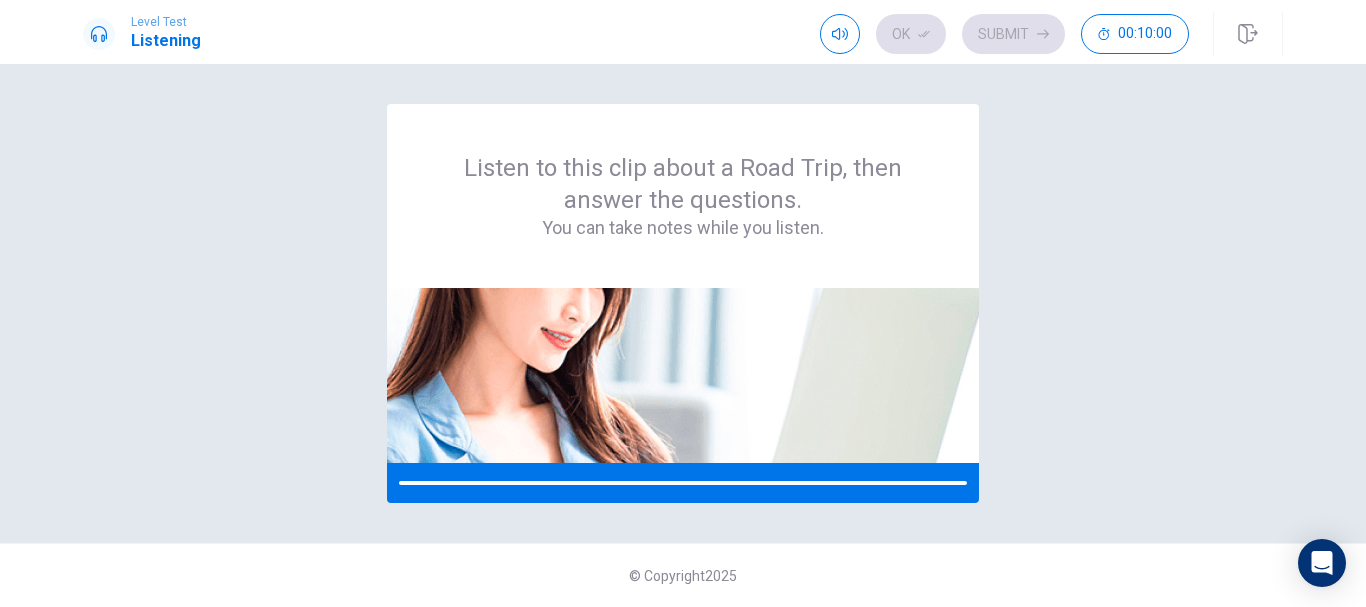 scroll, scrollTop: 0, scrollLeft: 0, axis: both 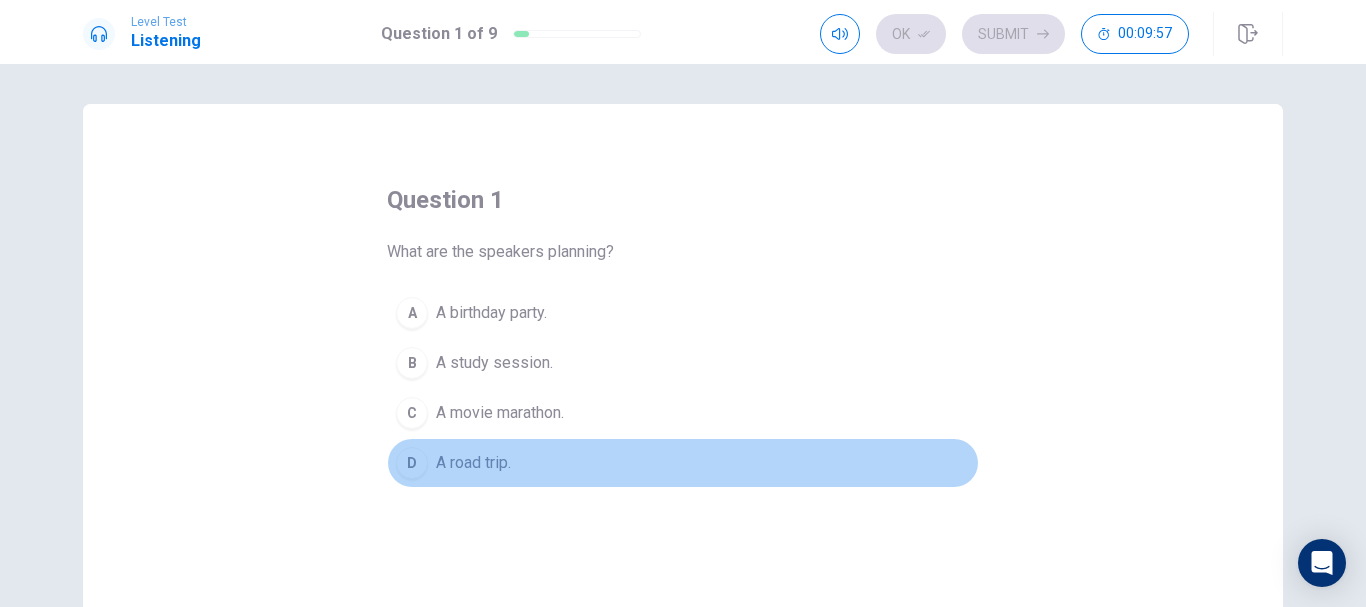click on "D" at bounding box center [412, 463] 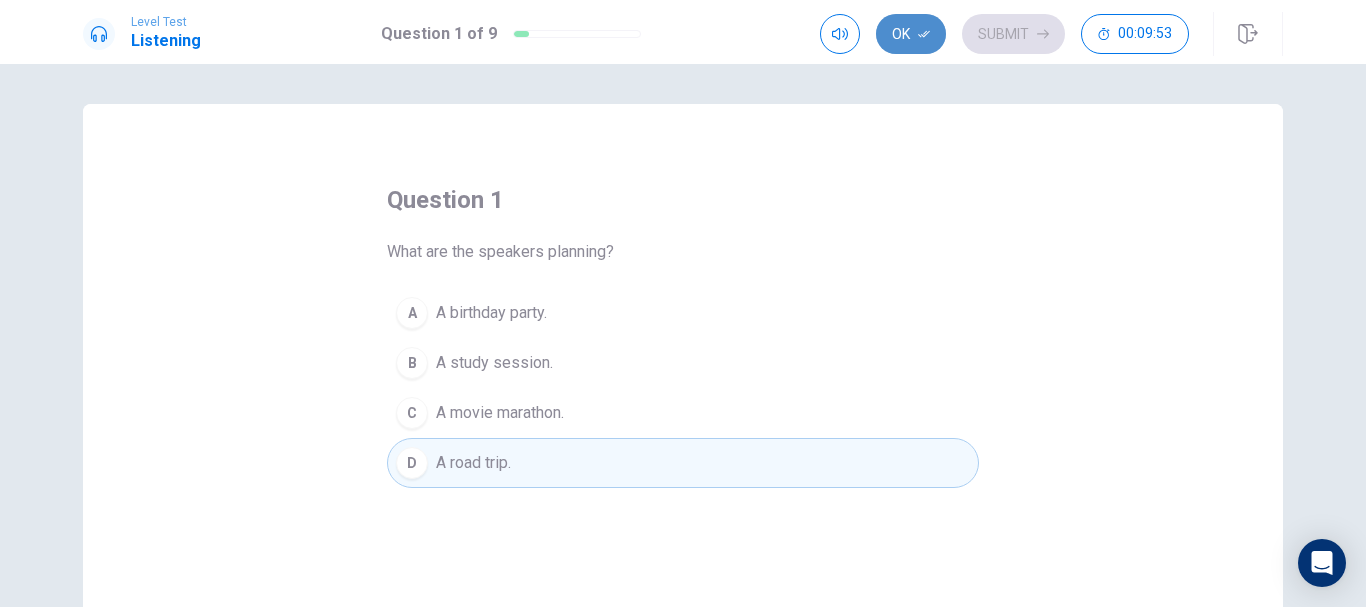 click 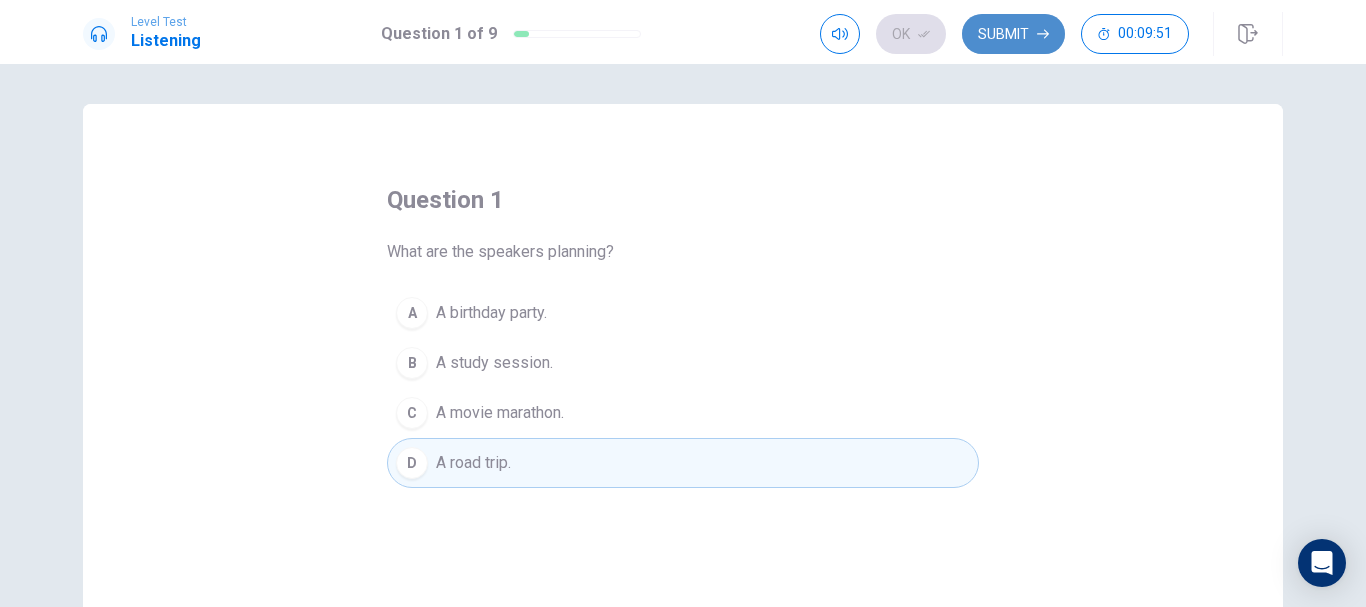 click on "Submit" at bounding box center [1013, 34] 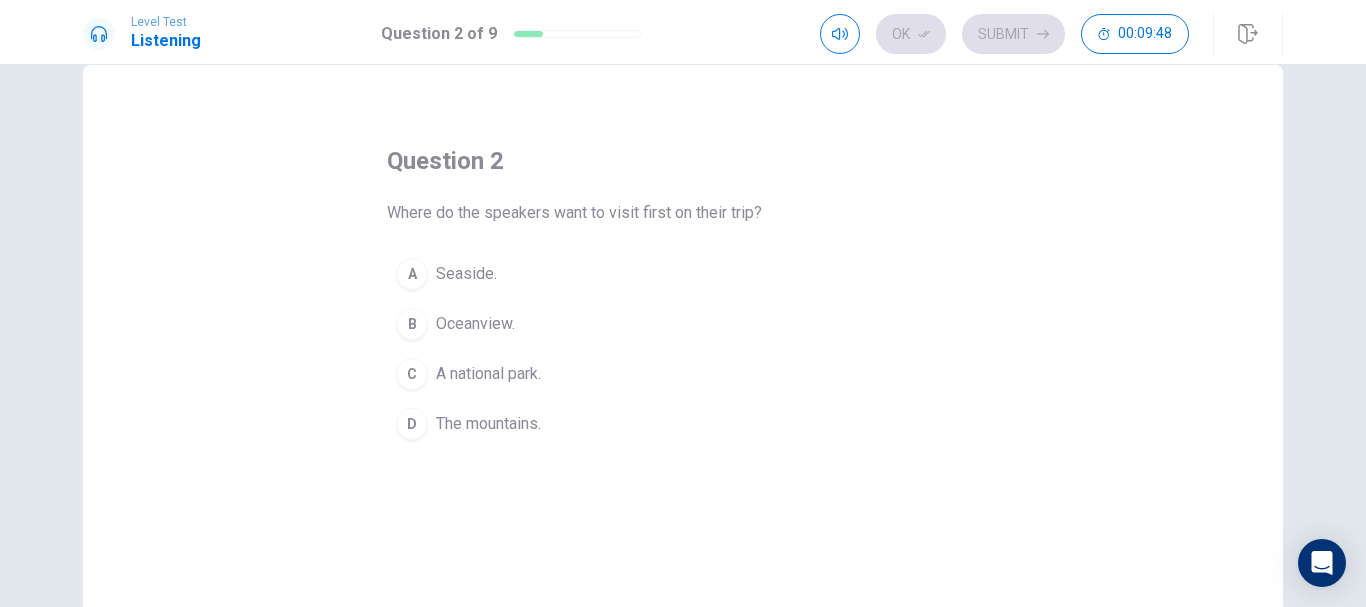 scroll, scrollTop: 40, scrollLeft: 0, axis: vertical 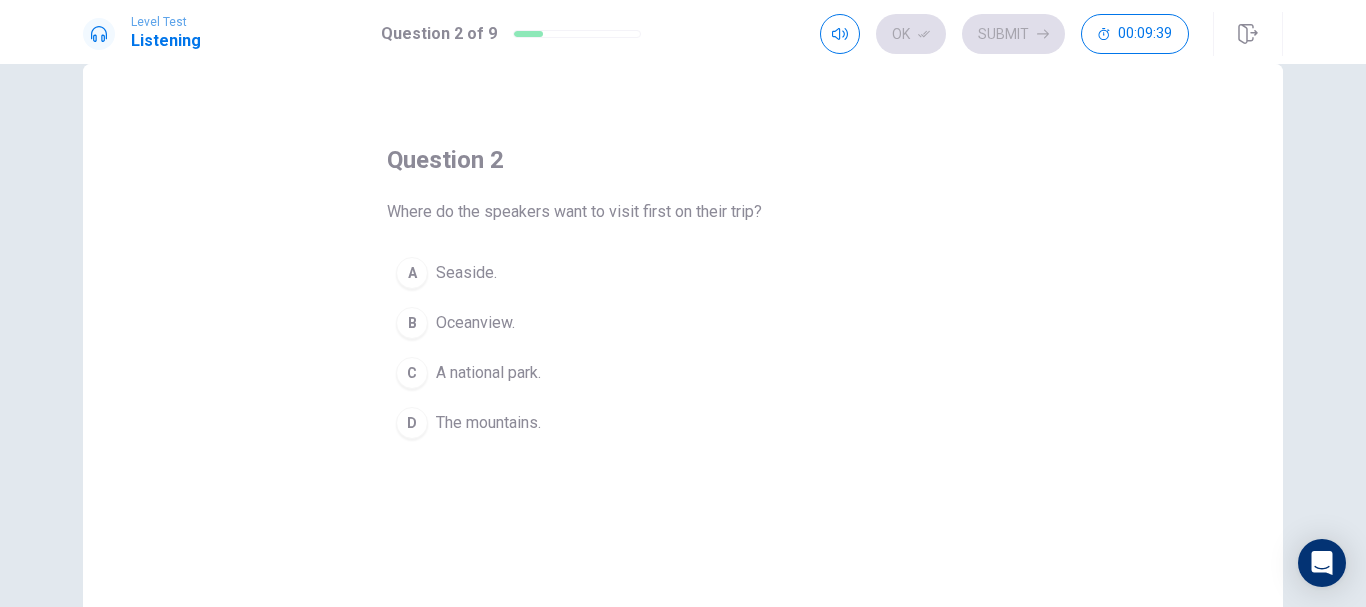 click on "A" at bounding box center (412, 273) 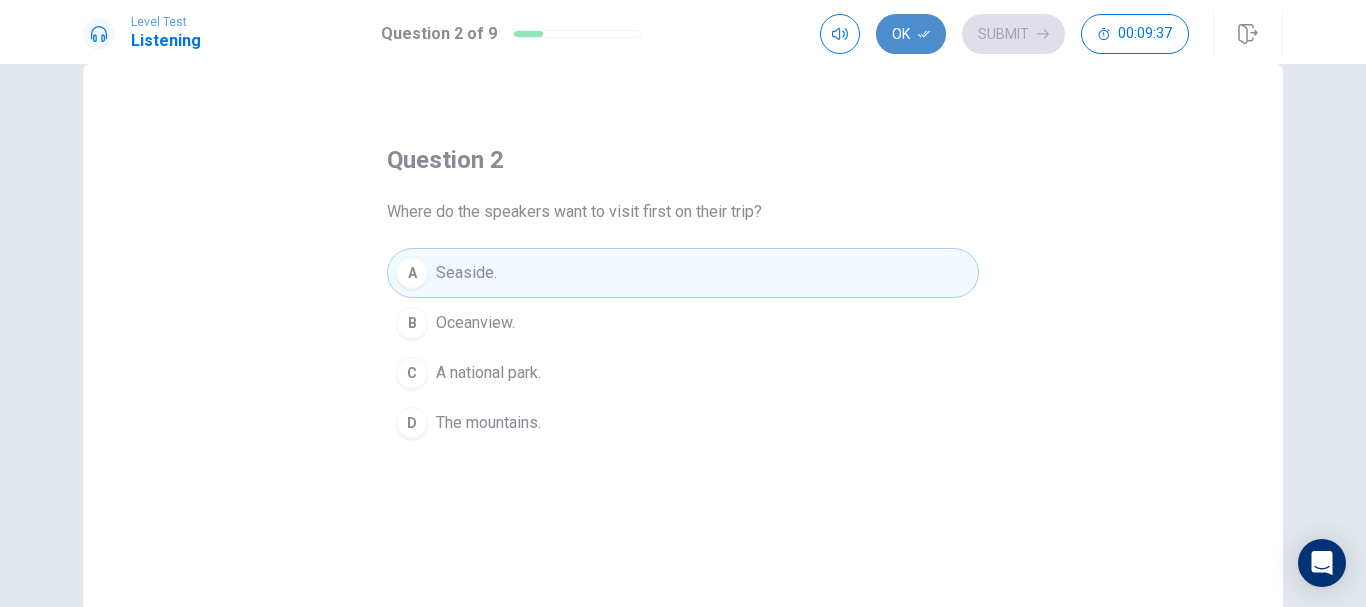 click on "Ok" at bounding box center (911, 34) 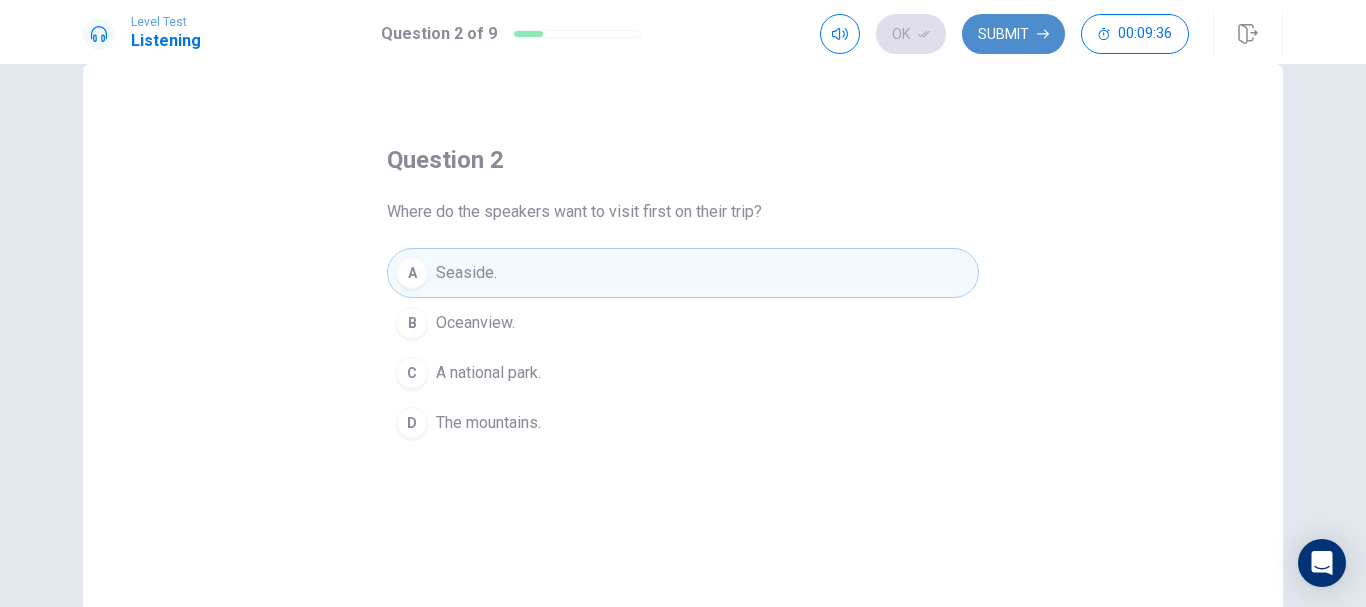 click on "Submit" at bounding box center [1013, 34] 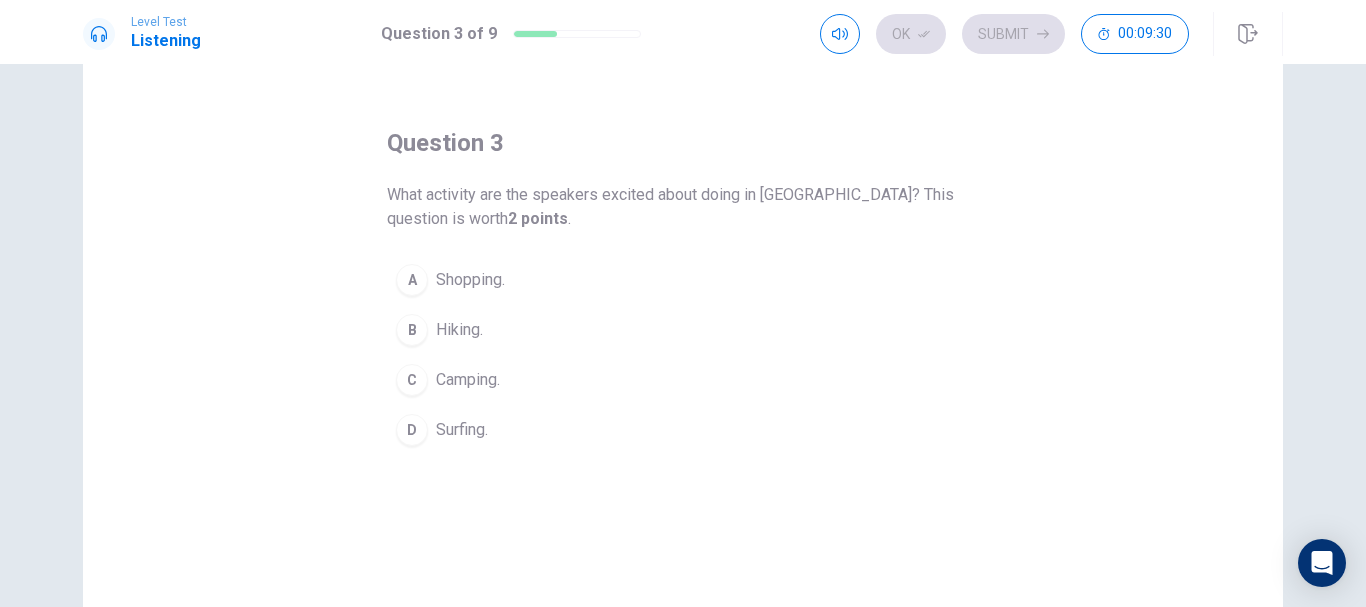 scroll, scrollTop: 58, scrollLeft: 0, axis: vertical 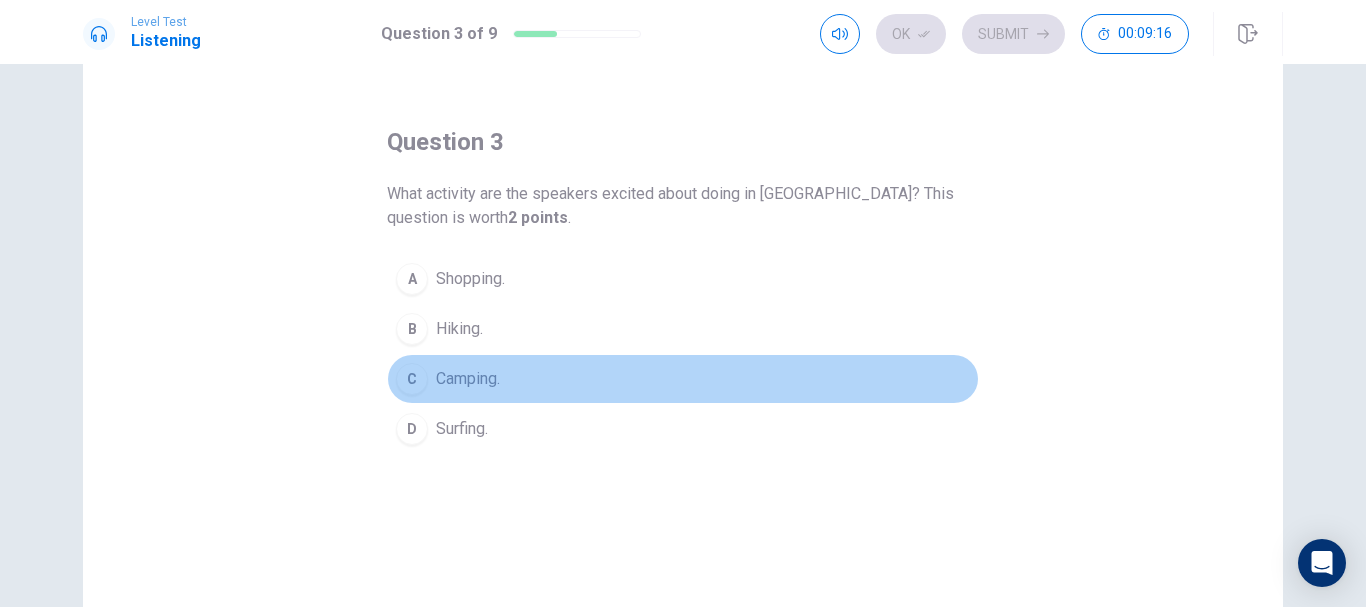 click on "C" at bounding box center (412, 379) 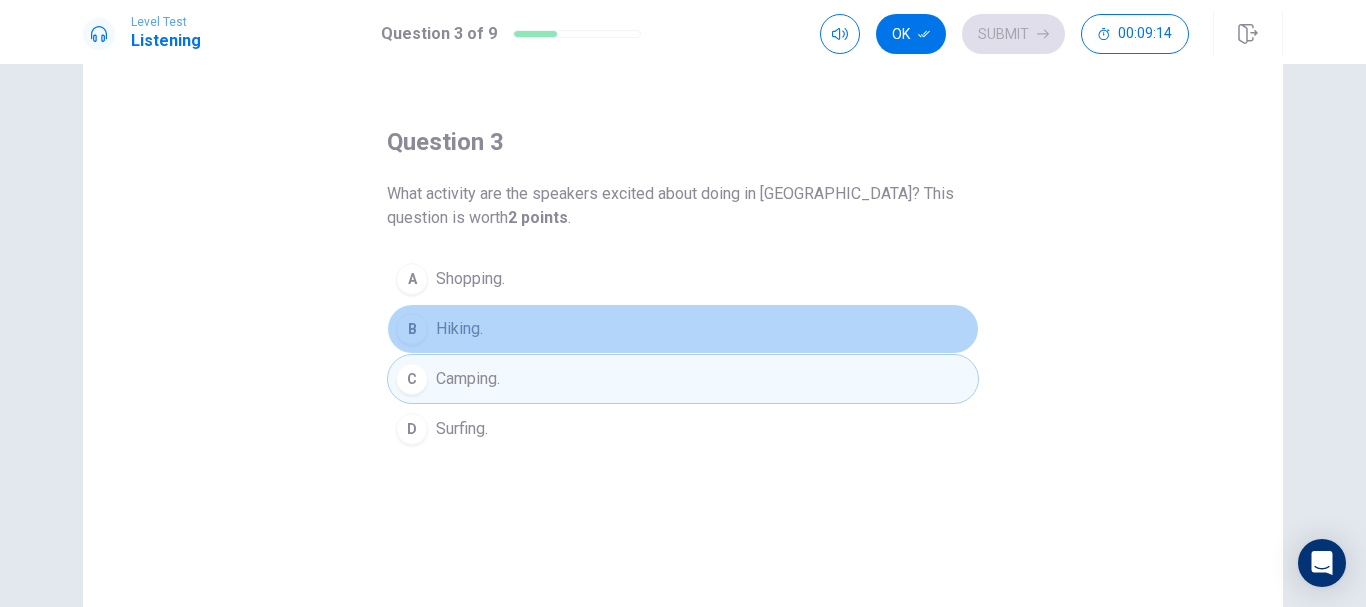 click on "B" at bounding box center [412, 329] 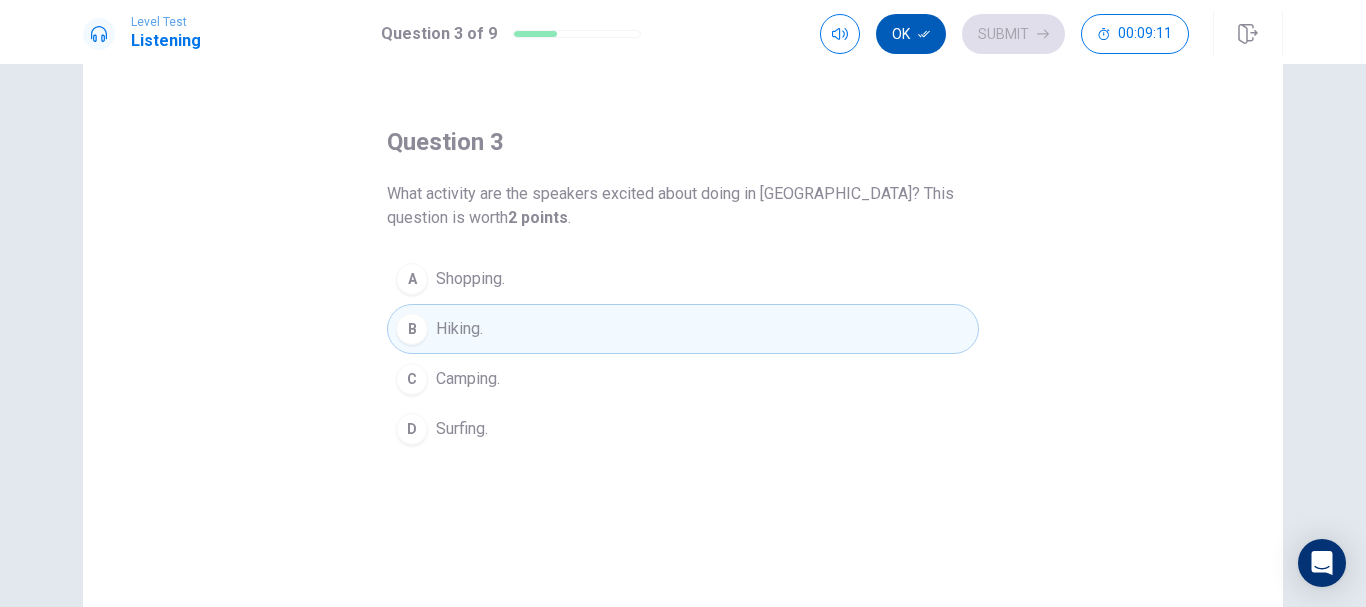 click on "Ok" at bounding box center [911, 34] 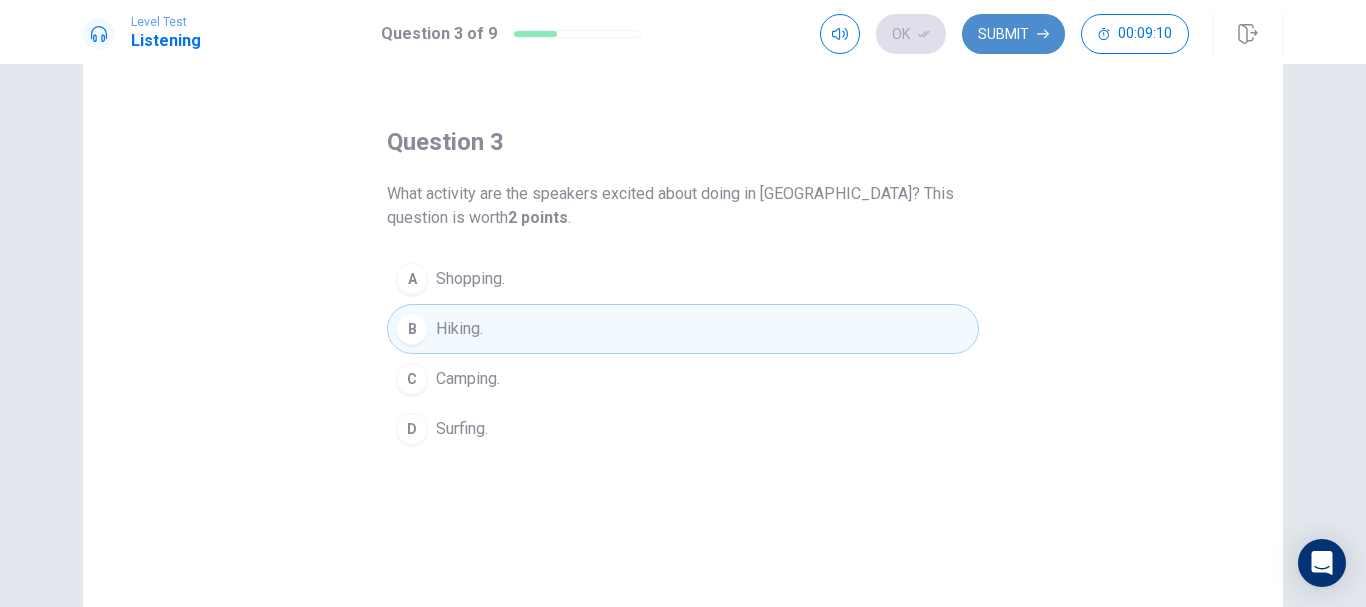 click on "Submit" at bounding box center [1013, 34] 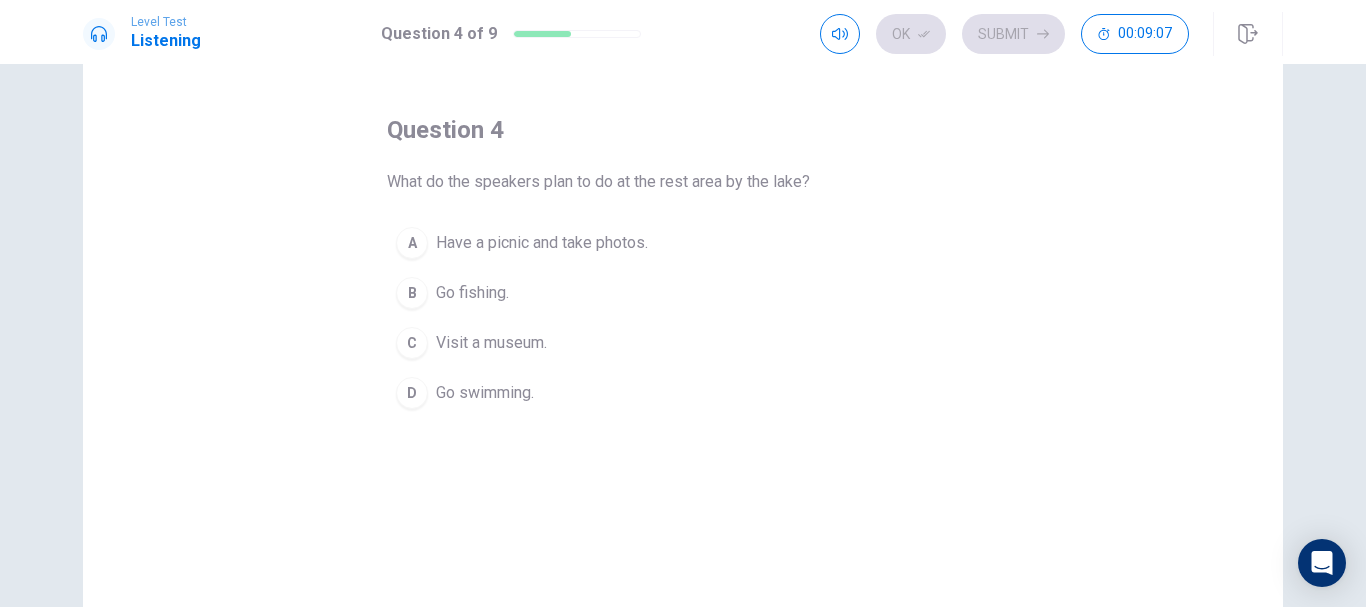 scroll, scrollTop: 71, scrollLeft: 0, axis: vertical 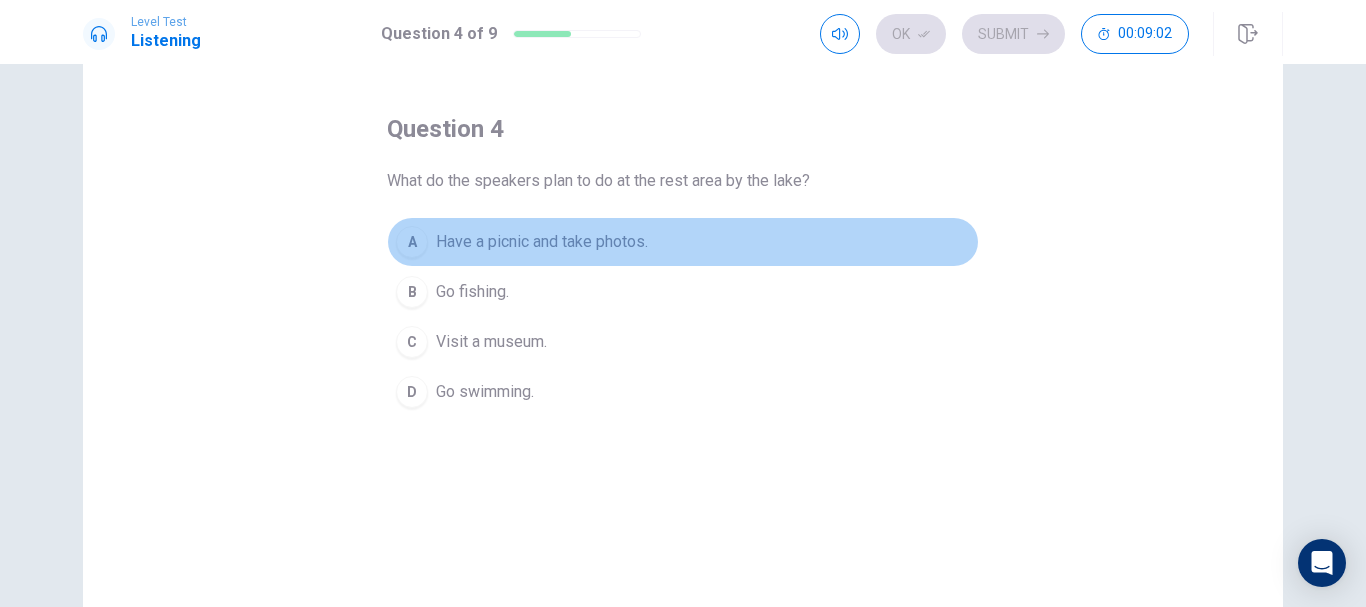 click on "A" at bounding box center [412, 242] 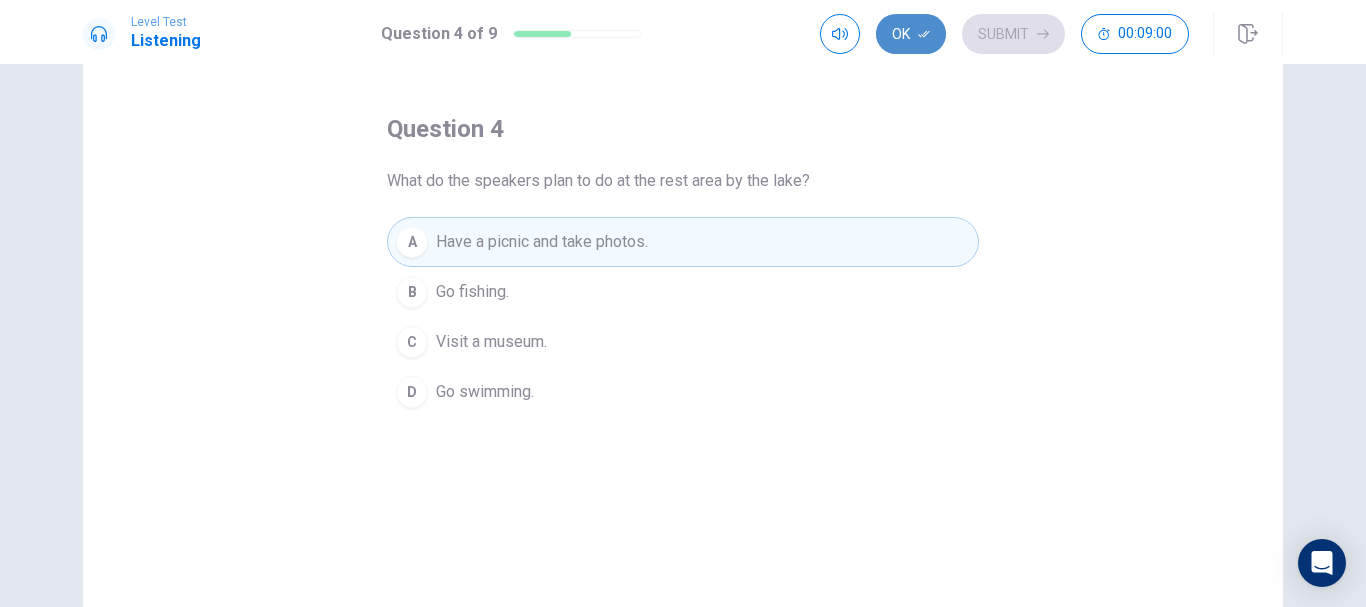 click 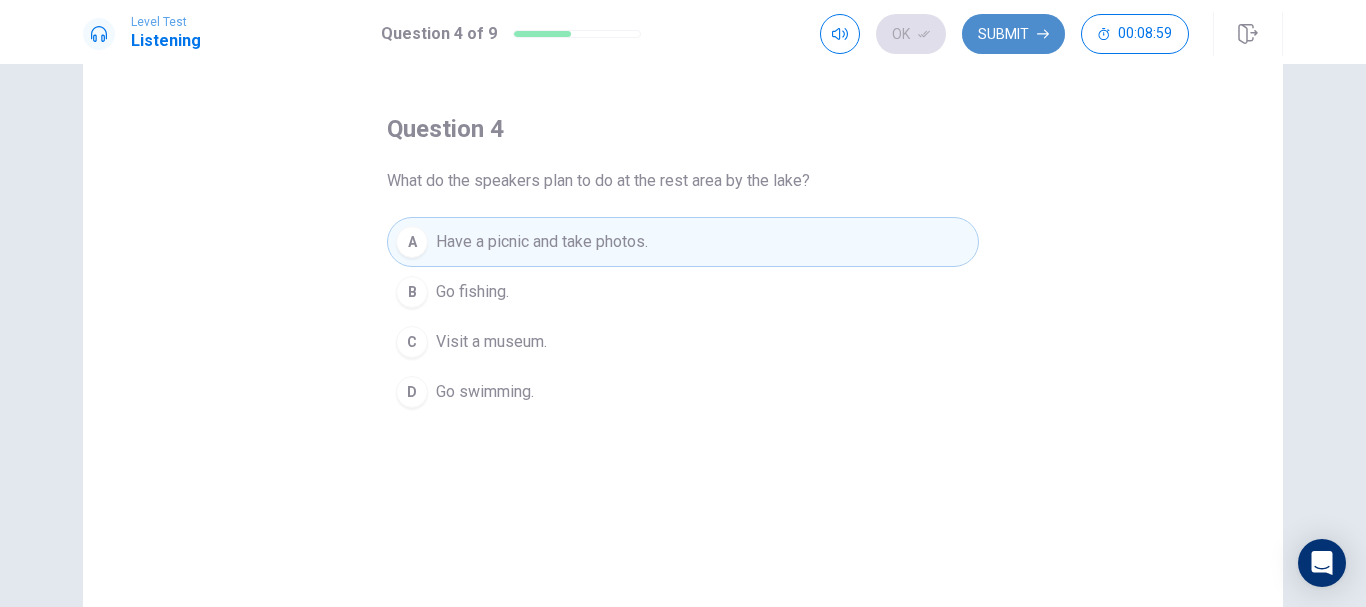 click on "Submit" at bounding box center (1013, 34) 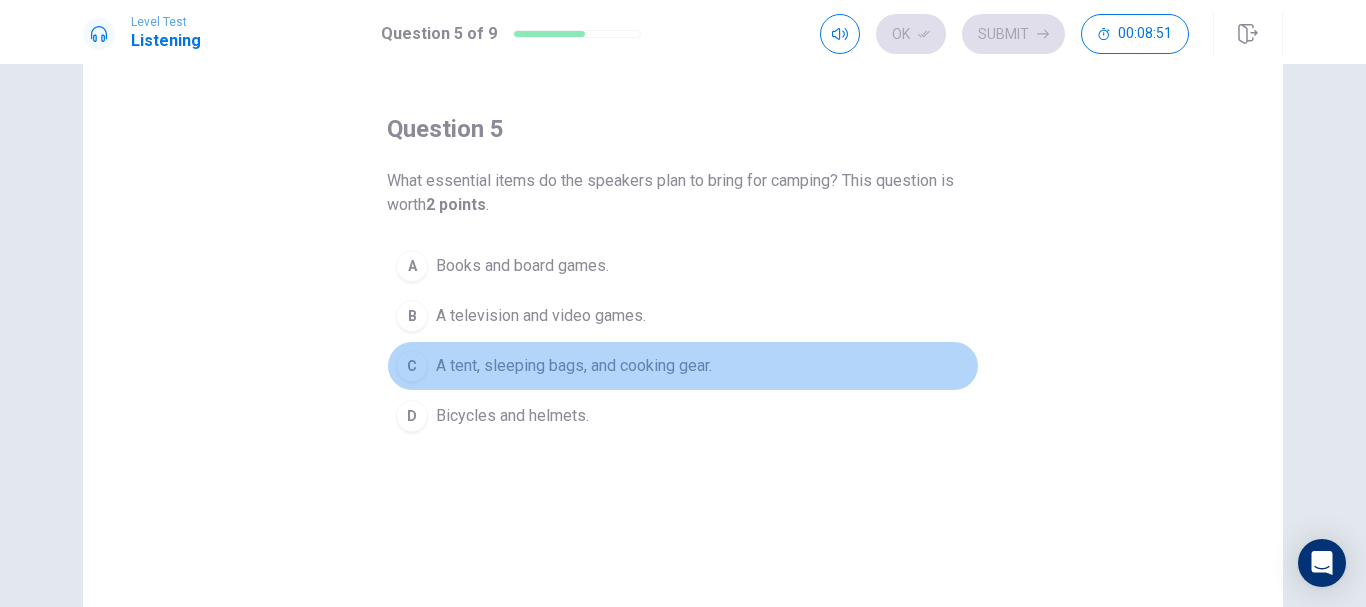 click on "C" at bounding box center (412, 366) 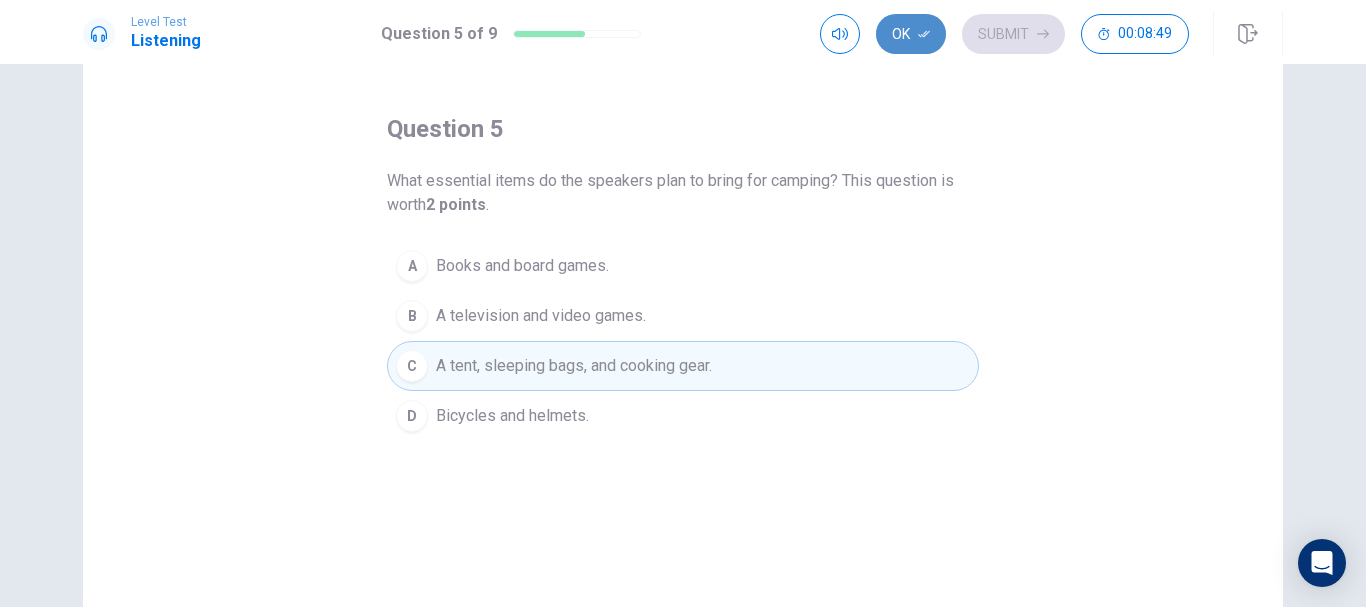 click on "Ok" at bounding box center [911, 34] 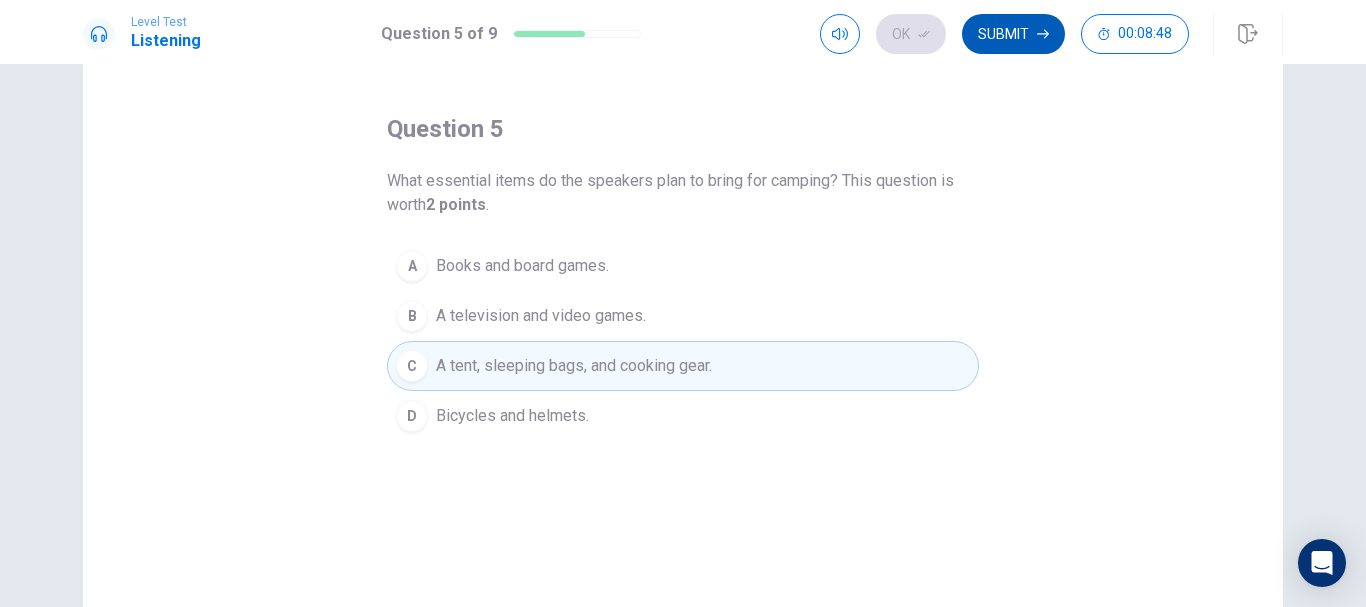 click on "Submit" at bounding box center [1013, 34] 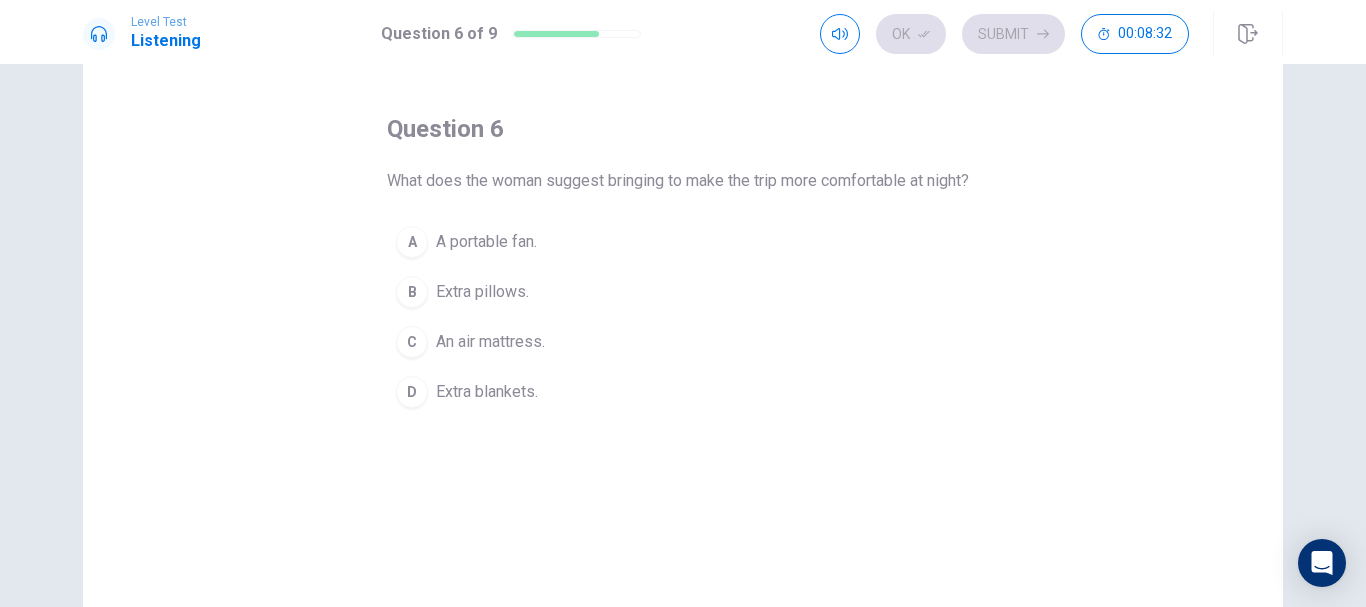 click on "Extra blankets." at bounding box center [487, 392] 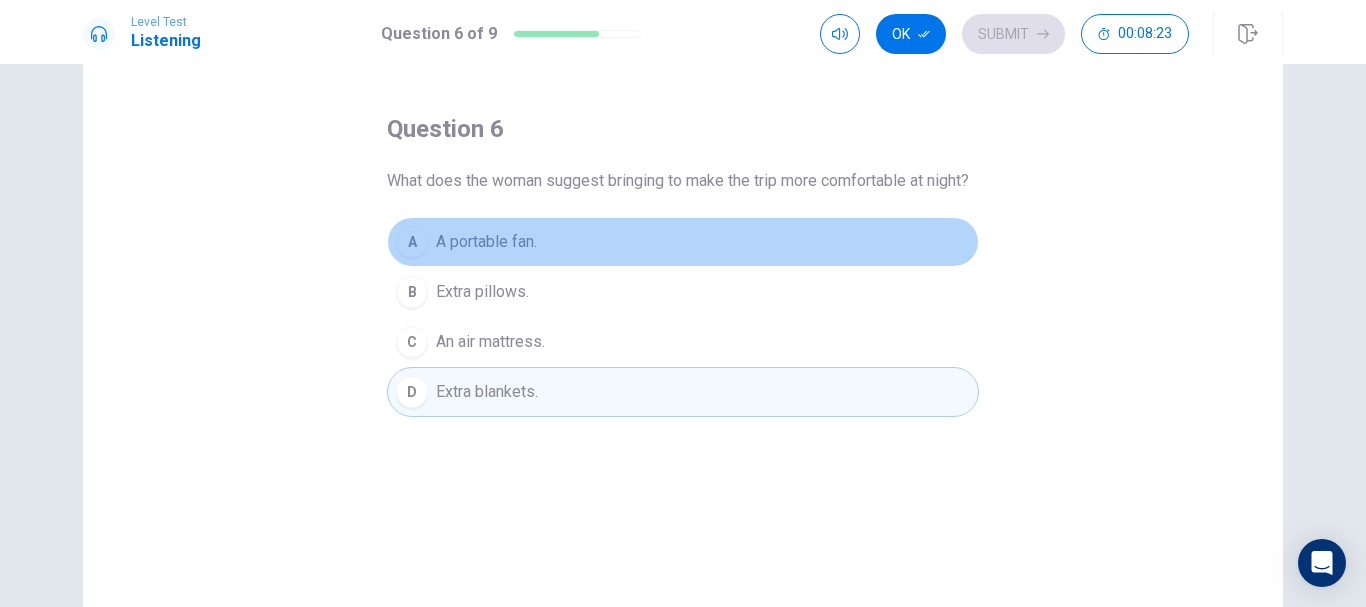 click on "A A portable fan." at bounding box center (683, 242) 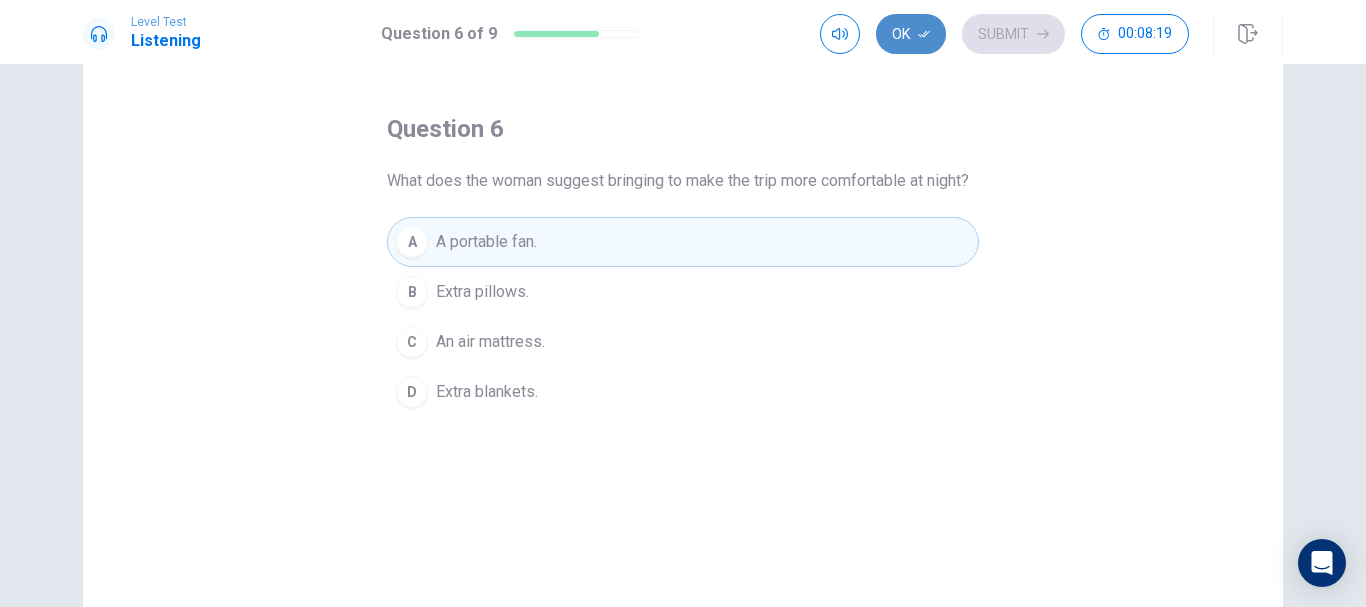 click on "Ok" at bounding box center (911, 34) 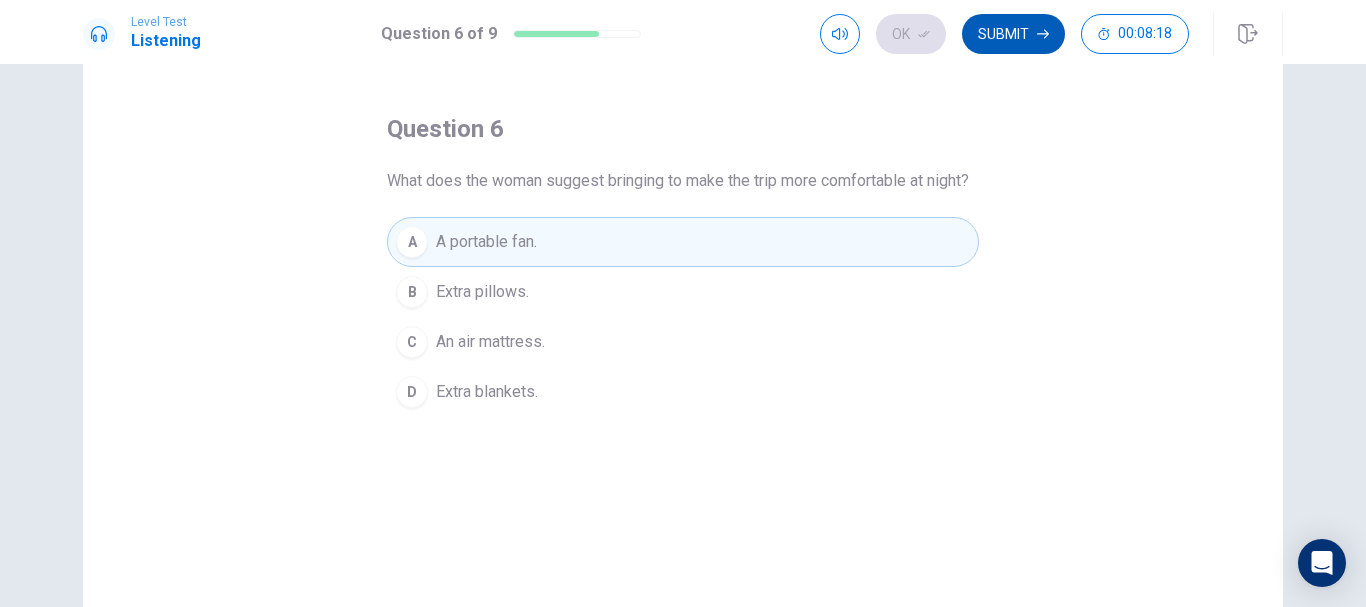 click on "Submit" at bounding box center [1013, 34] 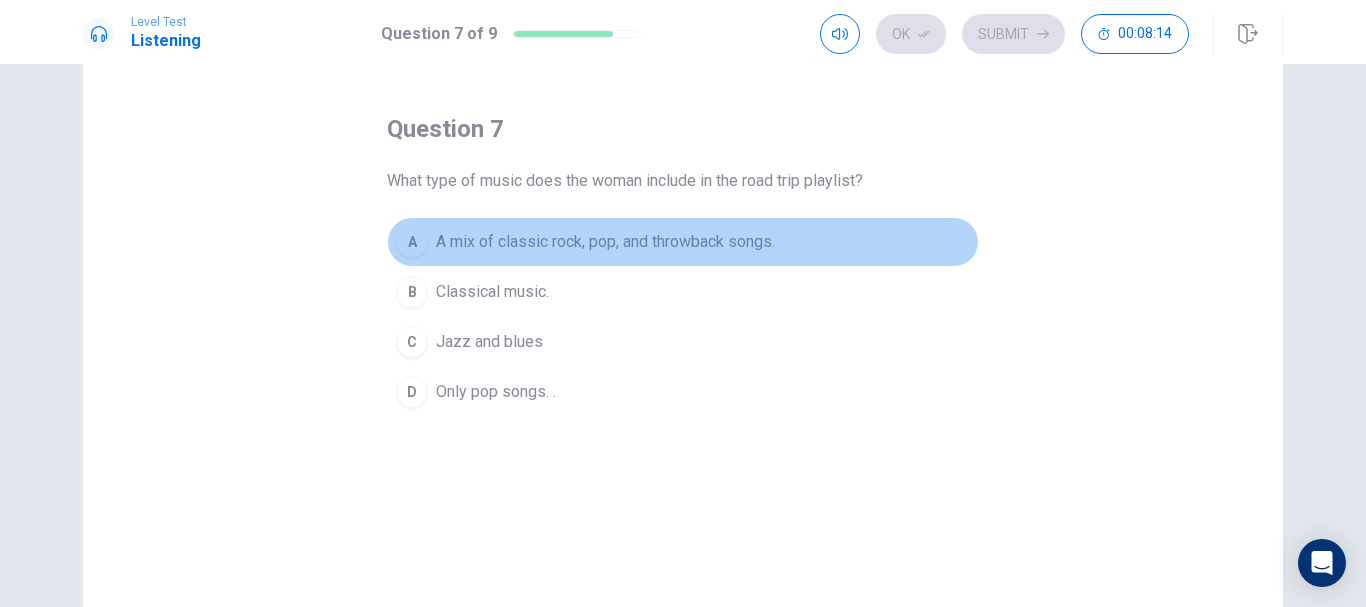 click on "A mix of classic rock, pop, and throwback songs." at bounding box center [605, 242] 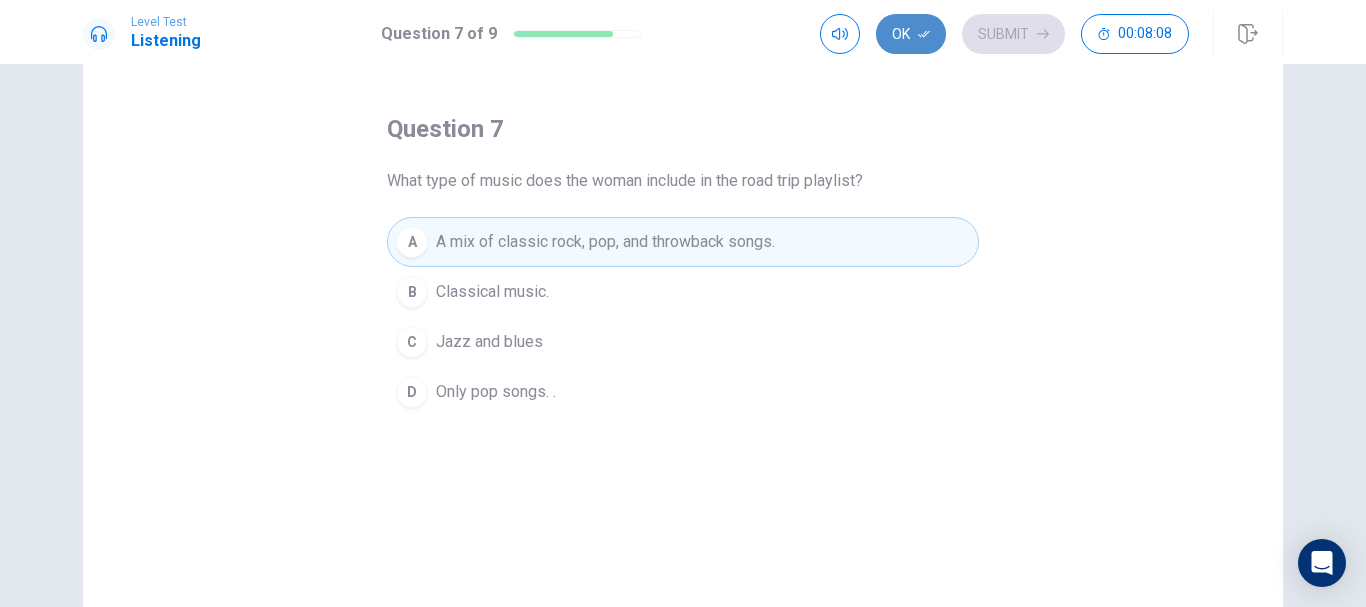click on "Ok" at bounding box center [911, 34] 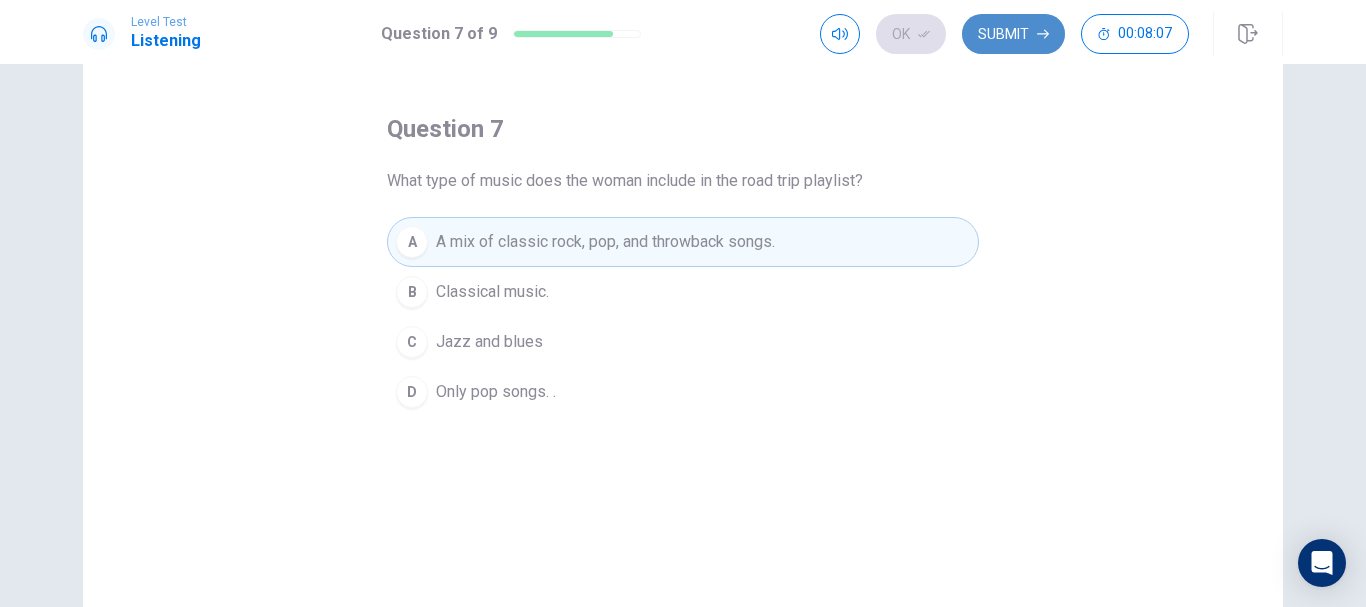 click 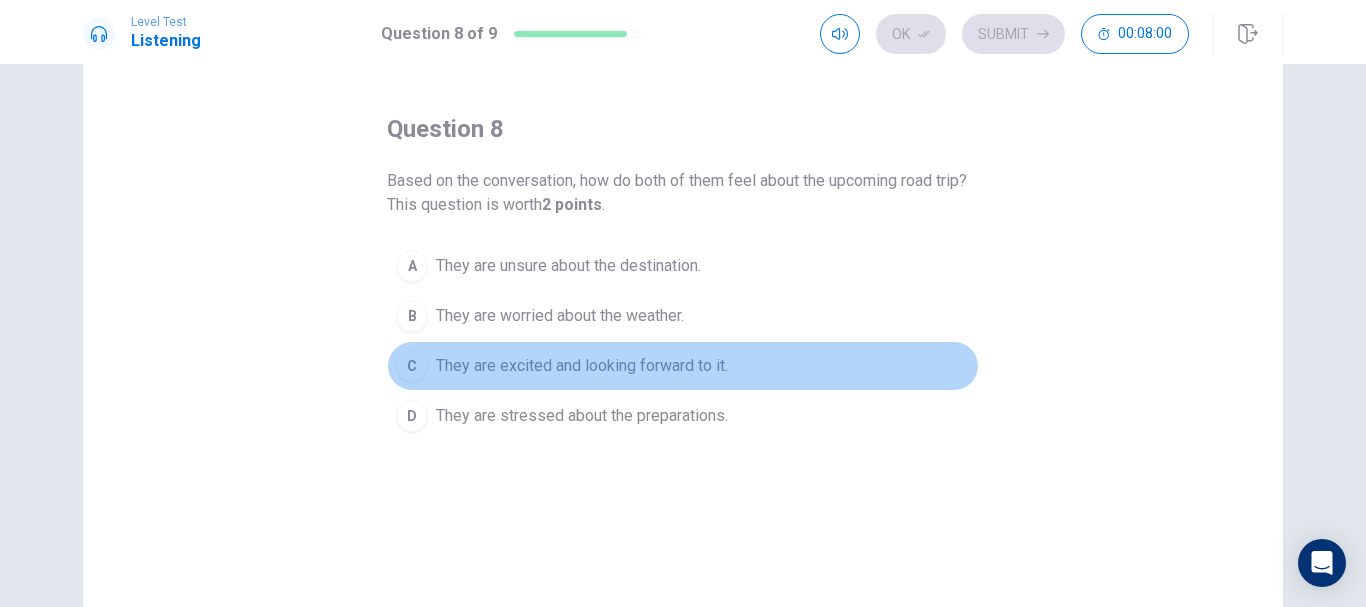 click on "They are excited and looking forward to it." at bounding box center [582, 366] 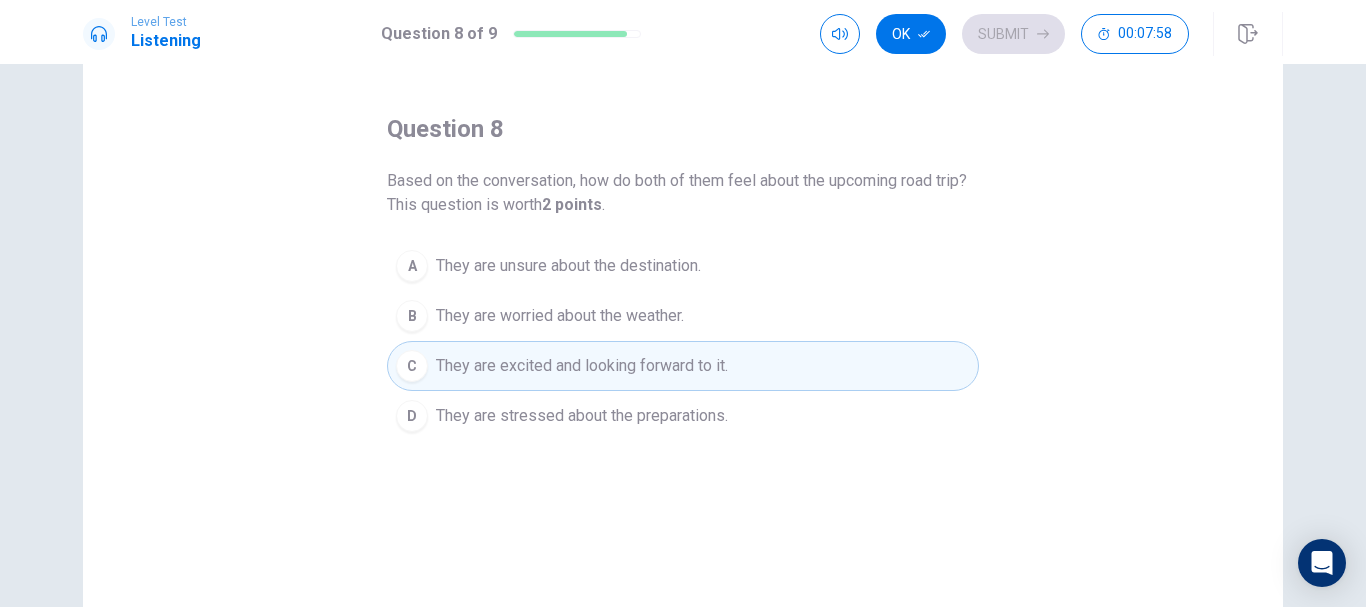 click on "Ok Submit 00:07:58" at bounding box center (1051, 34) 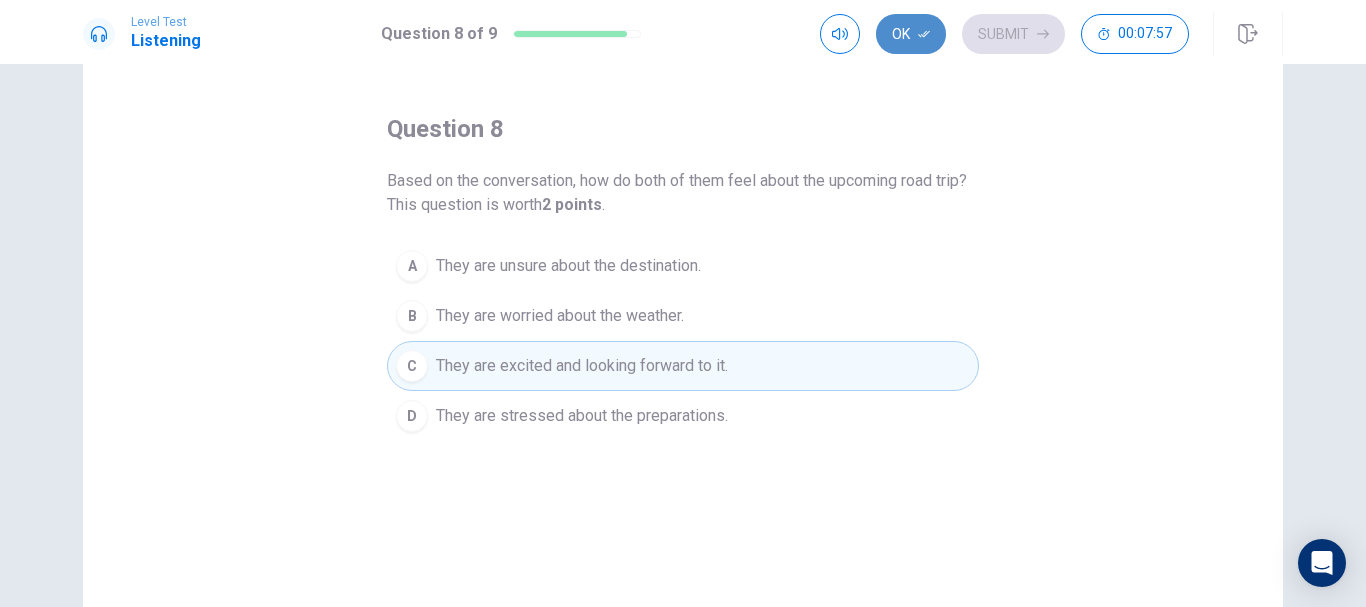 click 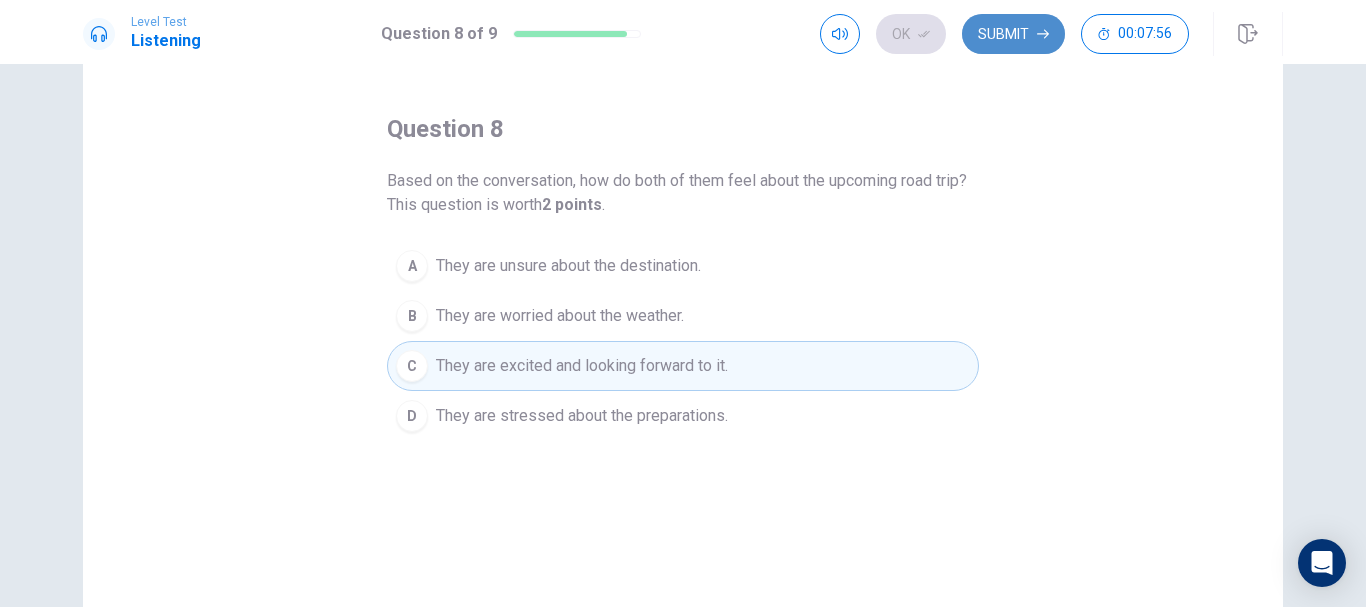 click on "Submit" at bounding box center [1013, 34] 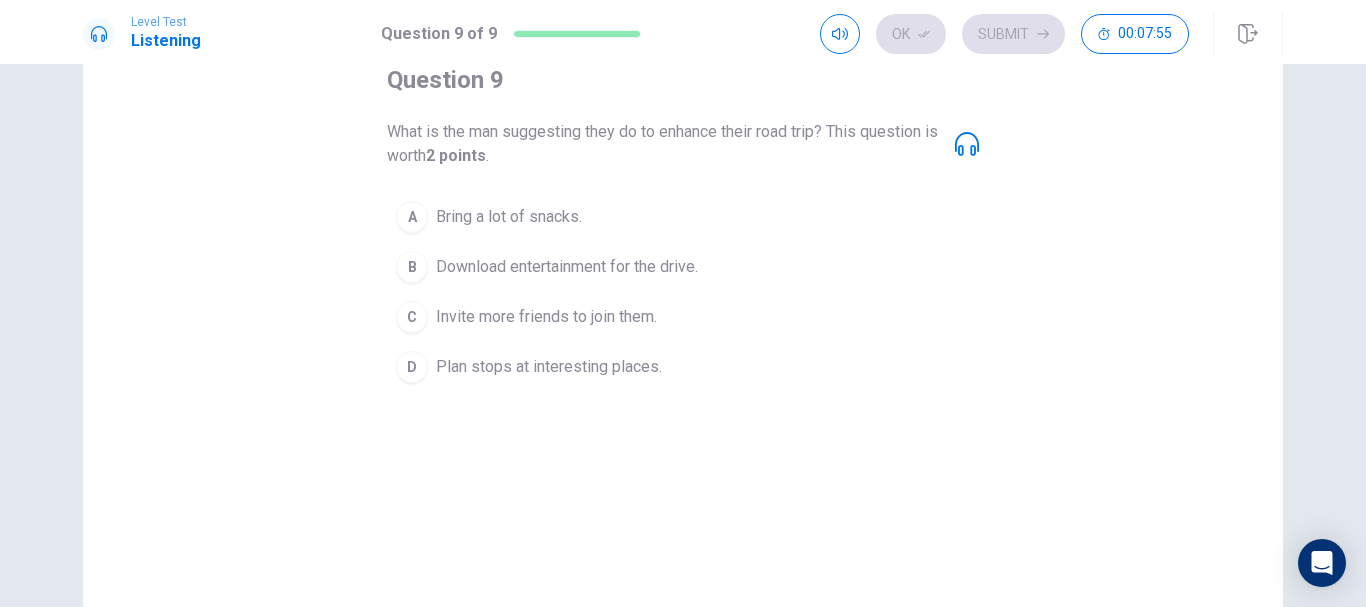 scroll, scrollTop: 130, scrollLeft: 0, axis: vertical 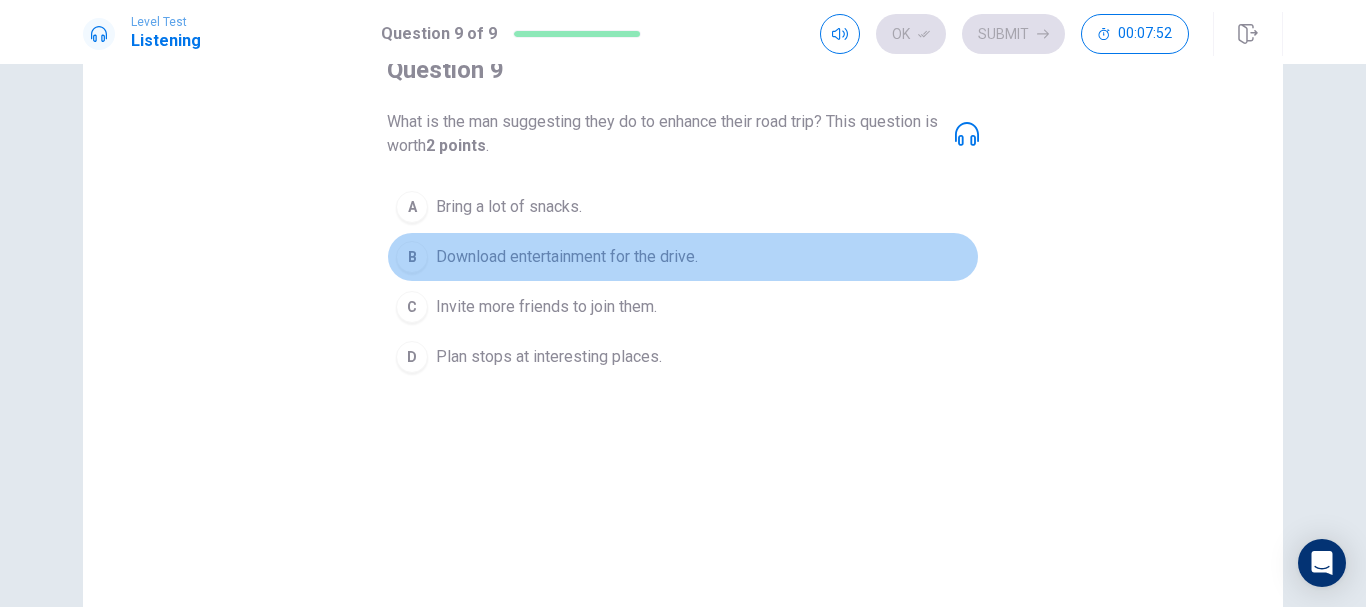 click on "Download entertainment for the drive." at bounding box center (567, 257) 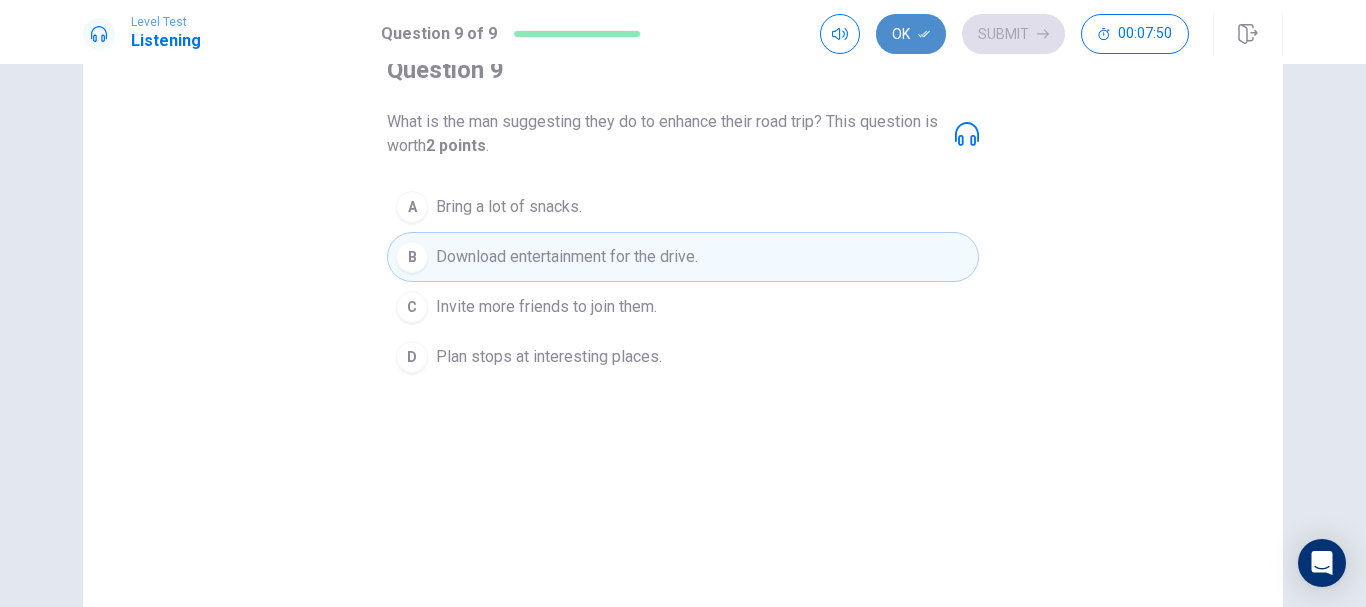 click on "Ok" at bounding box center [911, 34] 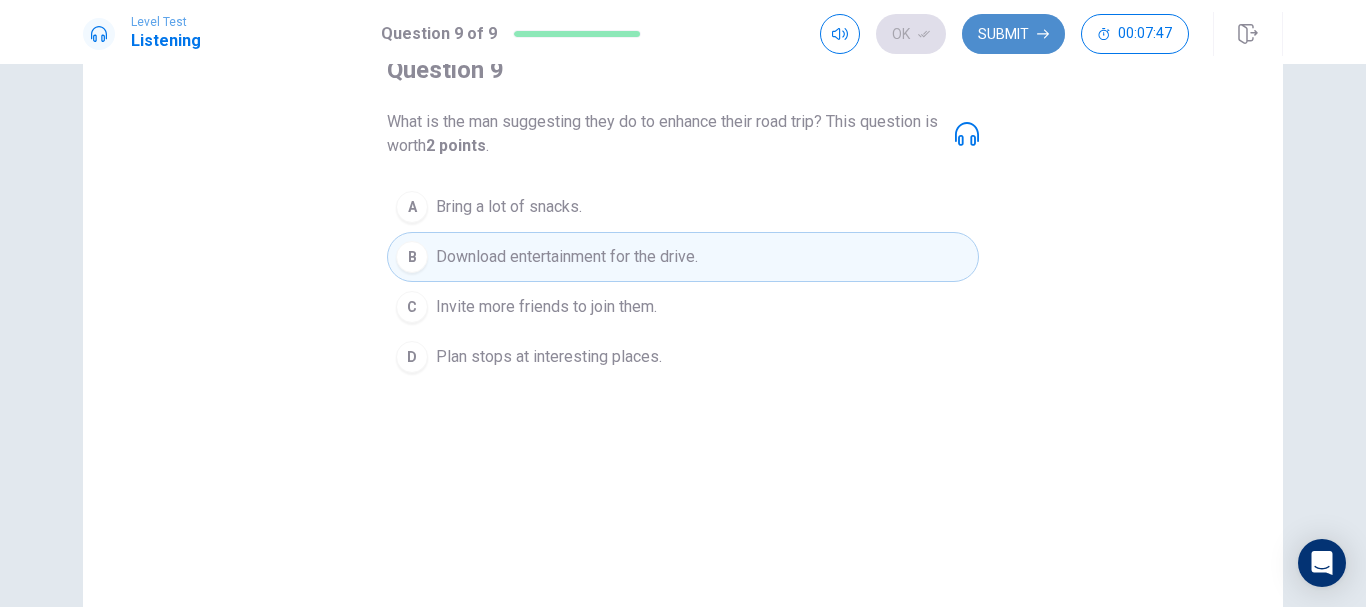 click 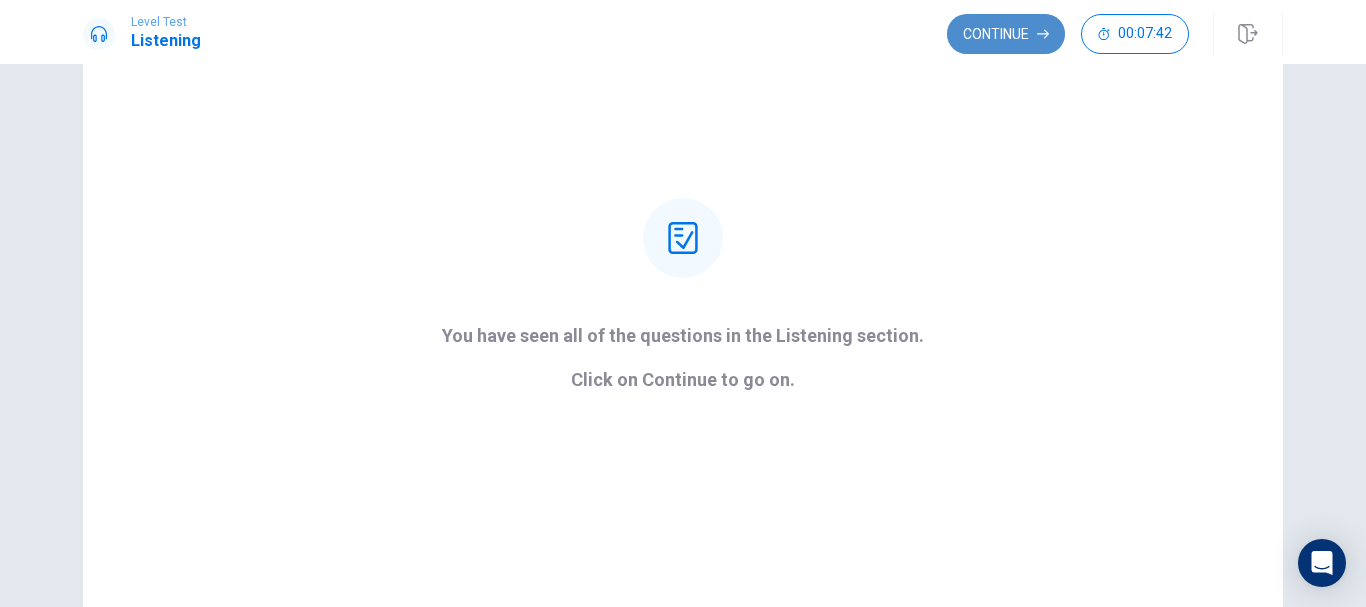 click on "Continue" at bounding box center [1006, 34] 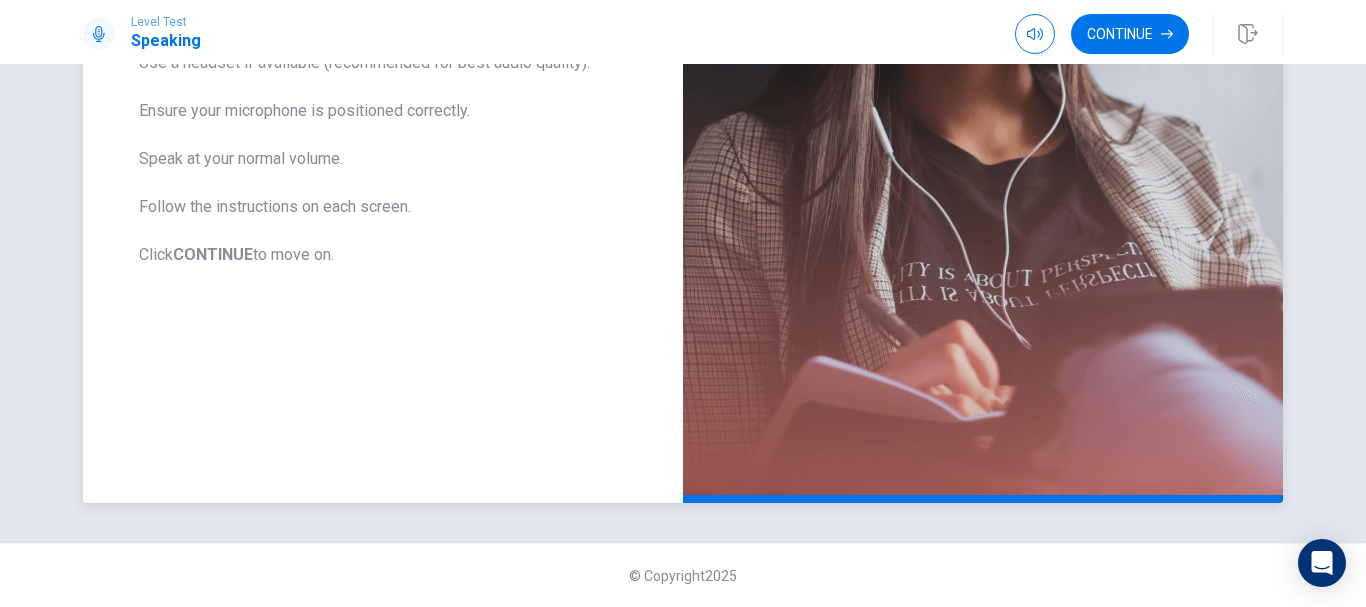 scroll, scrollTop: 0, scrollLeft: 0, axis: both 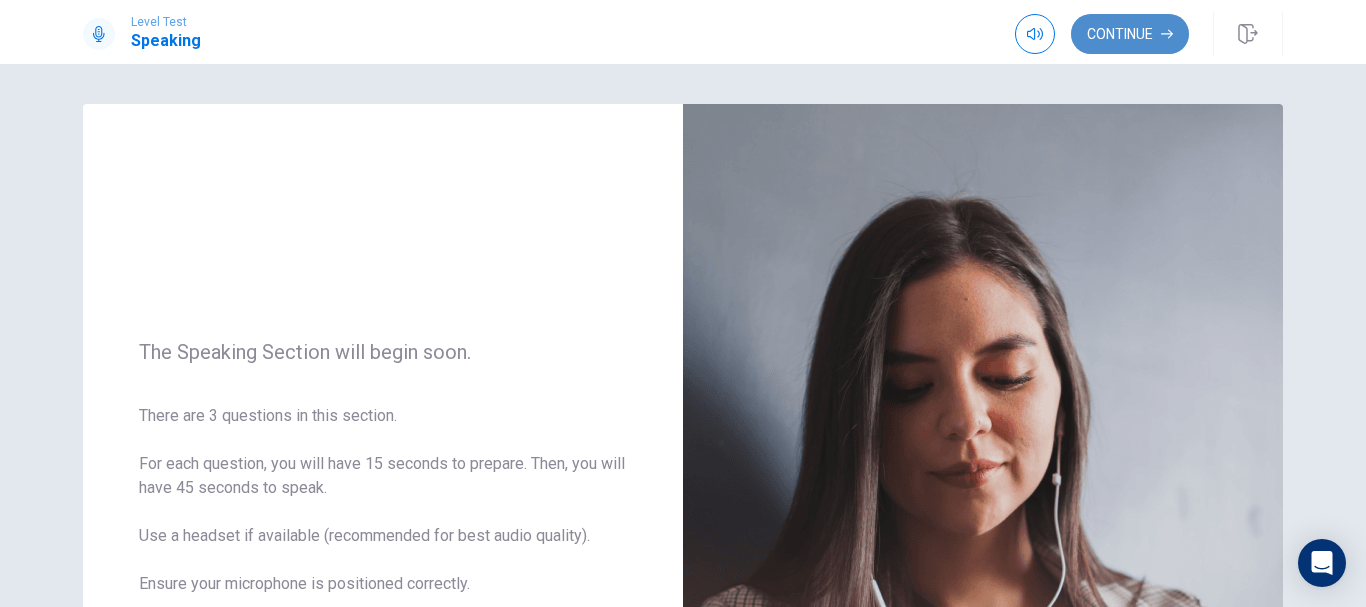 click on "Continue" at bounding box center (1130, 34) 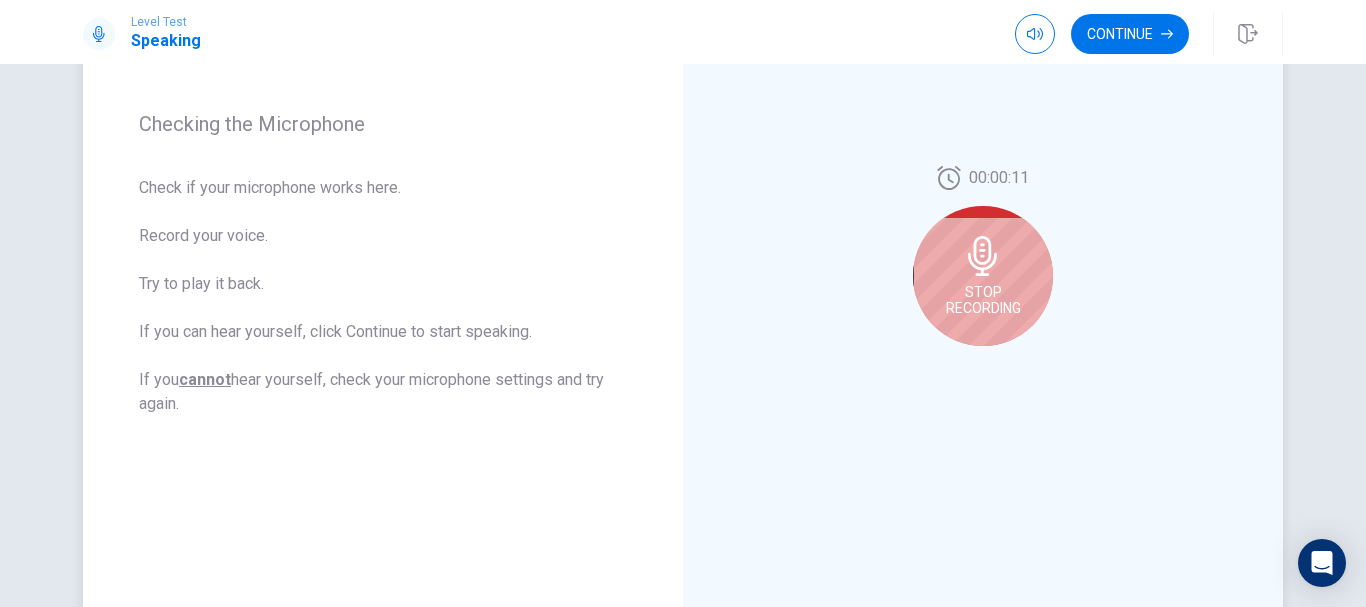 scroll, scrollTop: 277, scrollLeft: 0, axis: vertical 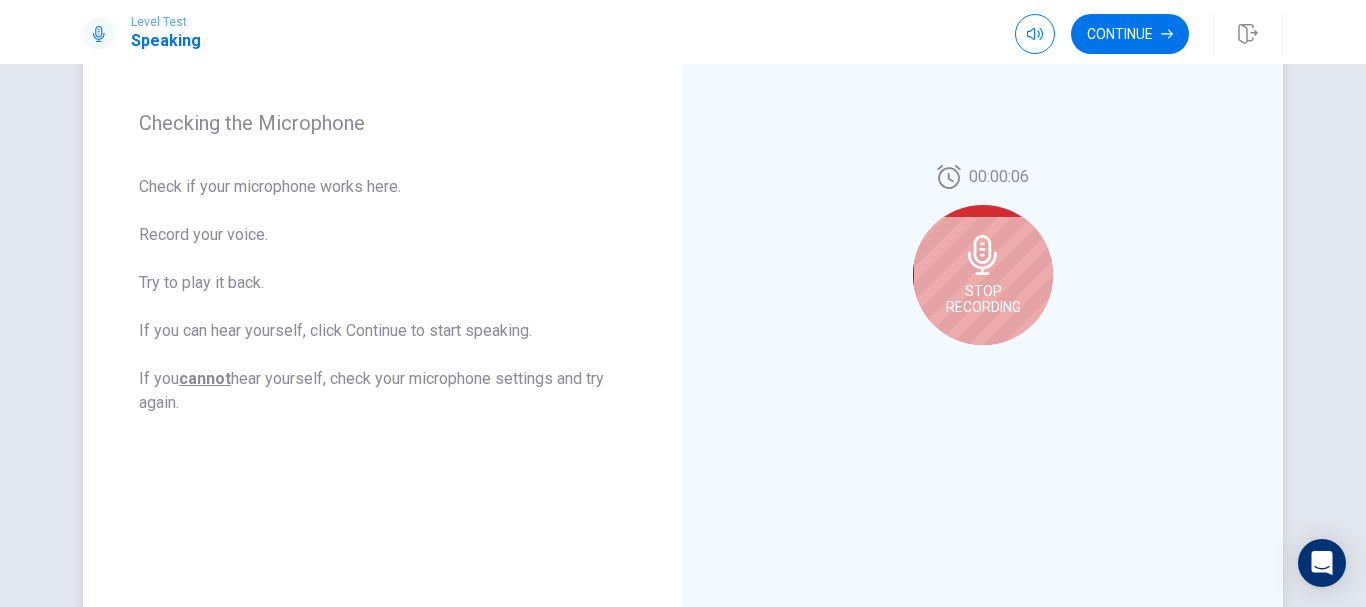 click on "Stop   Recording" at bounding box center (983, 275) 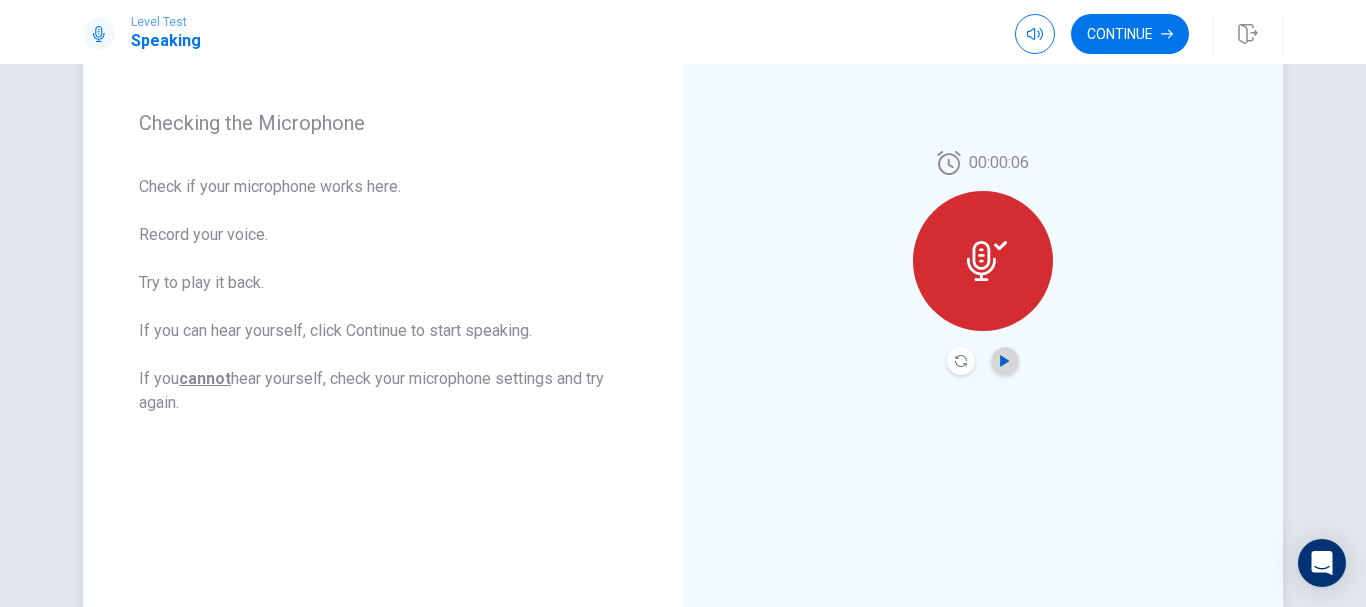 click 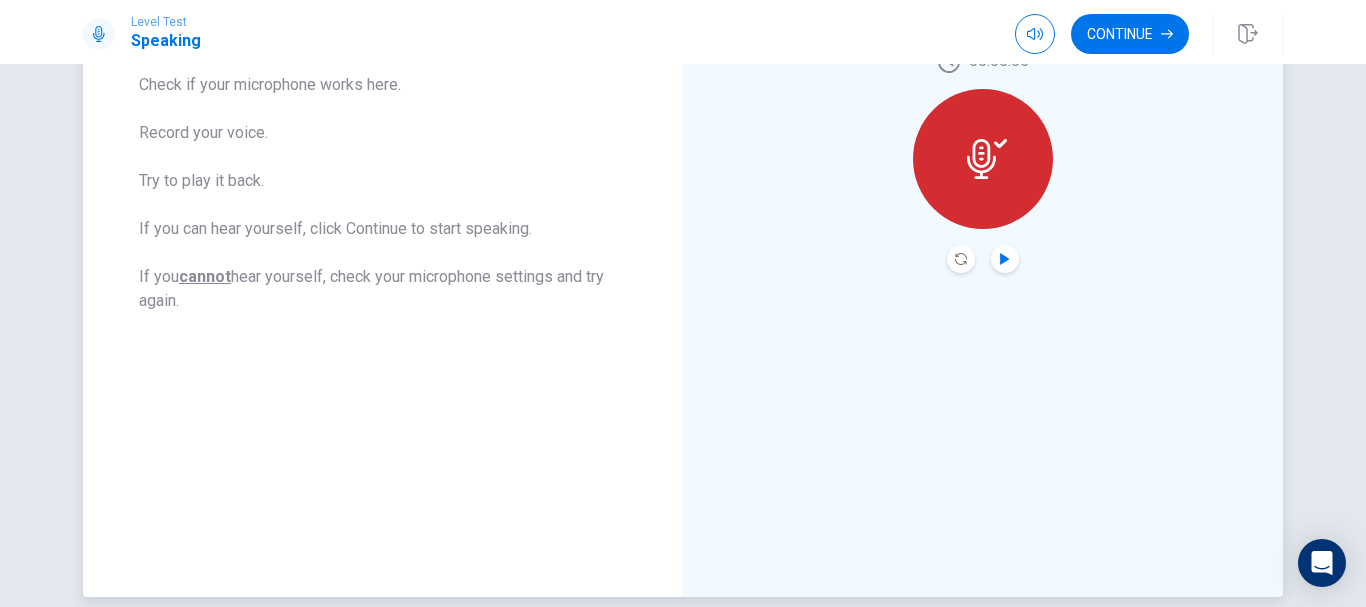 scroll, scrollTop: 473, scrollLeft: 0, axis: vertical 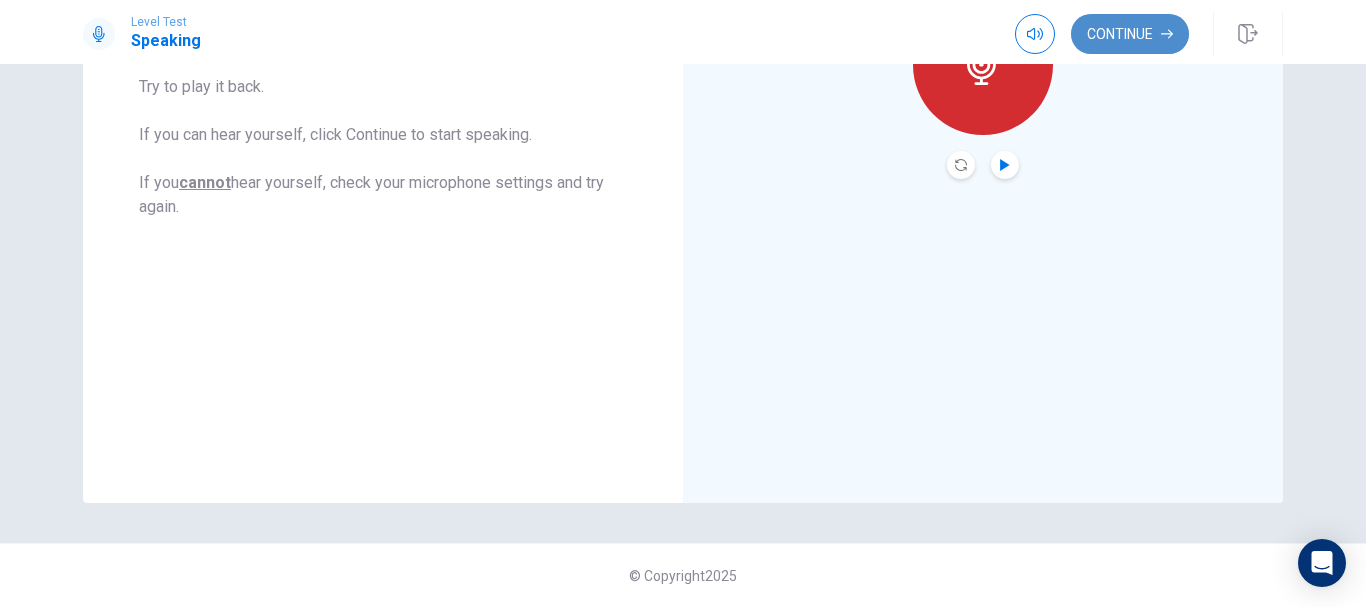 click on "Continue" at bounding box center [1130, 34] 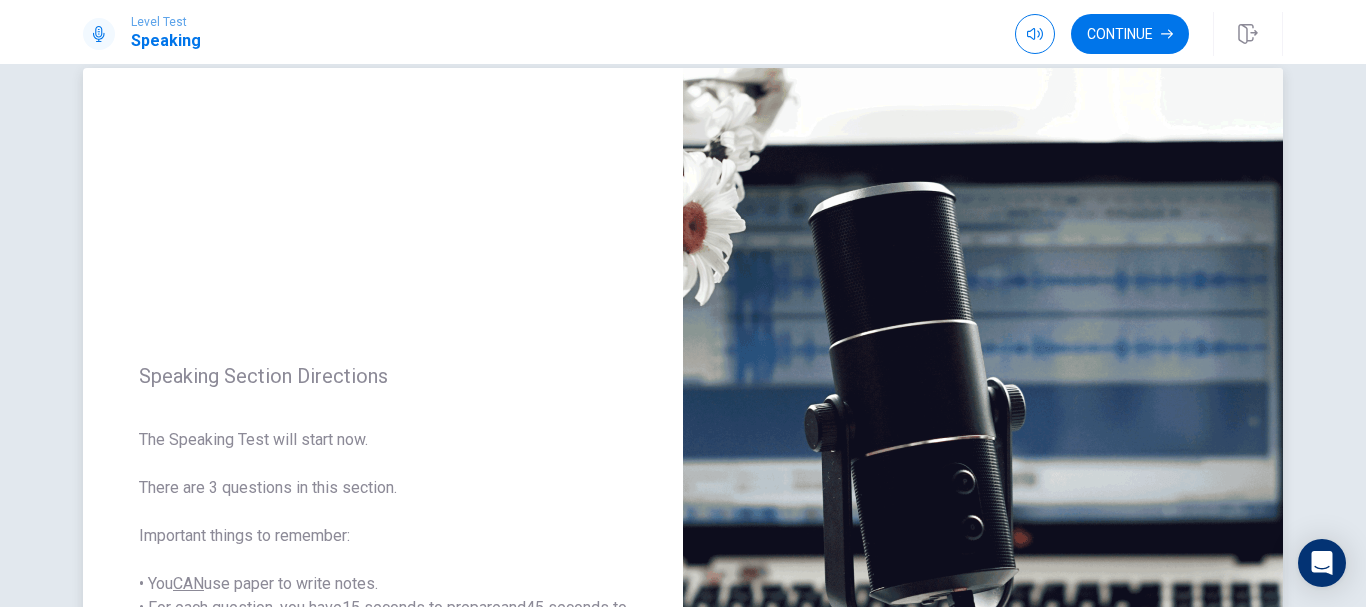 scroll, scrollTop: 0, scrollLeft: 0, axis: both 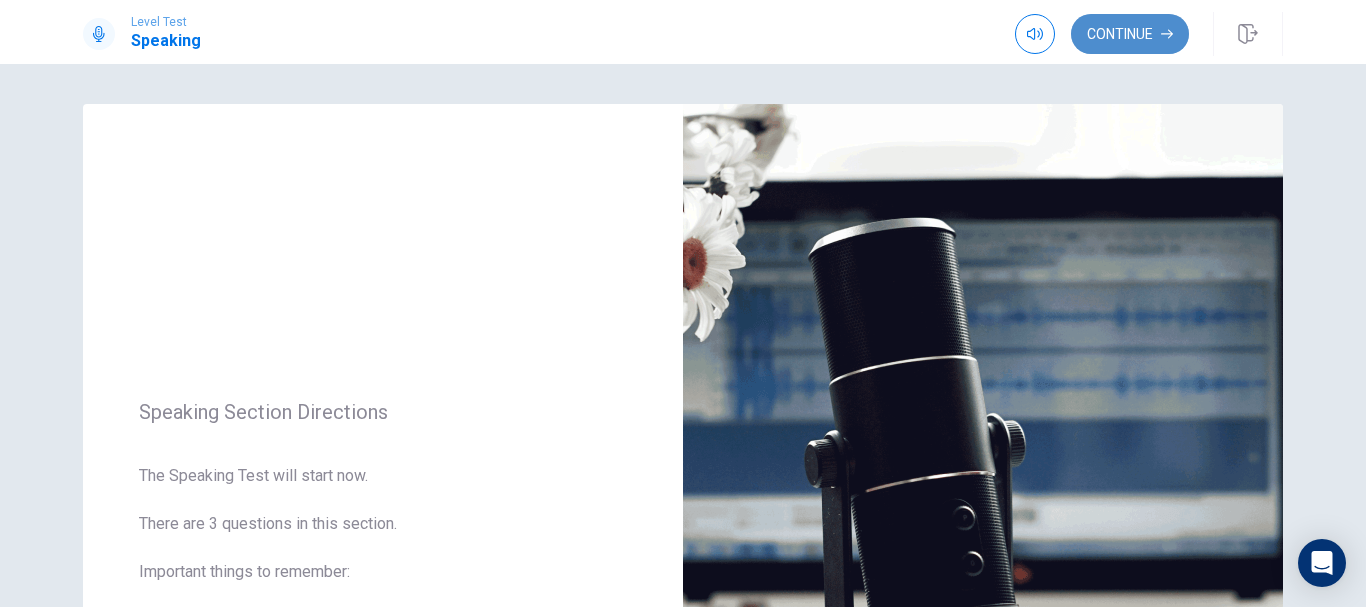 click on "Continue" at bounding box center (1130, 34) 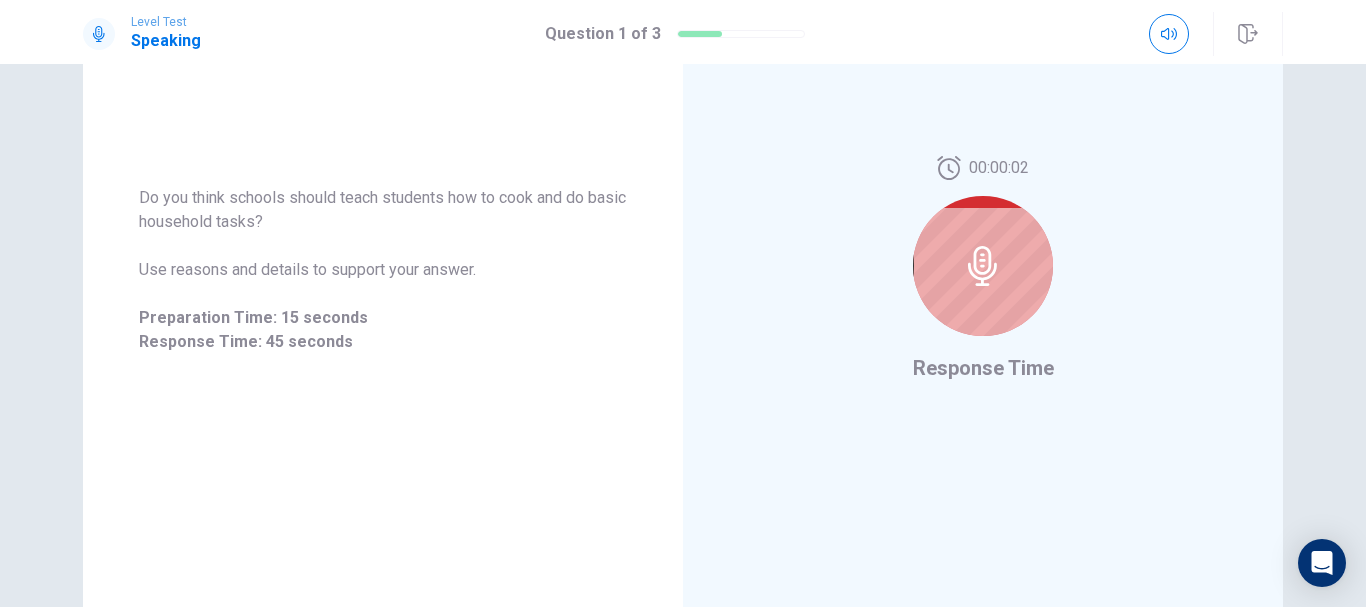 scroll, scrollTop: 473, scrollLeft: 0, axis: vertical 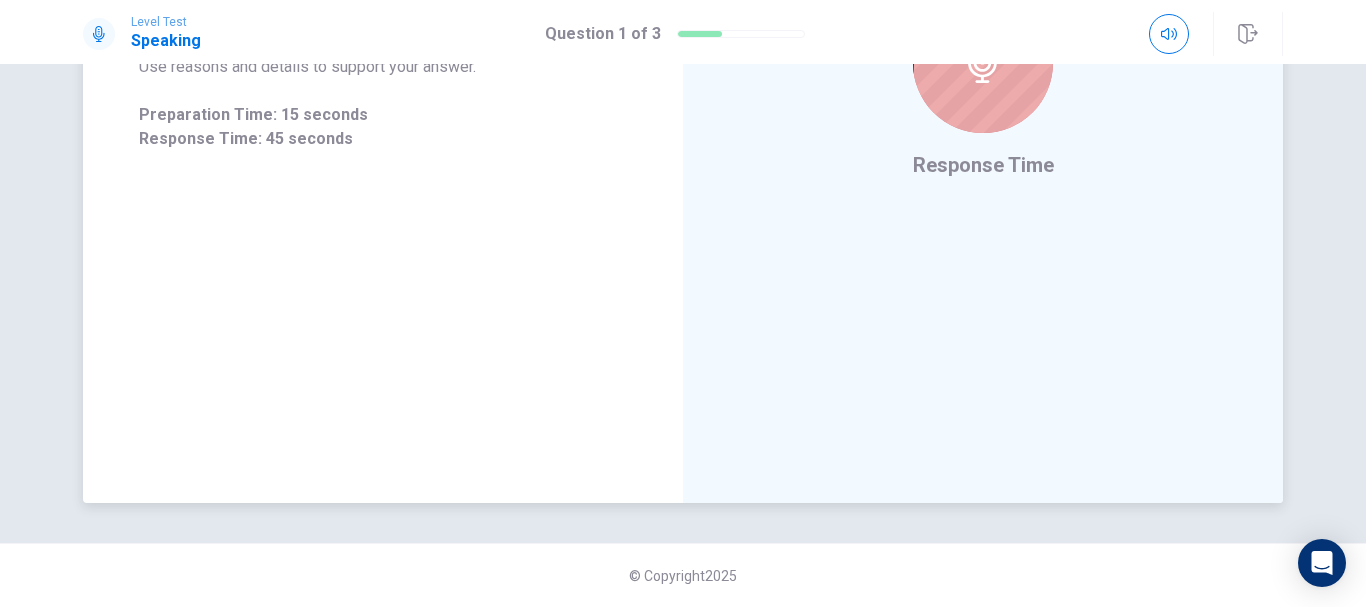 click at bounding box center (983, 63) 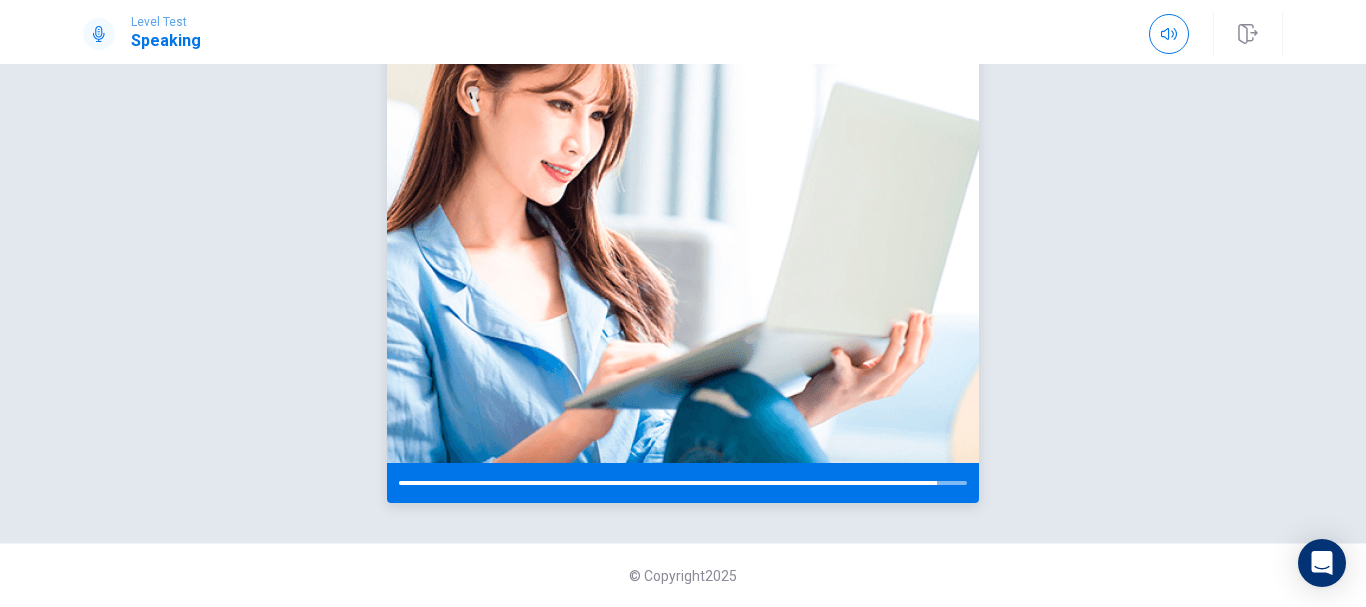 scroll, scrollTop: 282, scrollLeft: 0, axis: vertical 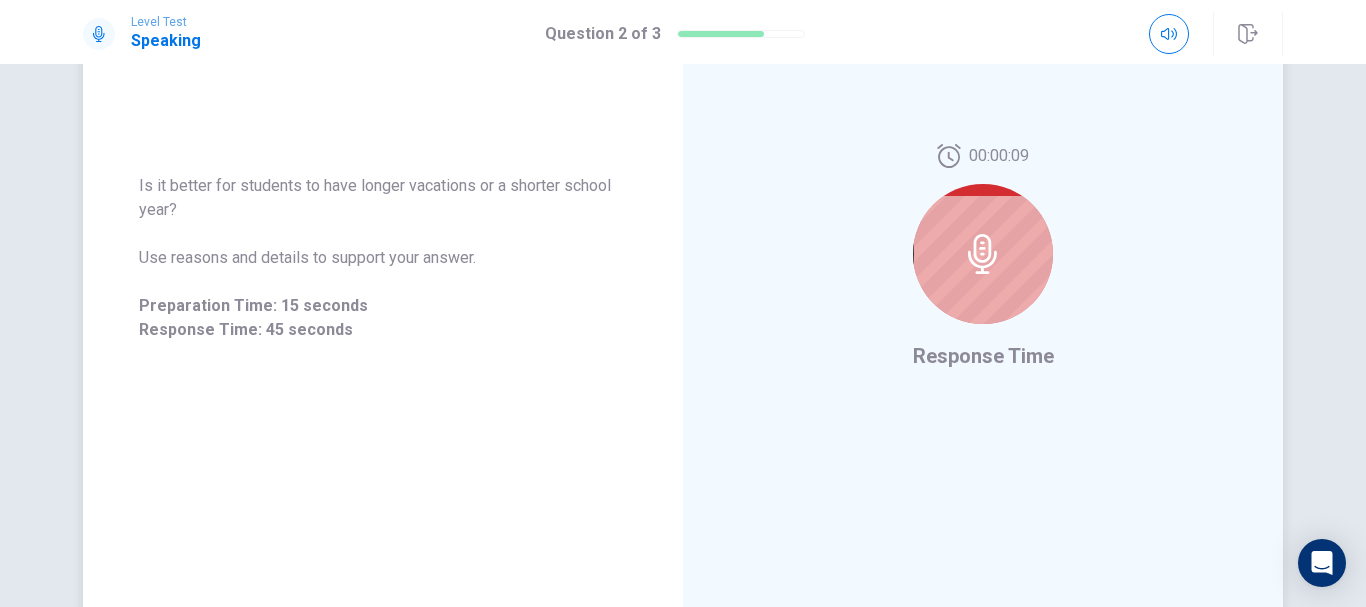 click 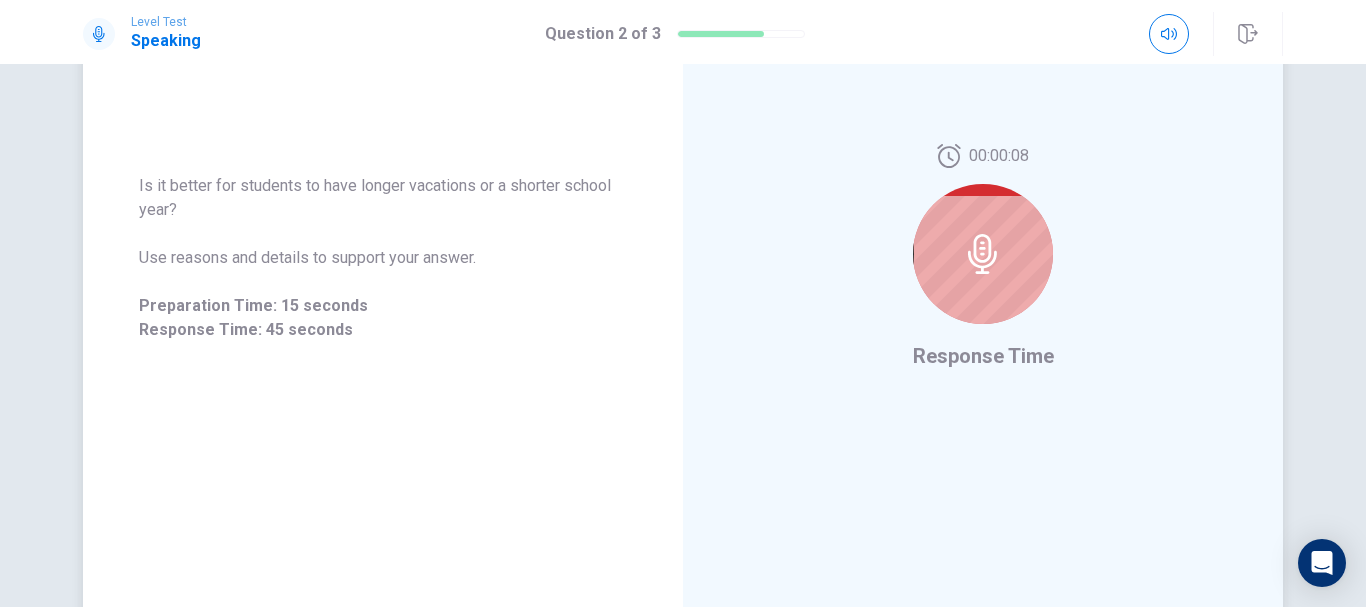click 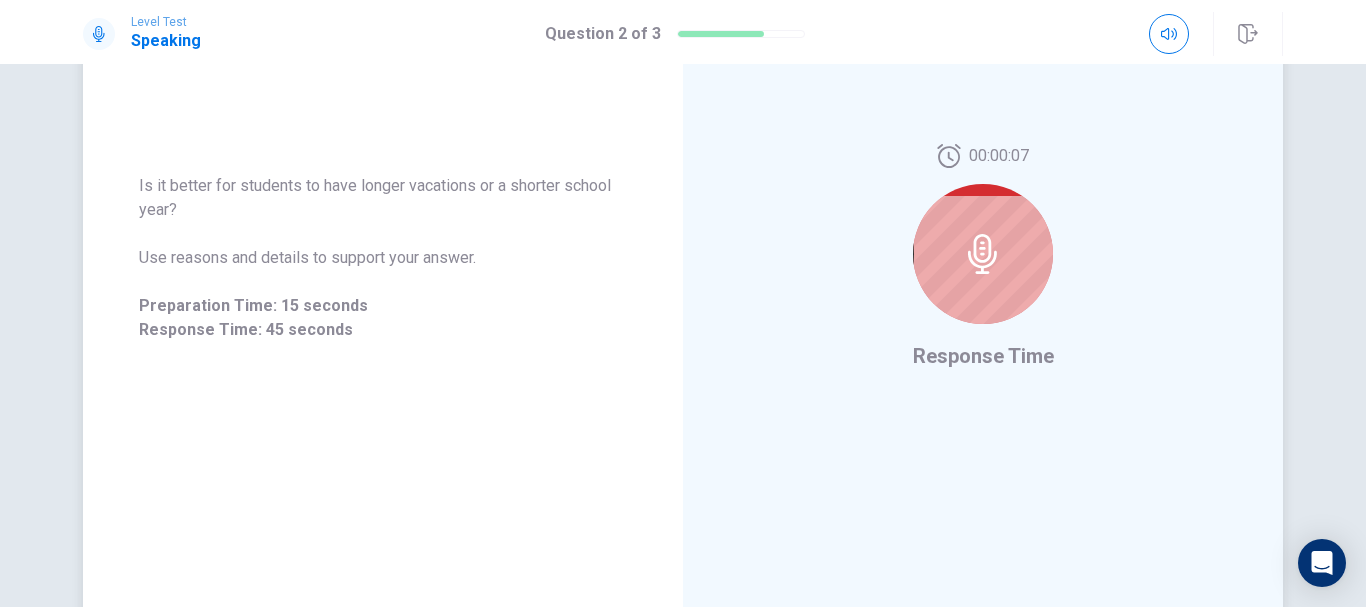 click 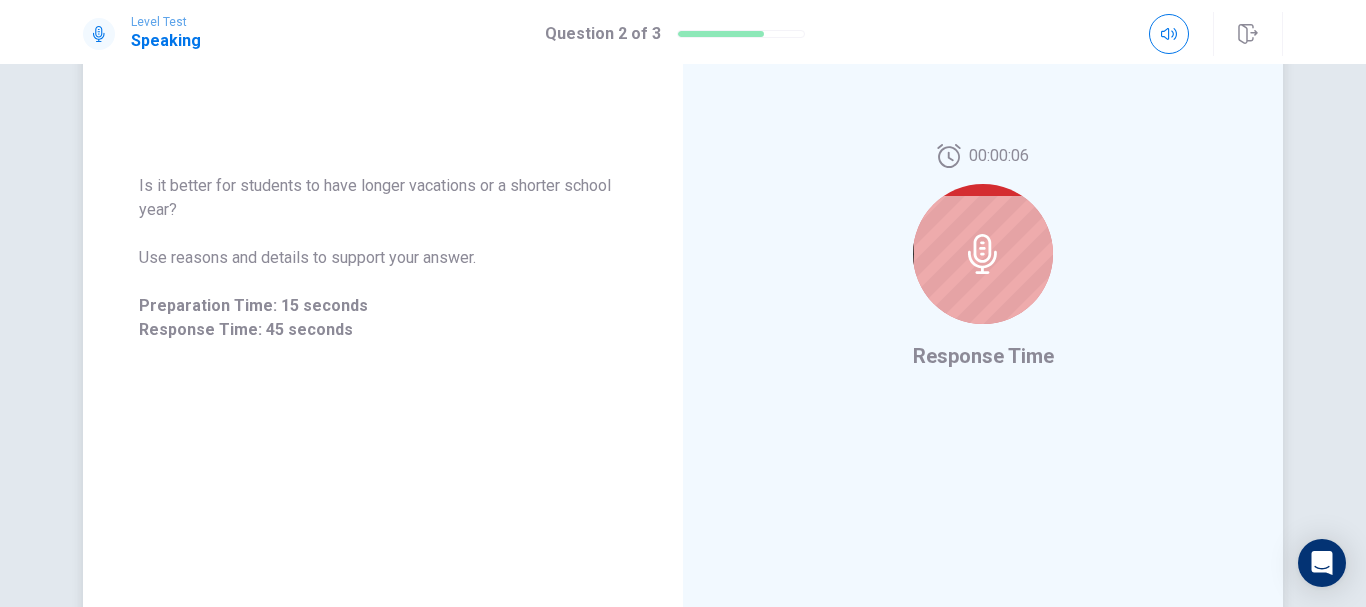 click 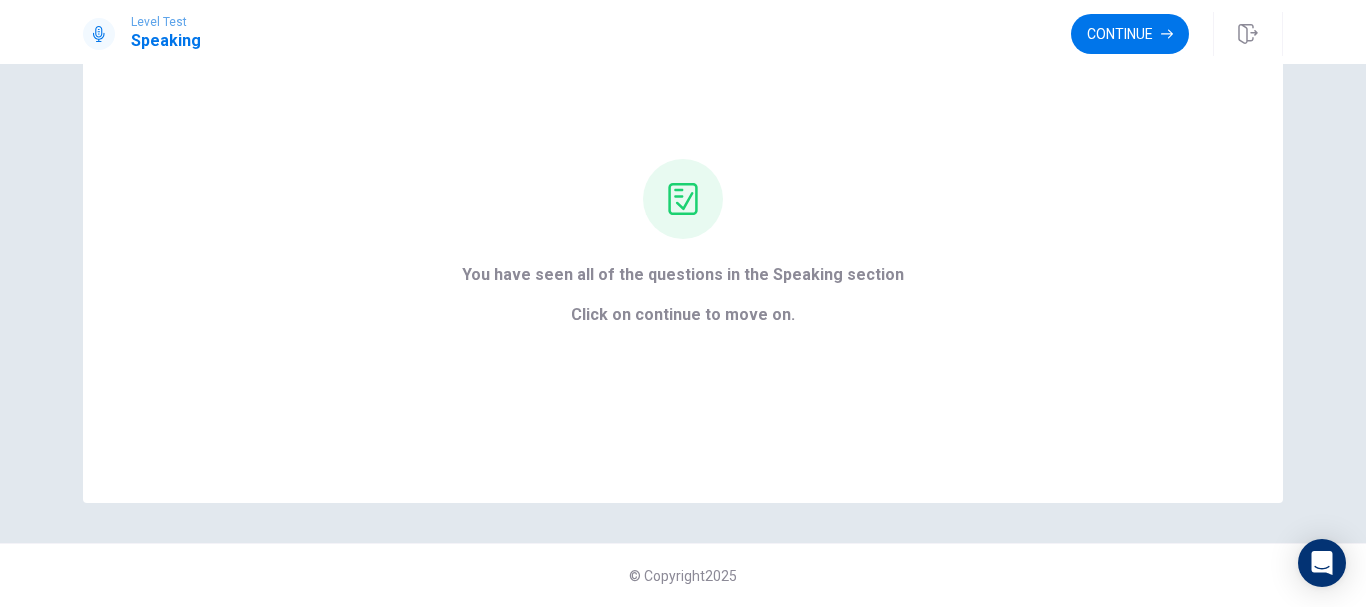 scroll, scrollTop: 121, scrollLeft: 0, axis: vertical 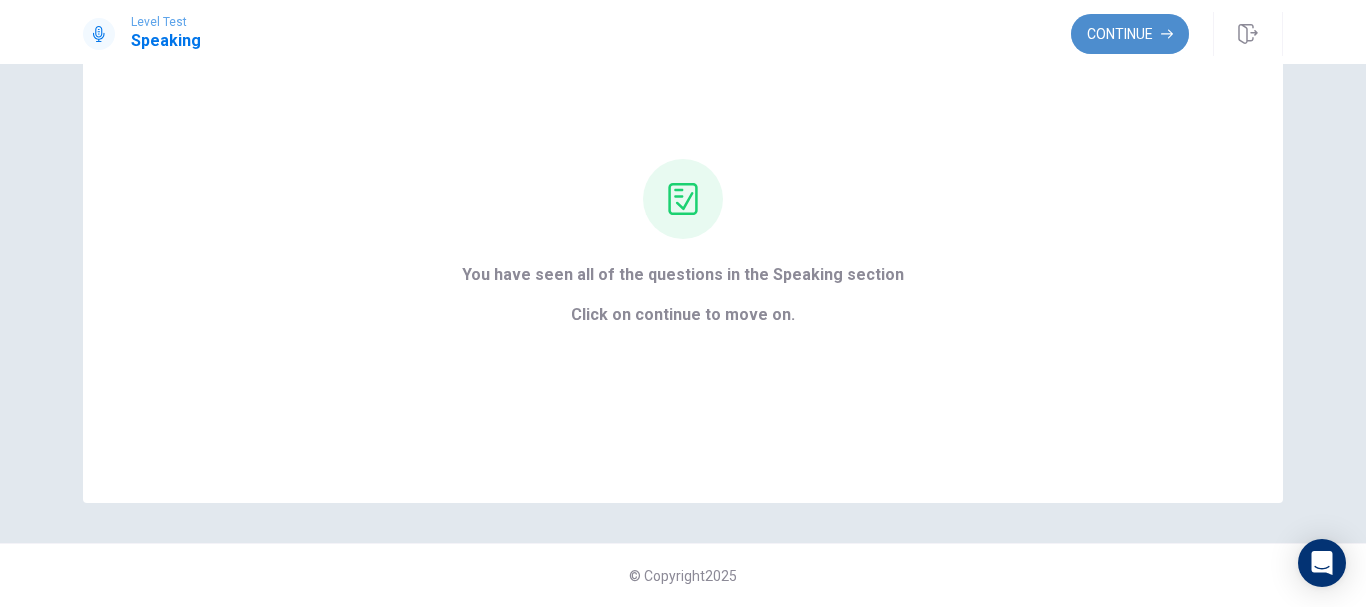 click on "Continue" at bounding box center (1130, 34) 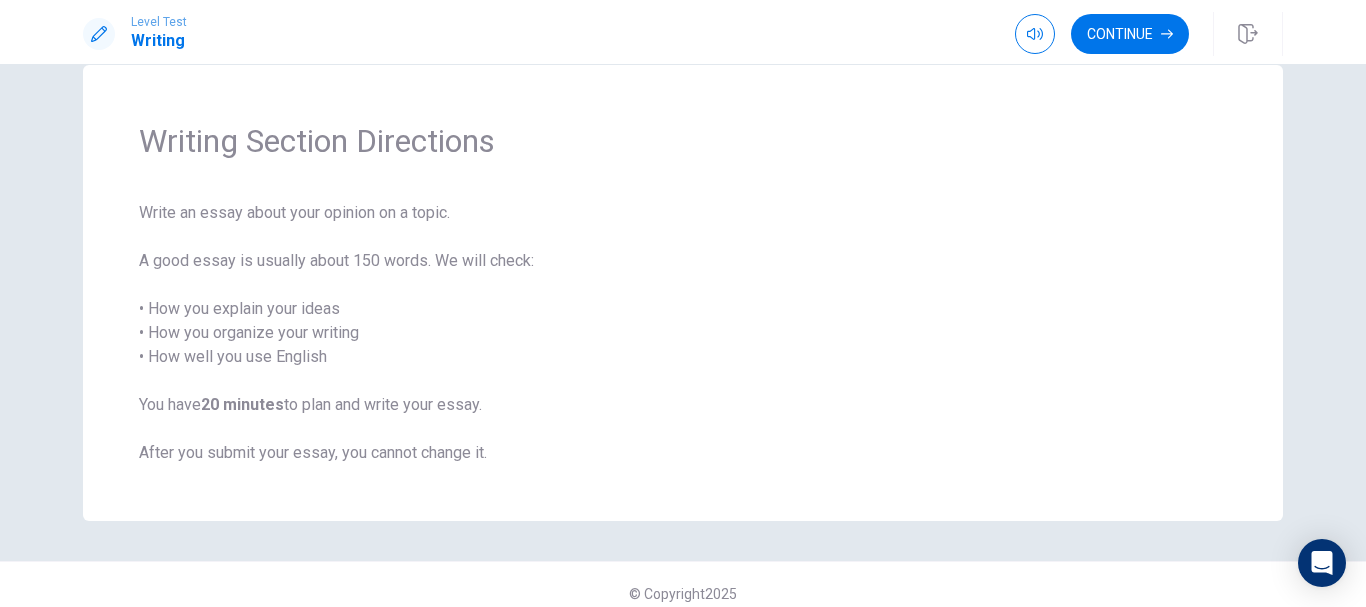 scroll, scrollTop: 57, scrollLeft: 0, axis: vertical 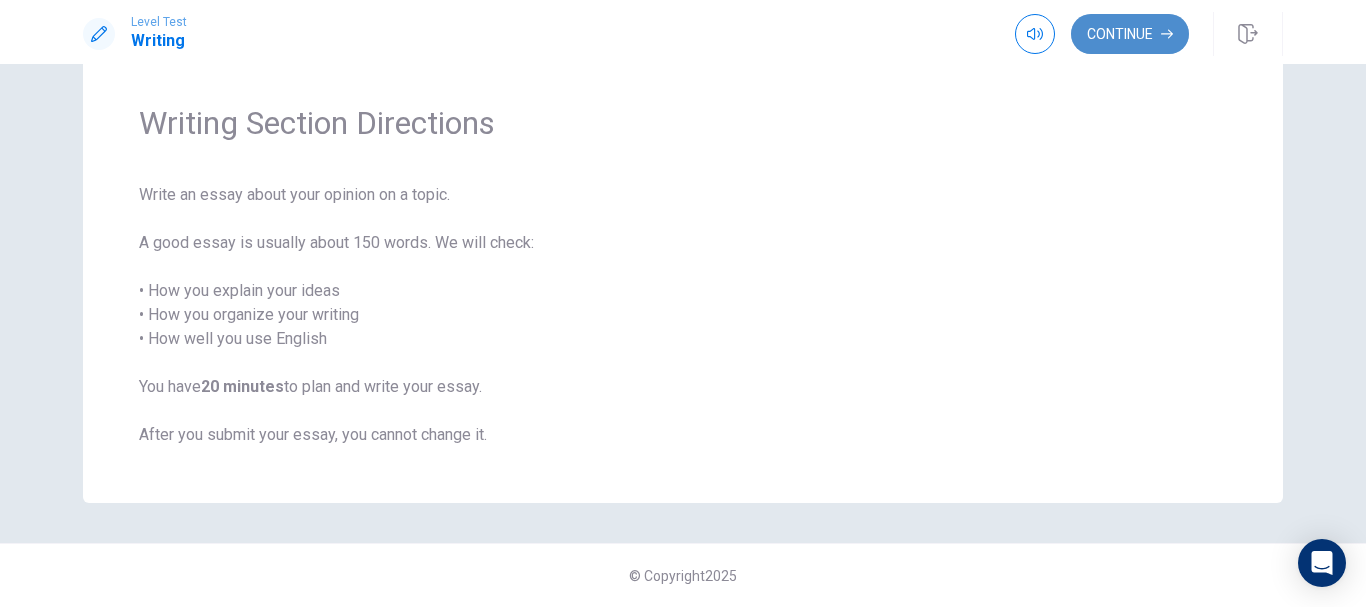 click on "Continue" at bounding box center [1130, 34] 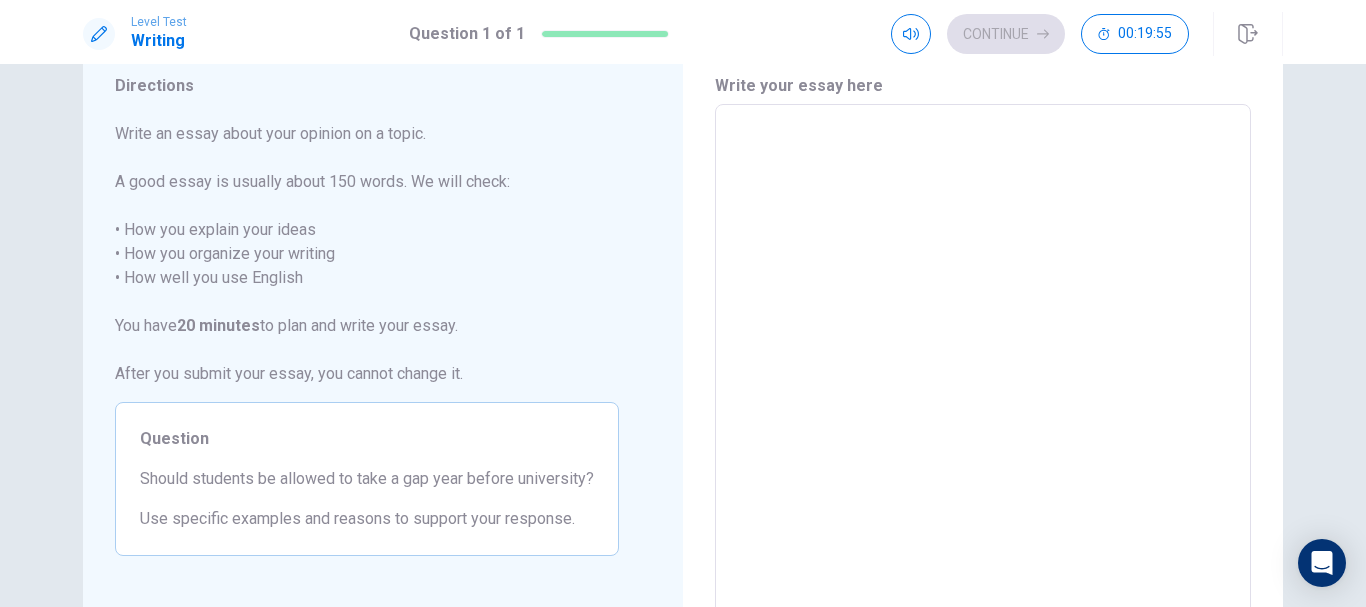 scroll, scrollTop: 69, scrollLeft: 0, axis: vertical 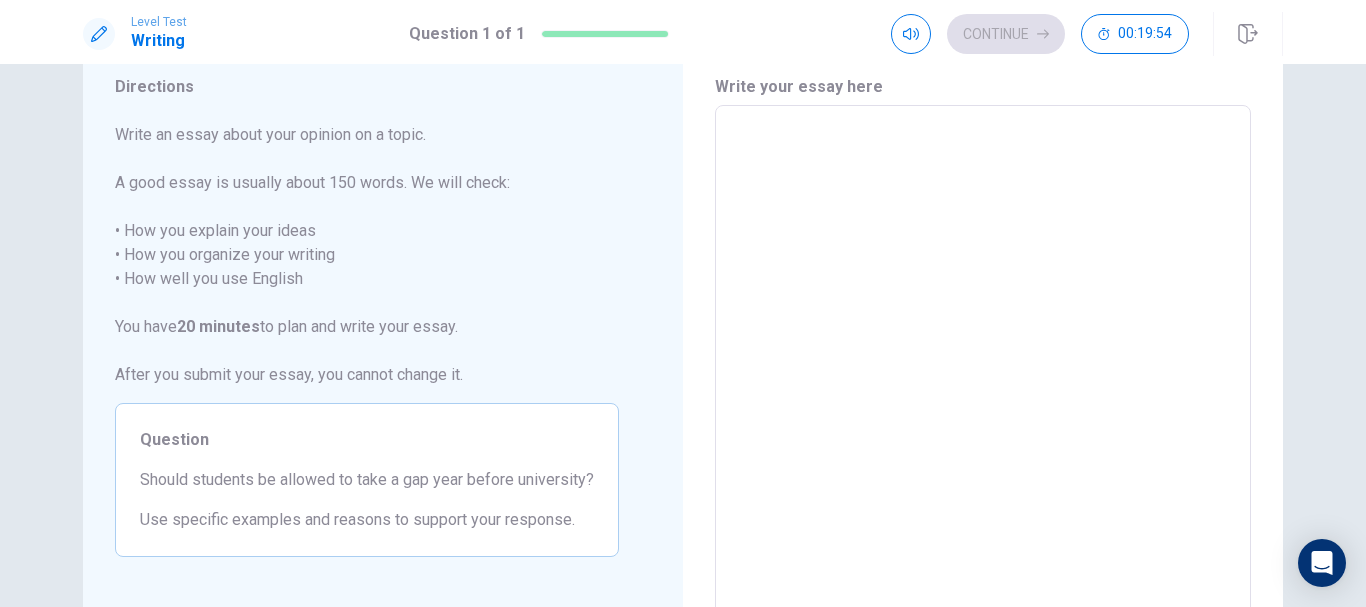click at bounding box center (983, 382) 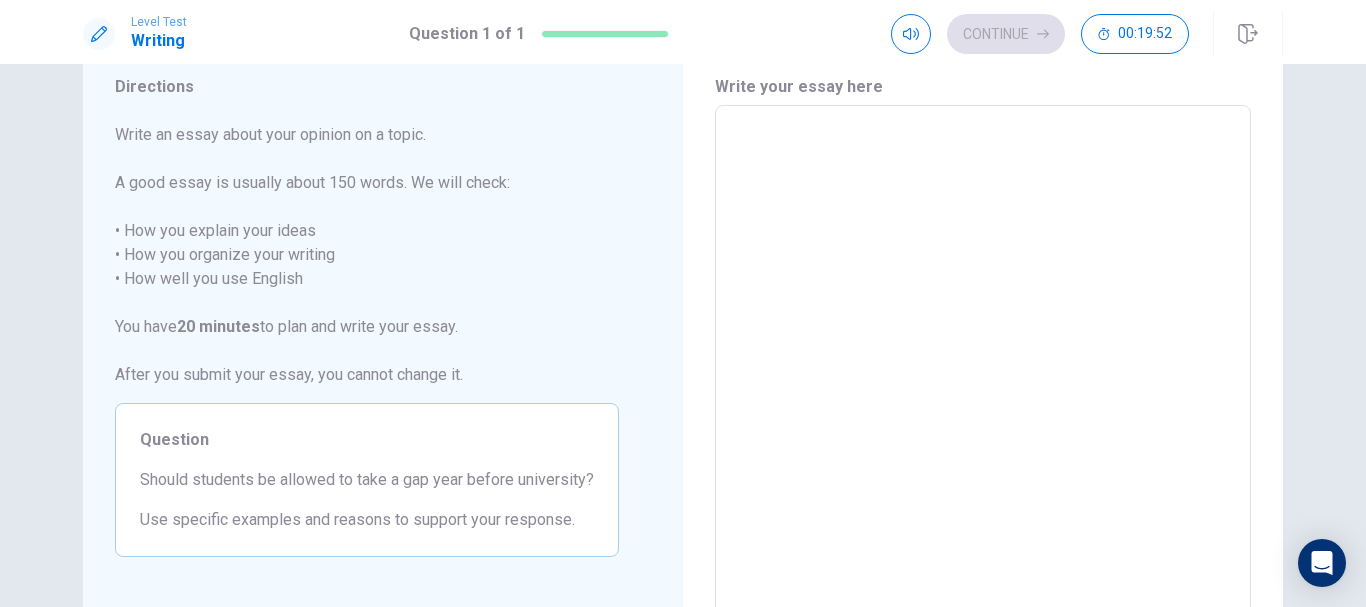 type on "S" 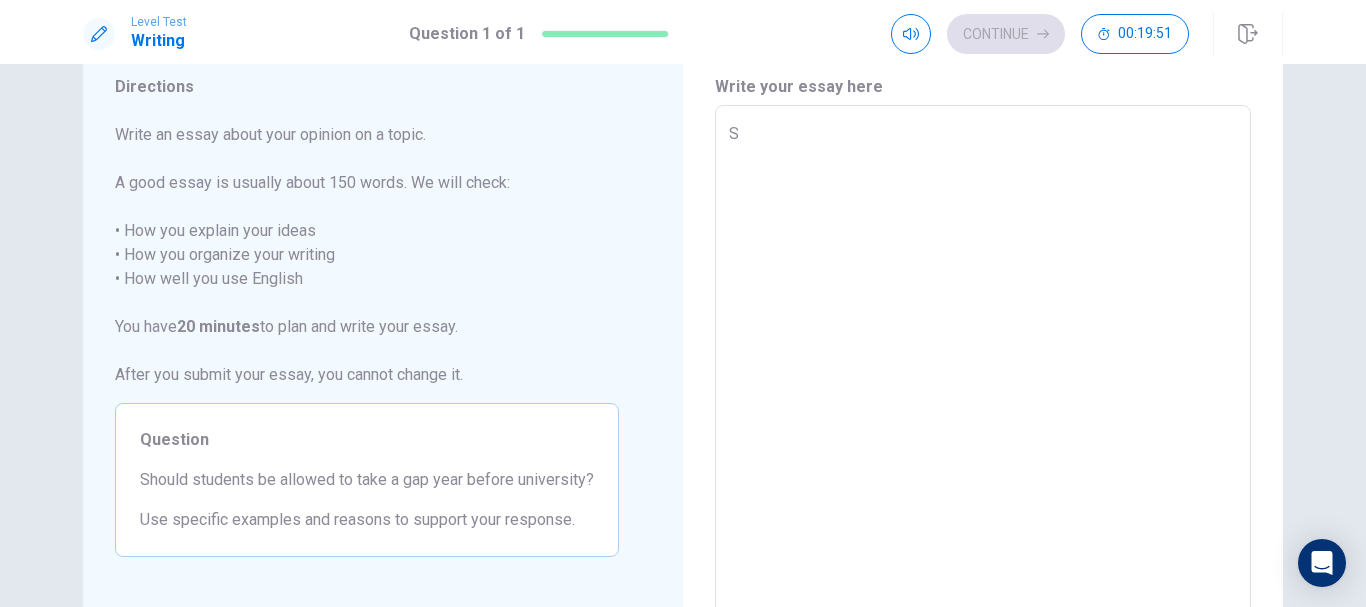 type on "x" 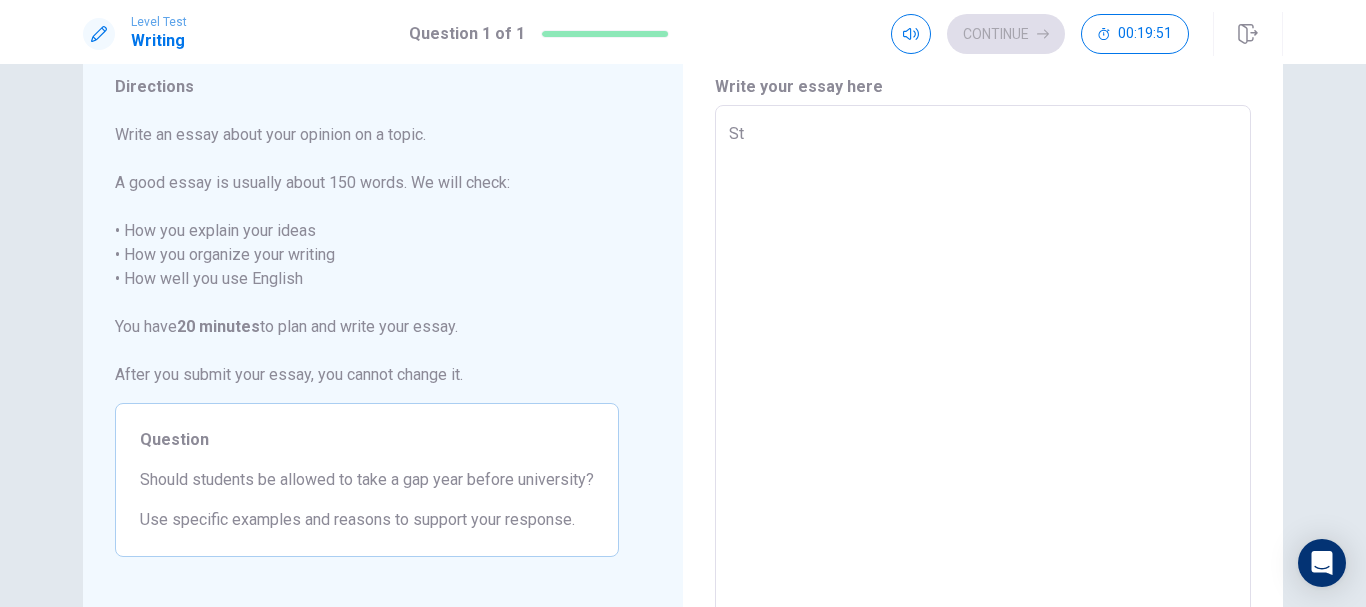 type on "x" 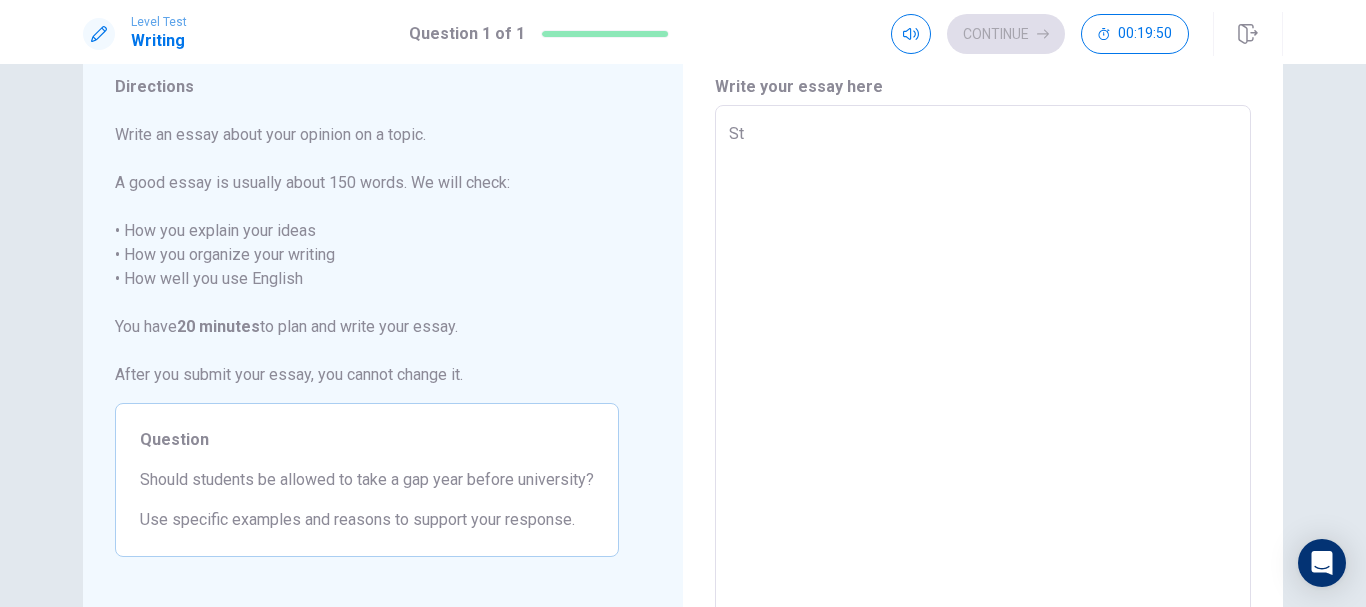 type on "Stu" 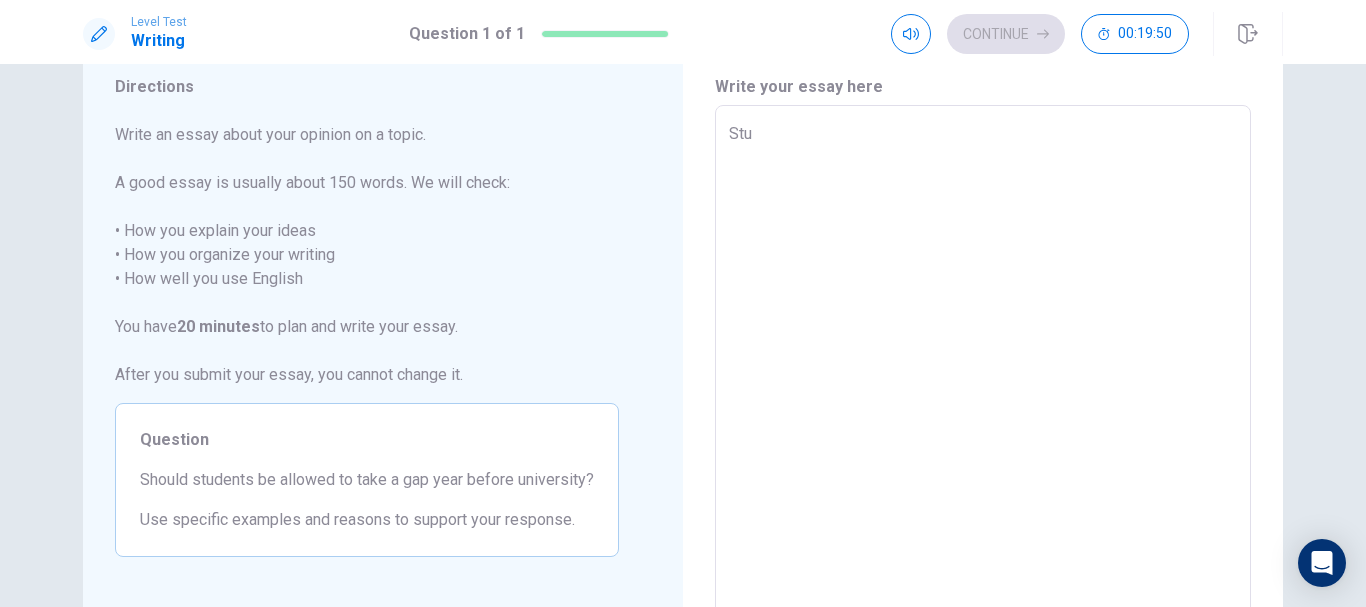 type on "Stud" 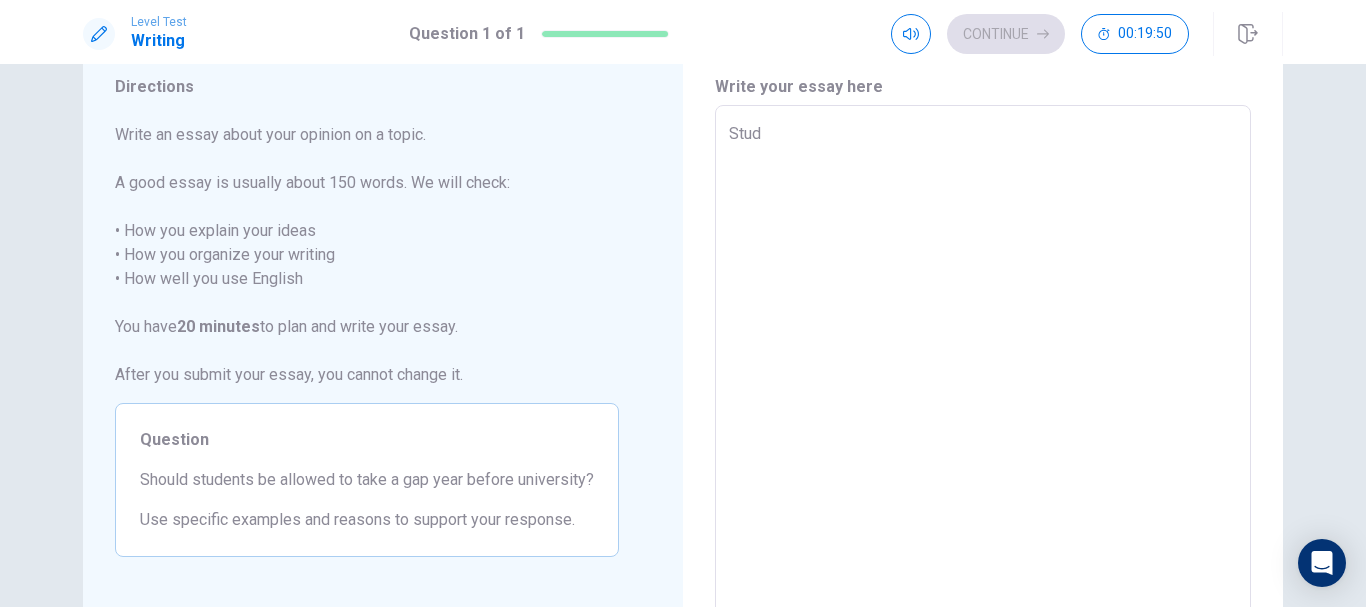 type on "x" 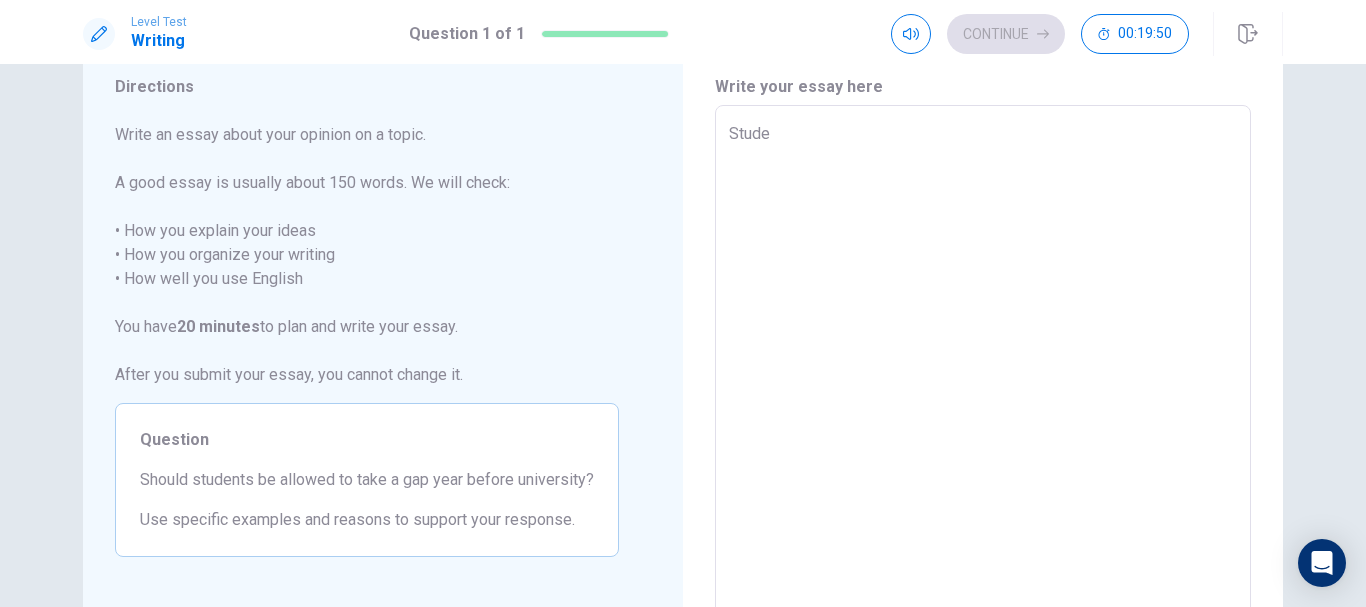 type on "x" 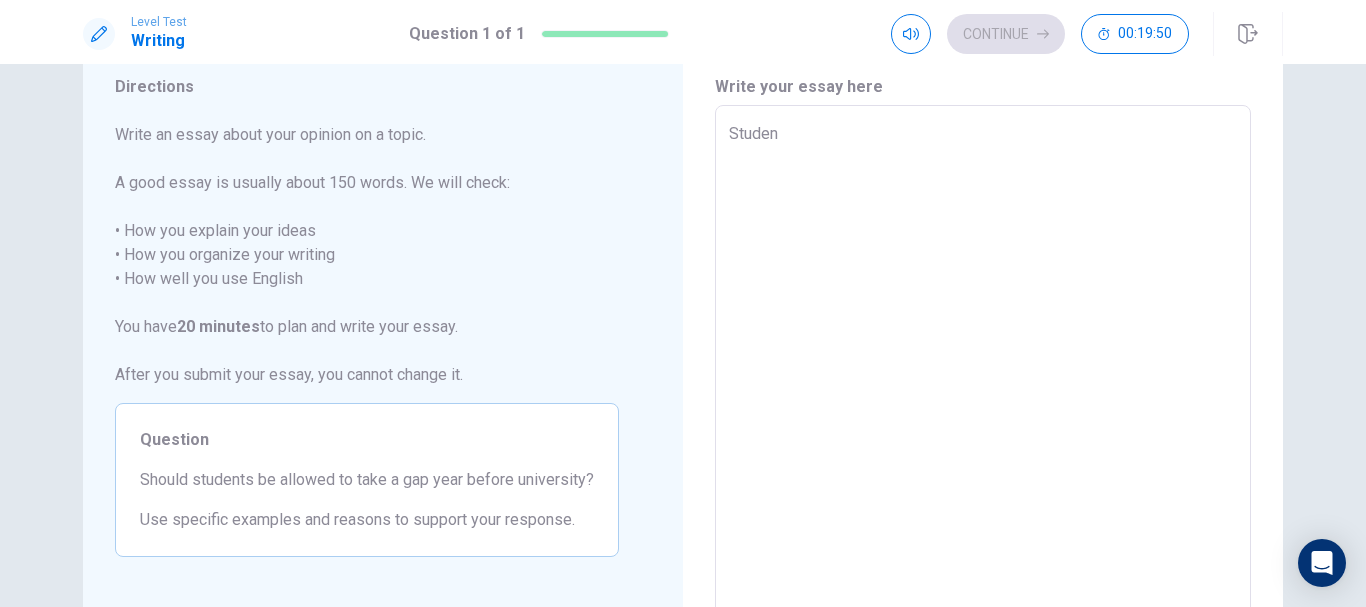 type on "x" 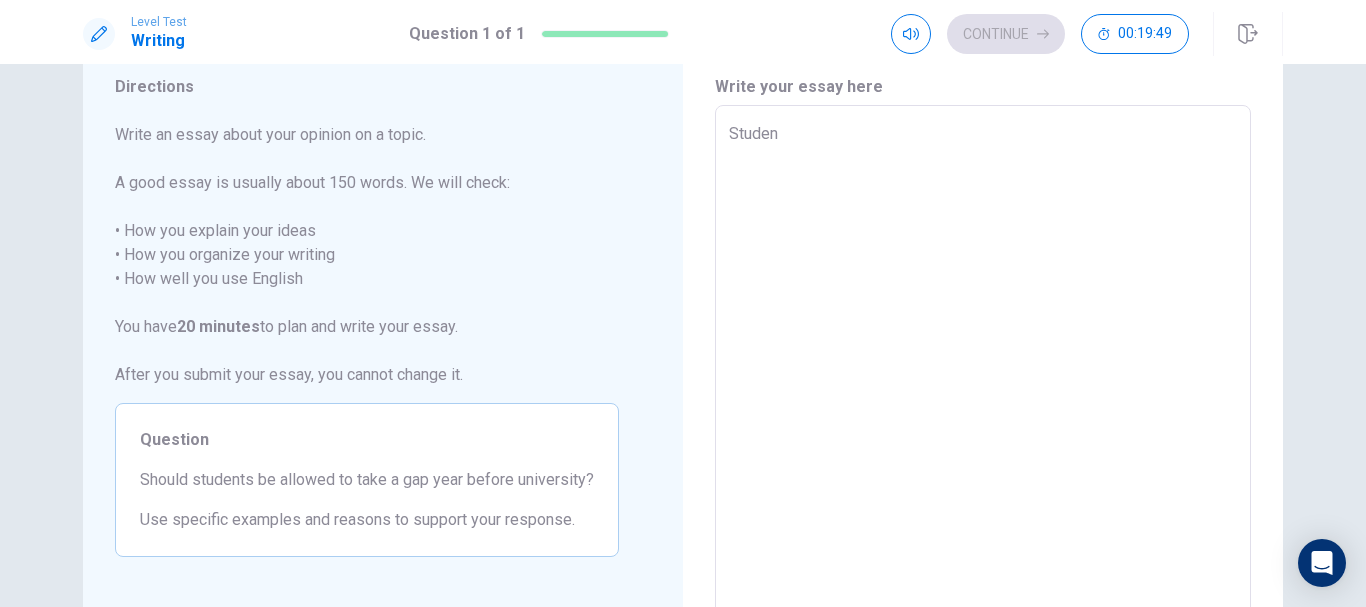 type on "Student" 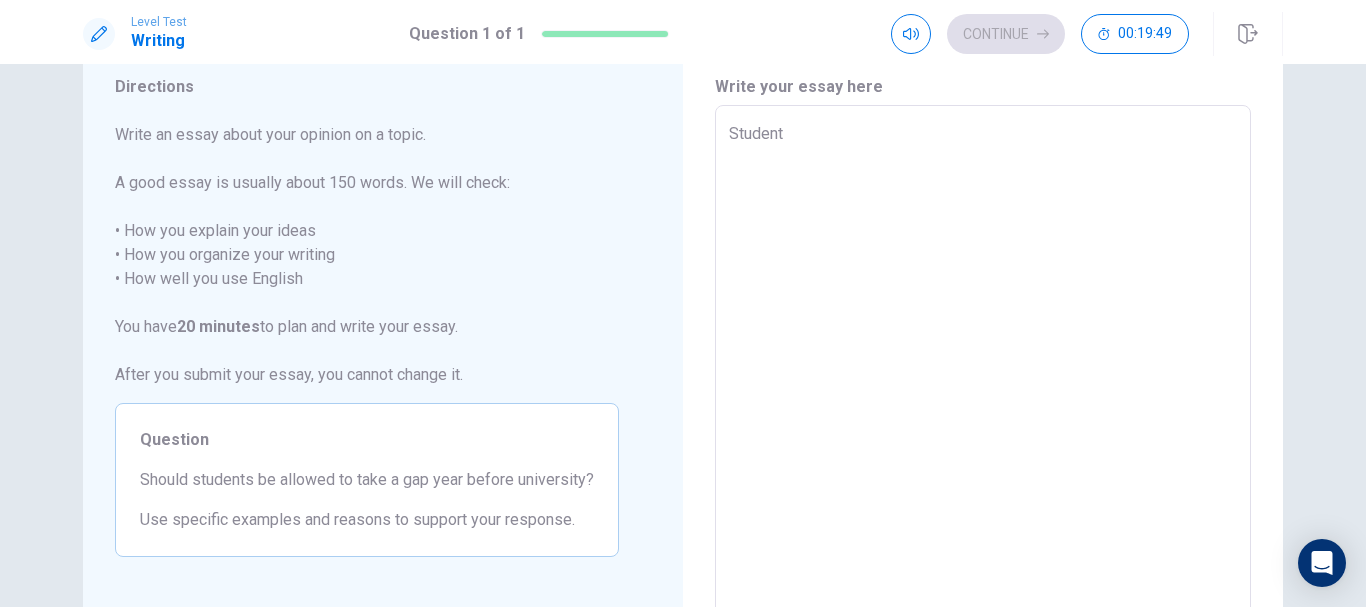 type on "x" 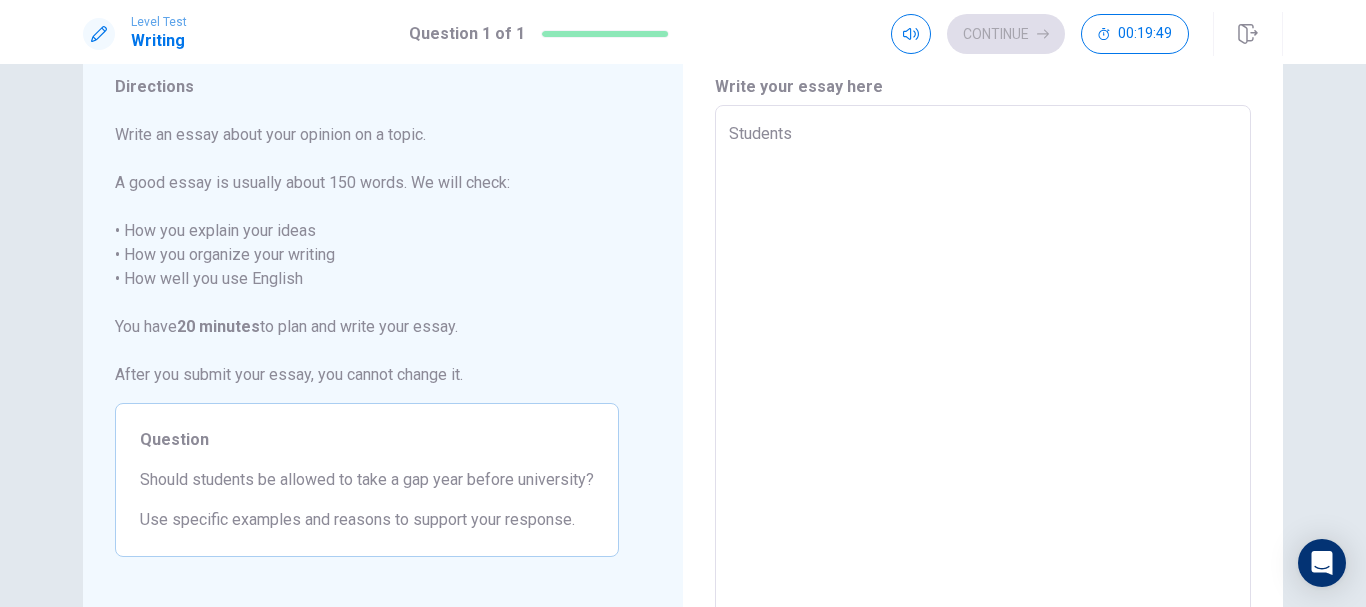 type on "x" 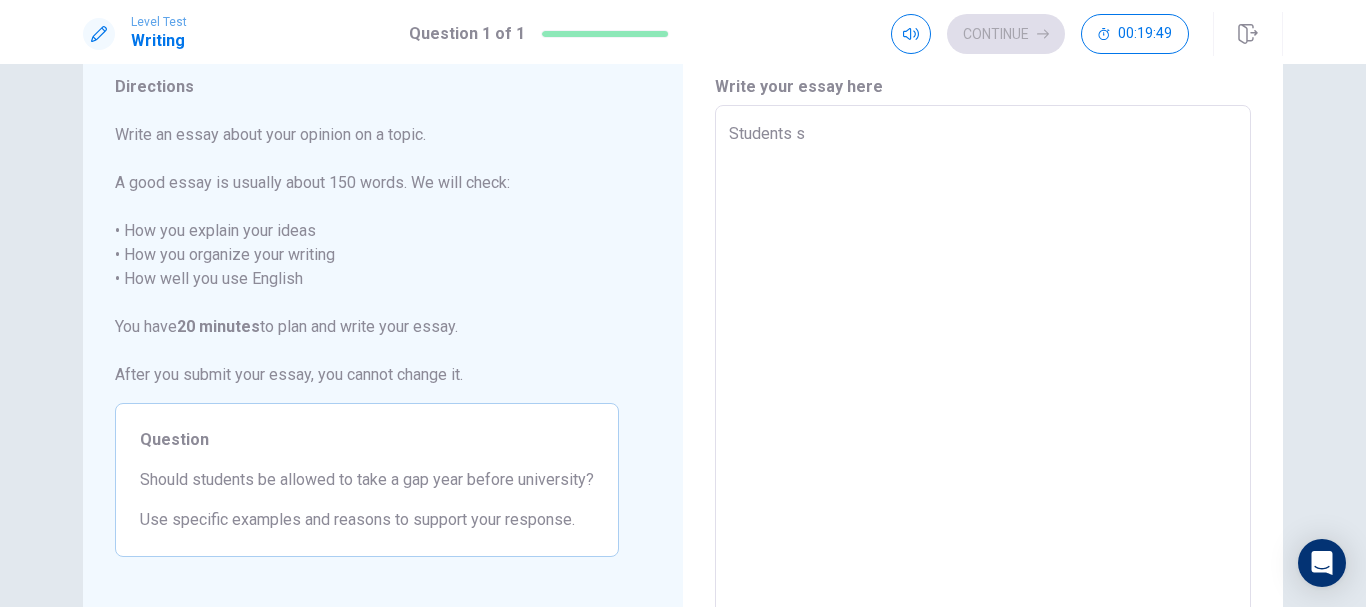 type on "x" 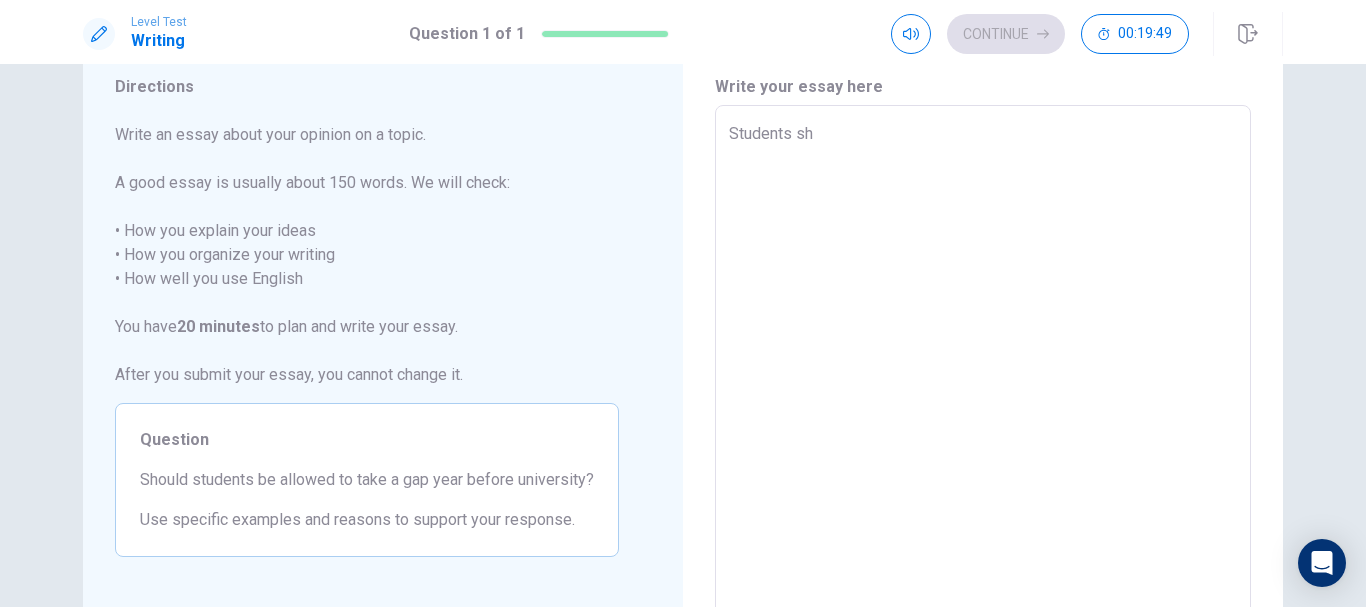 type on "x" 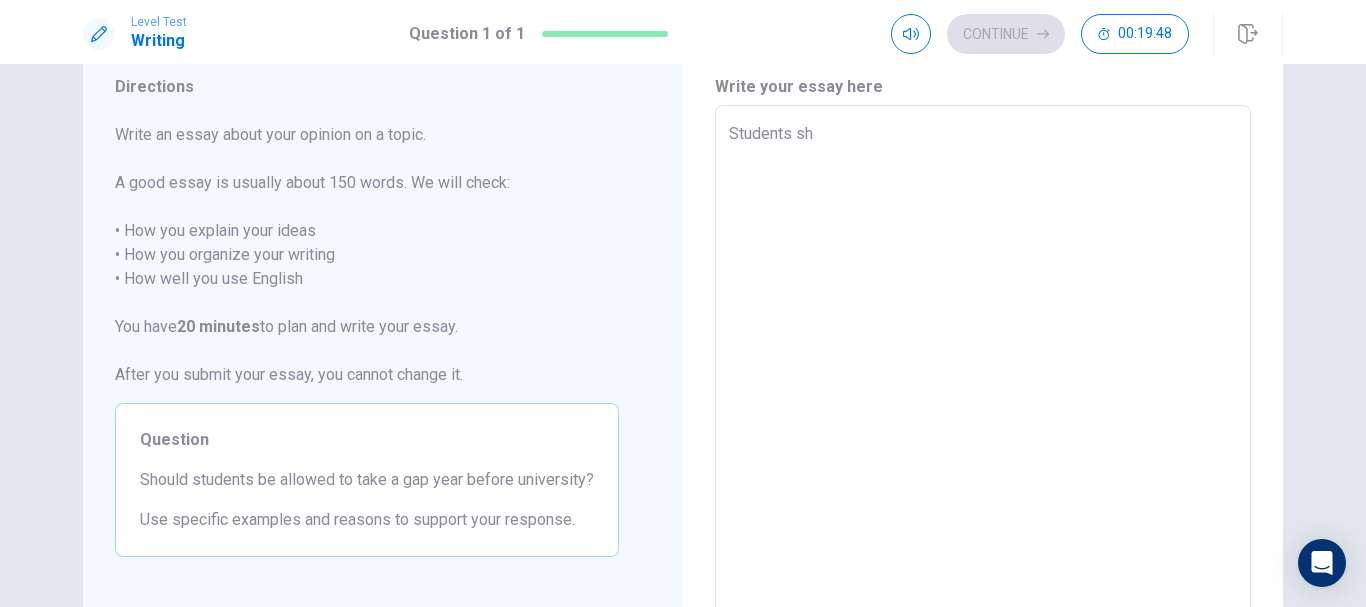 type on "Students sho" 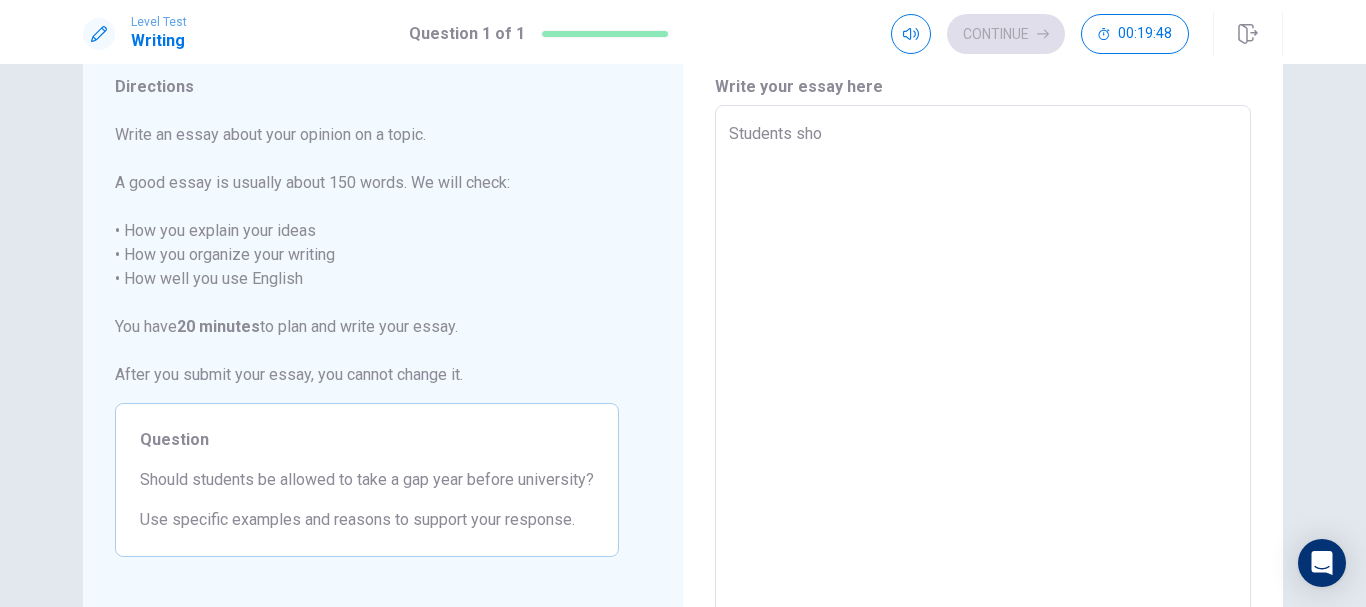 type on "x" 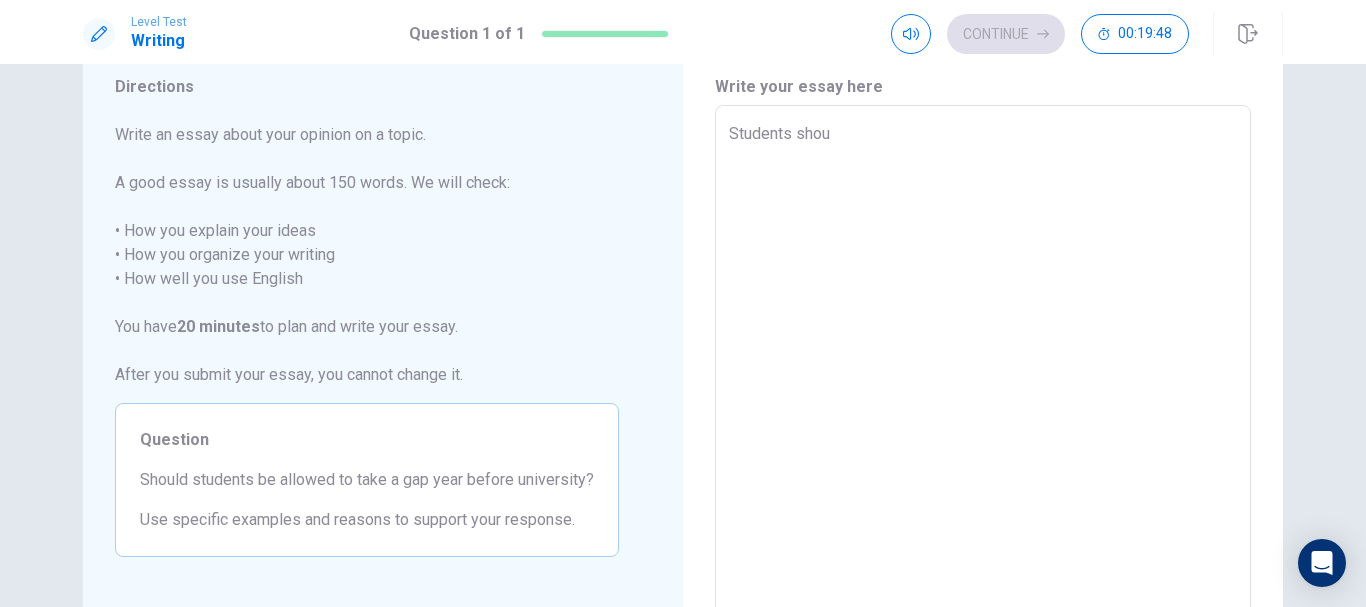 type on "x" 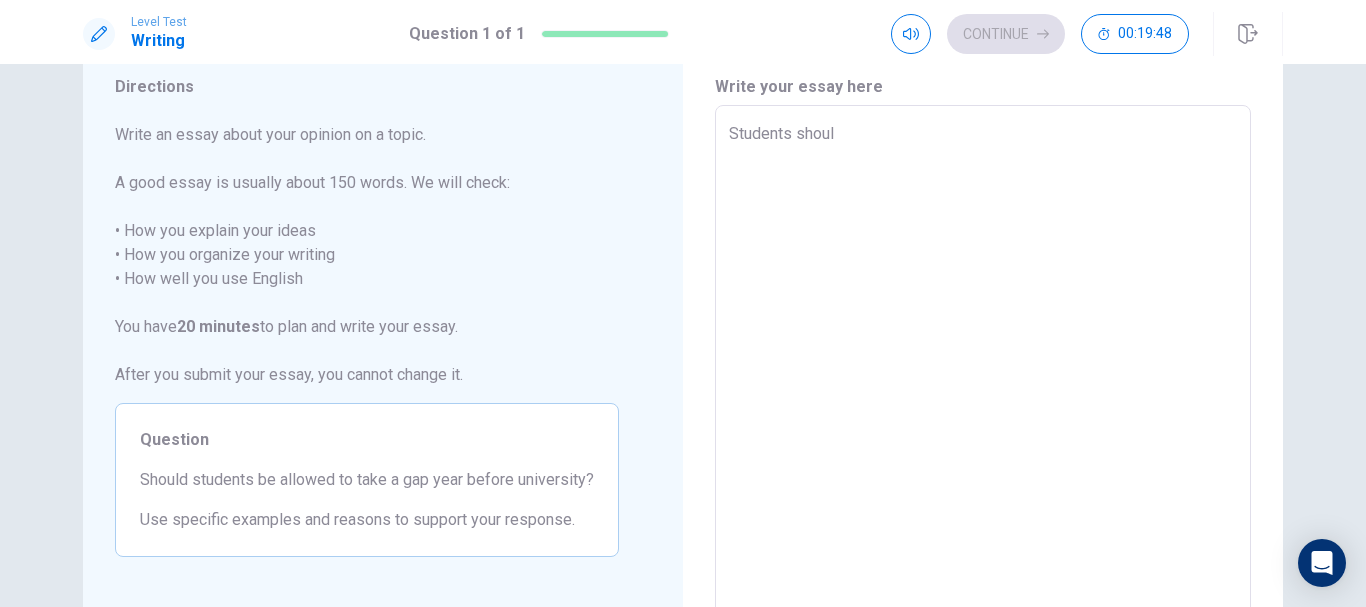 type on "x" 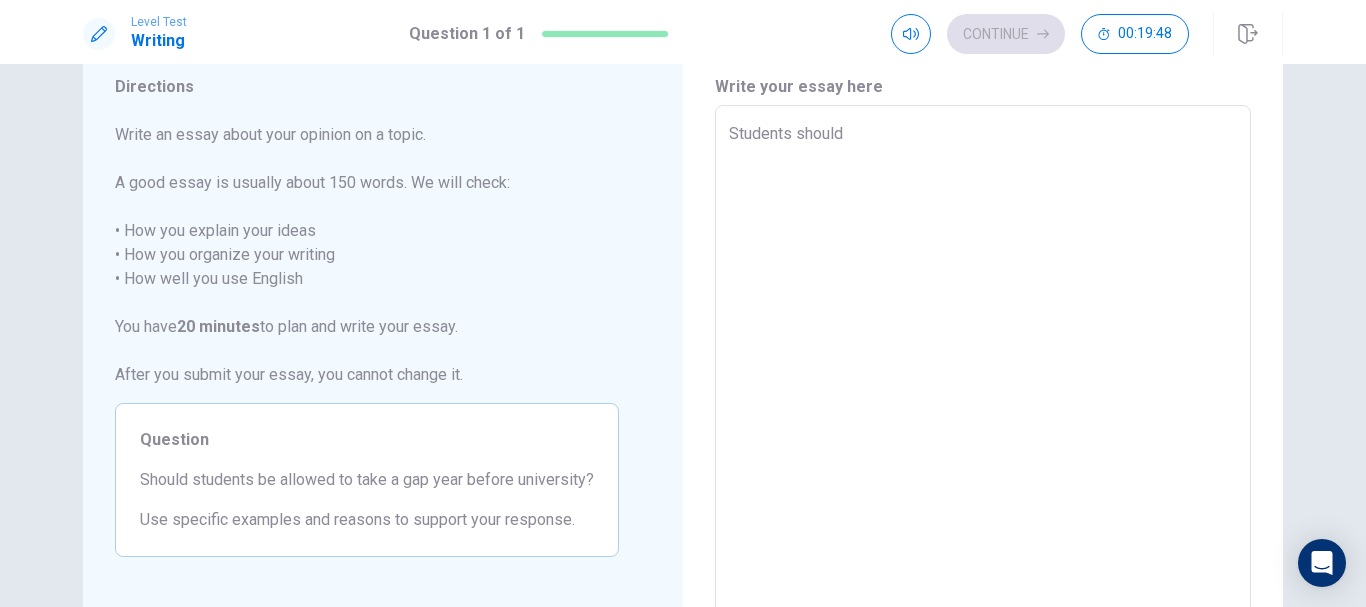 type on "x" 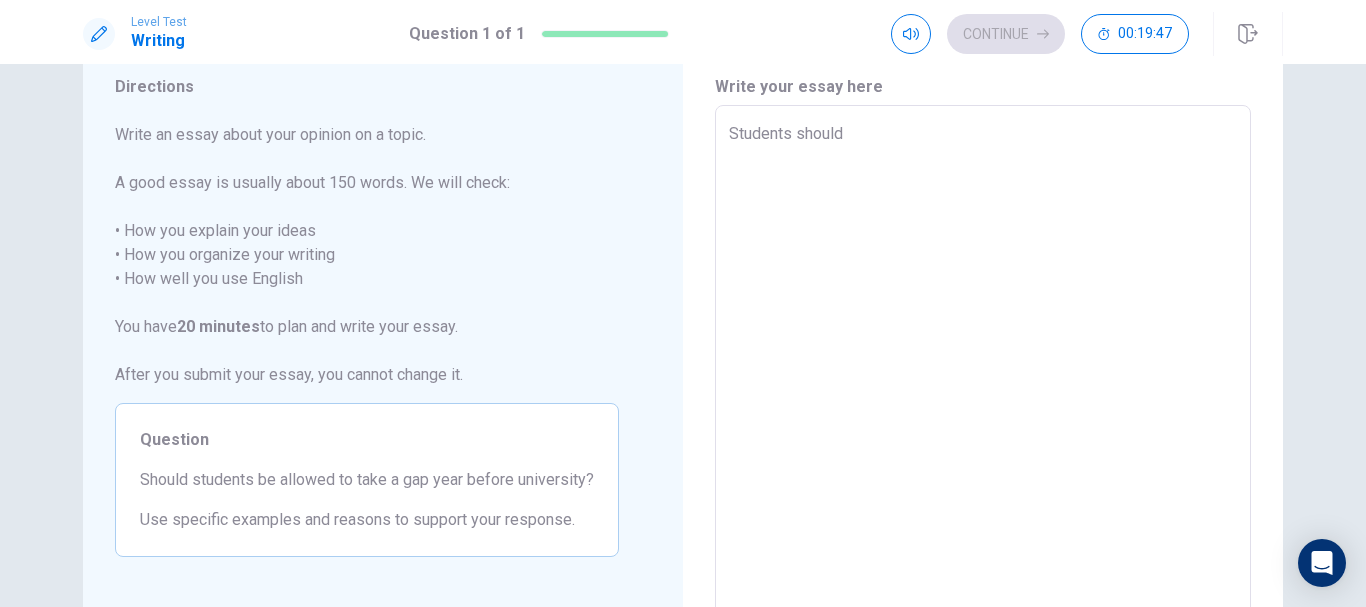 type on "Students should e" 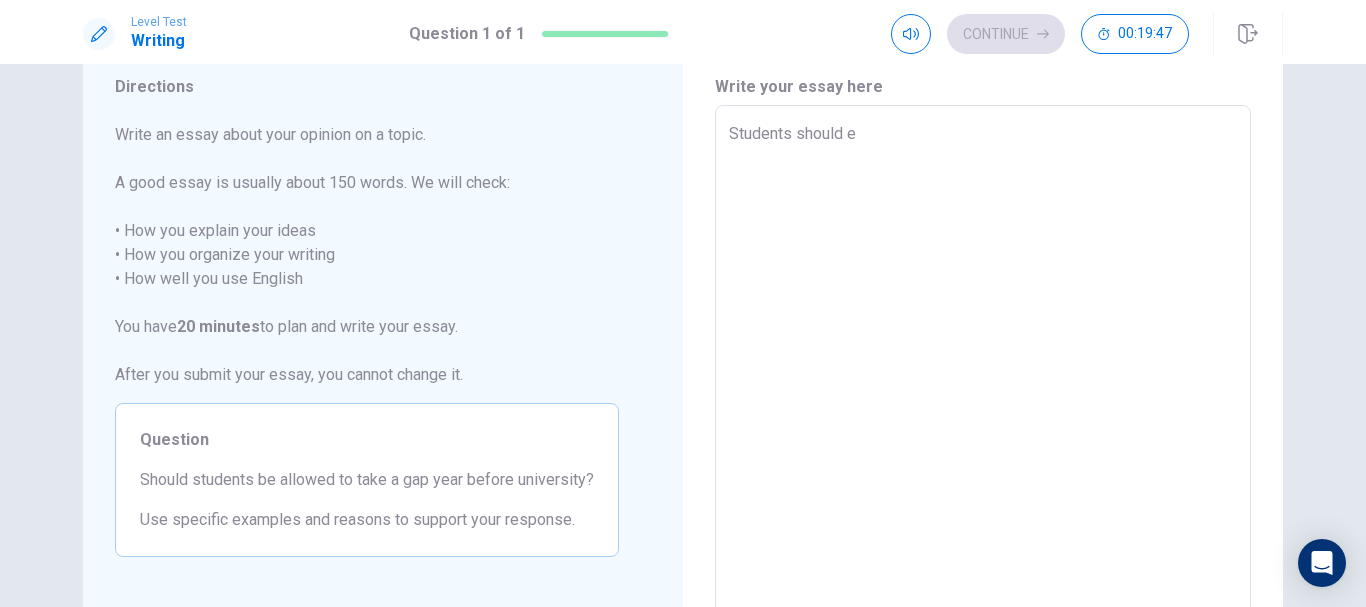 type on "x" 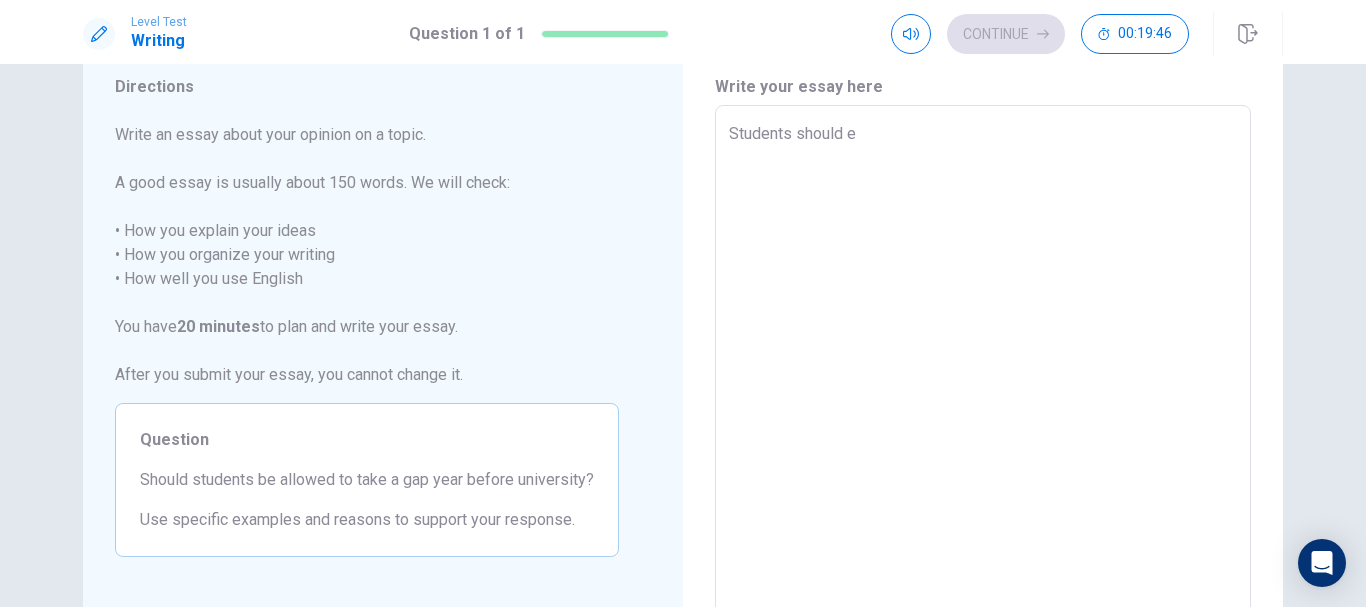 type on "Students should" 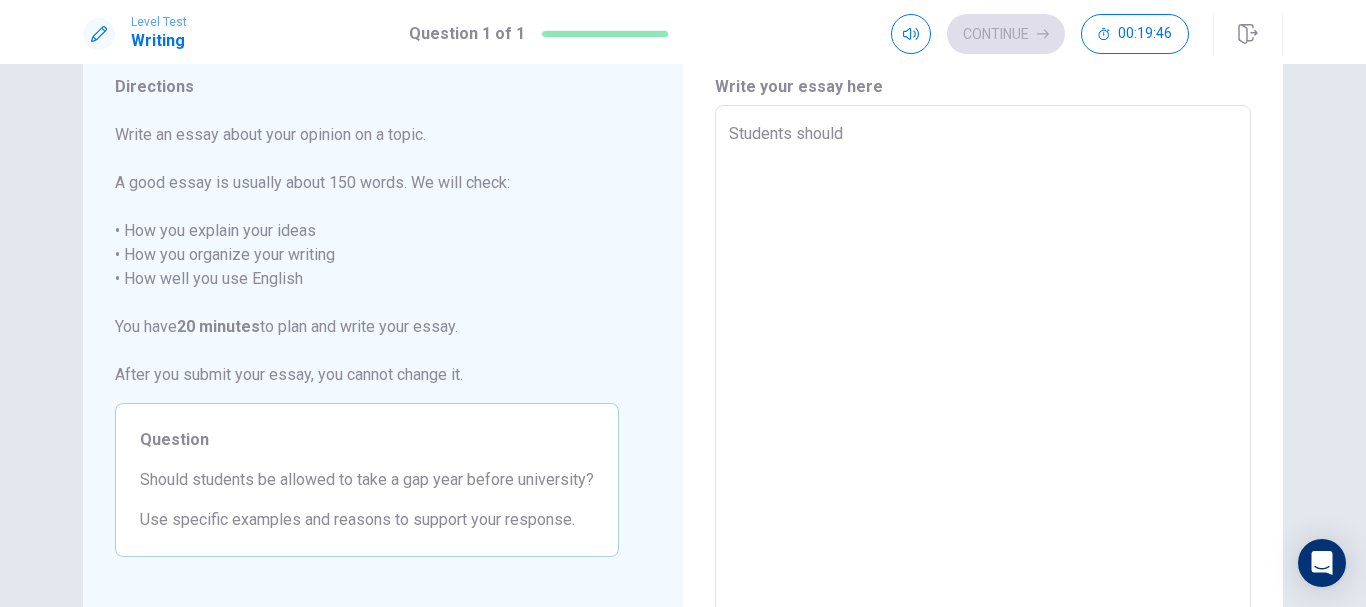 type on "x" 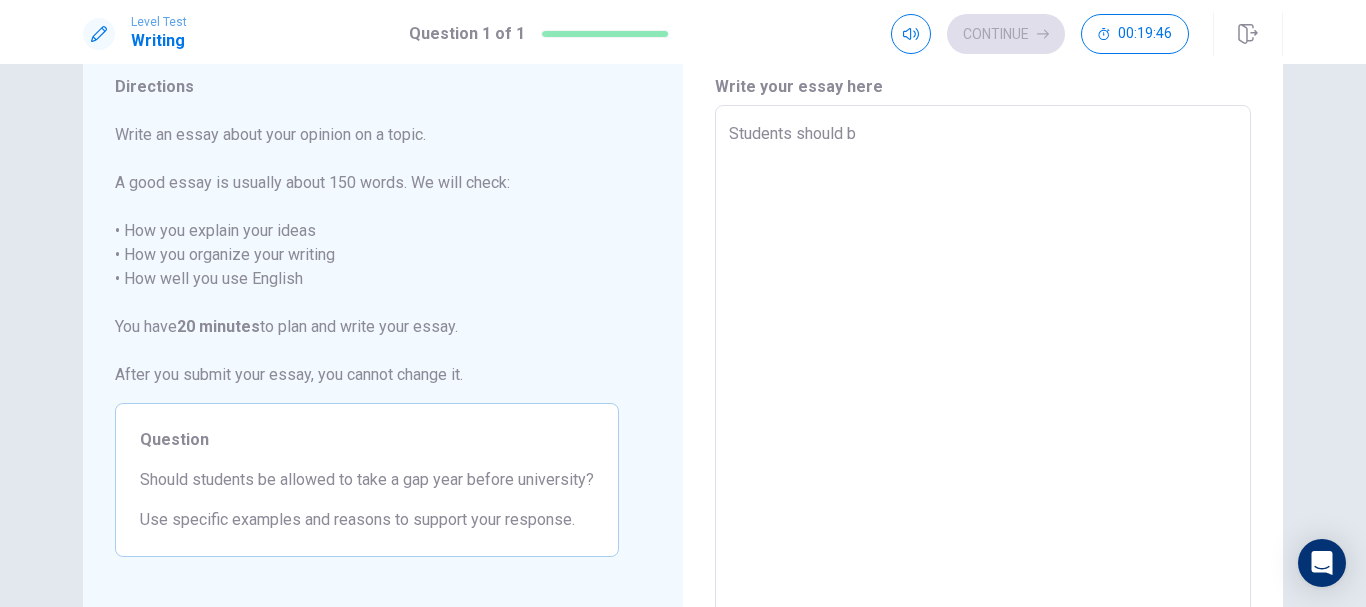 type on "x" 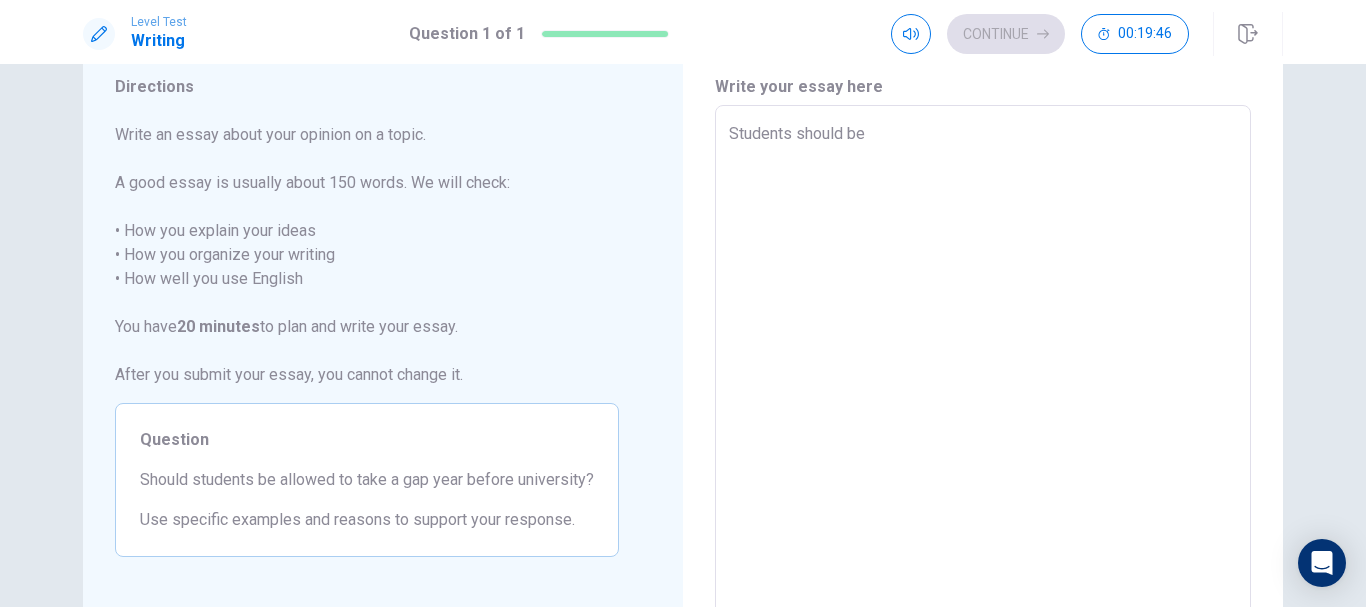 type on "x" 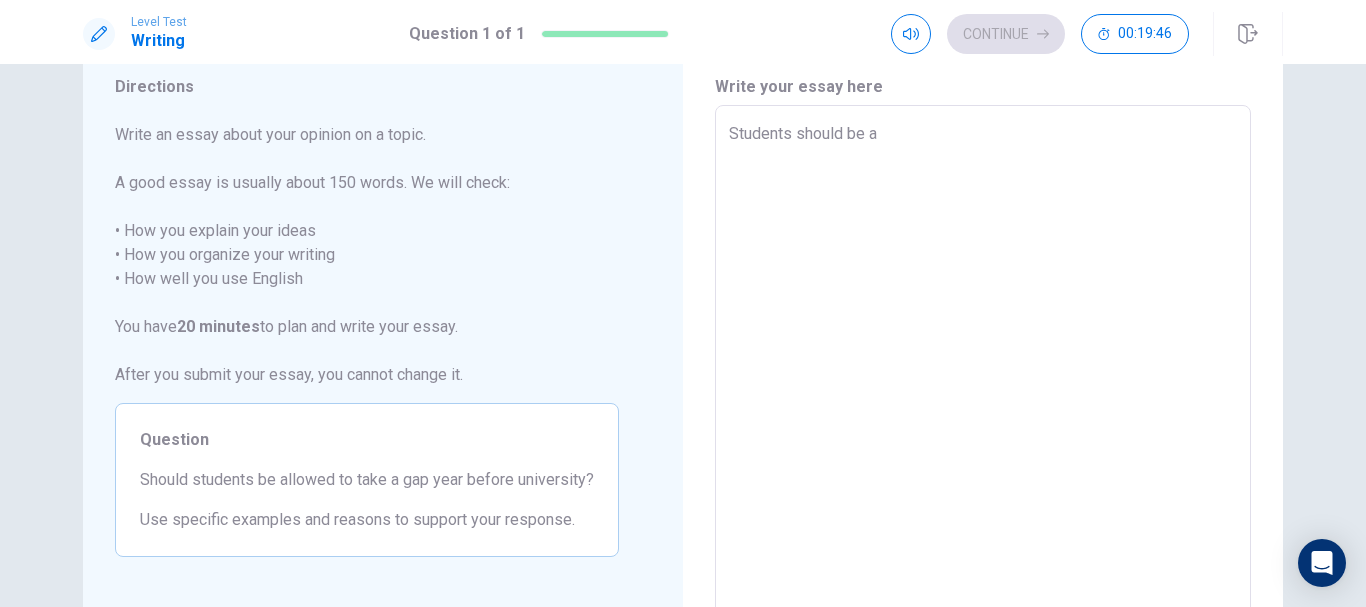 type on "x" 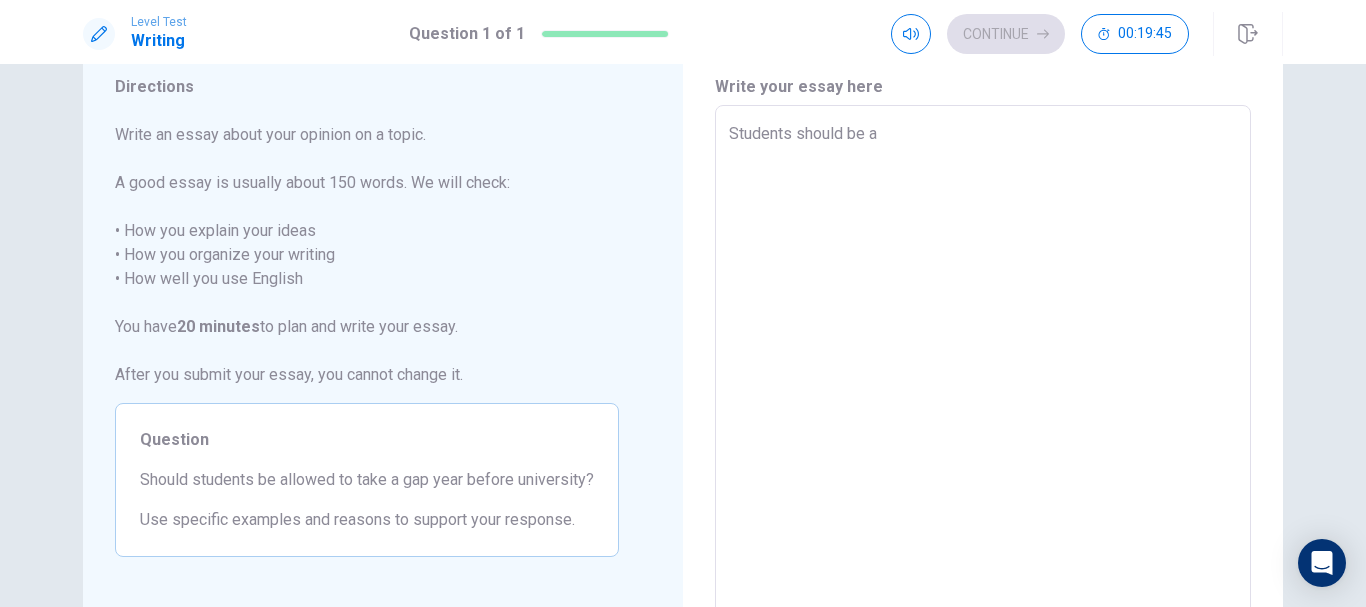 type on "Students should be al" 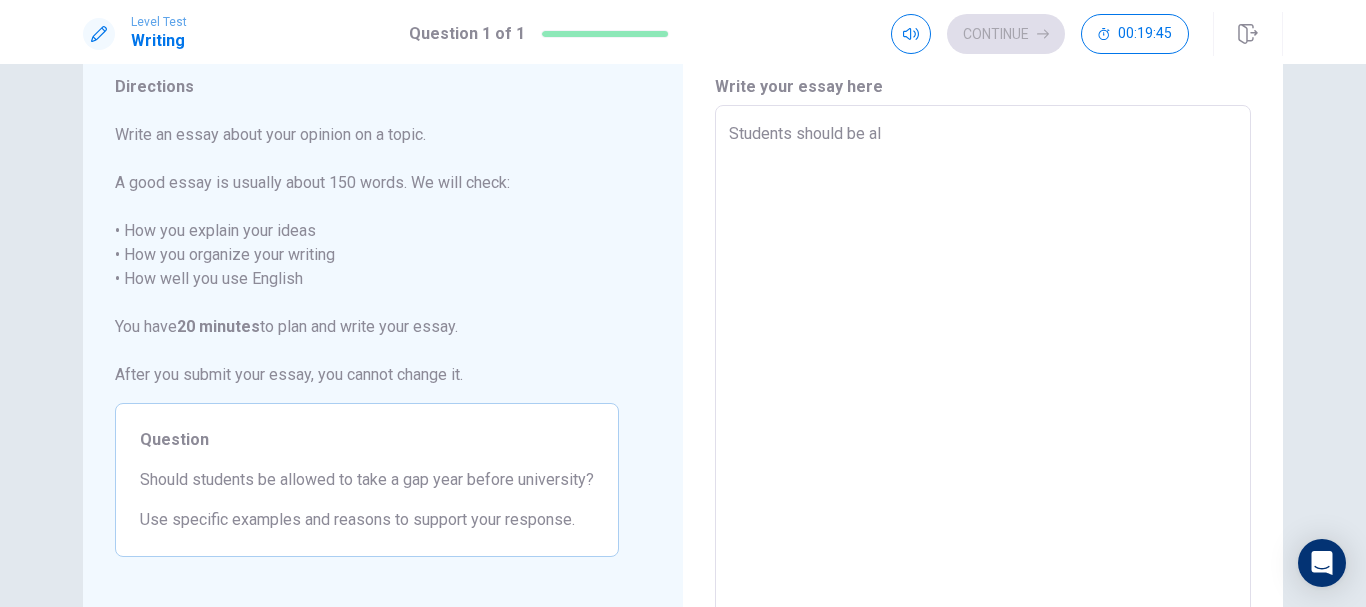 type on "x" 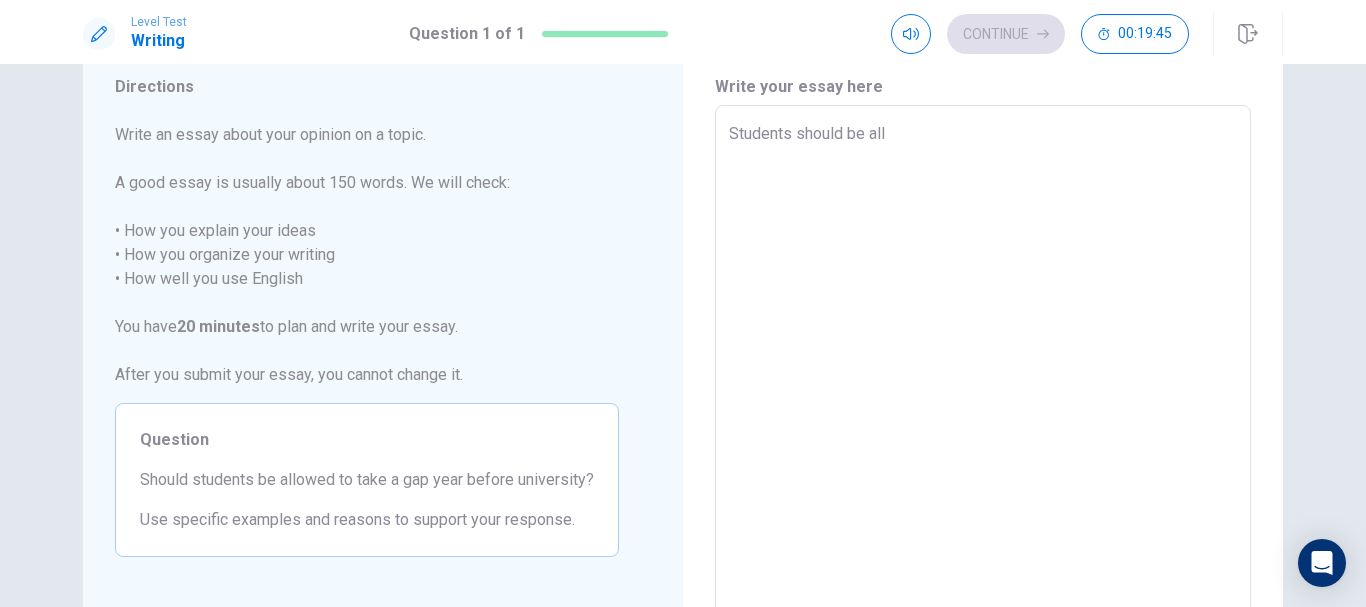 type on "x" 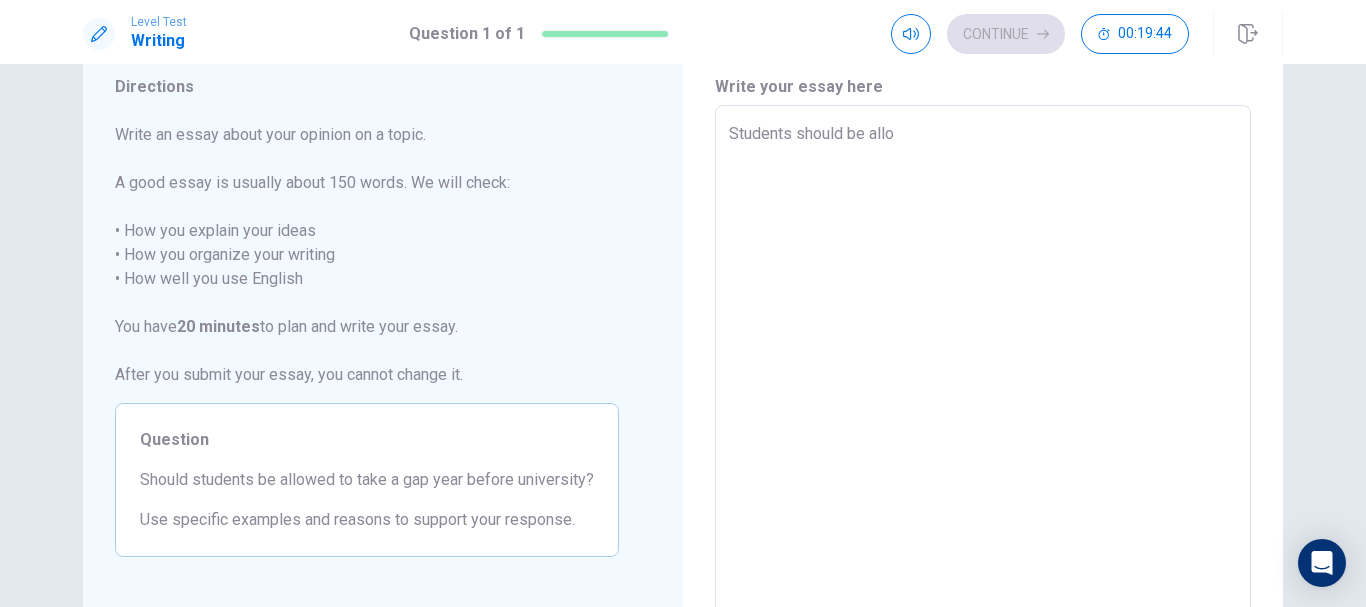 type on "x" 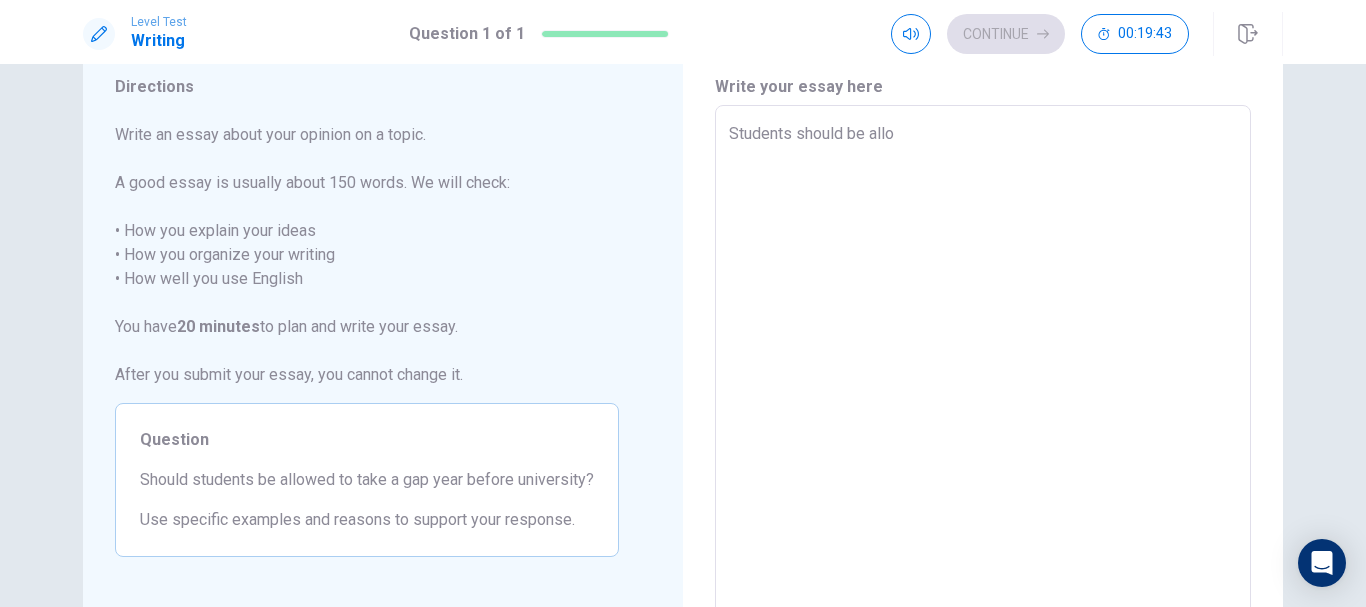 type on "Students should be allow" 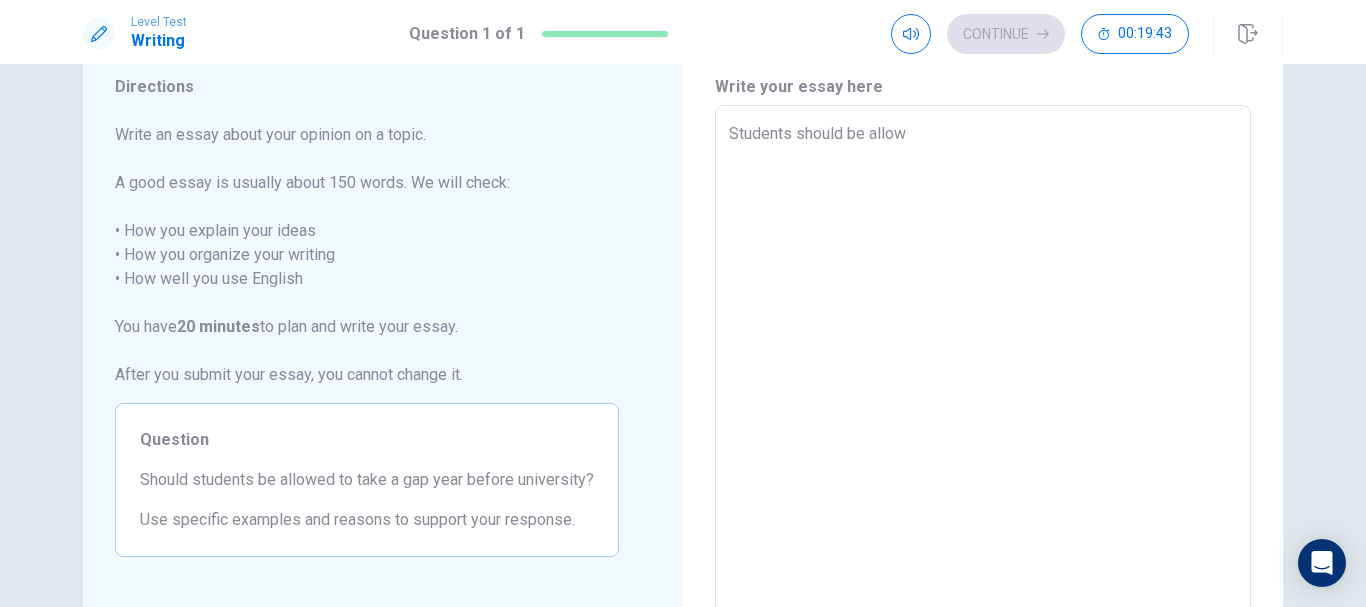 type on "x" 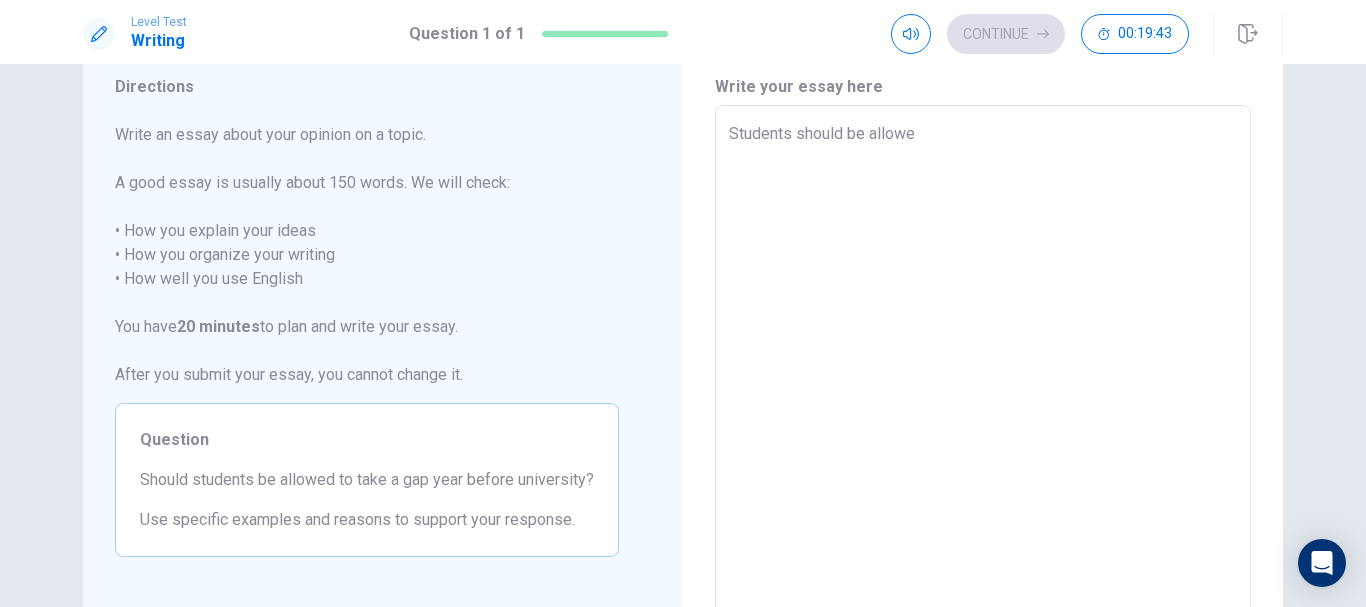 type on "x" 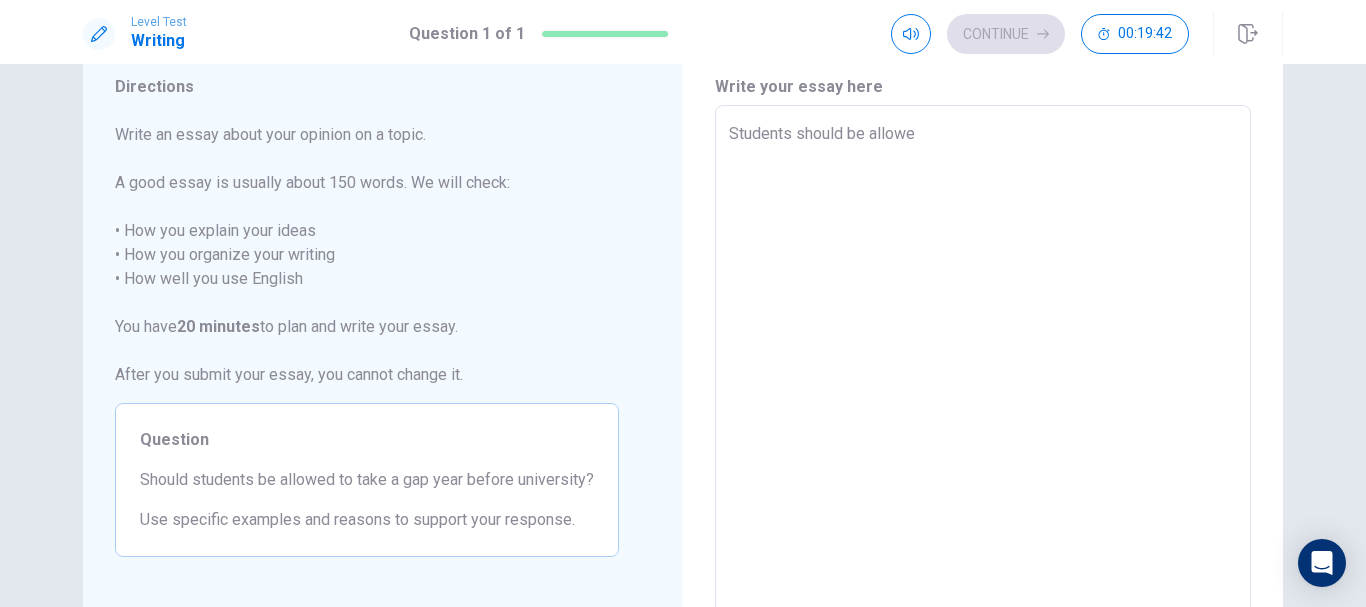 type on "Students should be allowed" 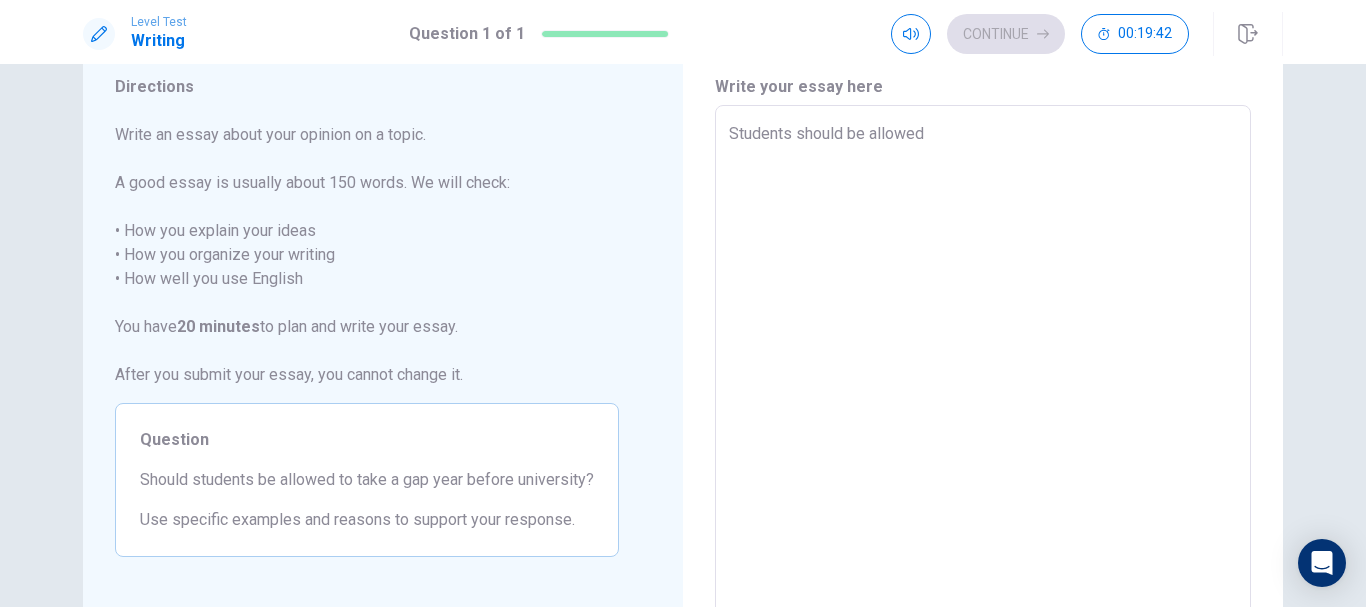 type on "x" 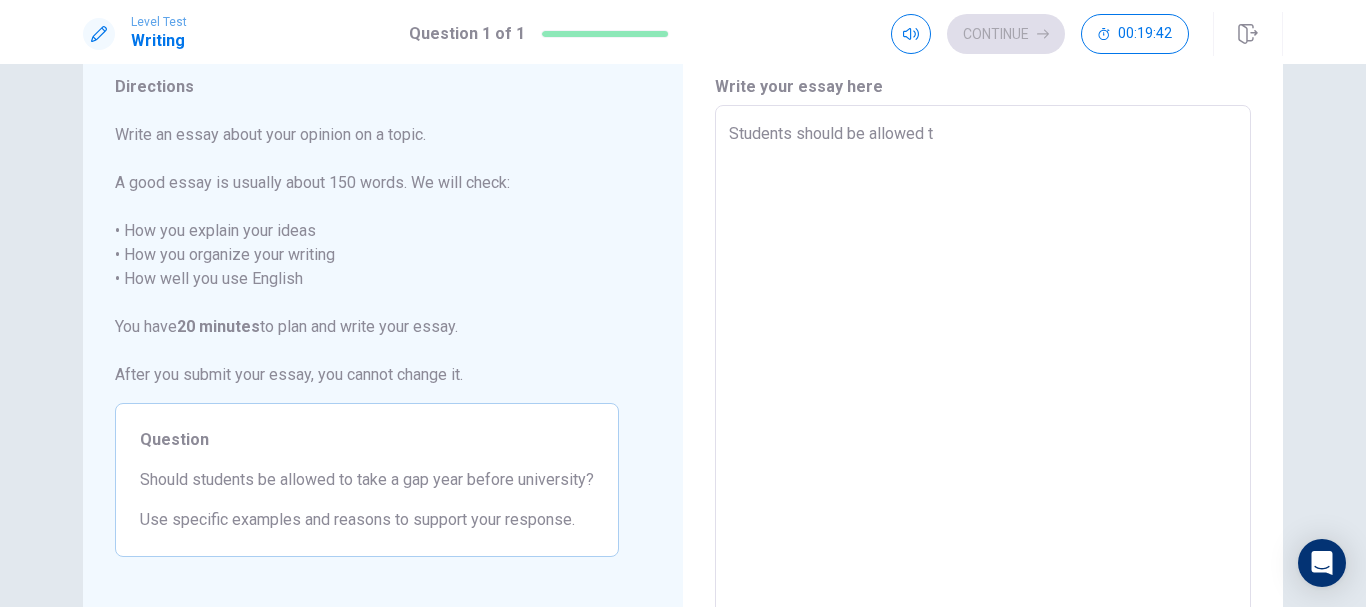 type on "x" 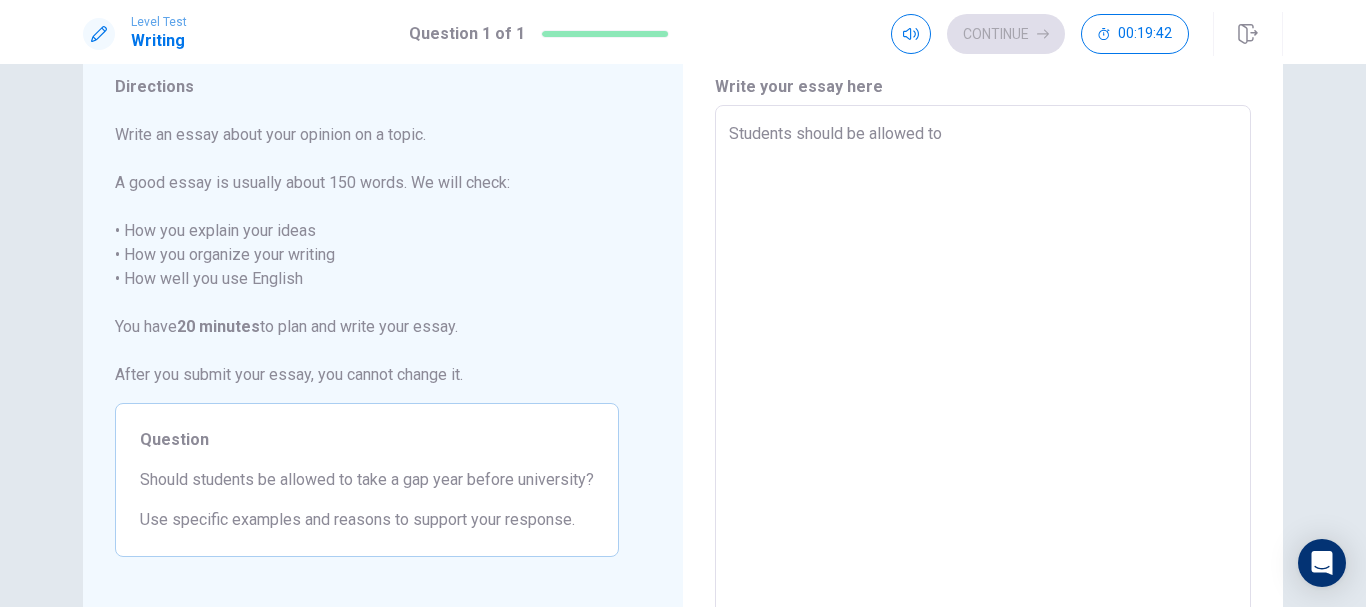 type on "x" 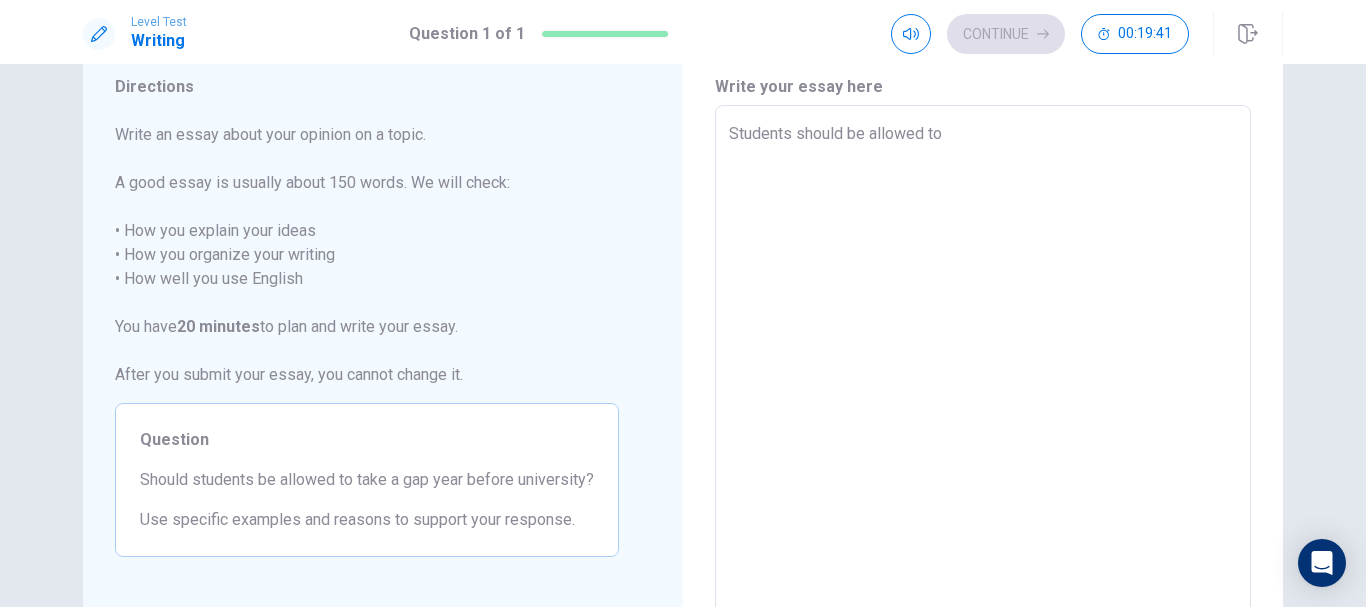 type on "Students should be allowed to r" 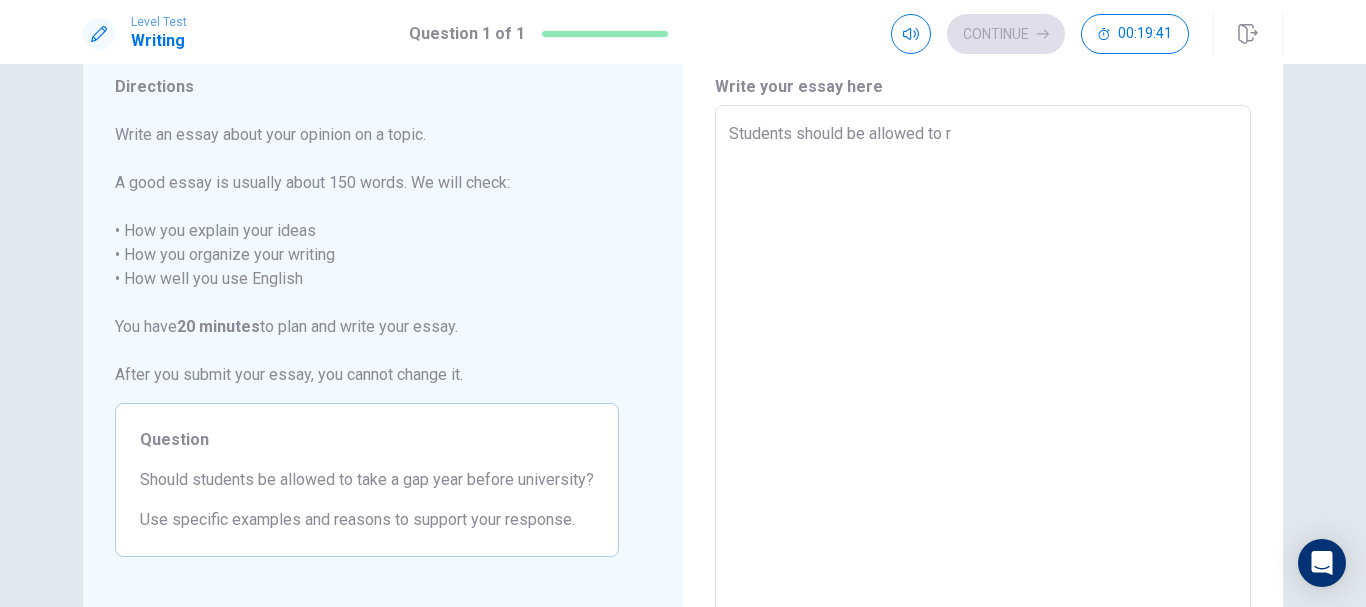 type on "x" 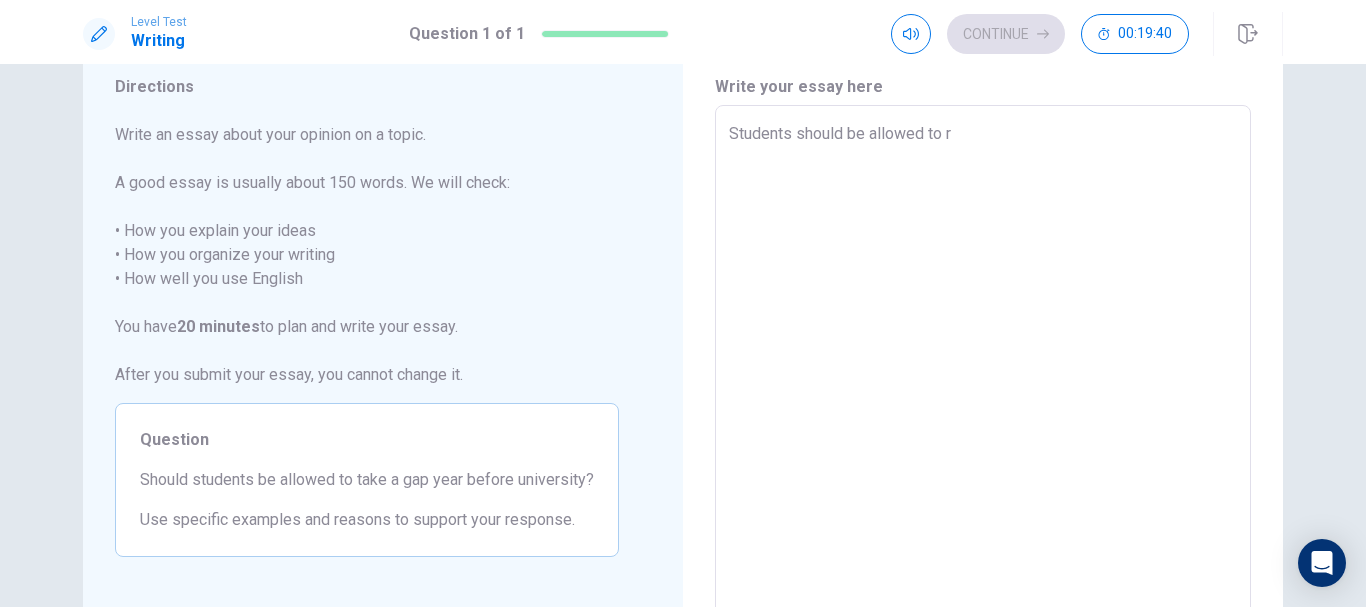 type on "Students should be allowed to" 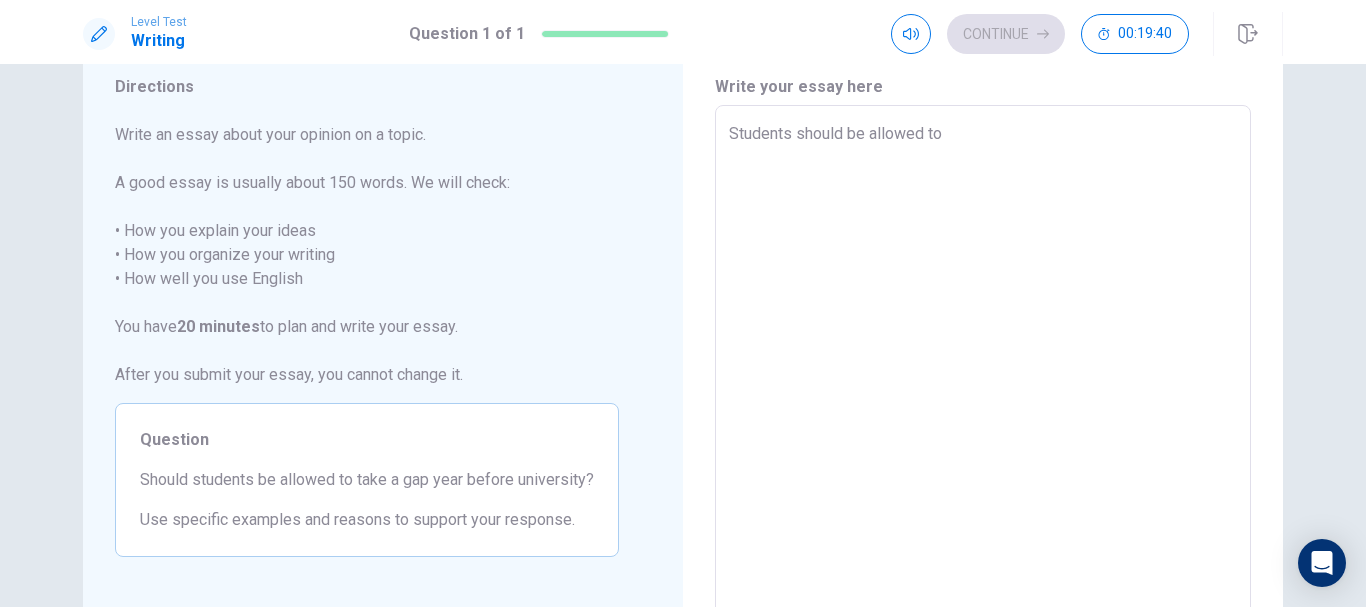 type on "x" 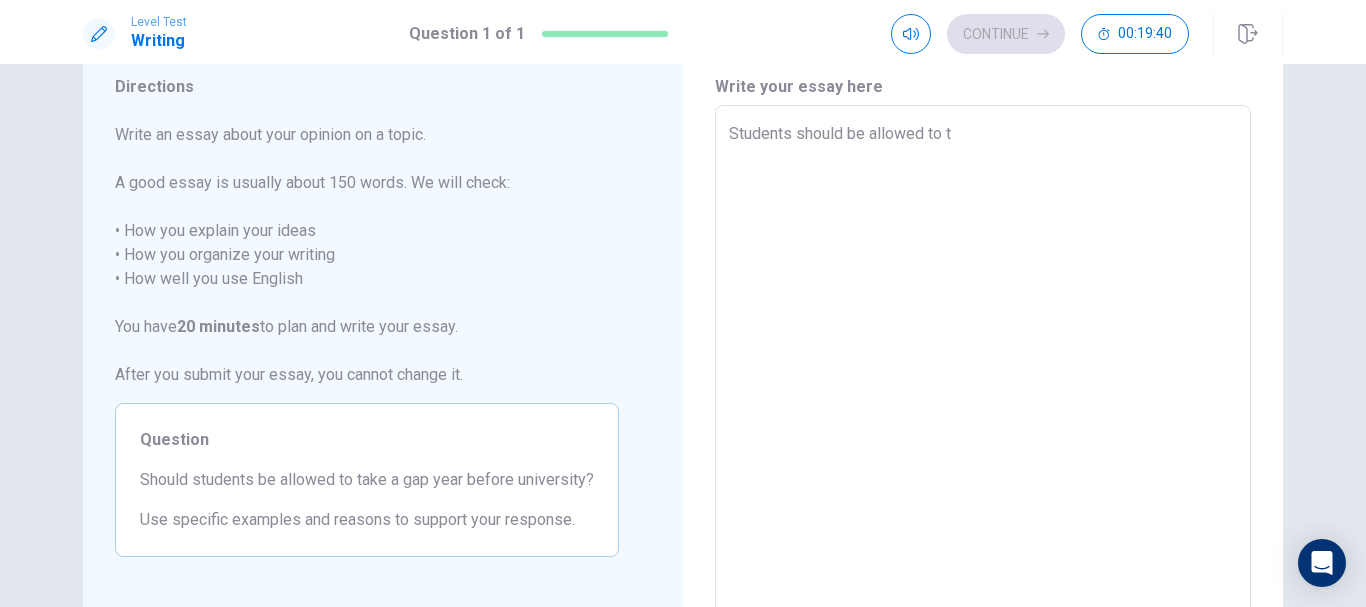 type on "x" 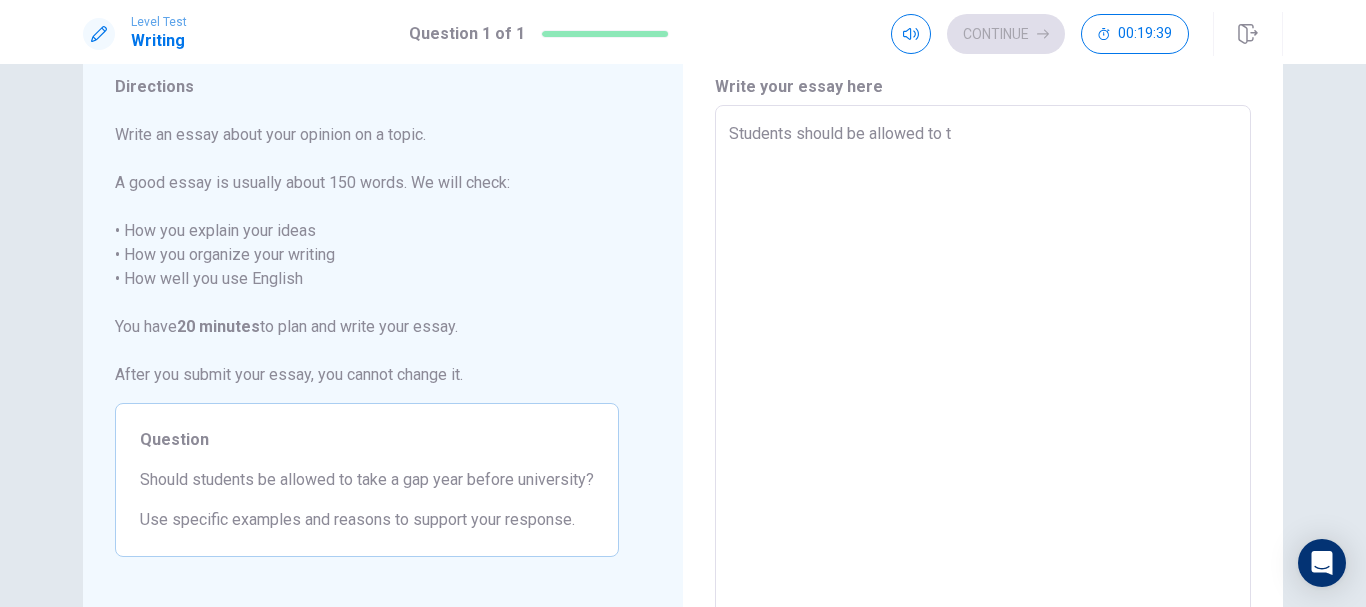 type on "Students should be allowed to ta" 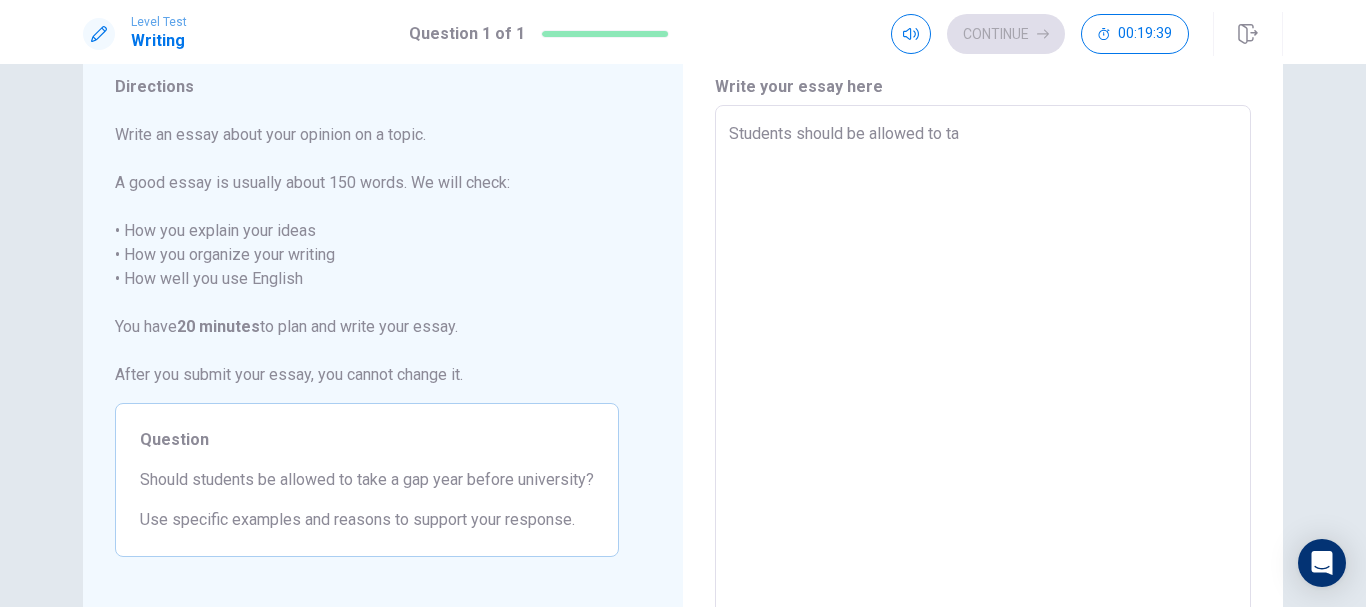 type on "x" 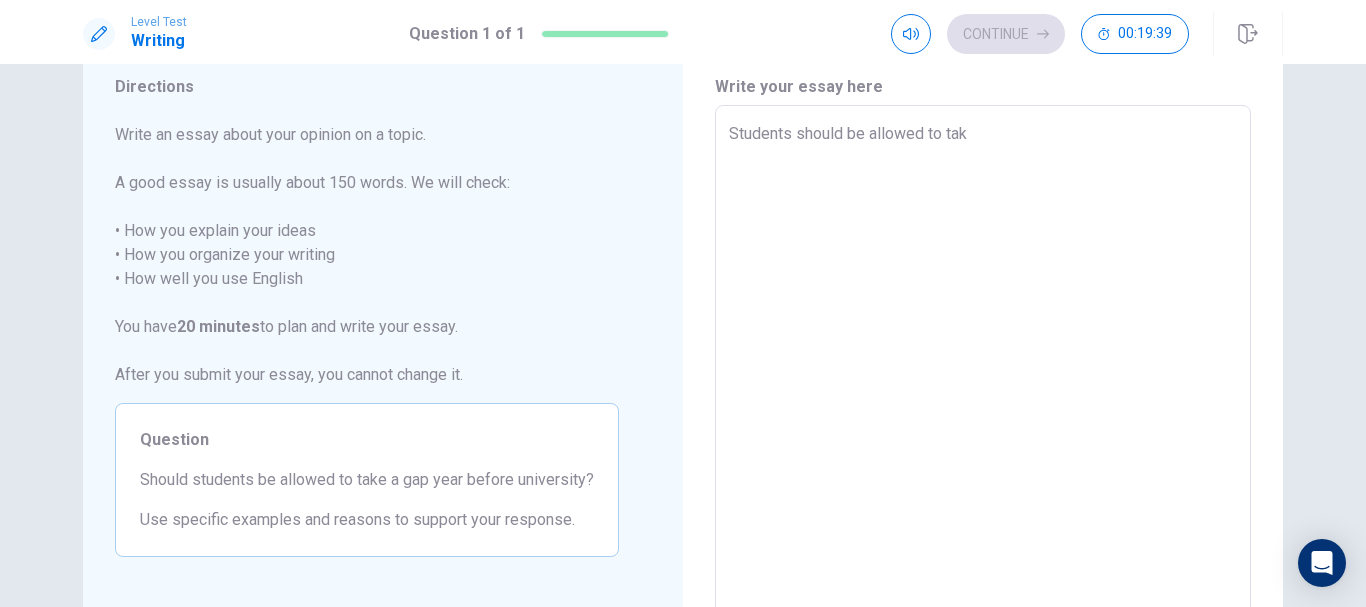 type on "x" 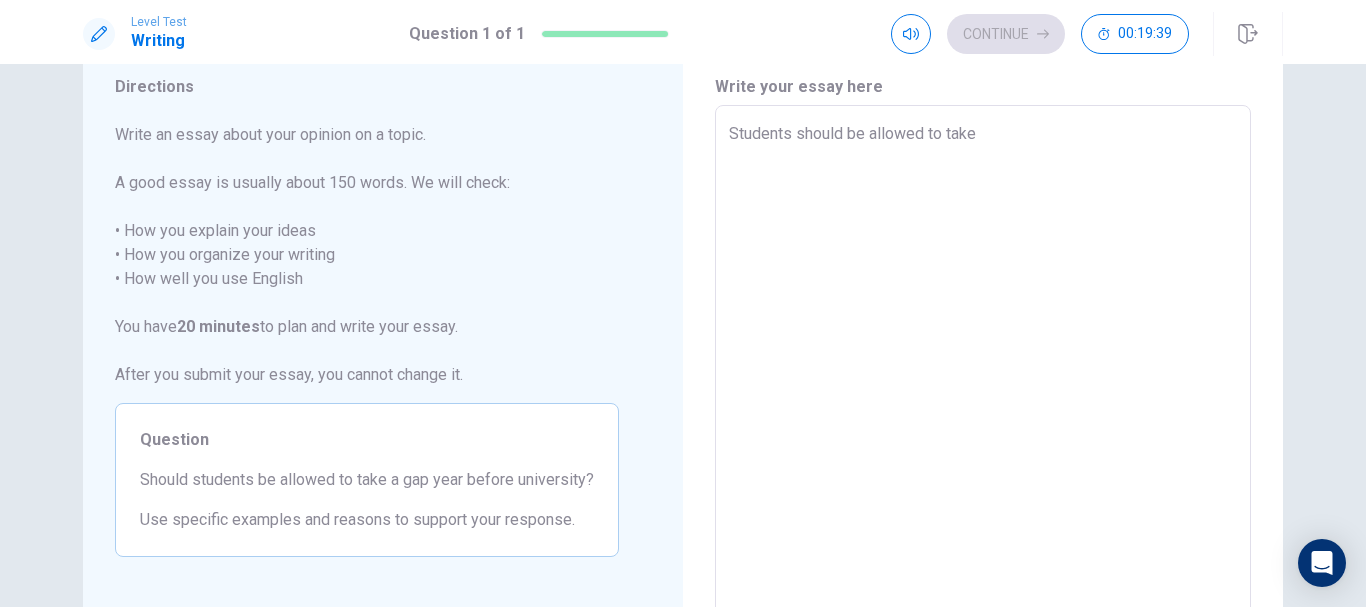 type on "x" 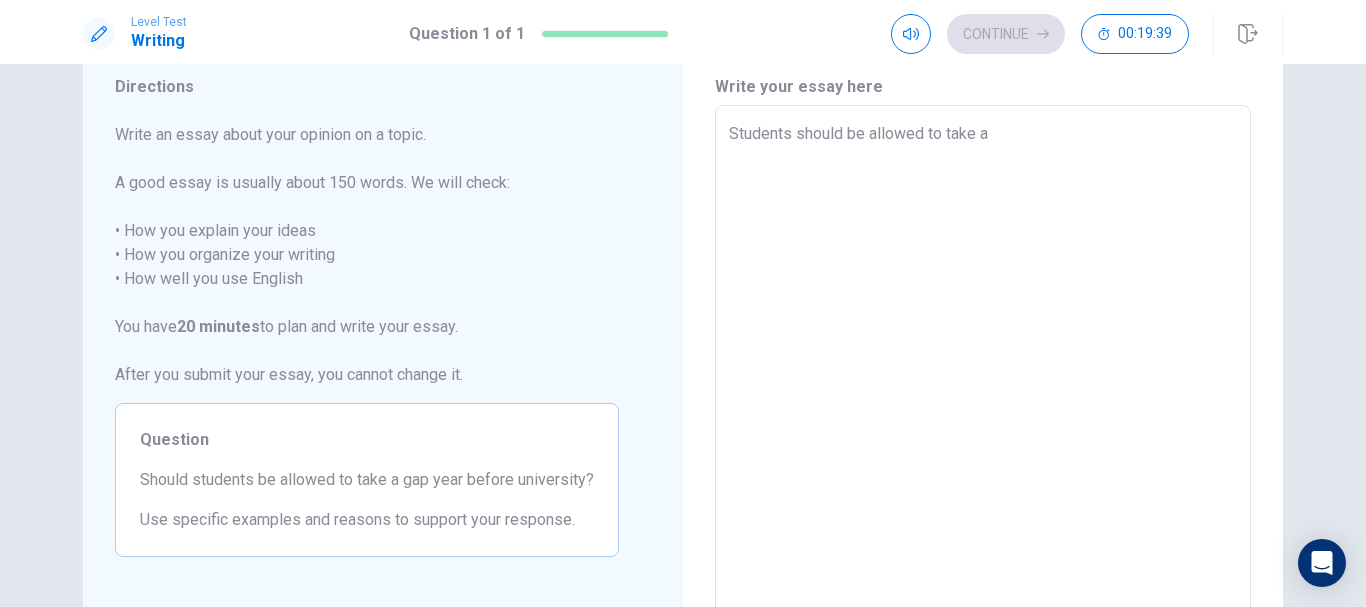 type on "x" 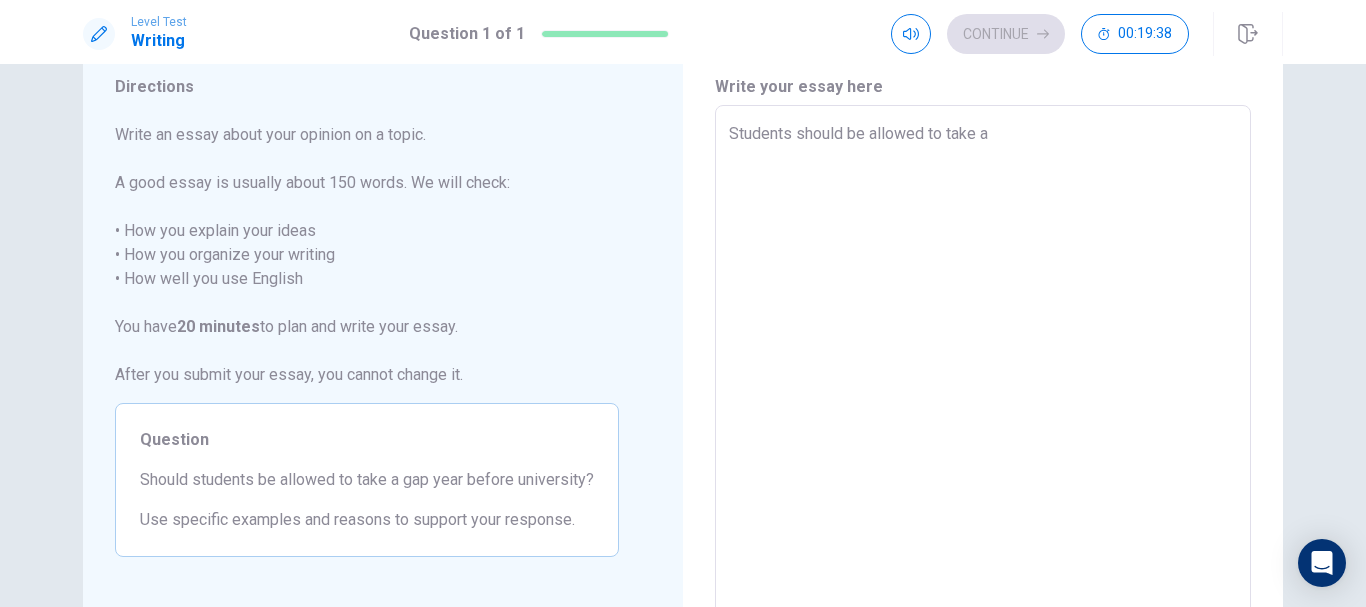 type on "Students should be allowed to take a g" 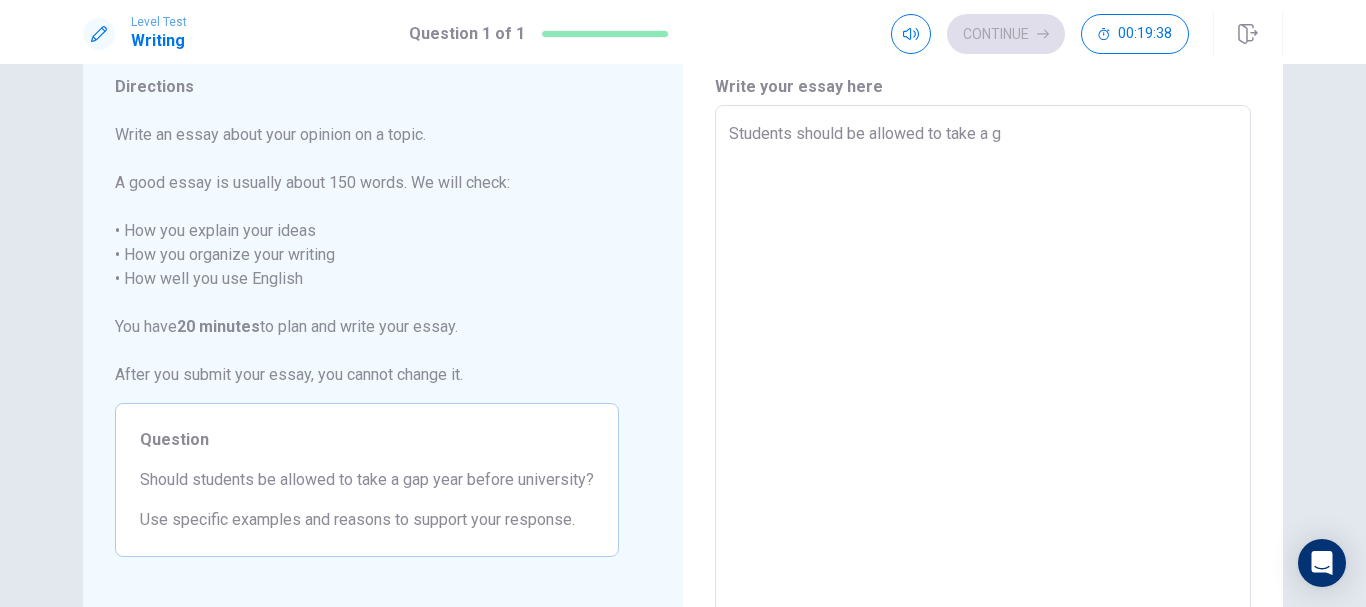 type on "x" 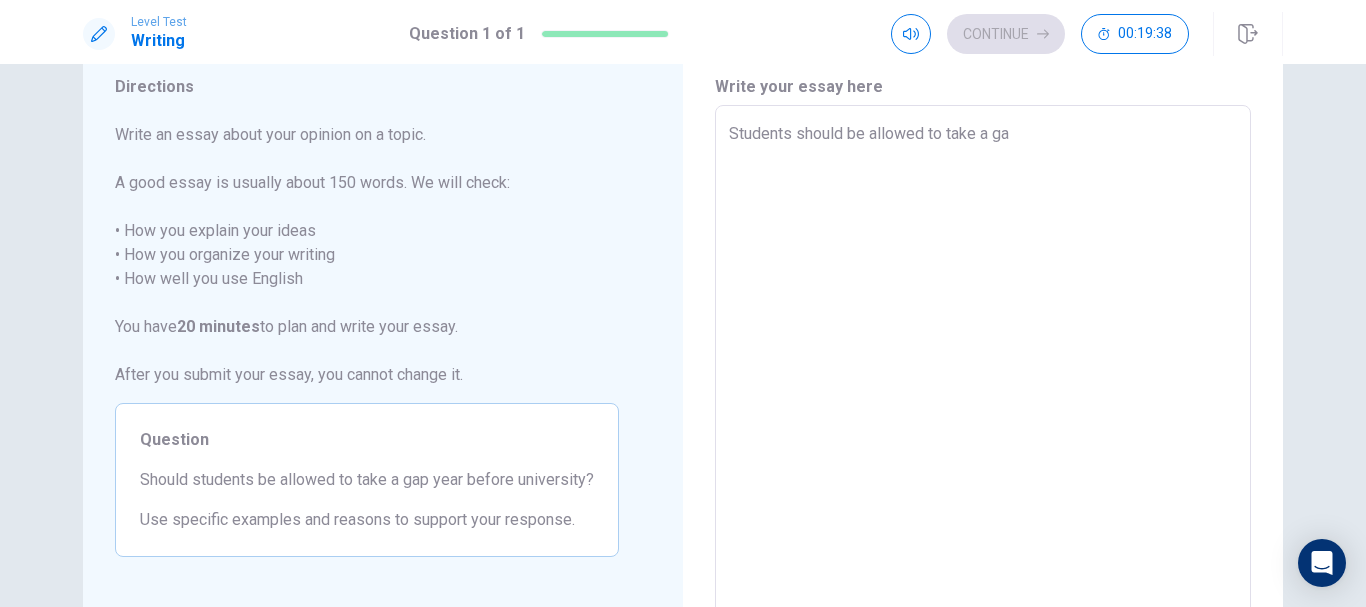 type on "x" 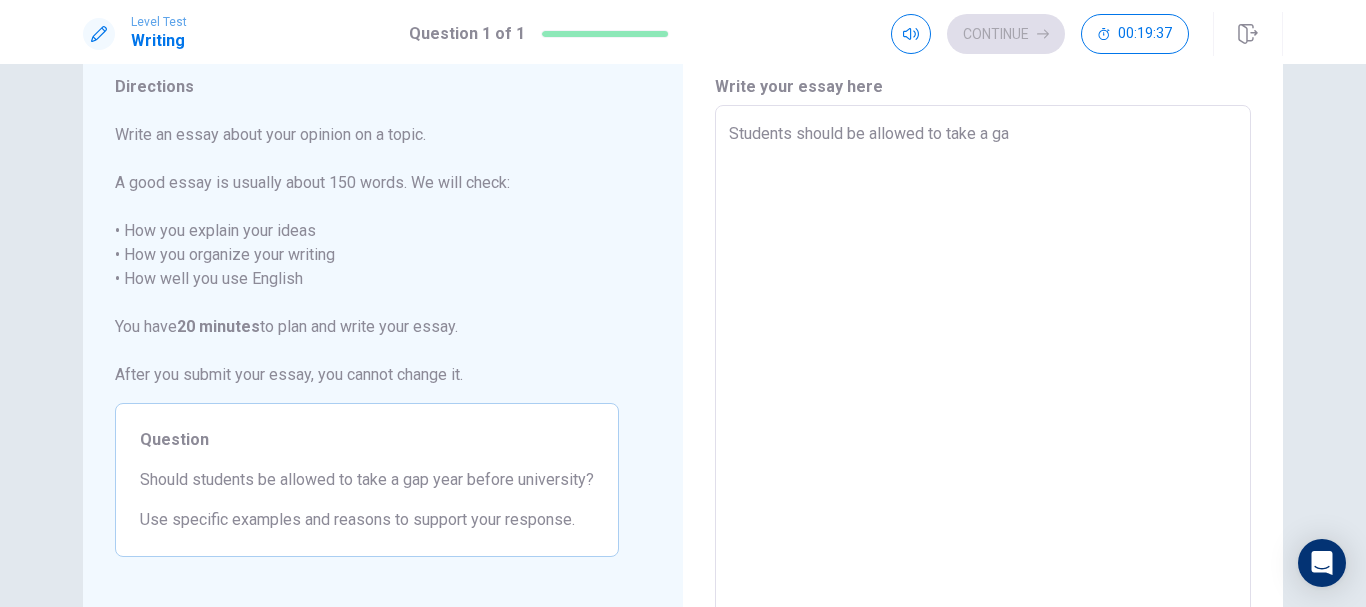 type on "Students should be allowed to take a gap" 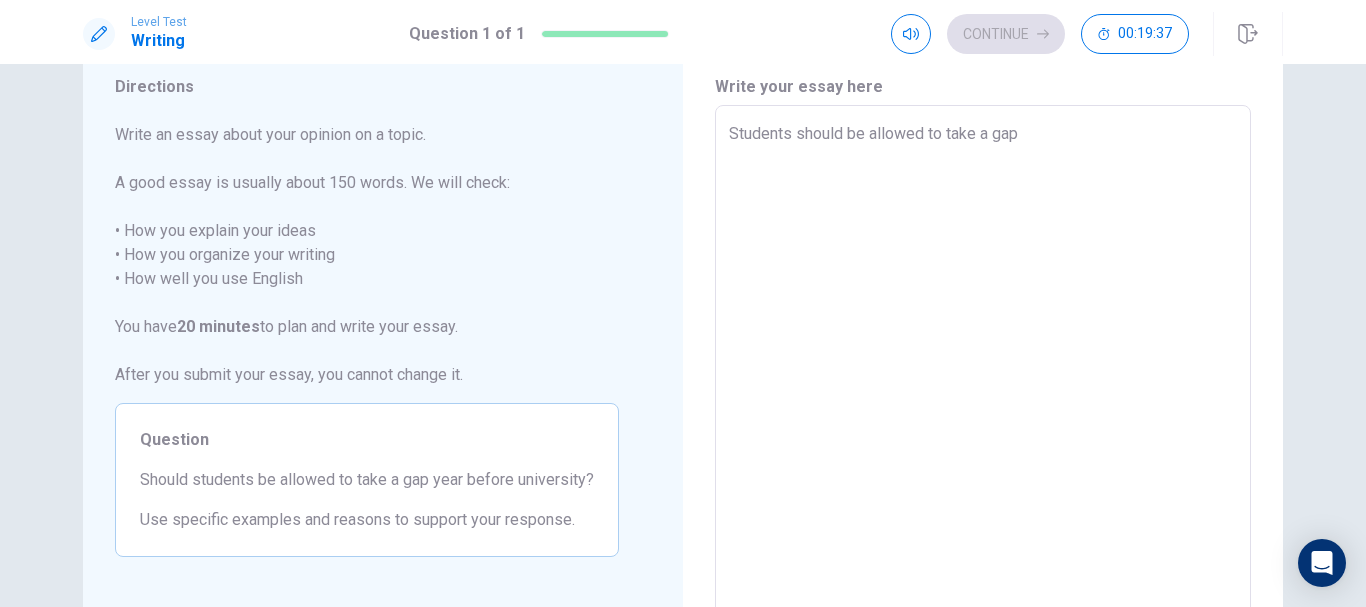 type on "x" 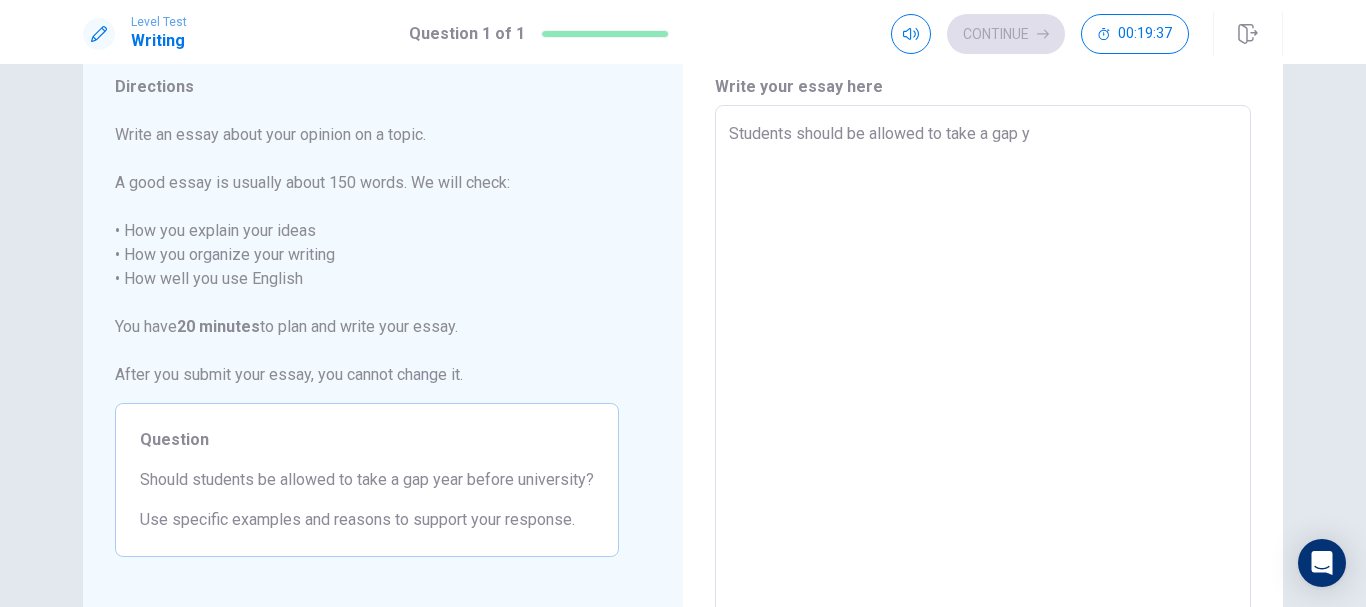 type on "x" 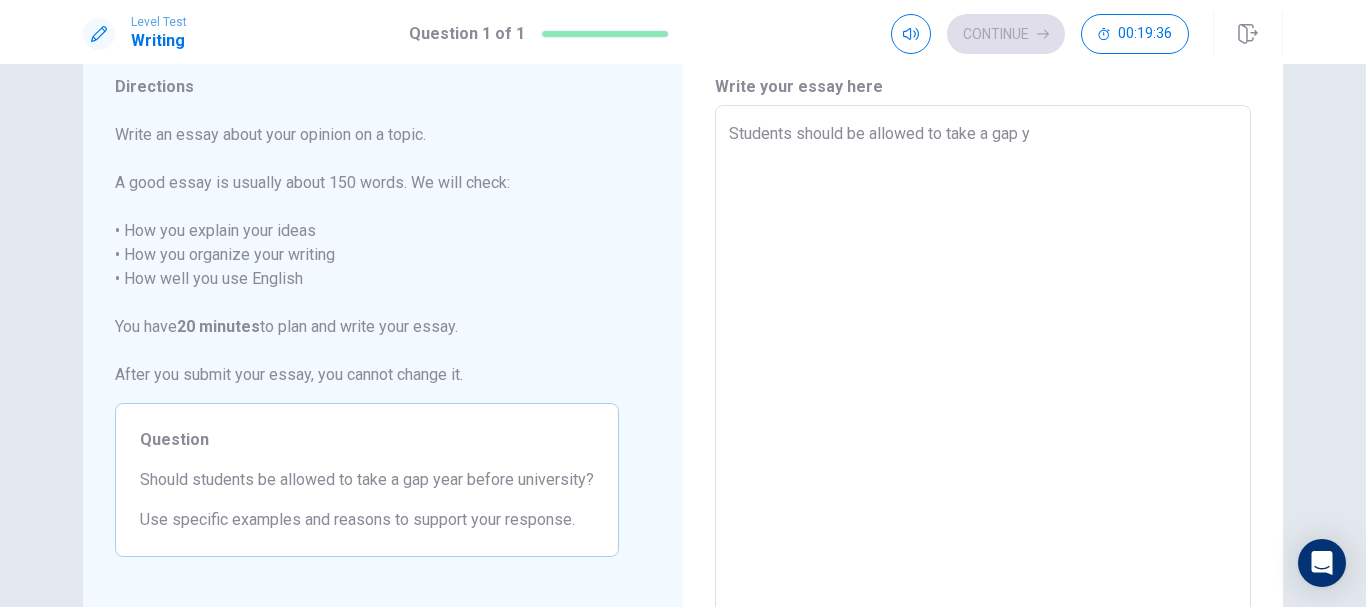 type on "Students should be allowed to take a gap ye" 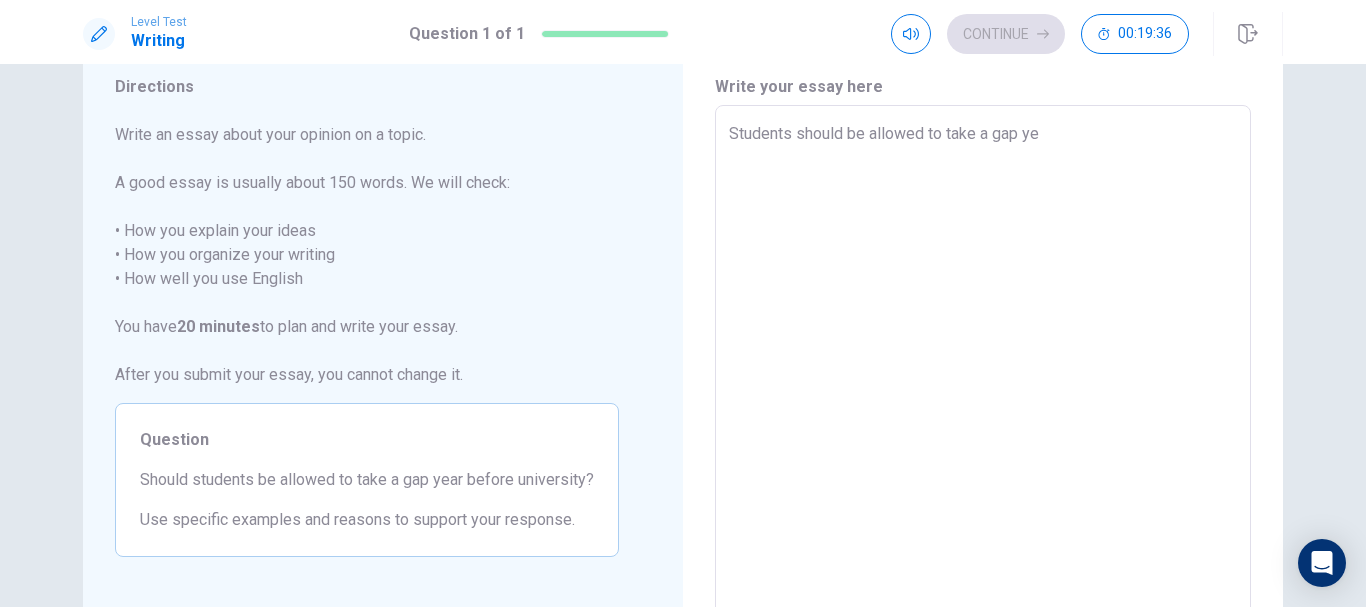 type on "x" 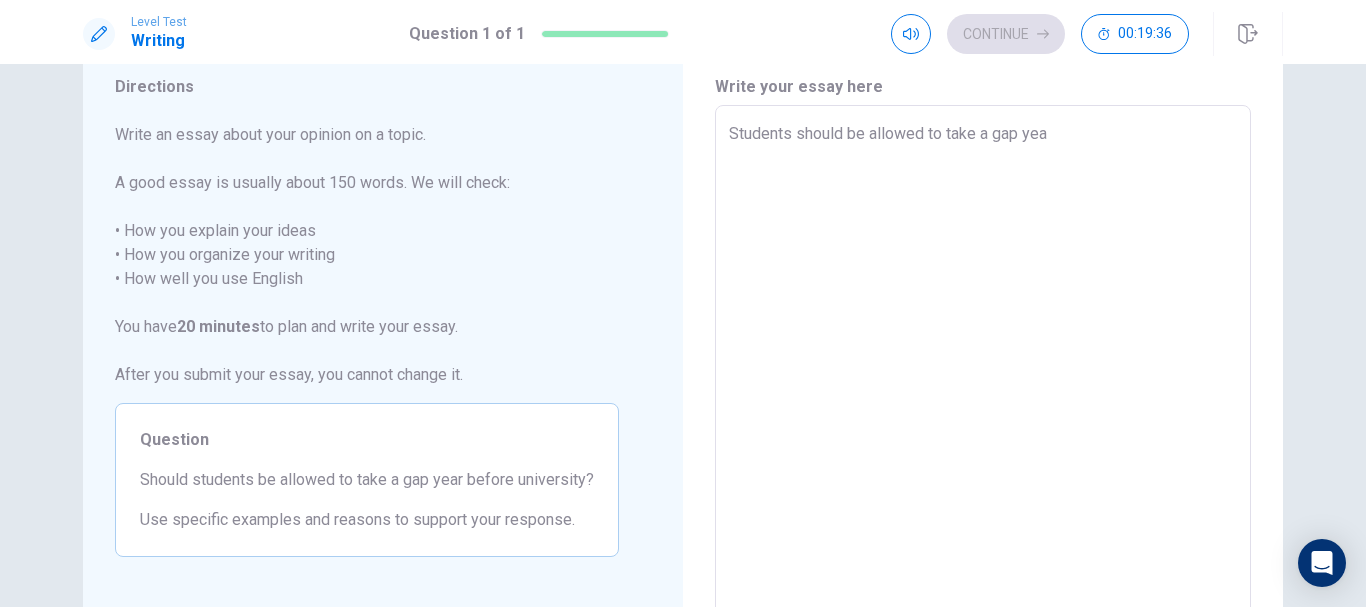 type on "x" 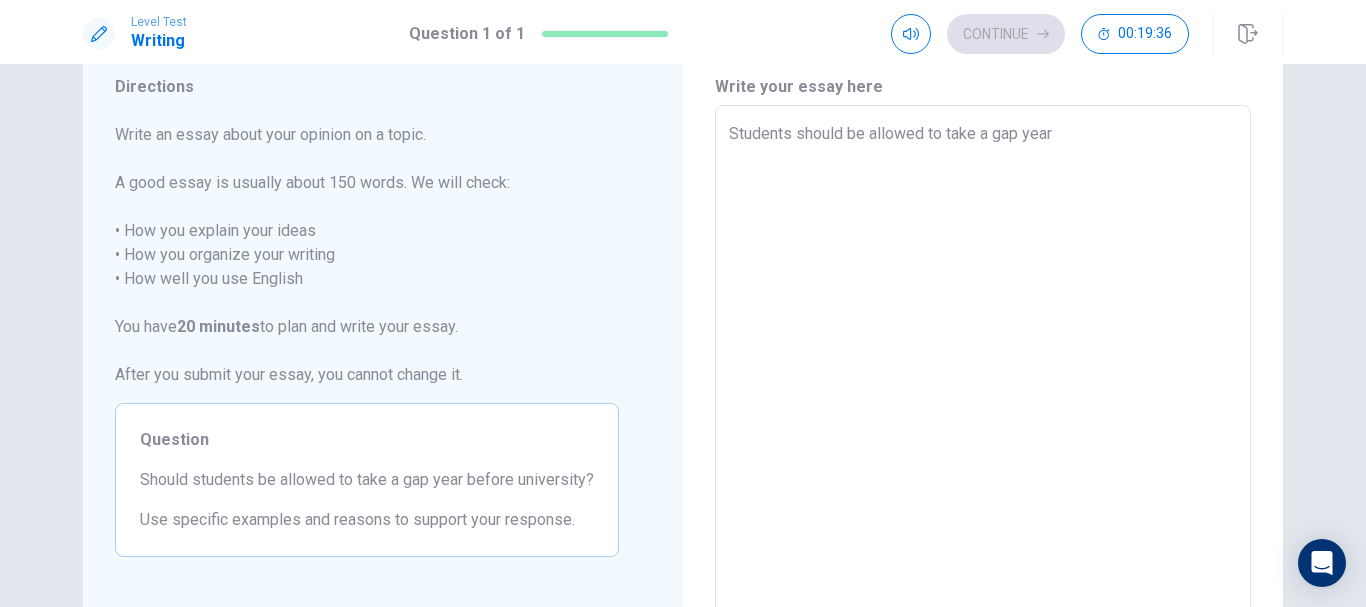 type on "x" 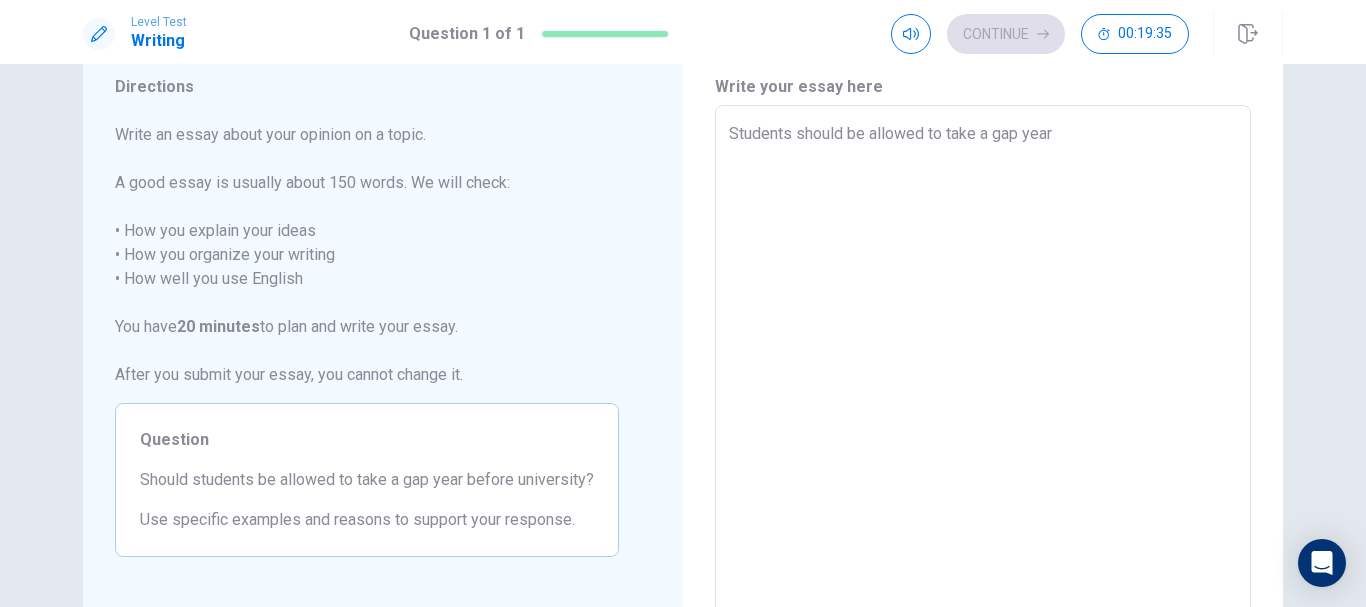 type on "Students should be allowed to take a gap year" 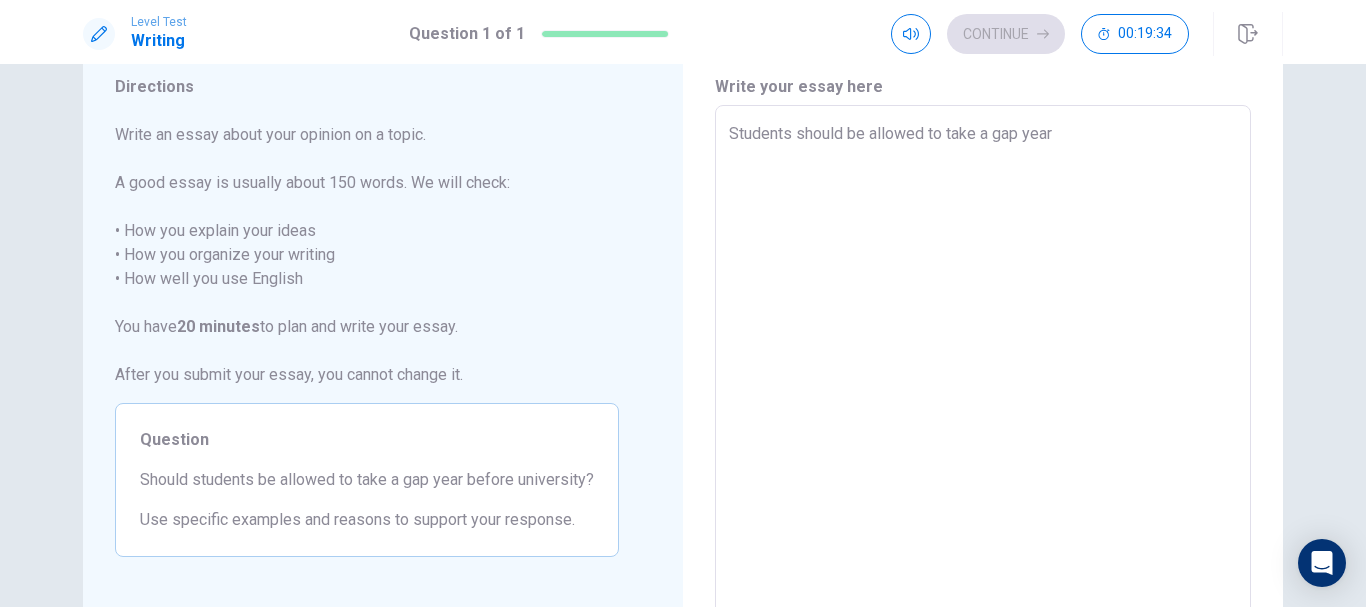 type on "Students should be allowed to take a gap year b" 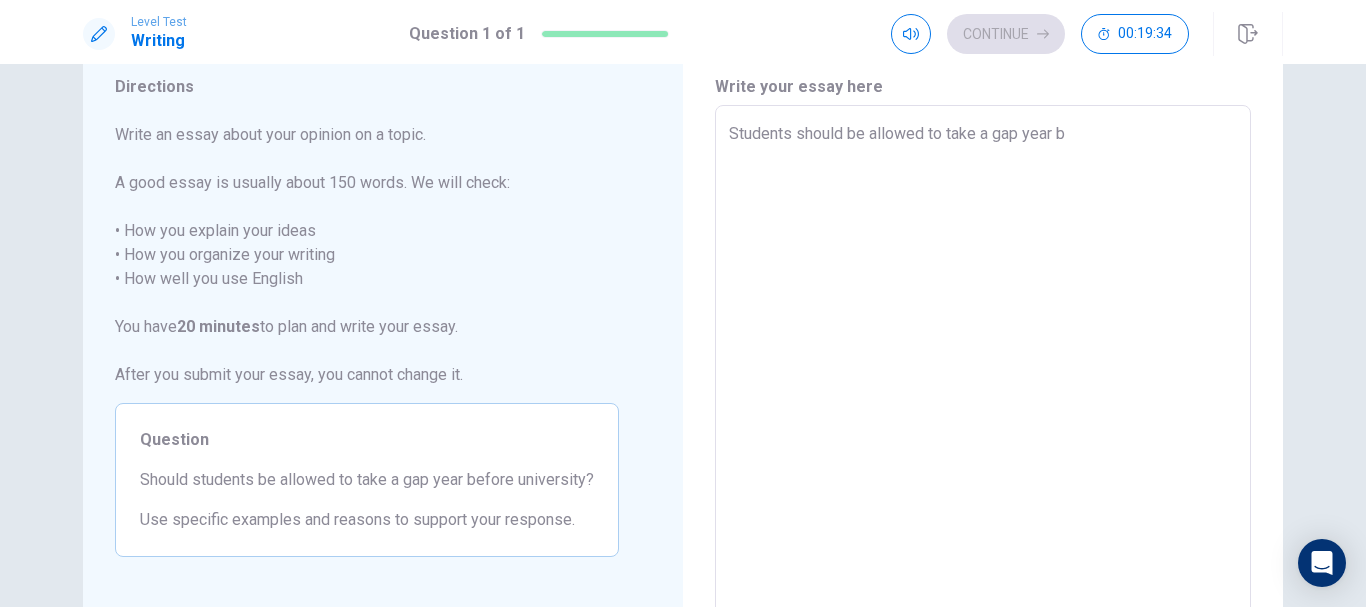type on "x" 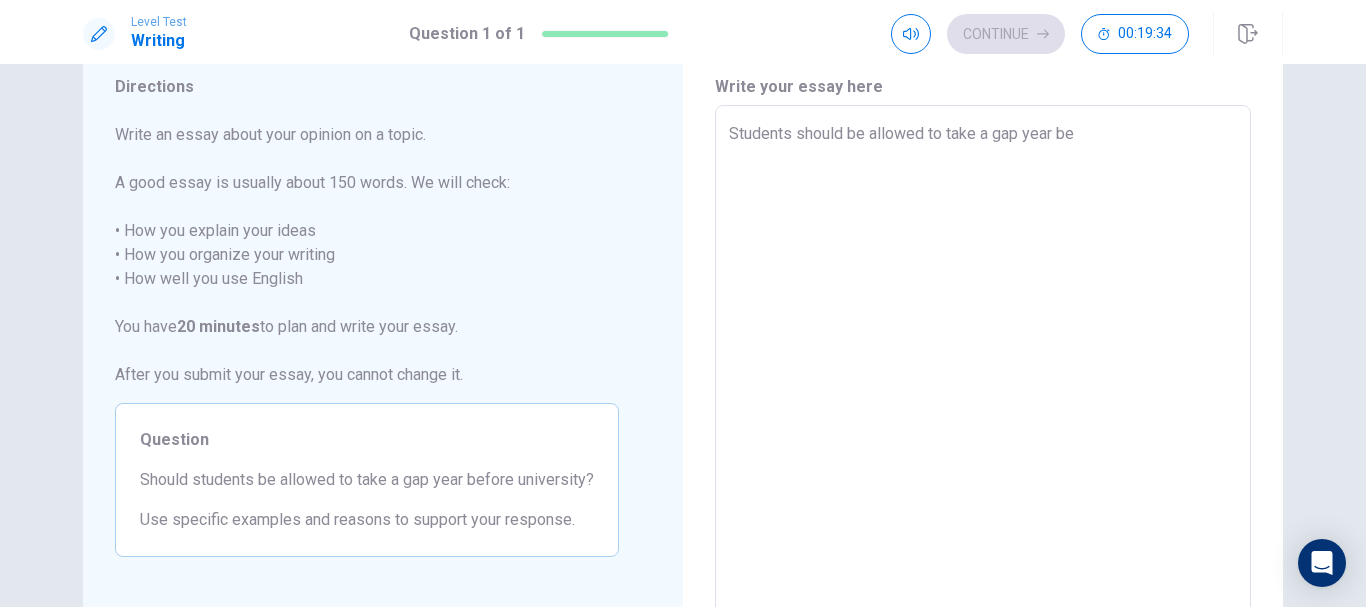 type on "x" 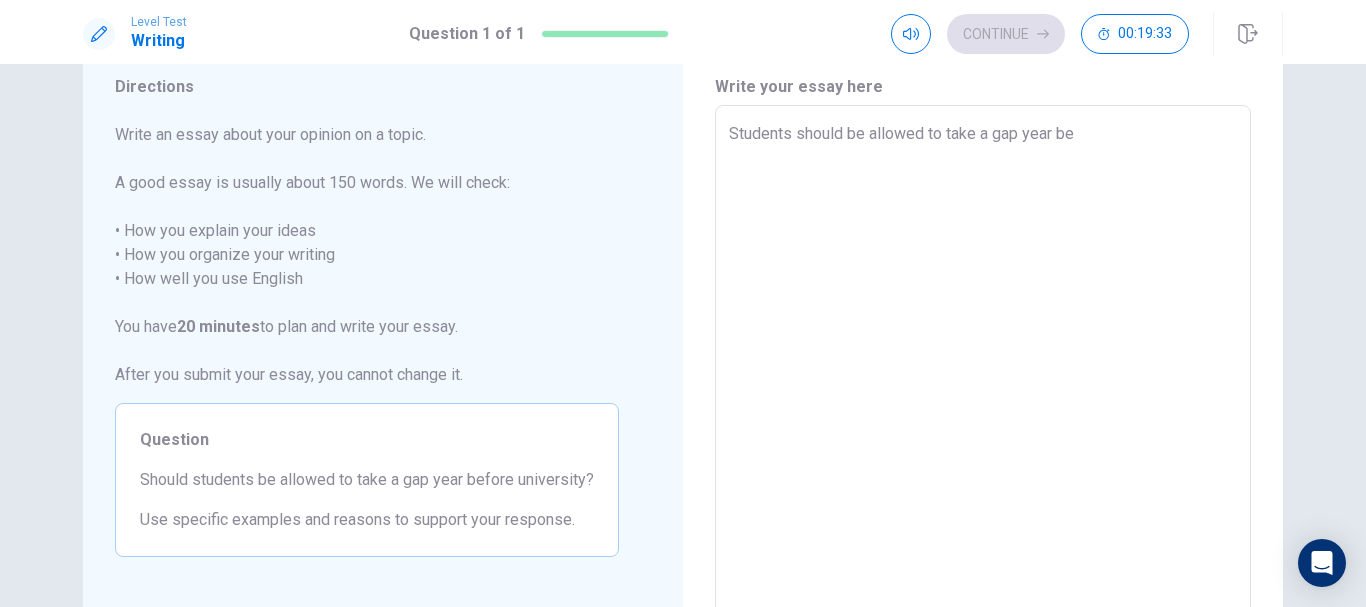 type on "Students should be allowed to take a gap year b" 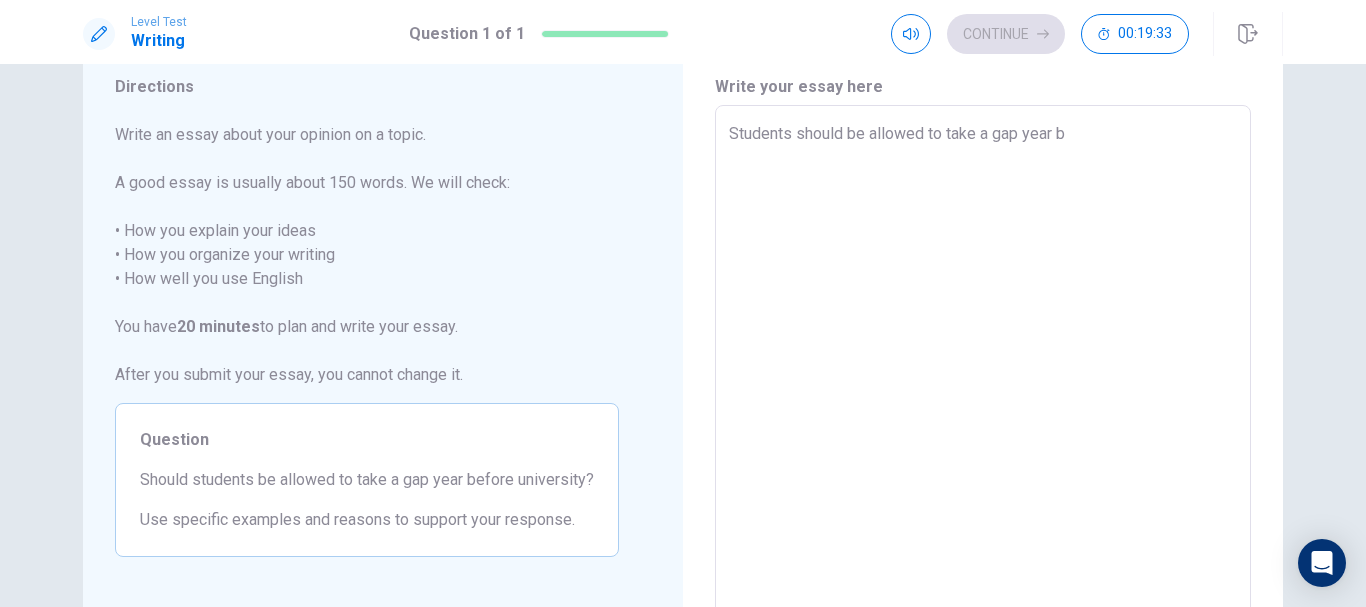 type on "x" 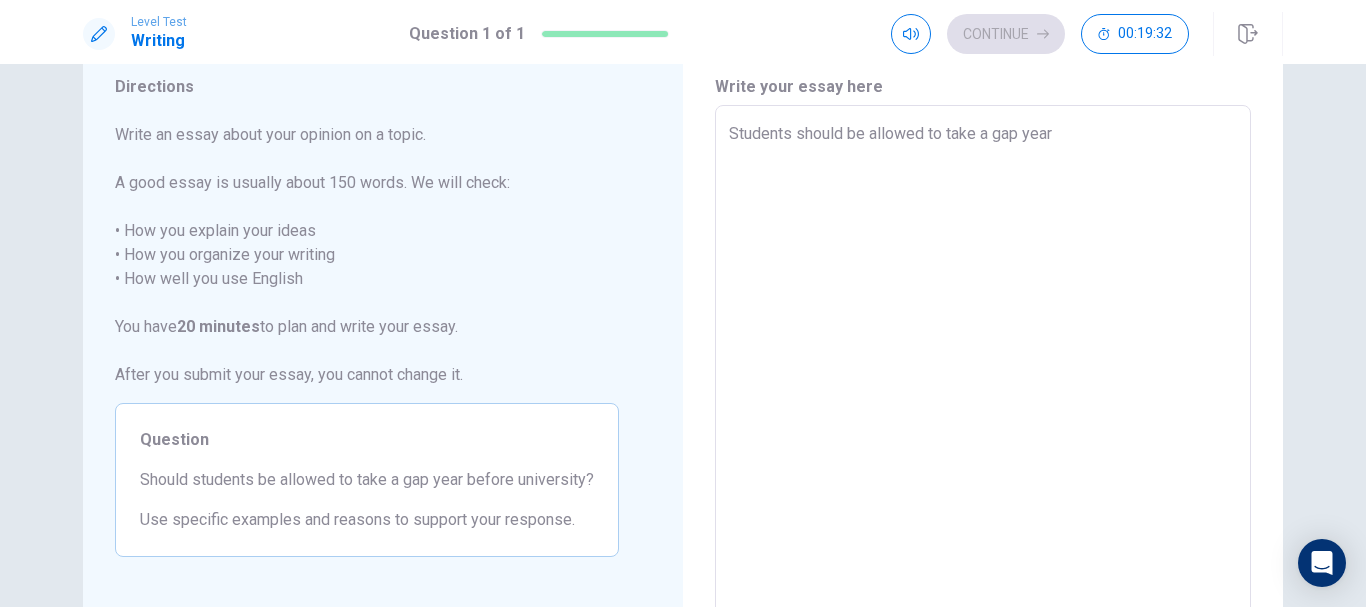 type on "x" 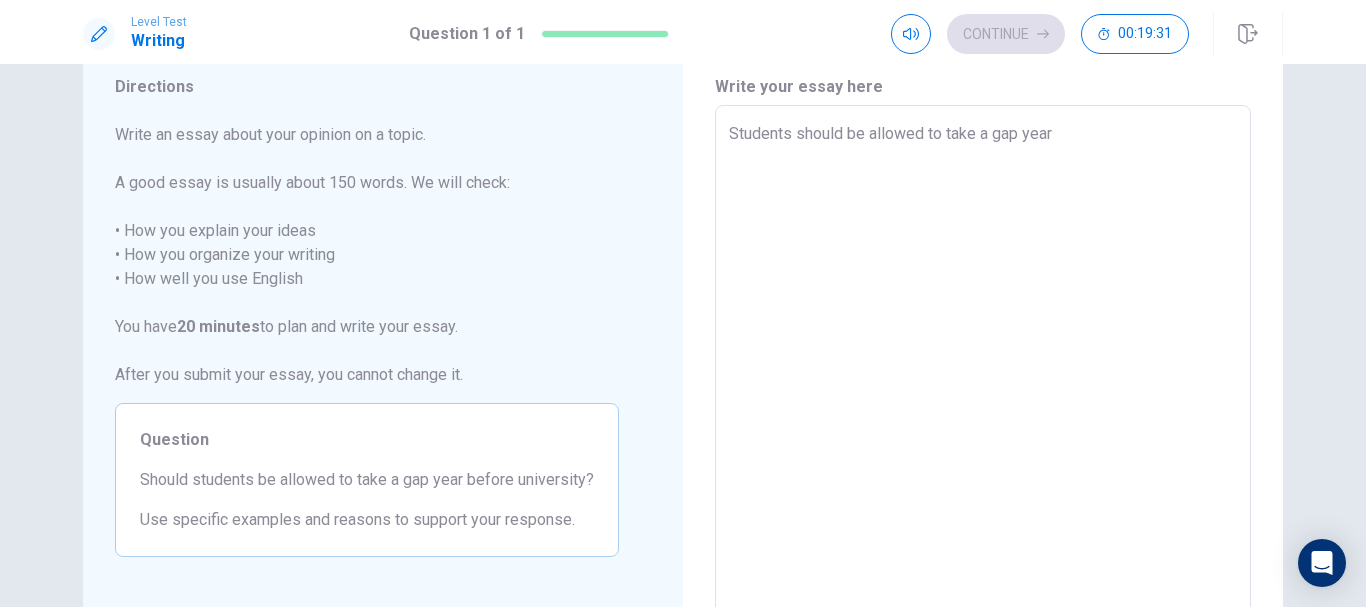 type on "Students should be allowed to take a gap year b" 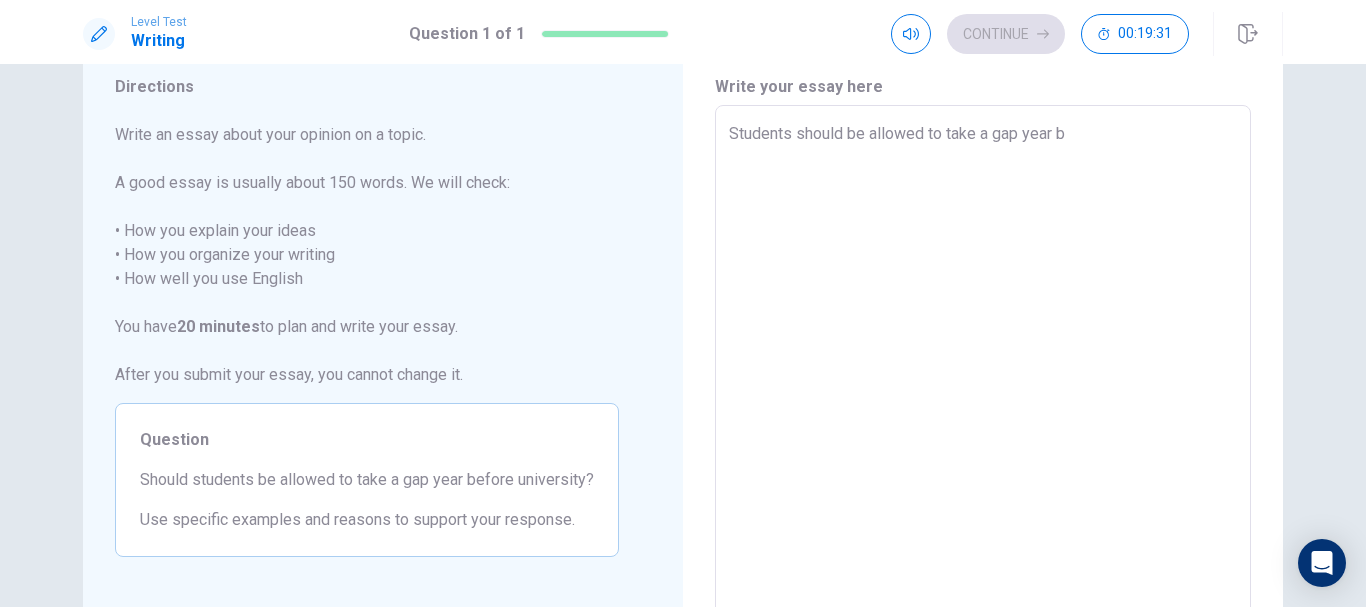 type on "x" 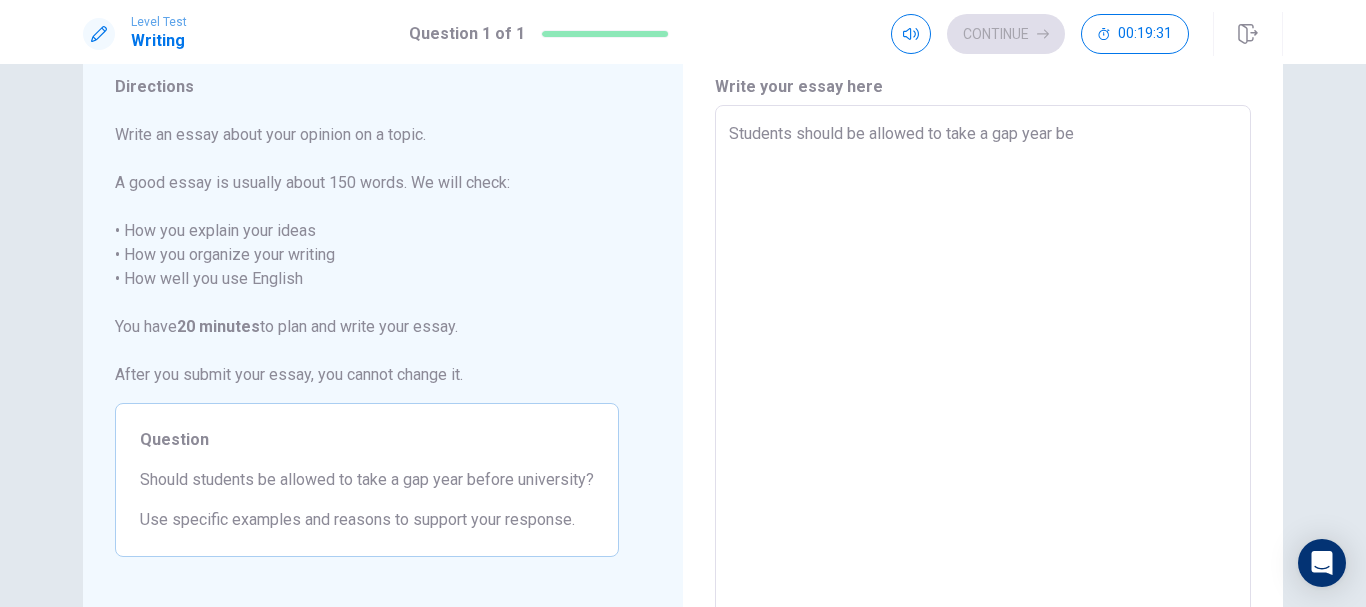 type on "x" 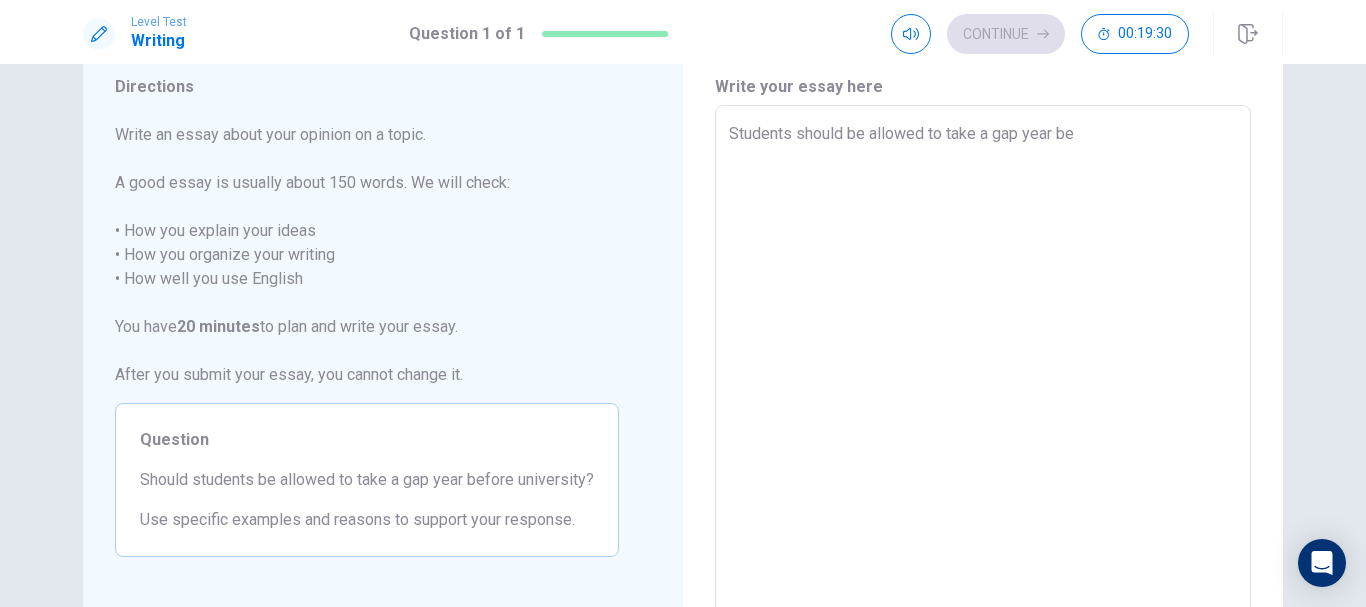 type on "Students should be allowed to take a gap year bef" 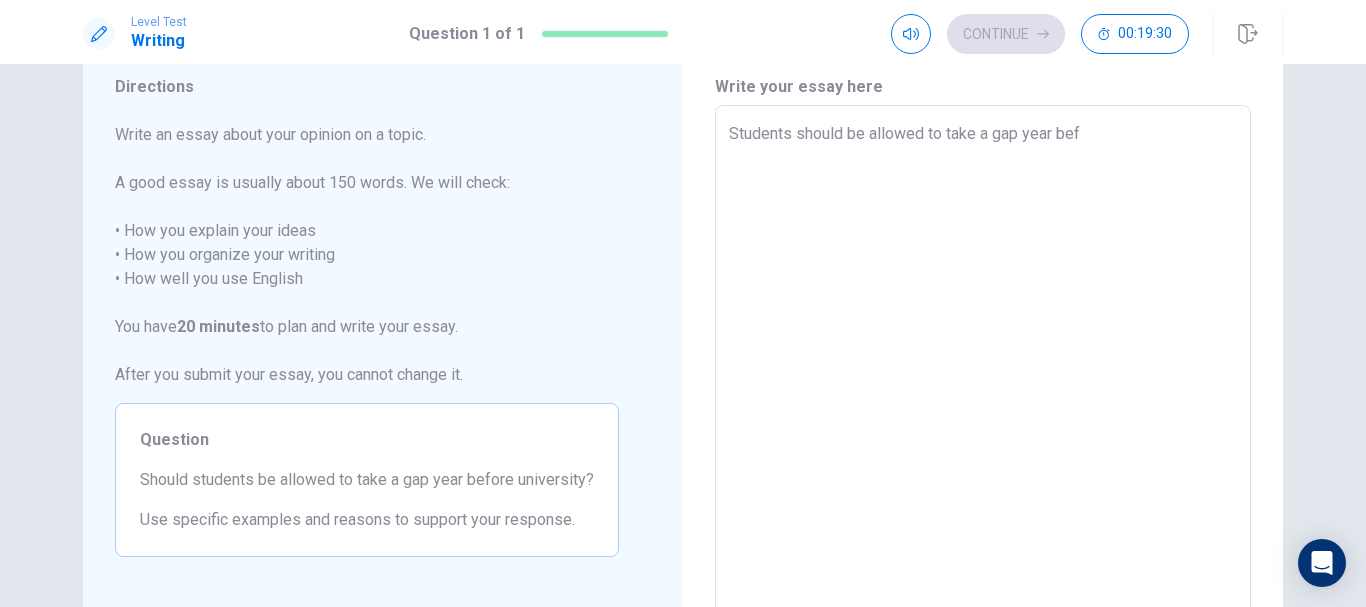type on "x" 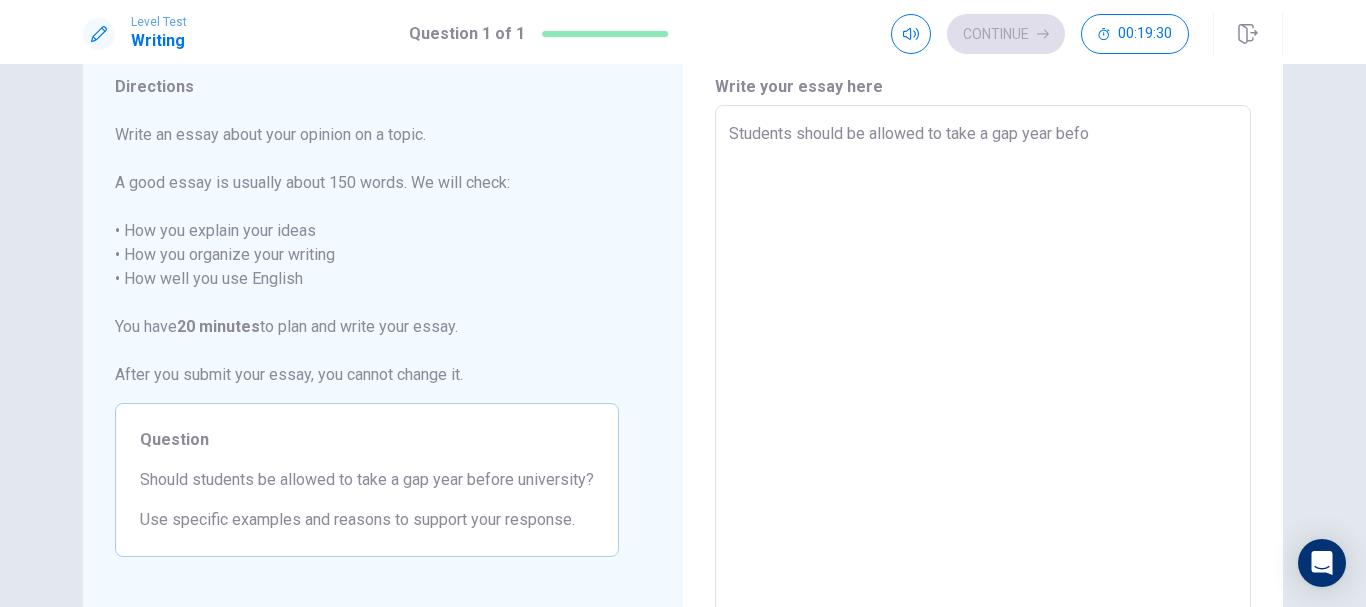 type on "x" 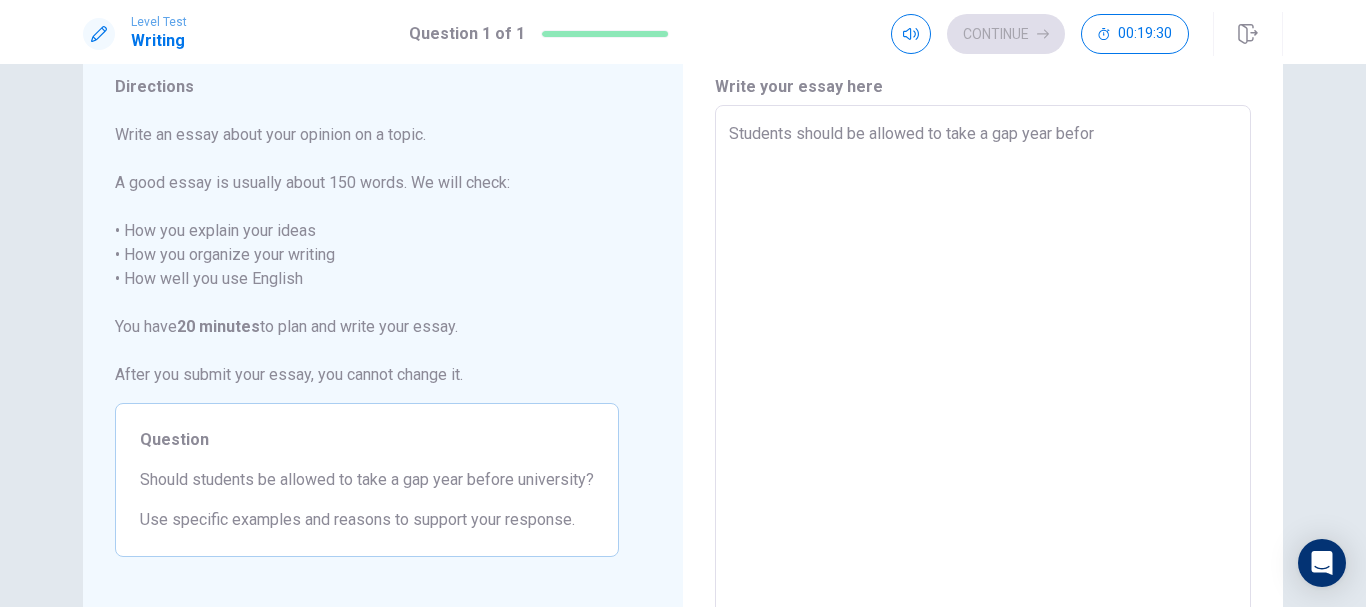 type on "x" 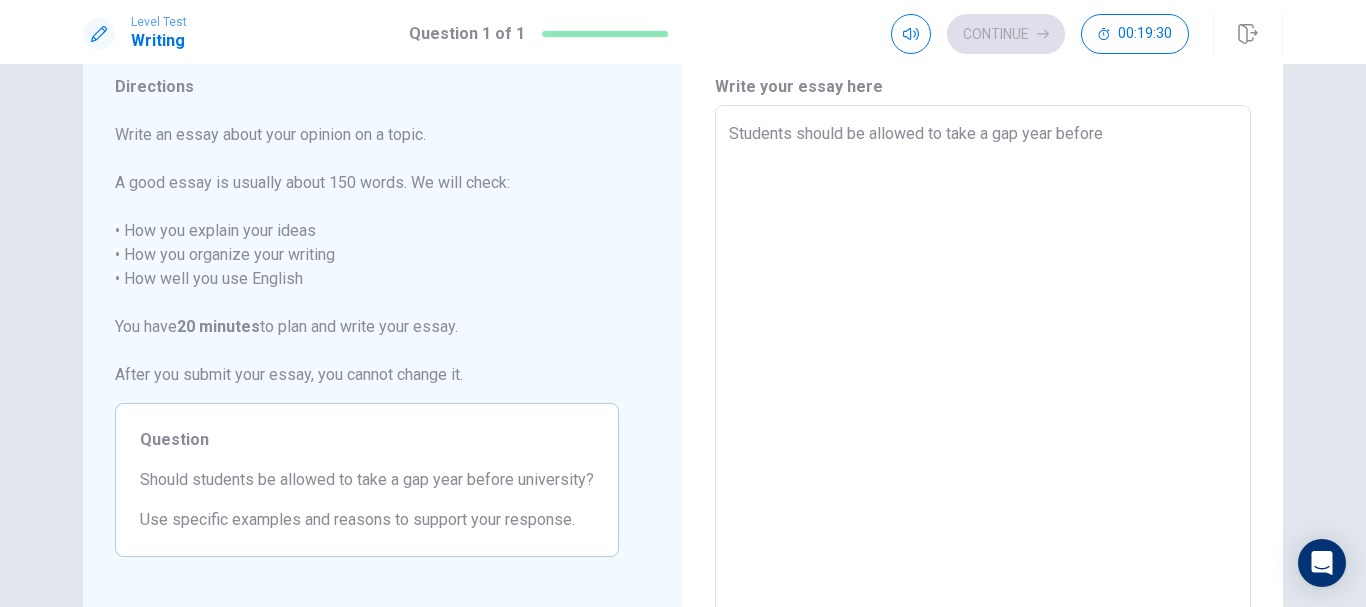 type on "x" 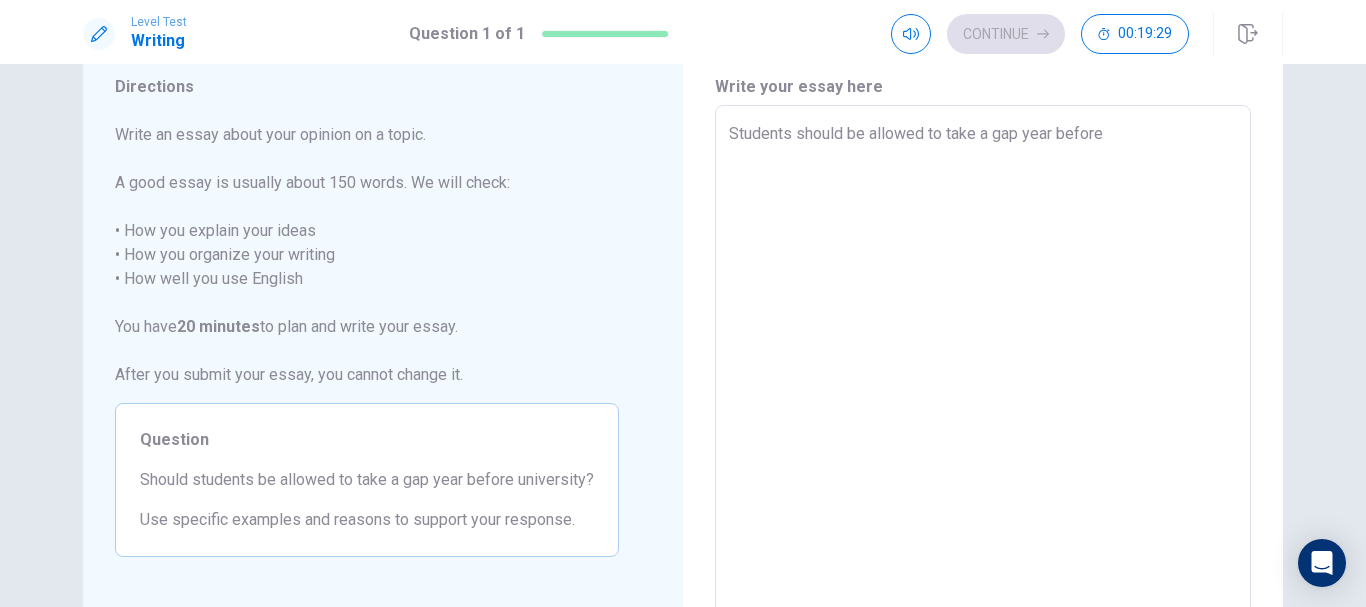 type on "Students should be allowed to take a gap year before u" 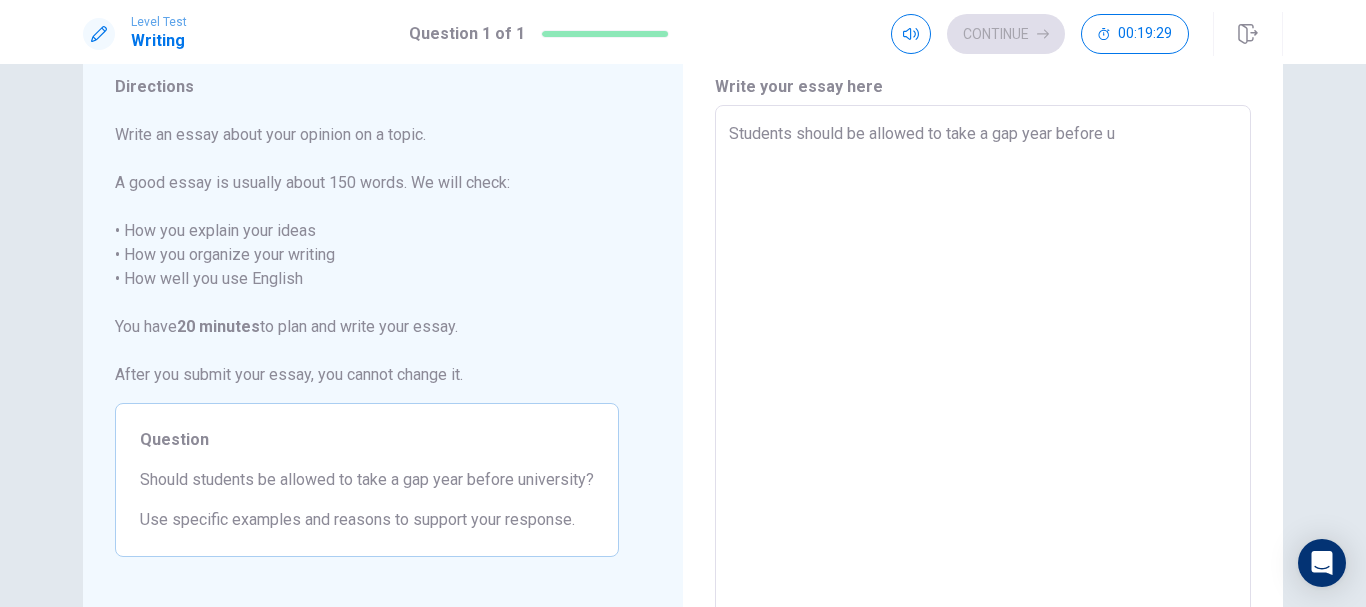 type on "x" 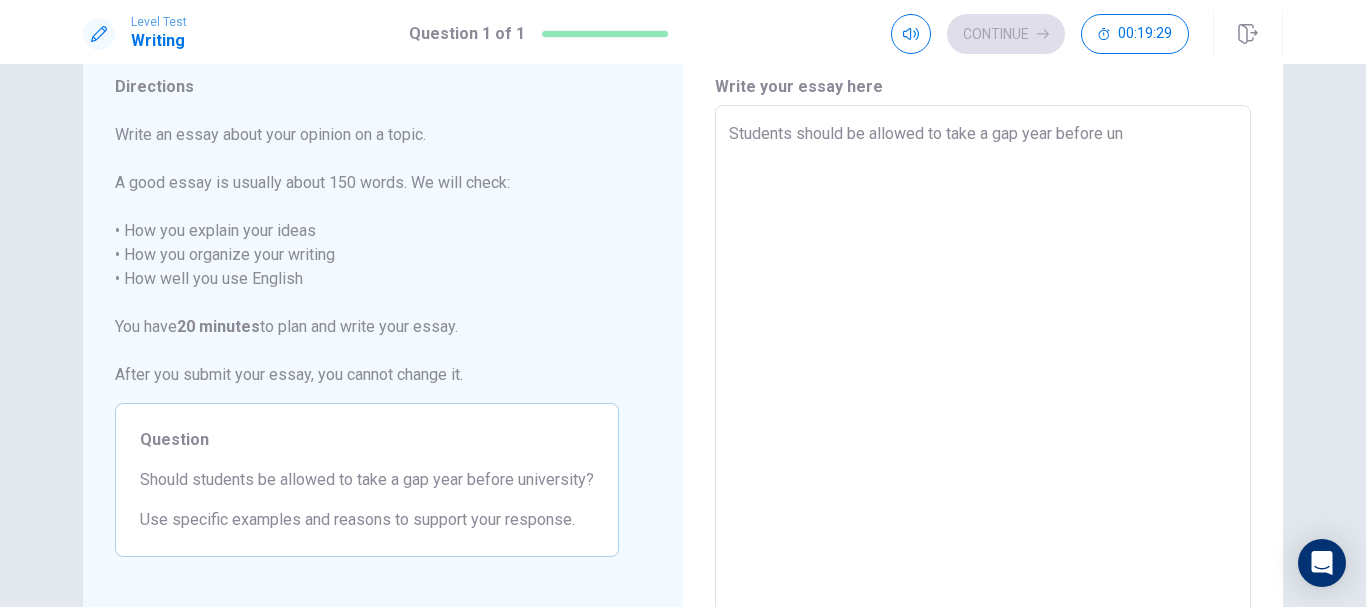 type on "x" 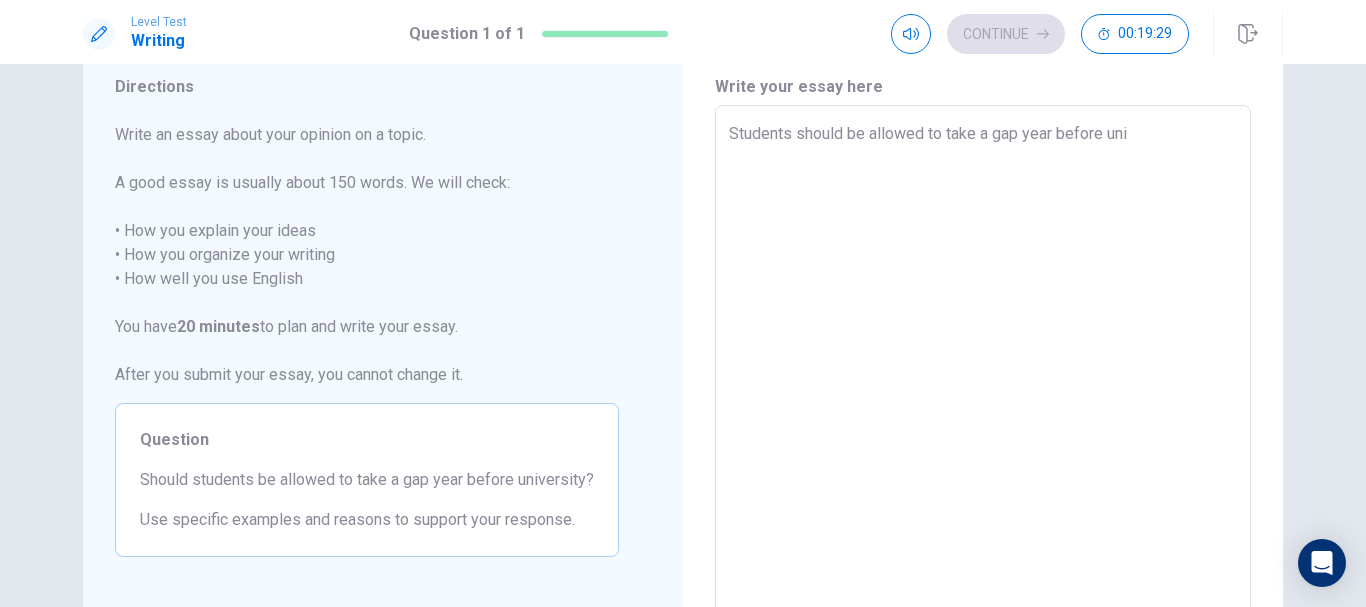 type on "x" 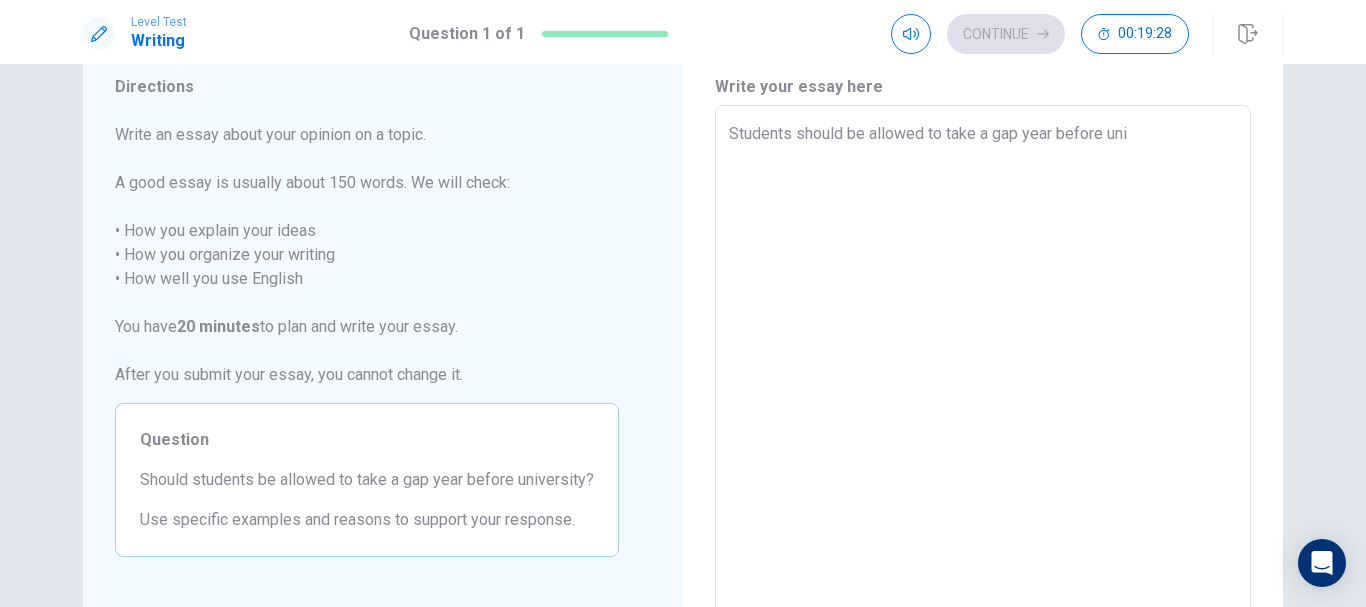 type on "Students should be allowed to take a gap year before univ" 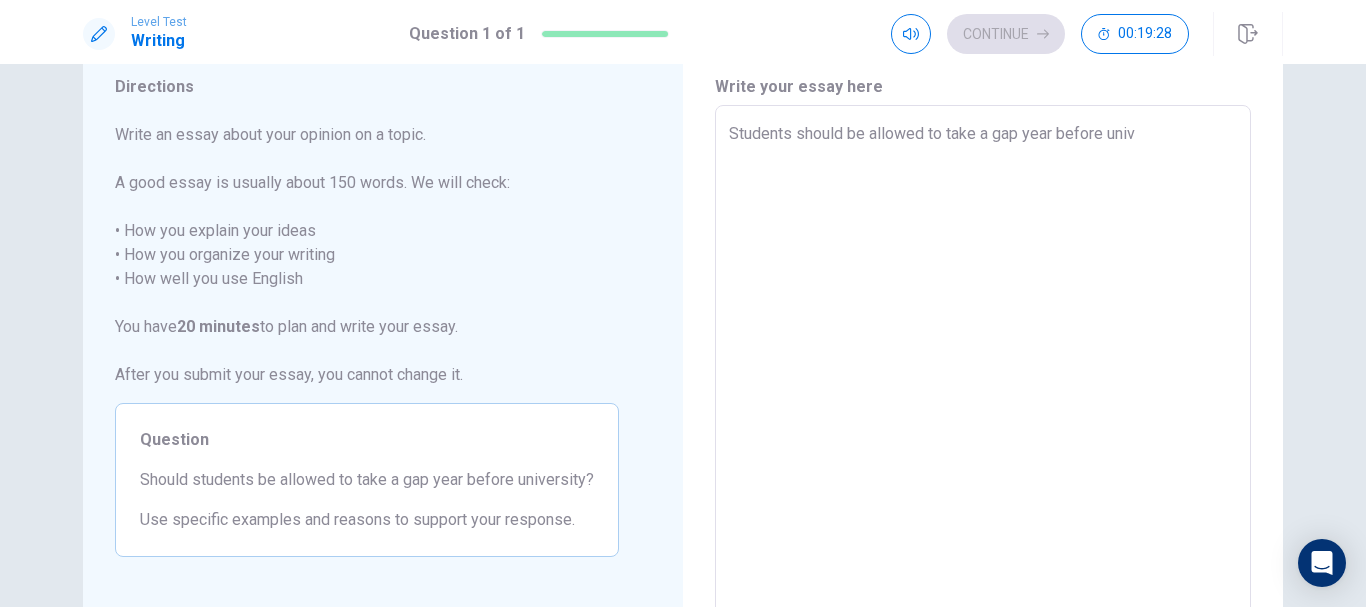 type on "x" 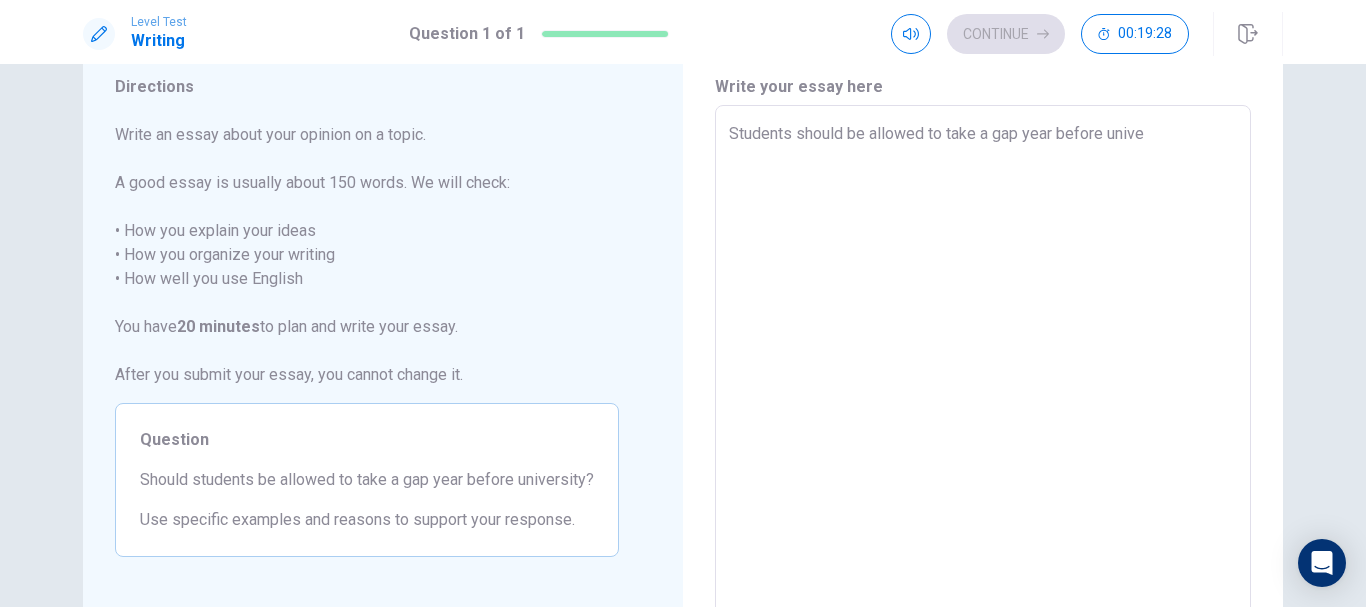 type on "x" 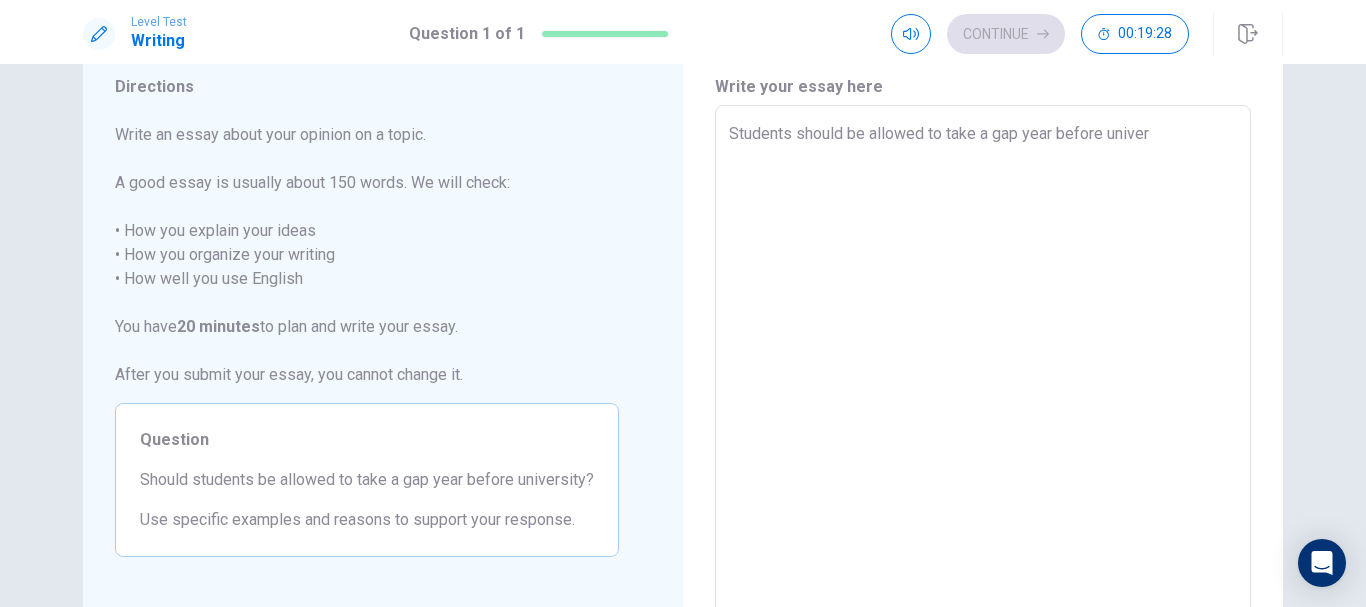 type on "x" 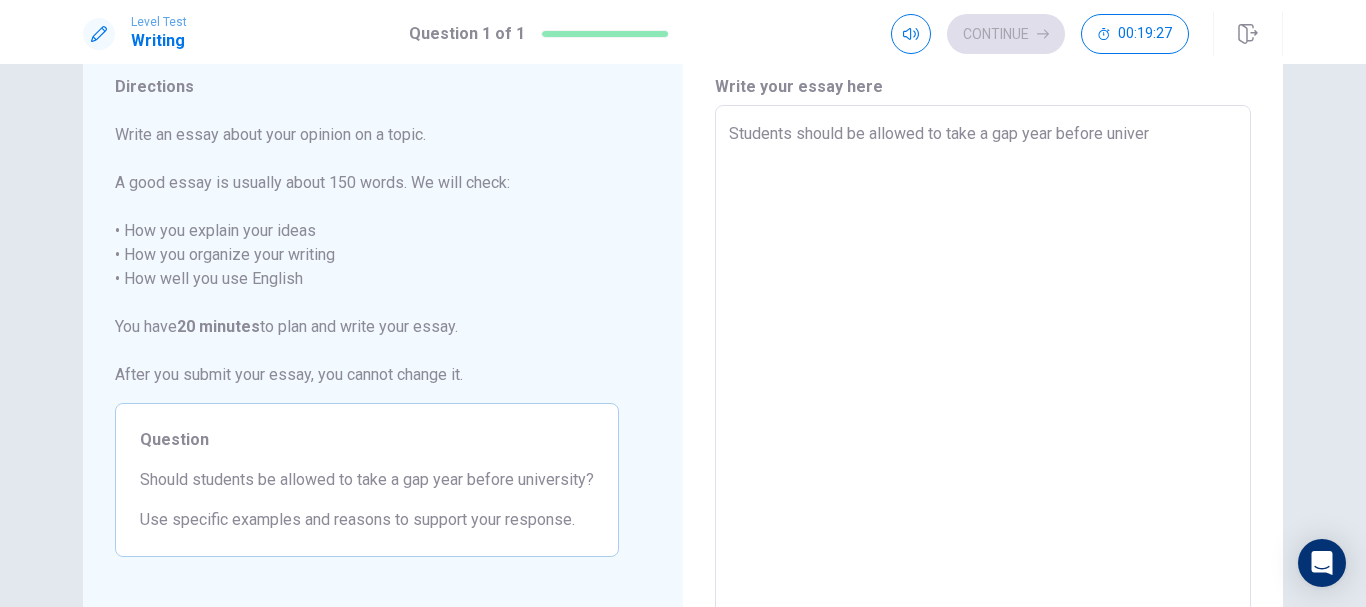type on "Students should be allowed to take a gap year before univers" 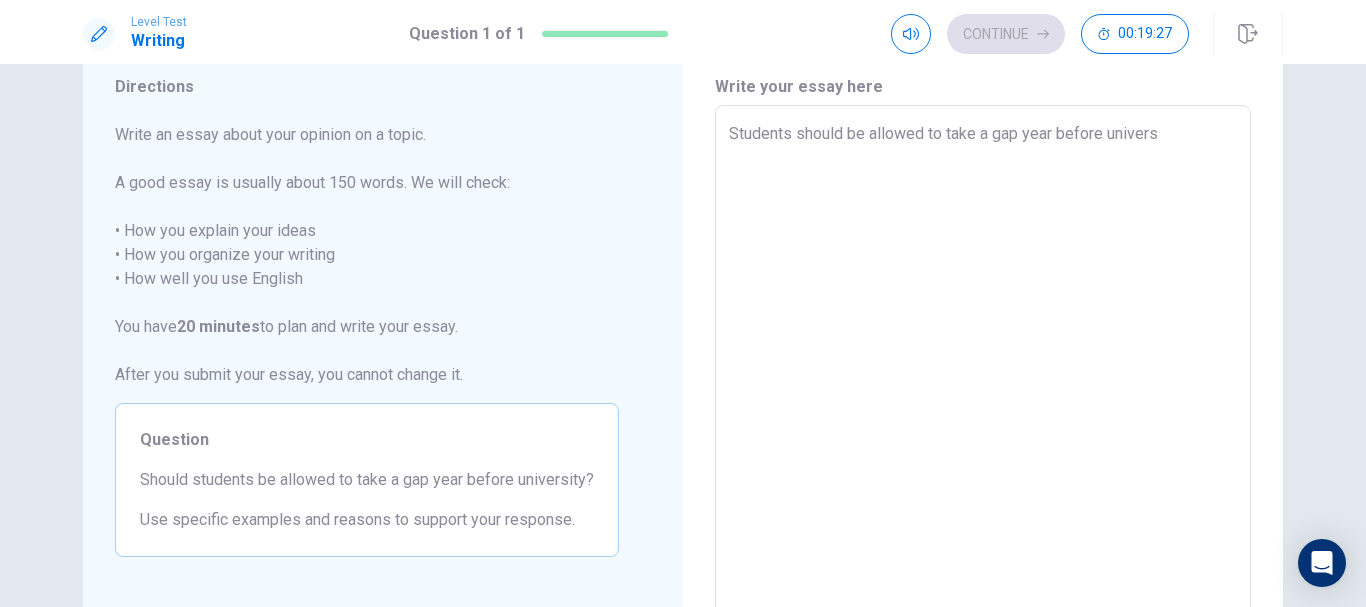 type on "x" 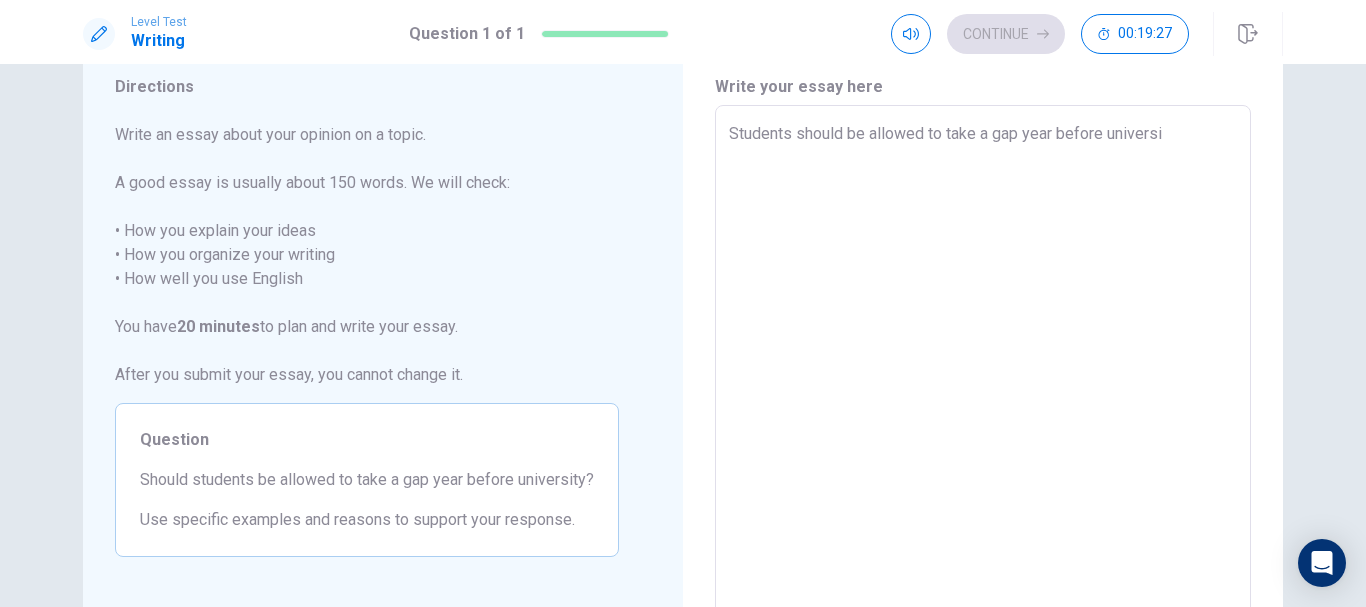 type on "x" 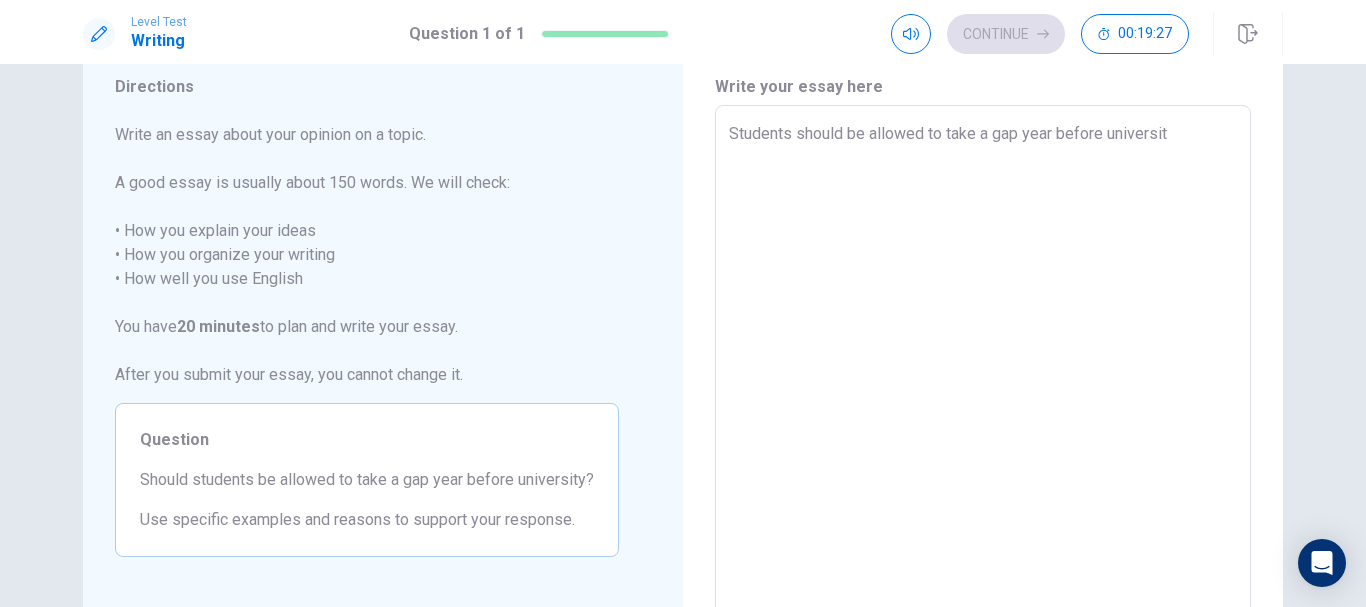 type on "x" 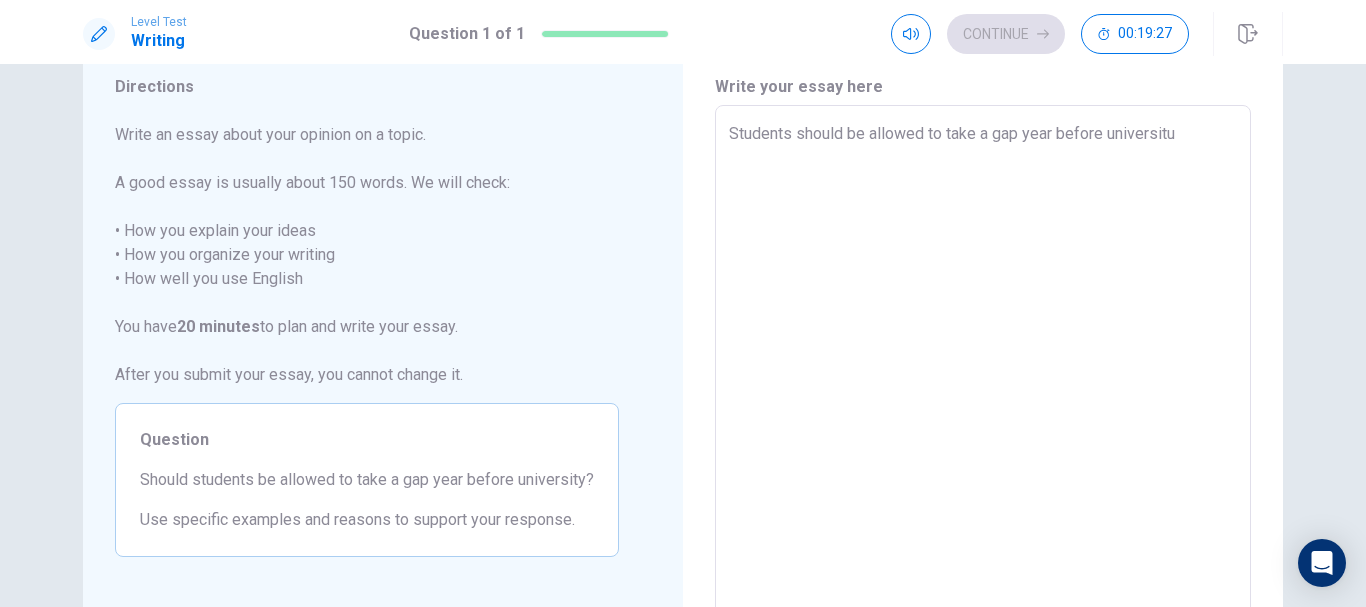 type on "x" 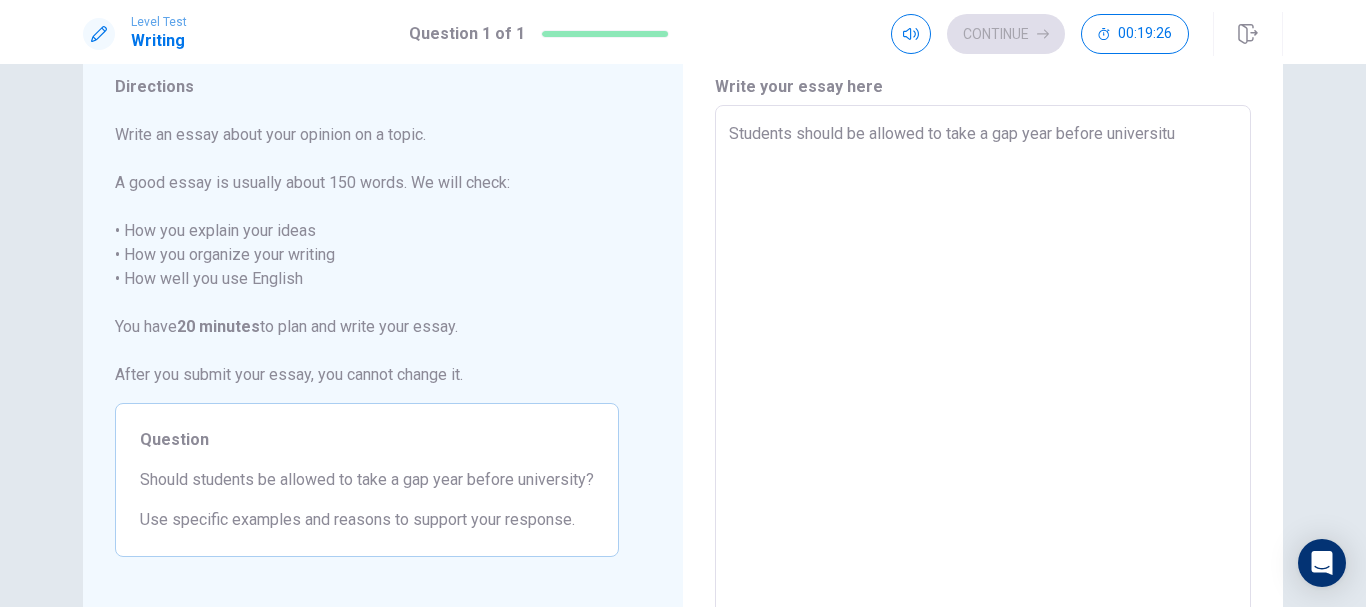 type on "Students should be allowed to take a gap year before universit" 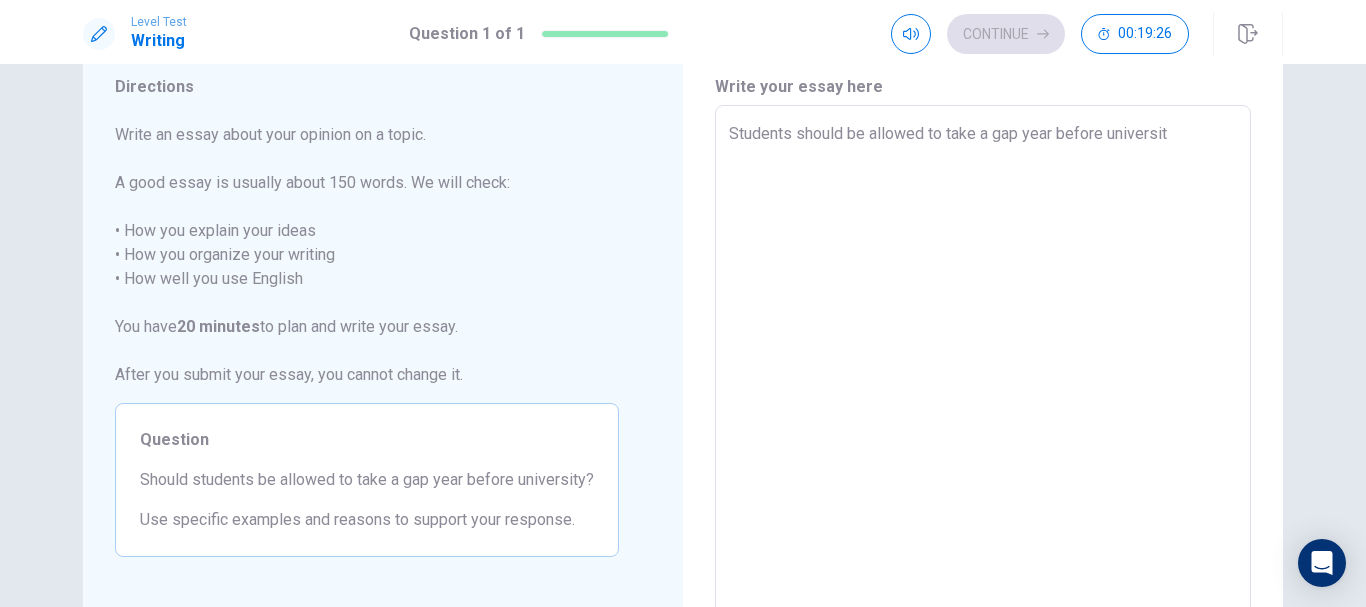 type on "x" 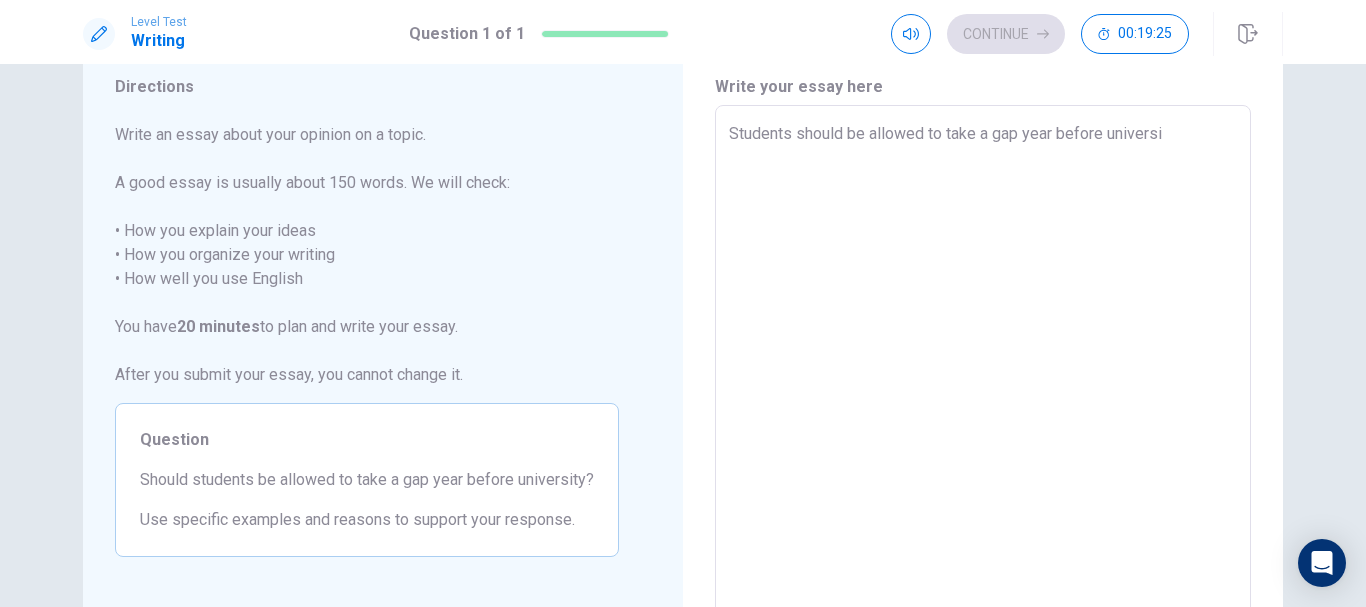type on "x" 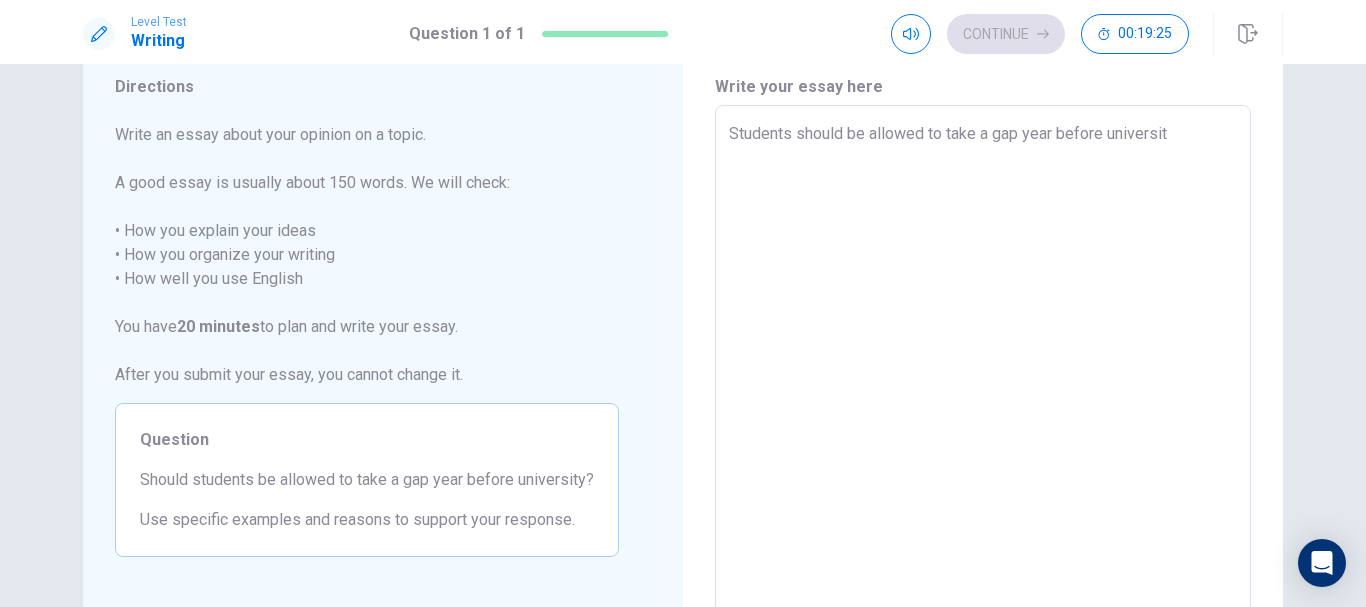 type on "x" 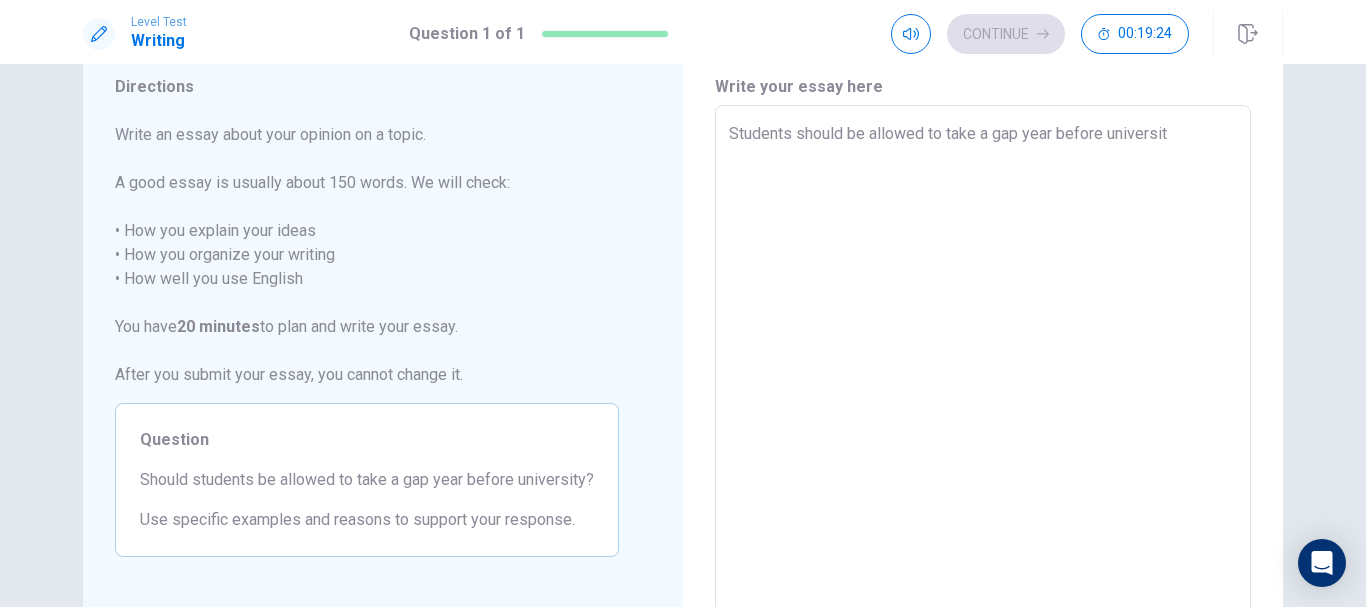 type on "Students should be allowed to take a gap year before university" 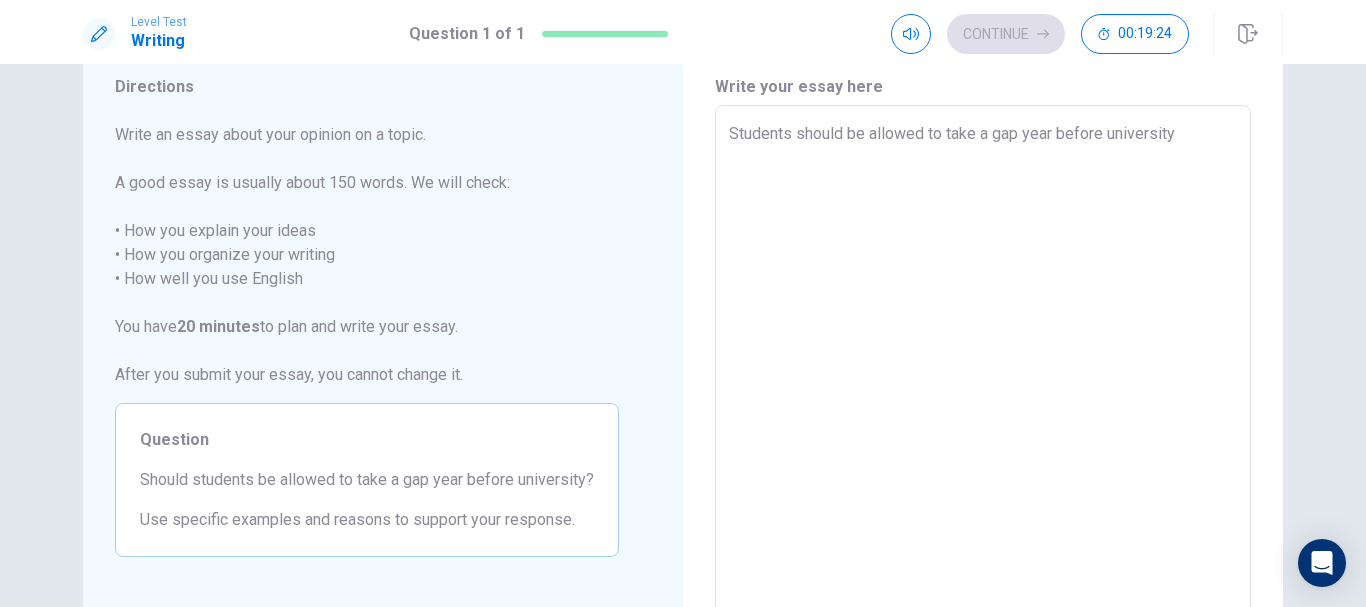 type on "x" 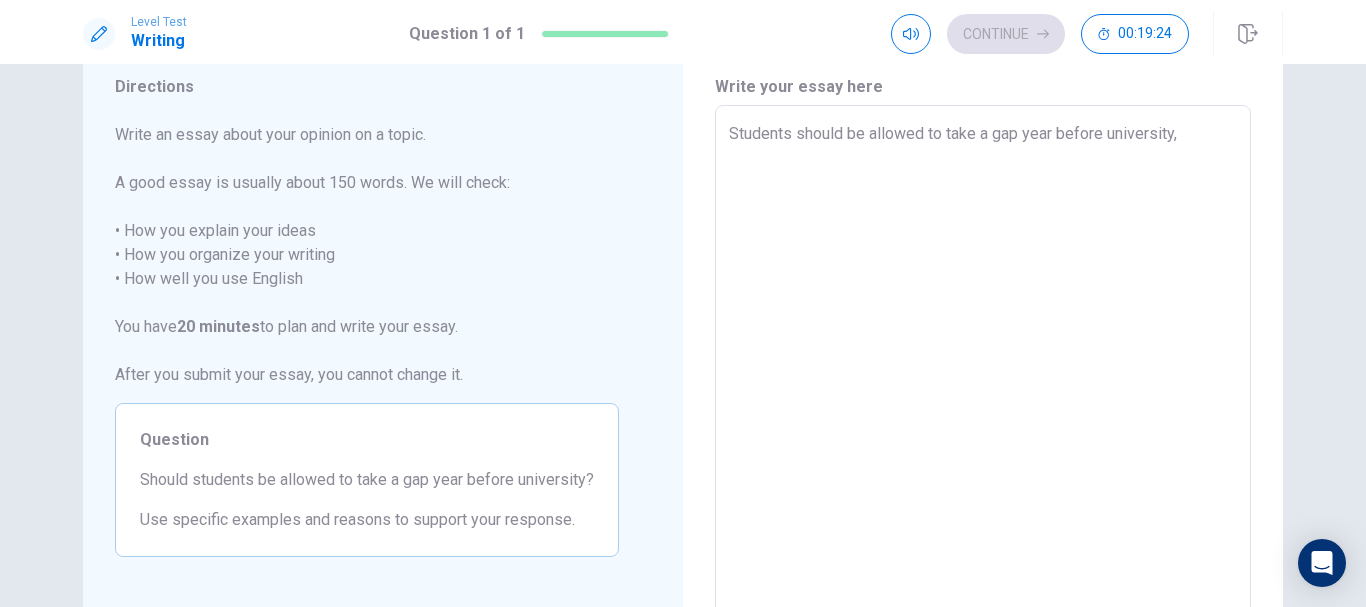 type on "x" 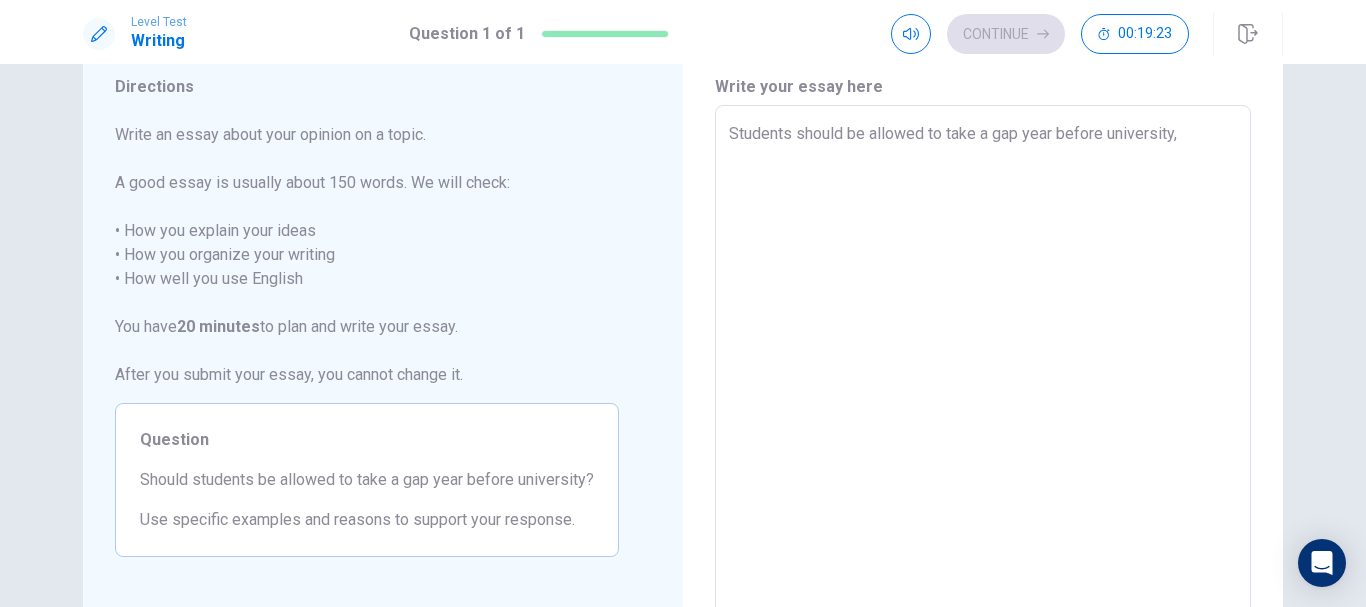 type on "Students should be allowed to take a gap year before university,b" 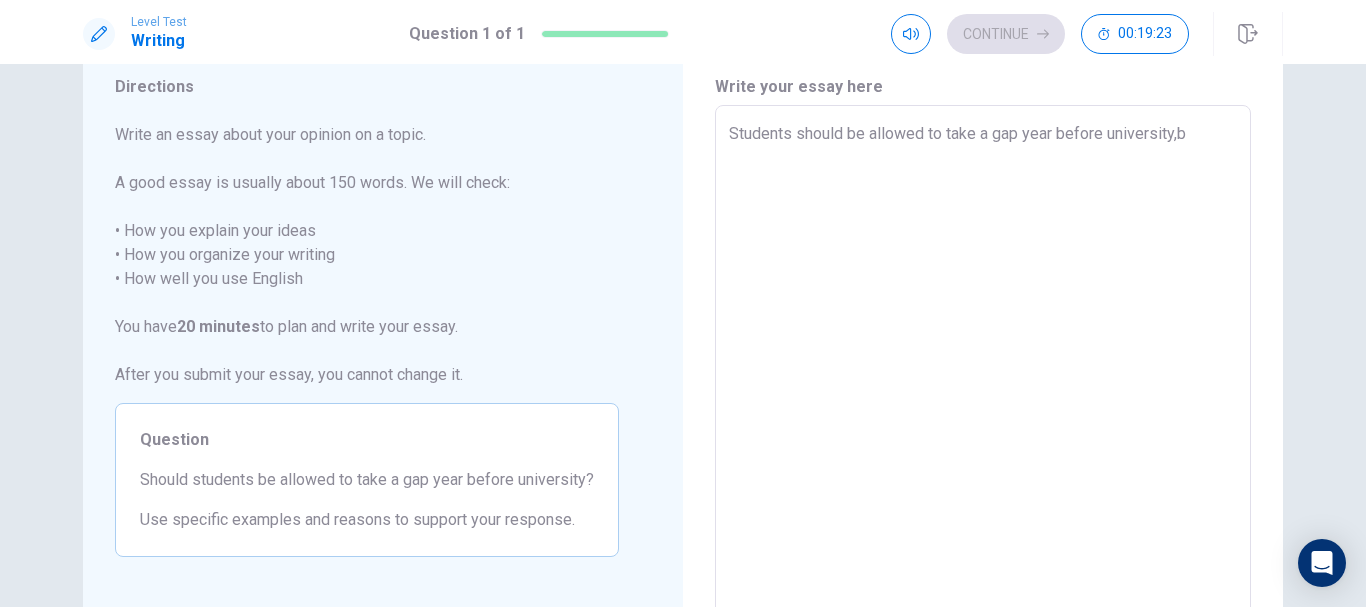 type on "x" 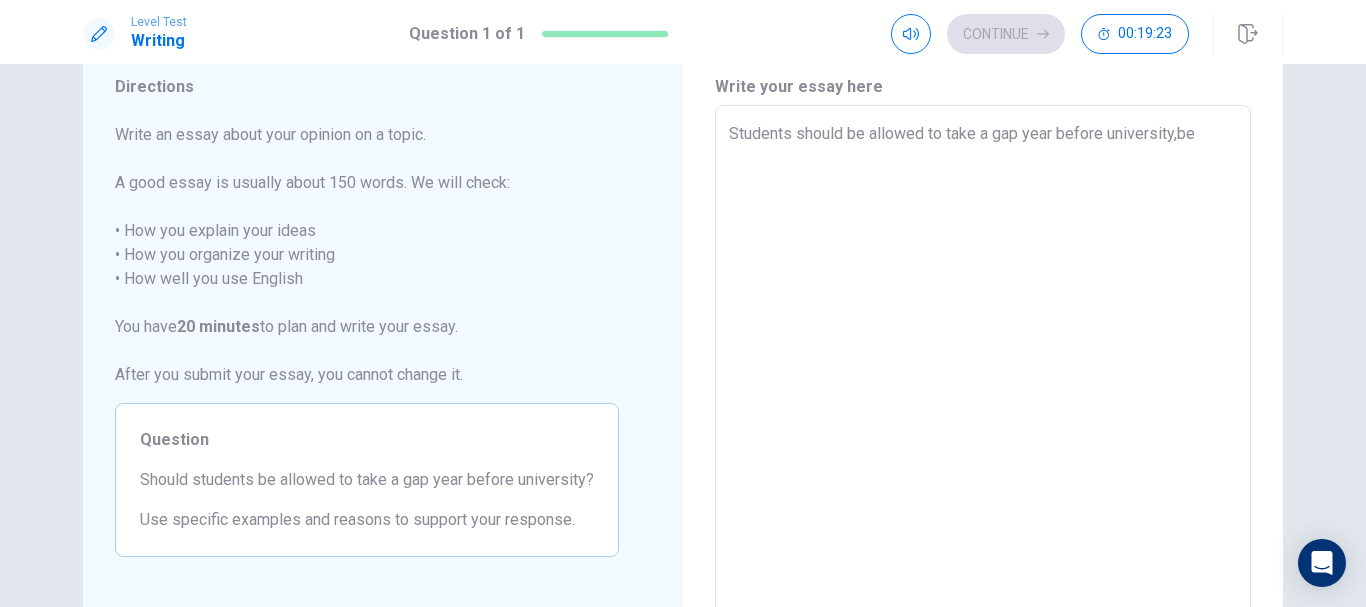 type on "Students should be allowed to take a gap year before university,bec" 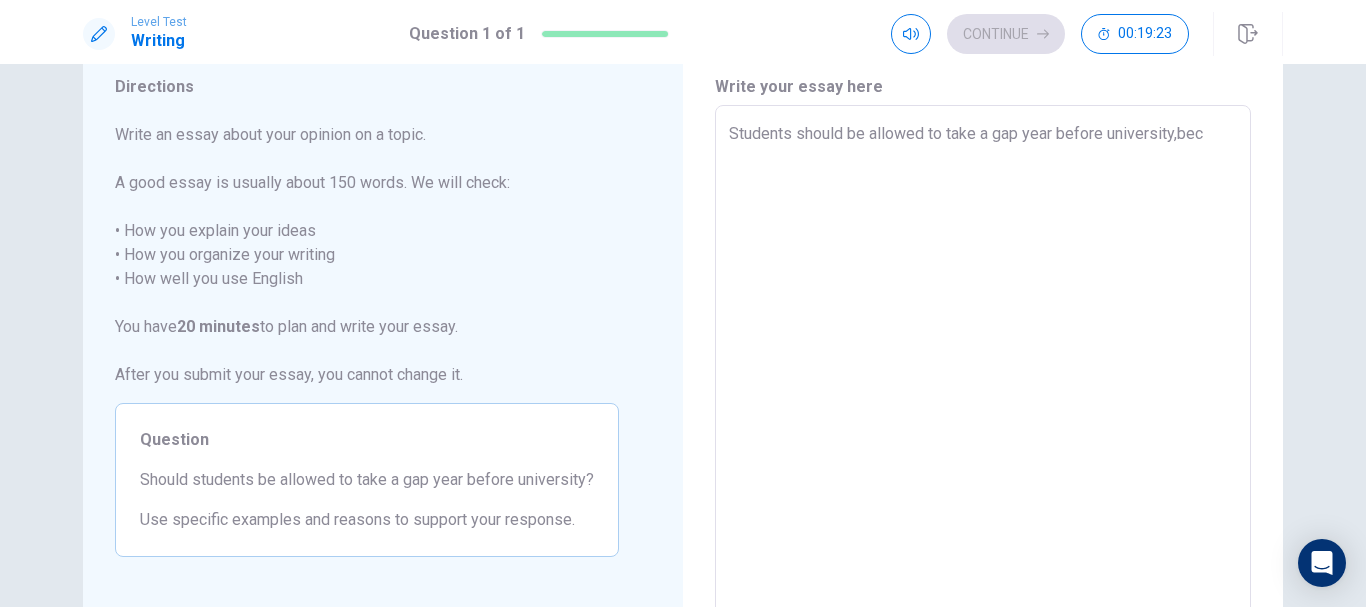 type on "x" 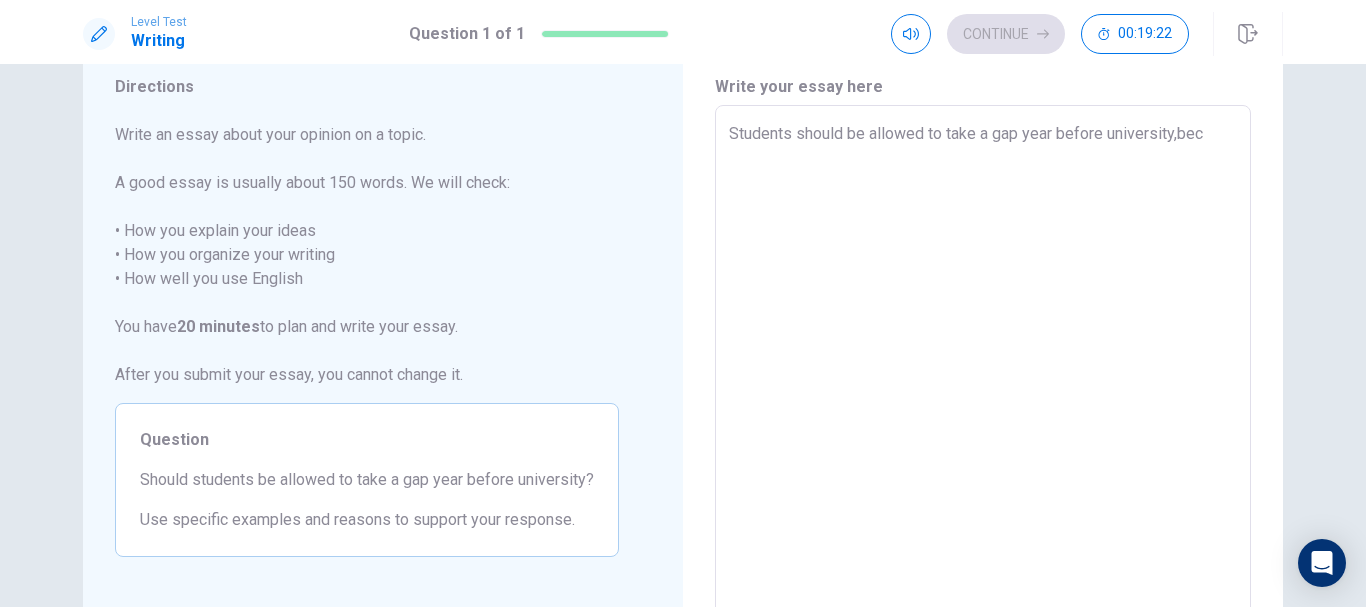 type on "Students should be allowed to take a gap year before university,beca" 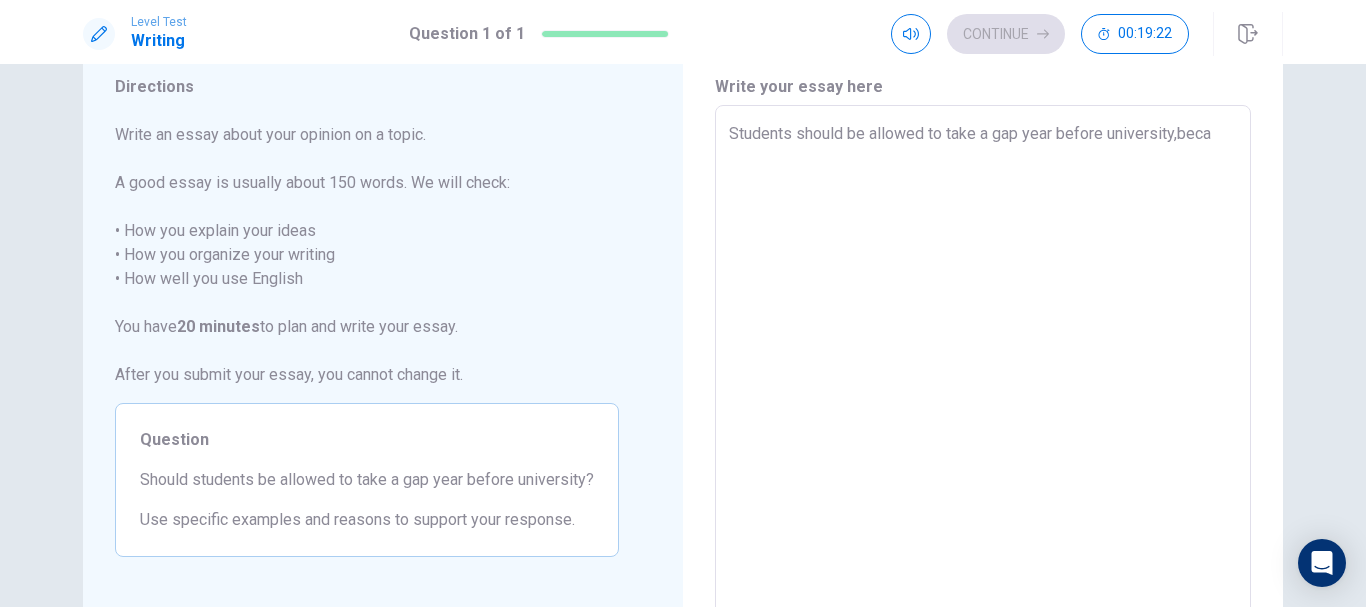 type on "x" 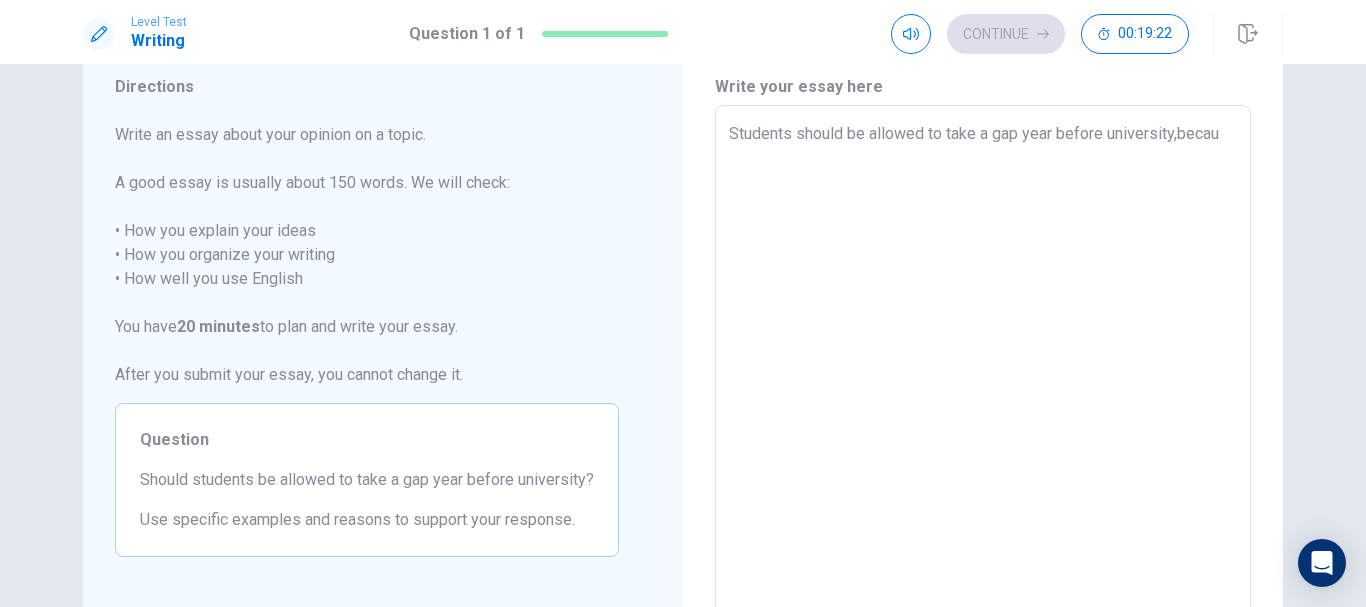 type on "x" 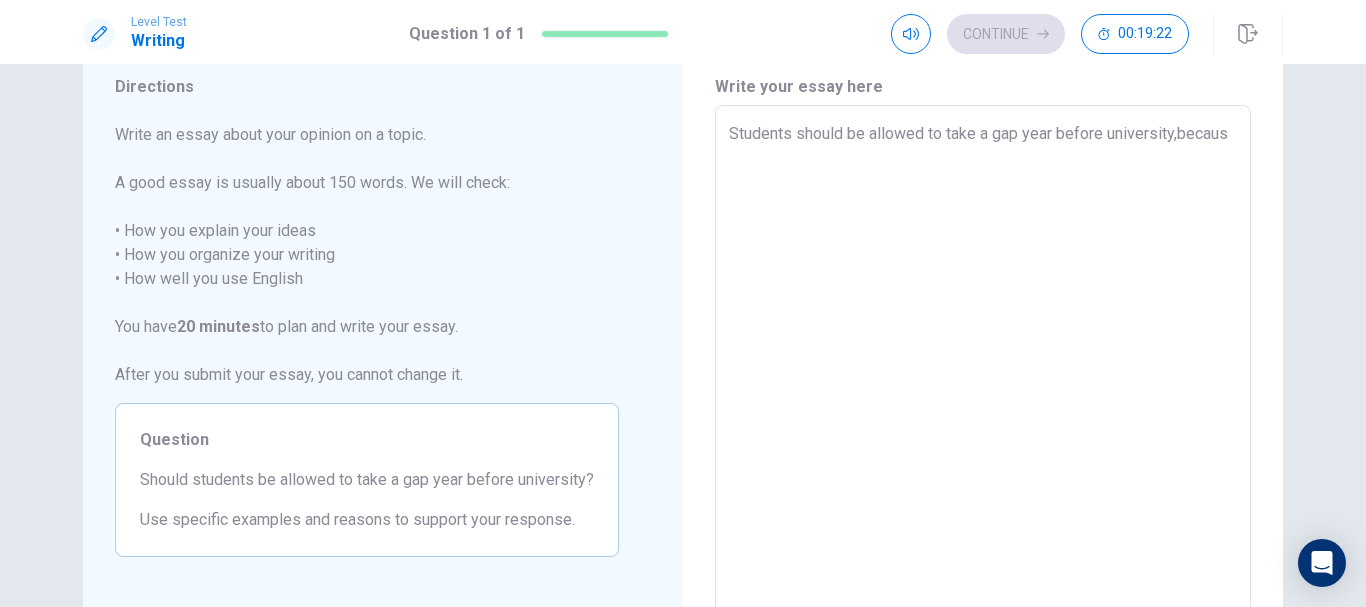 type on "x" 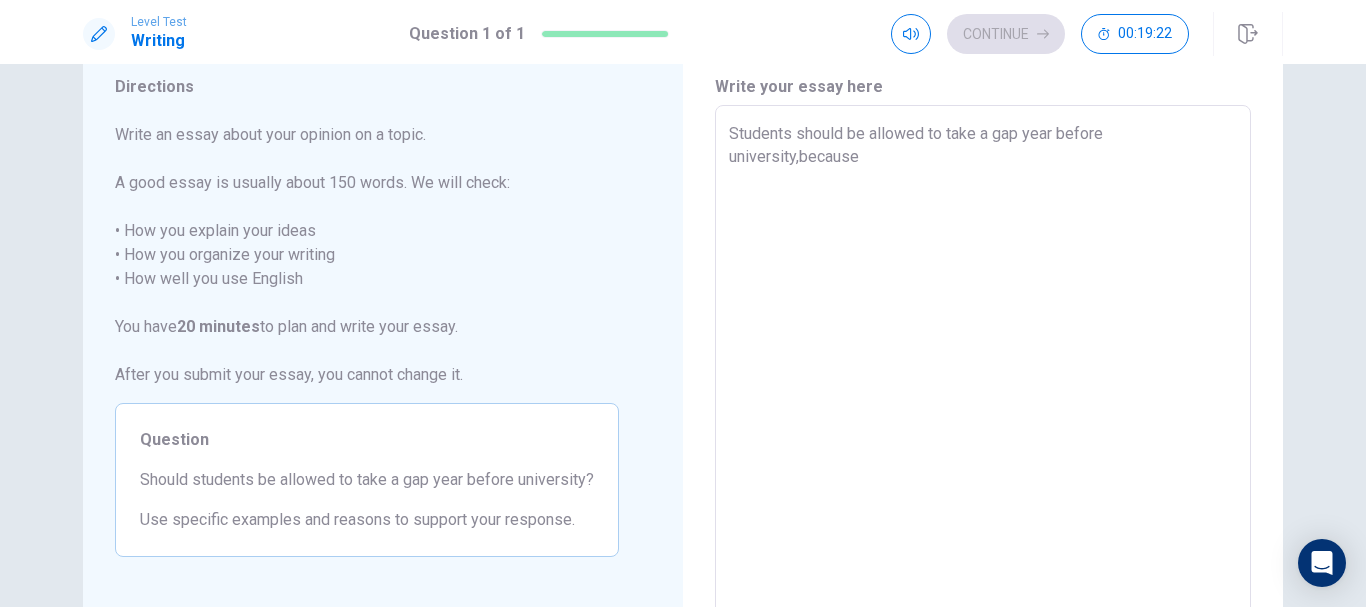 type on "x" 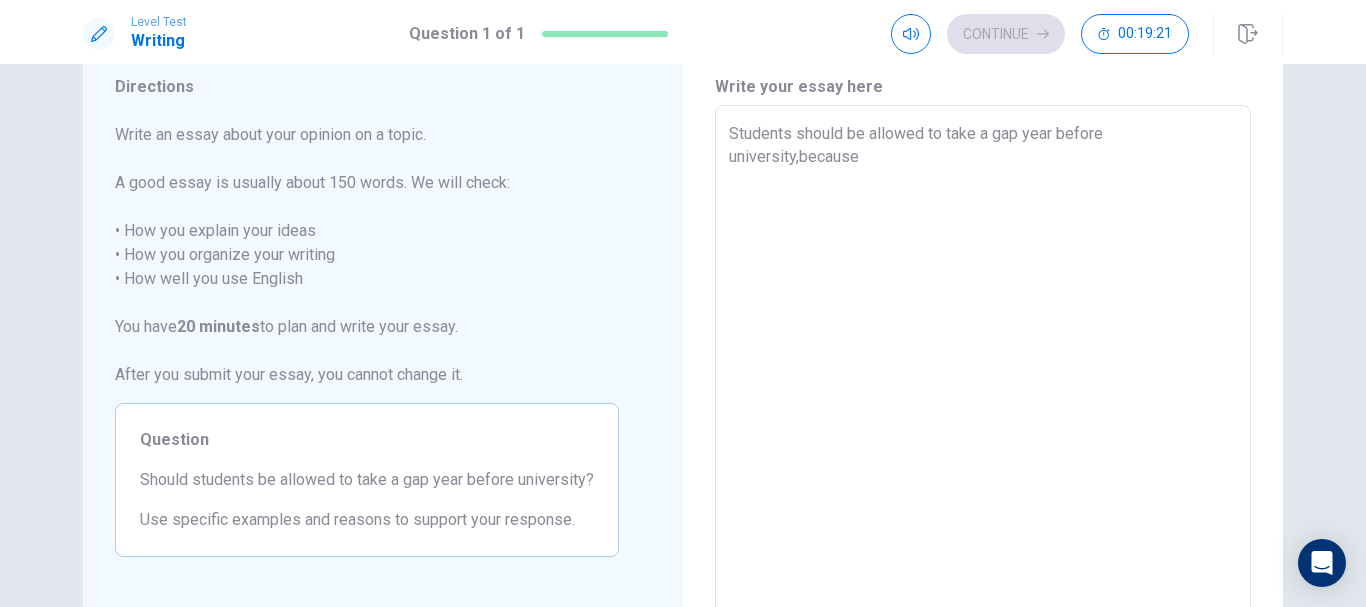 type on "Students should be allowed to take a gap year before university,because t" 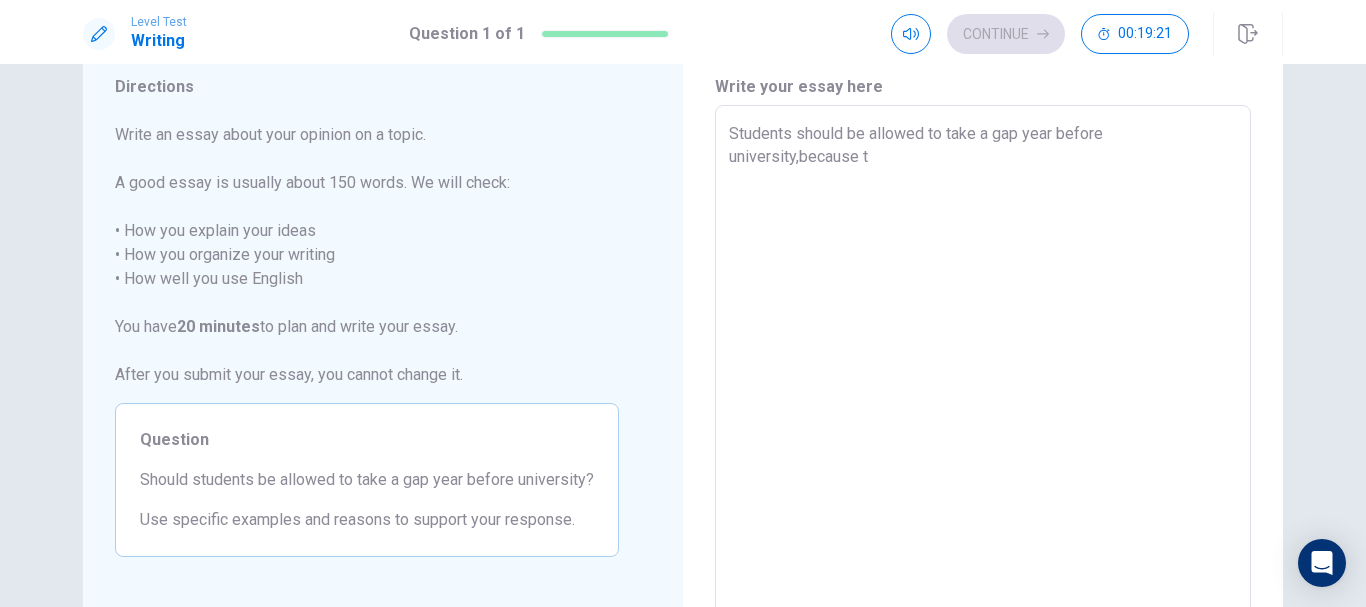 type on "x" 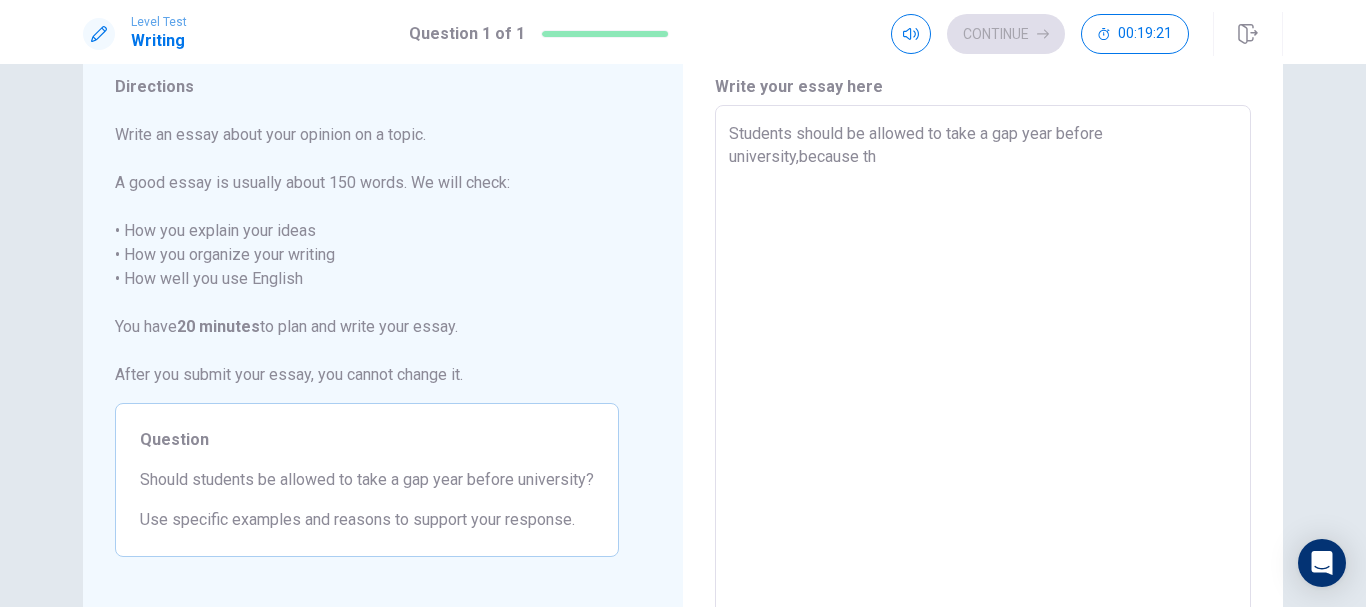 type on "x" 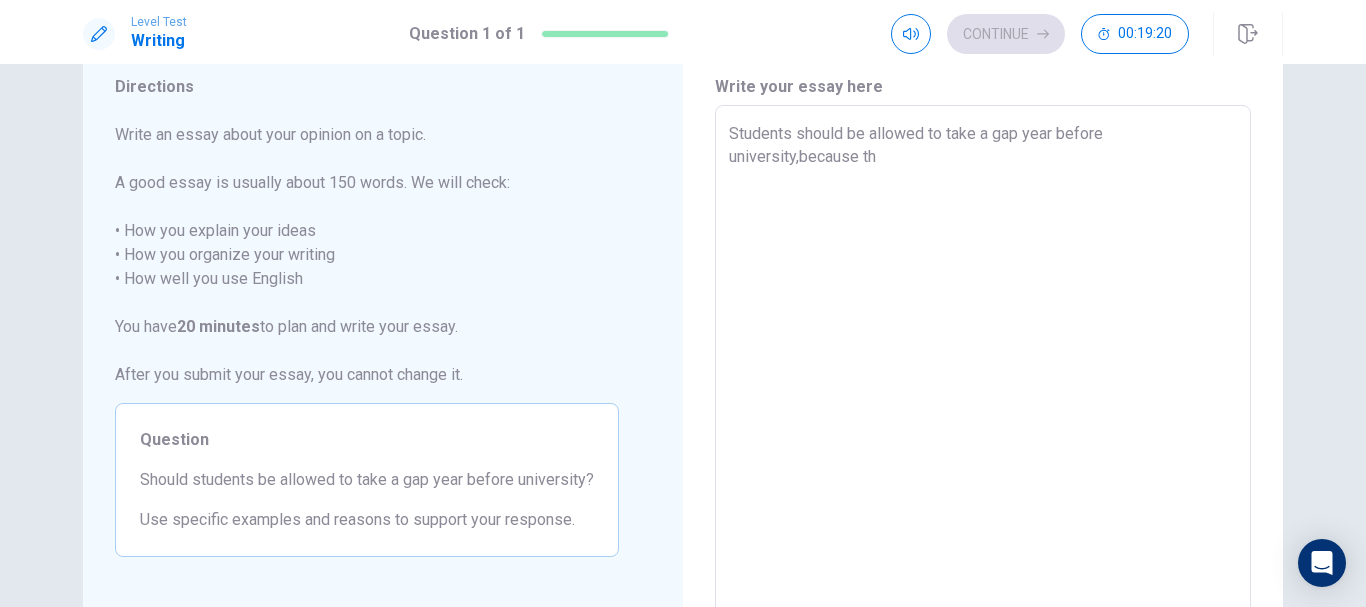 type on "Students should be allowed to take a gap year before university,because the" 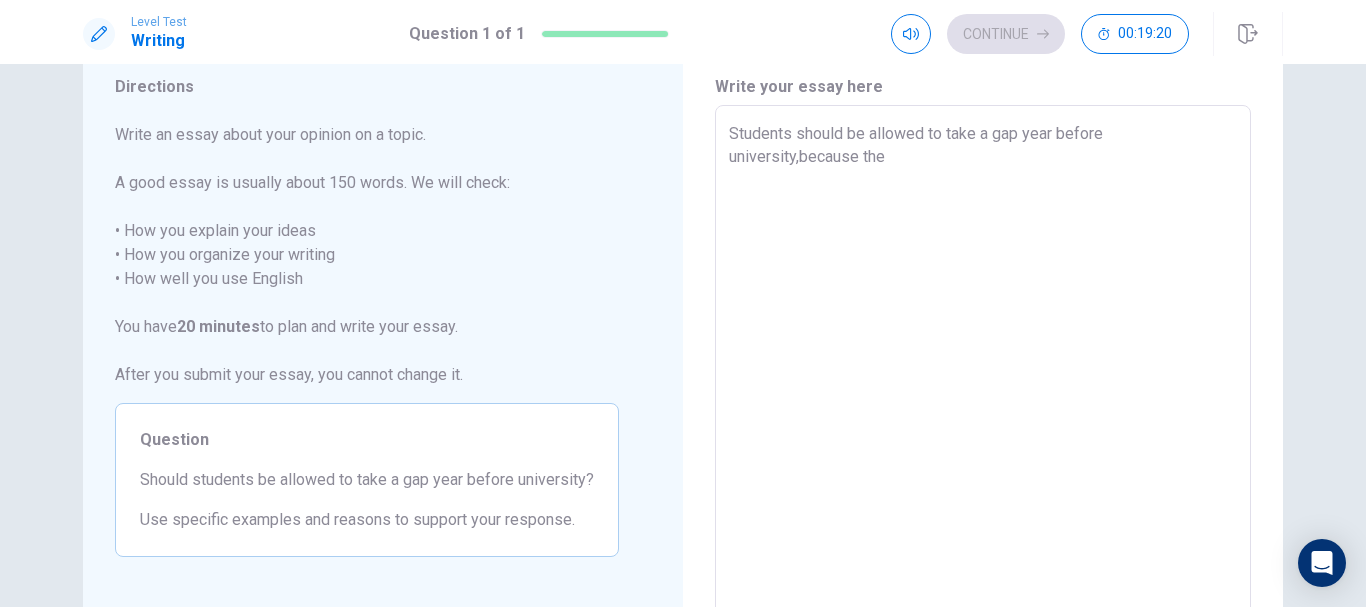 type on "x" 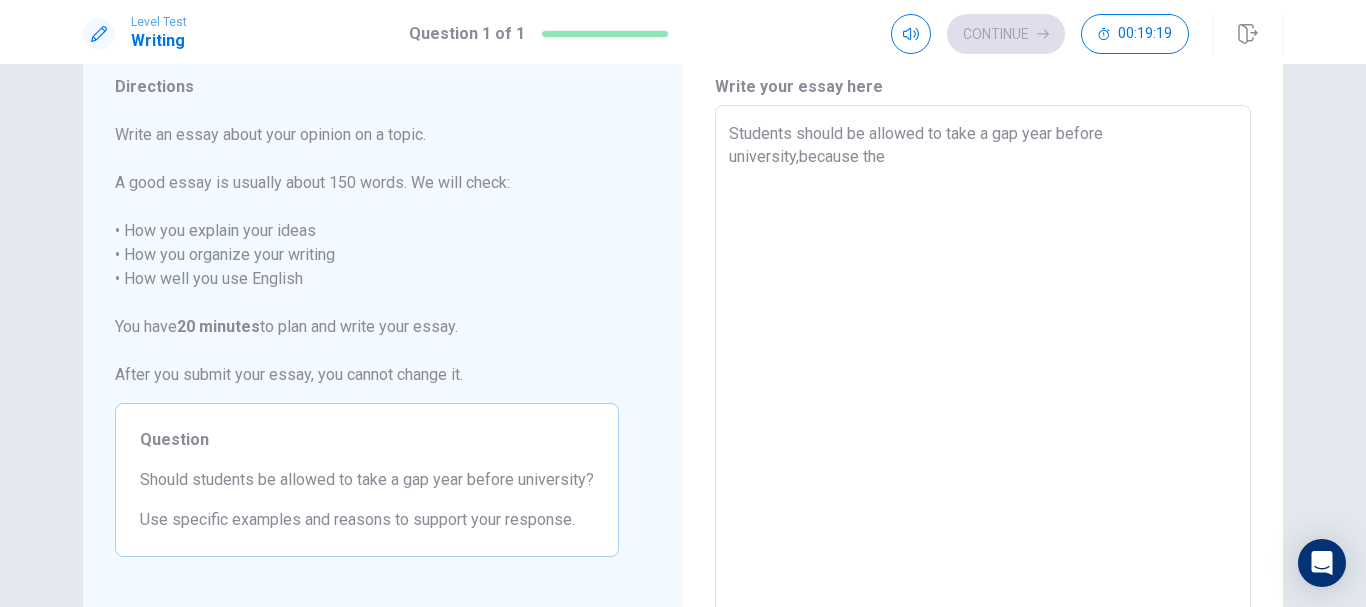 type on "Students should be allowed to take a gap year before university,because the h" 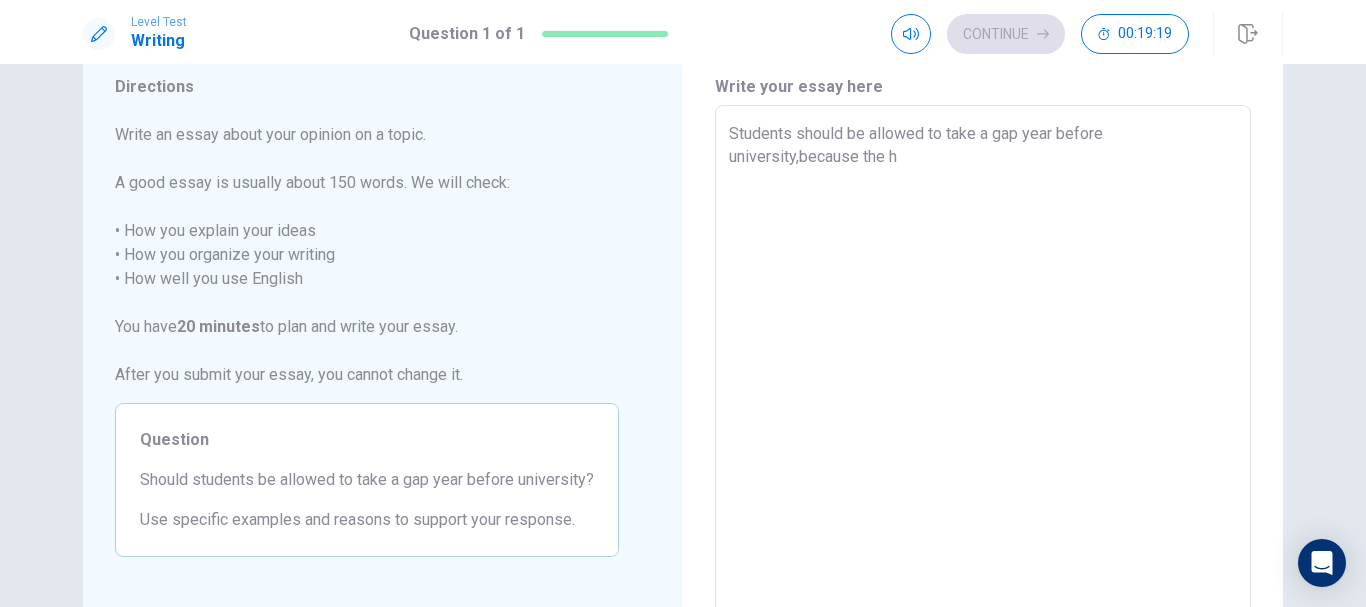 type on "x" 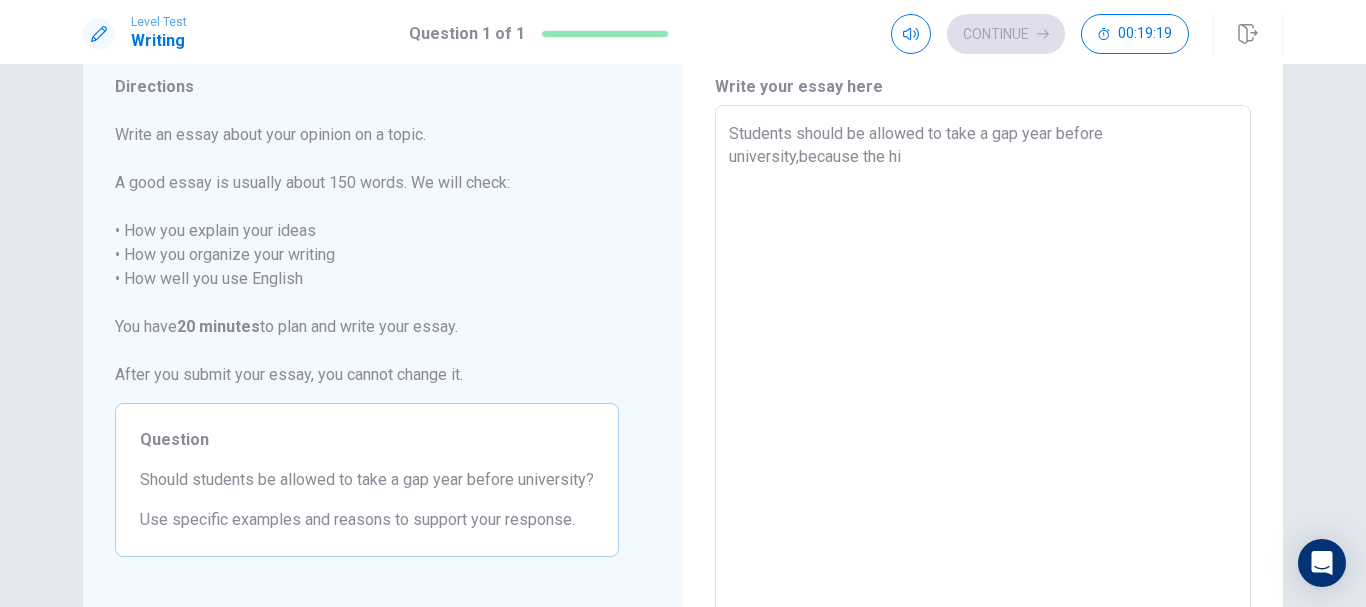 type on "x" 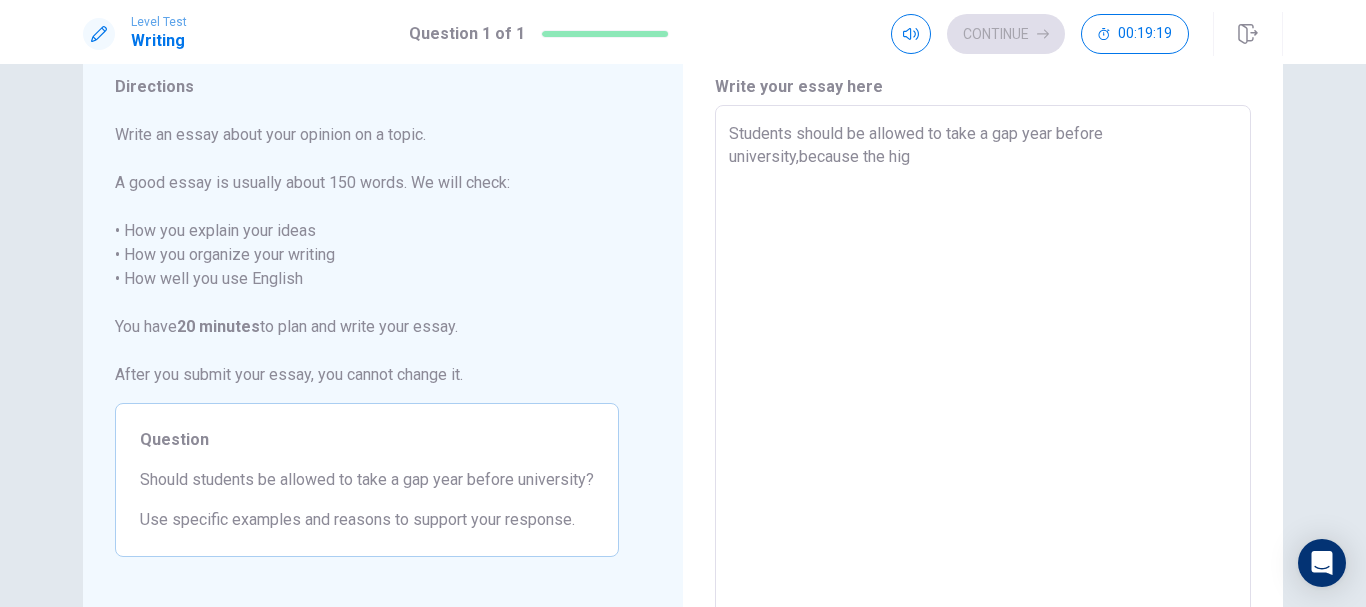type on "x" 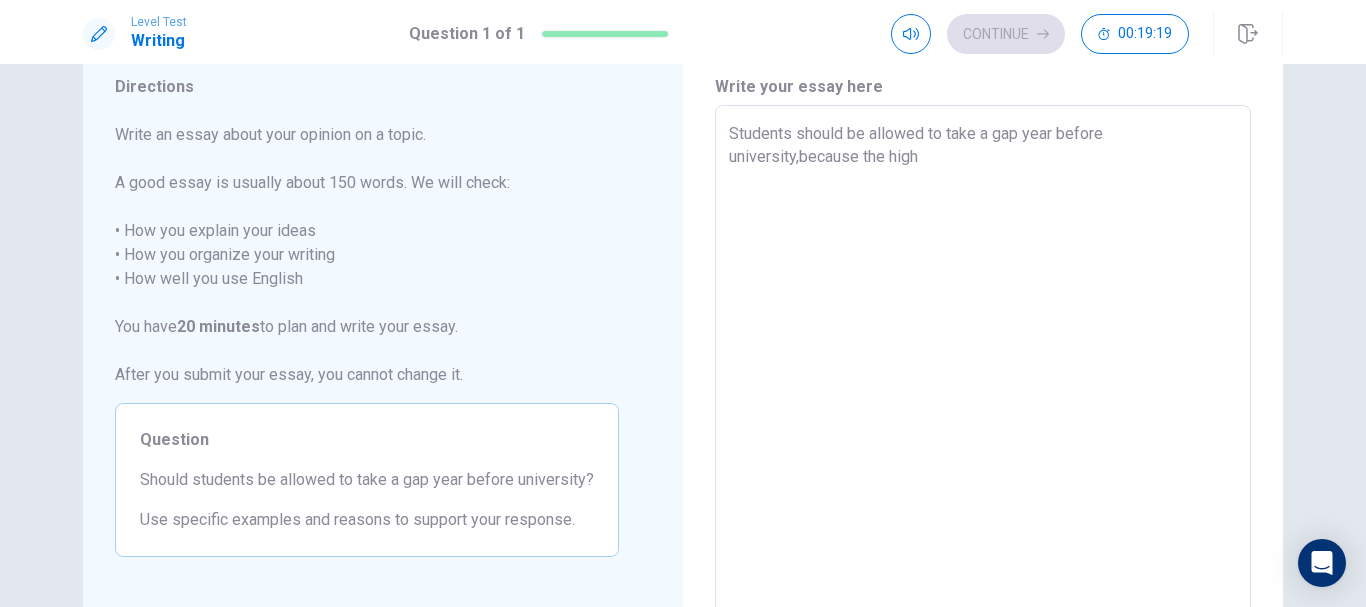 type on "x" 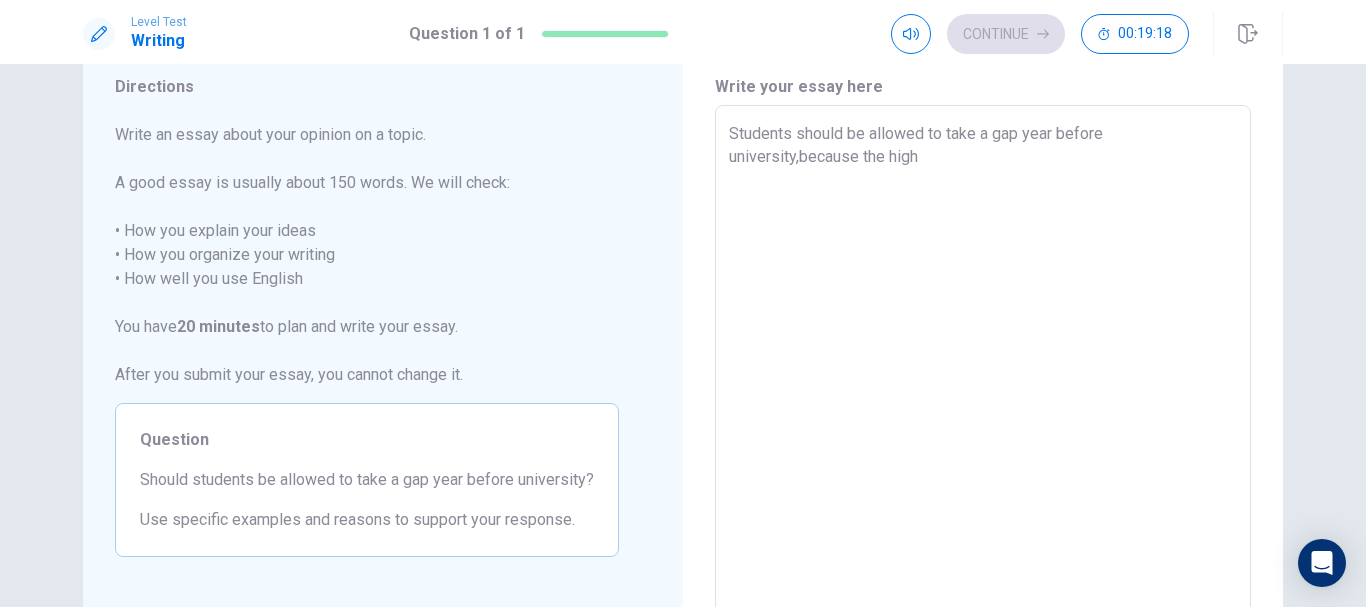type on "Students should be allowed to take a gap year before university,because the high" 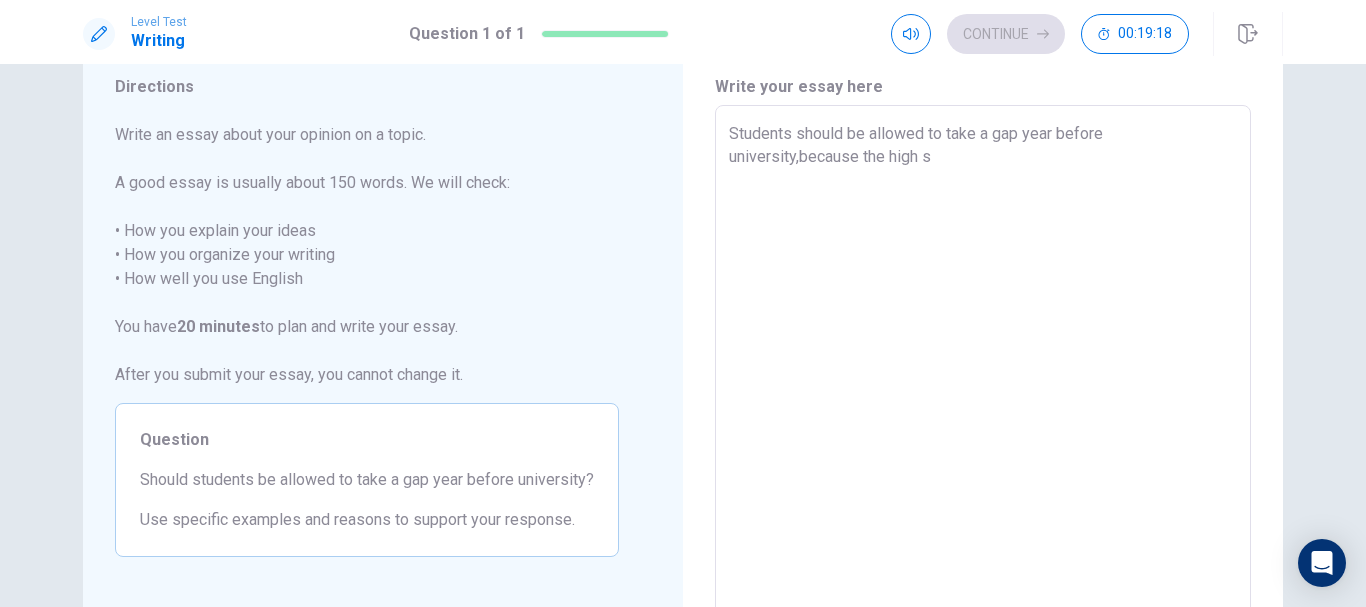 type on "x" 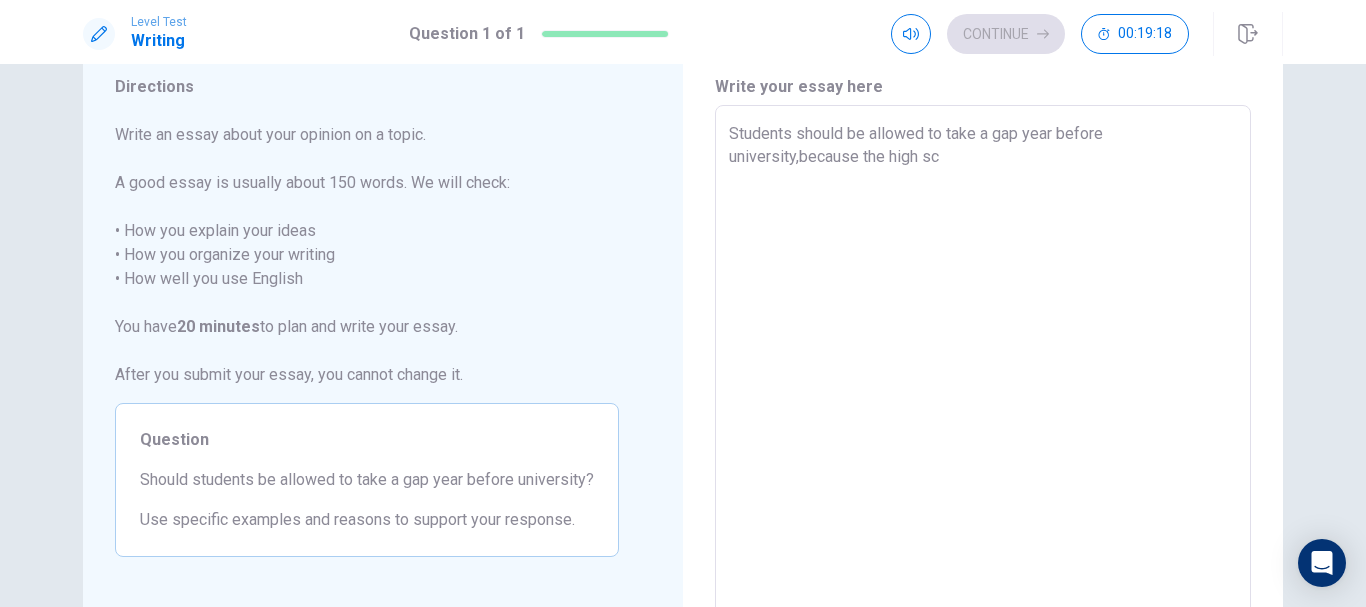 type on "x" 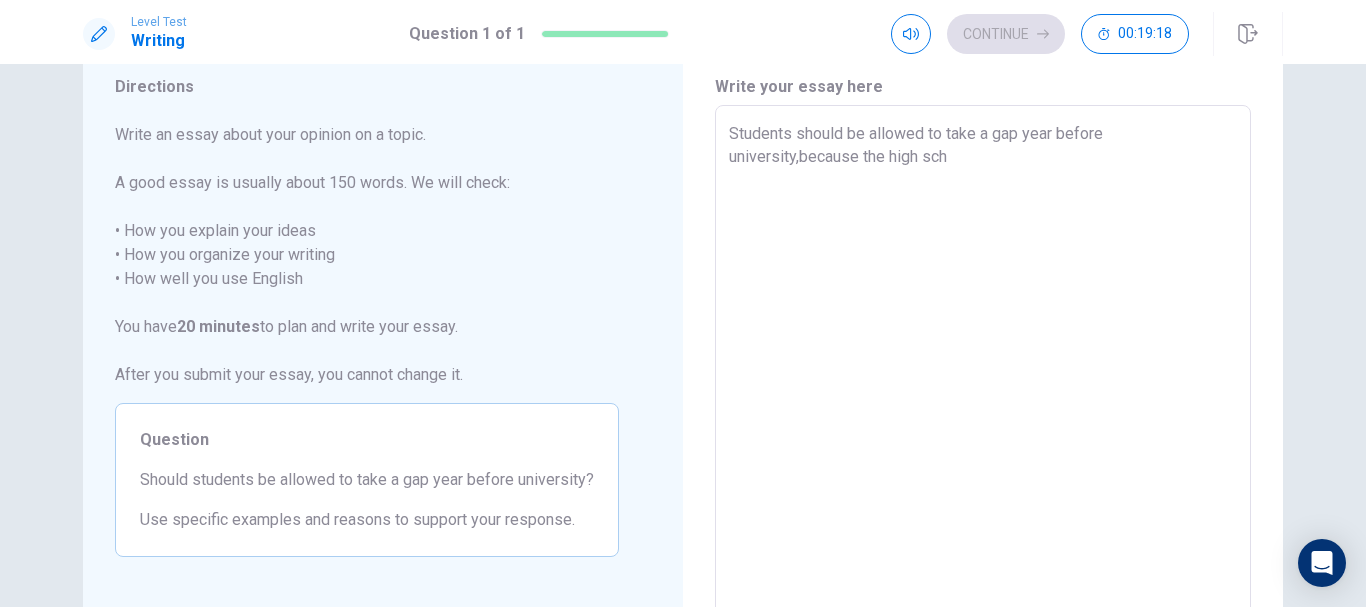 type on "x" 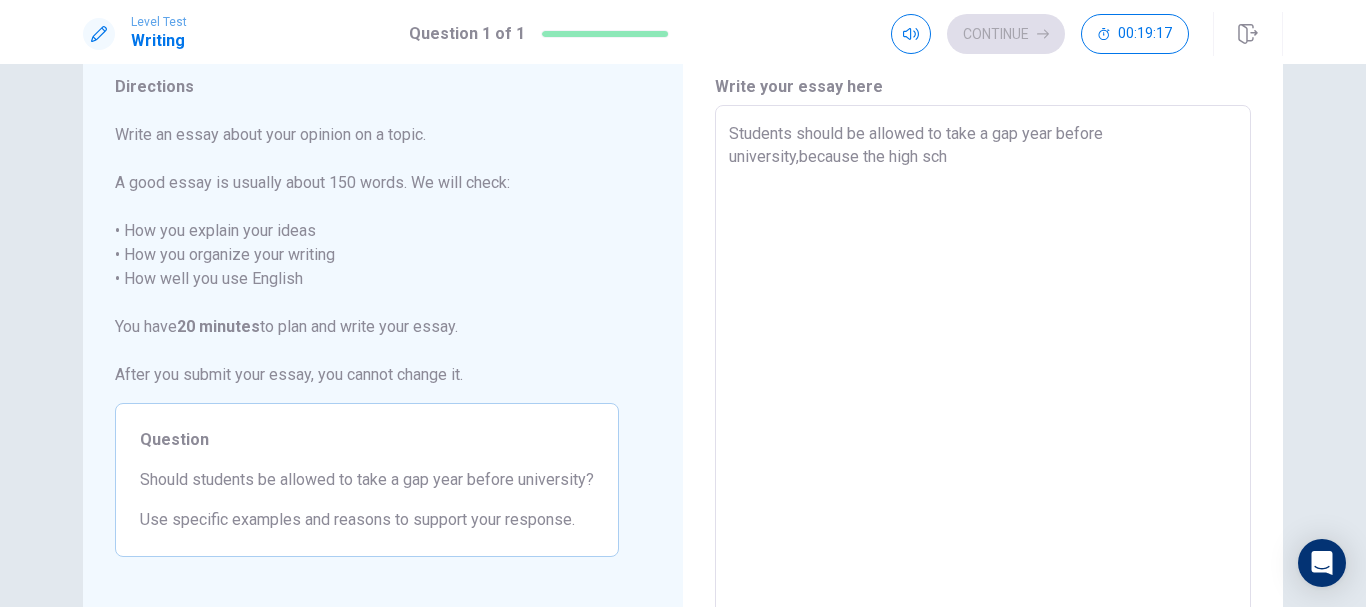 type on "Students should be allowed to take a gap year before university,because the high scho" 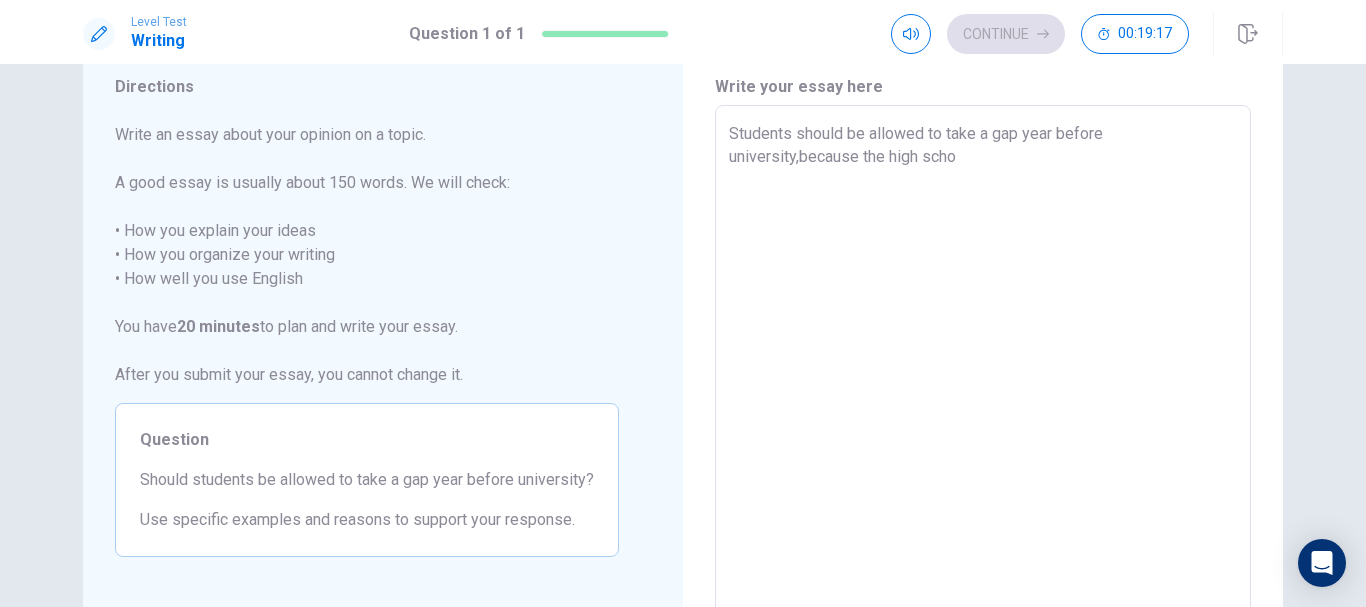 type on "x" 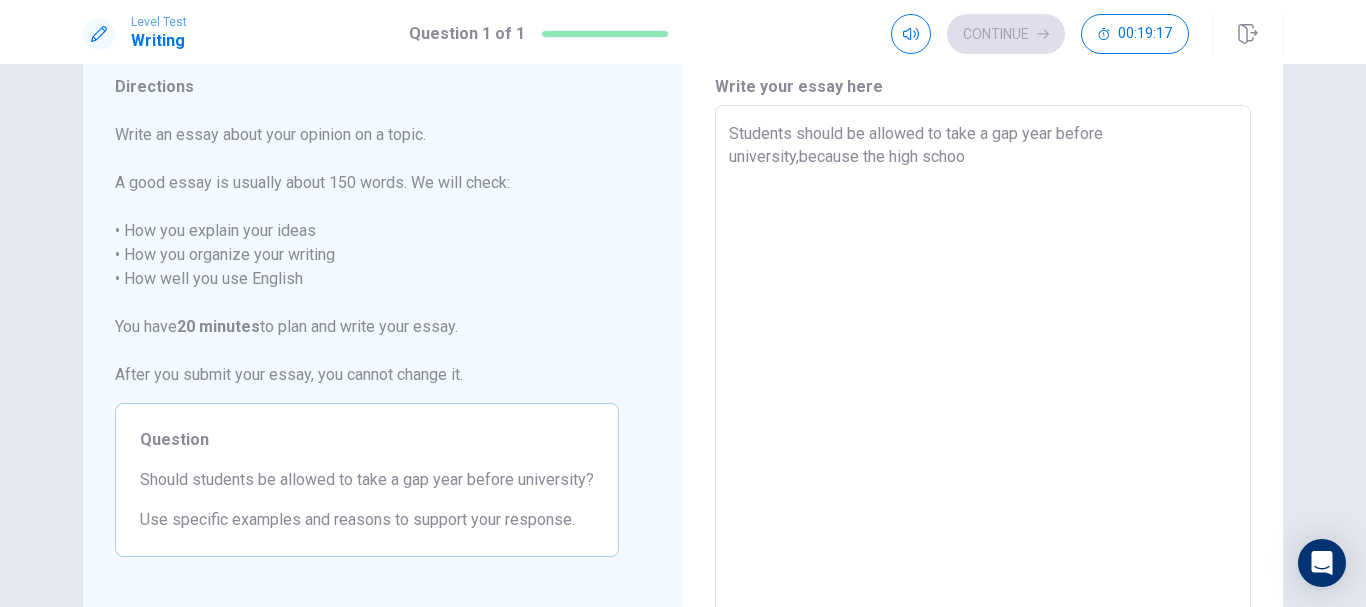 type on "x" 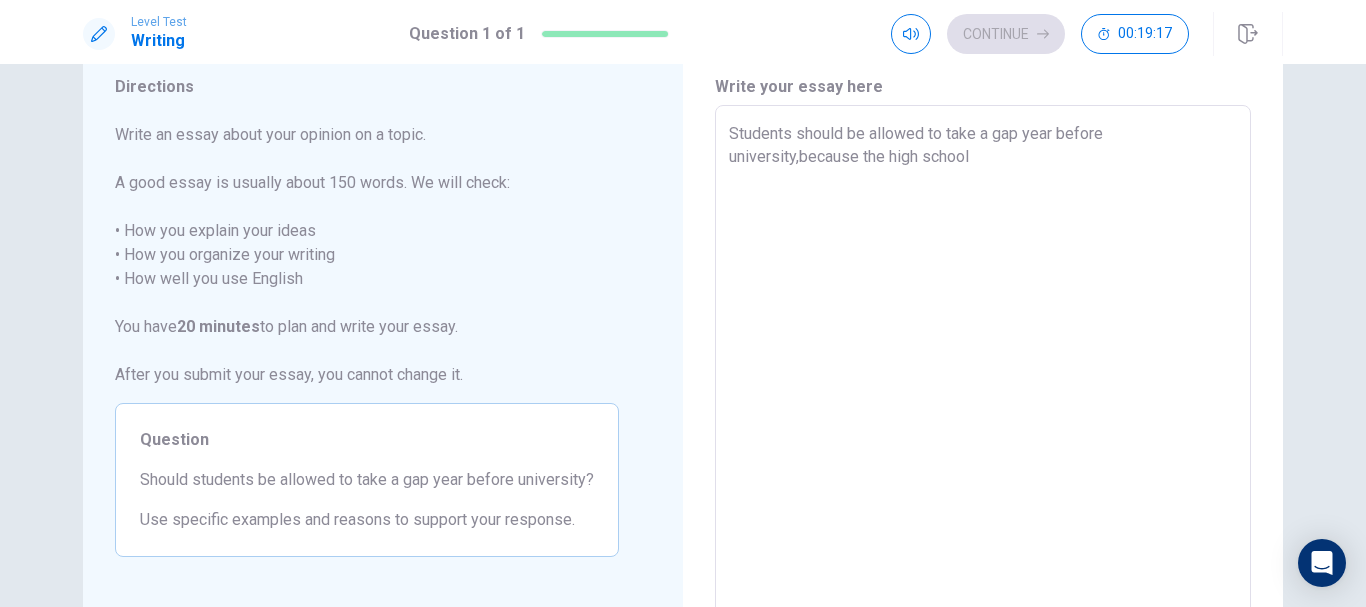 type on "x" 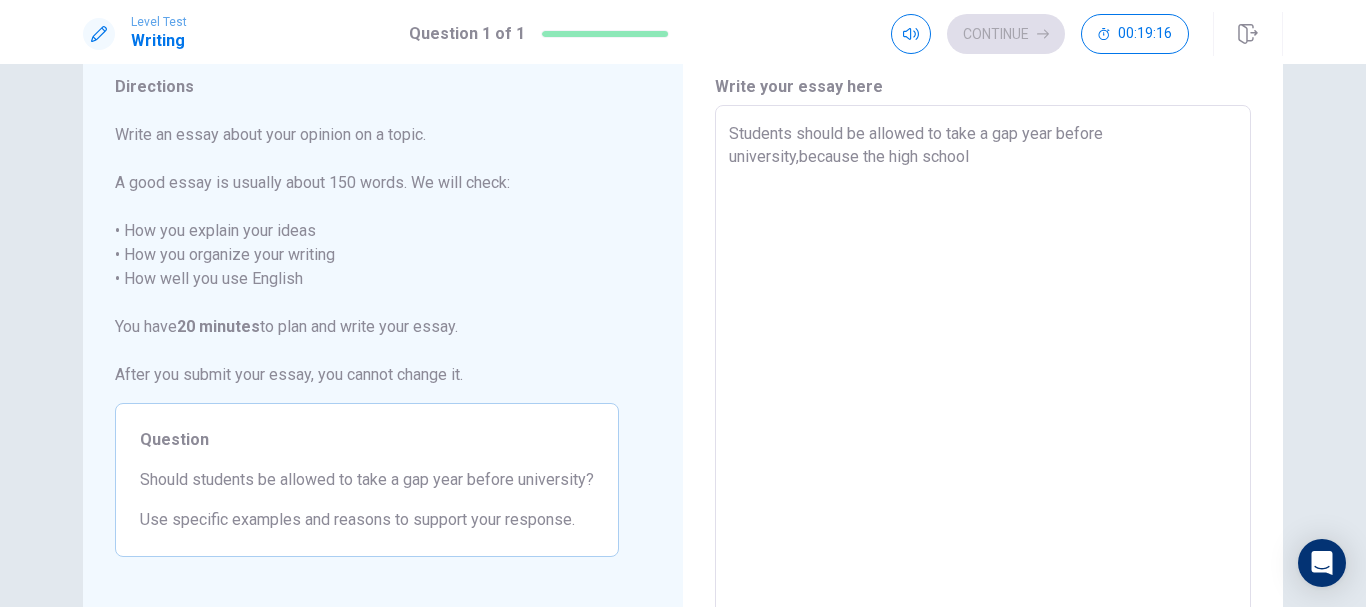 type on "Students should be allowed to take a gap year before university,because the high school" 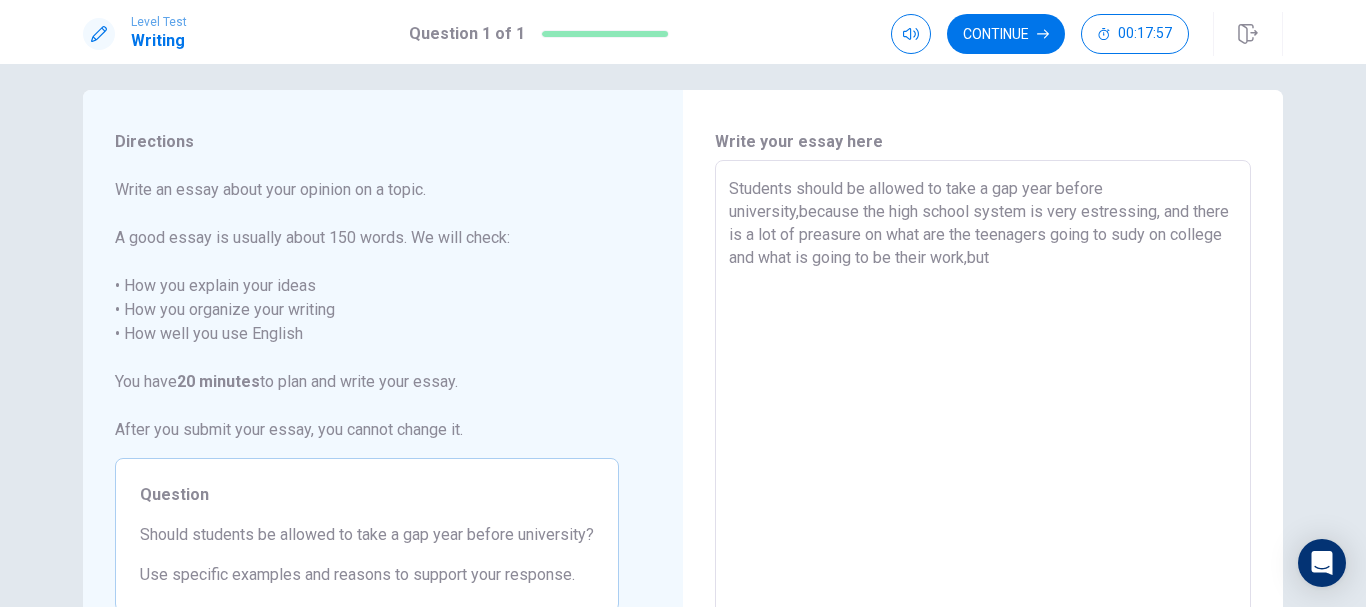 scroll, scrollTop: 13, scrollLeft: 0, axis: vertical 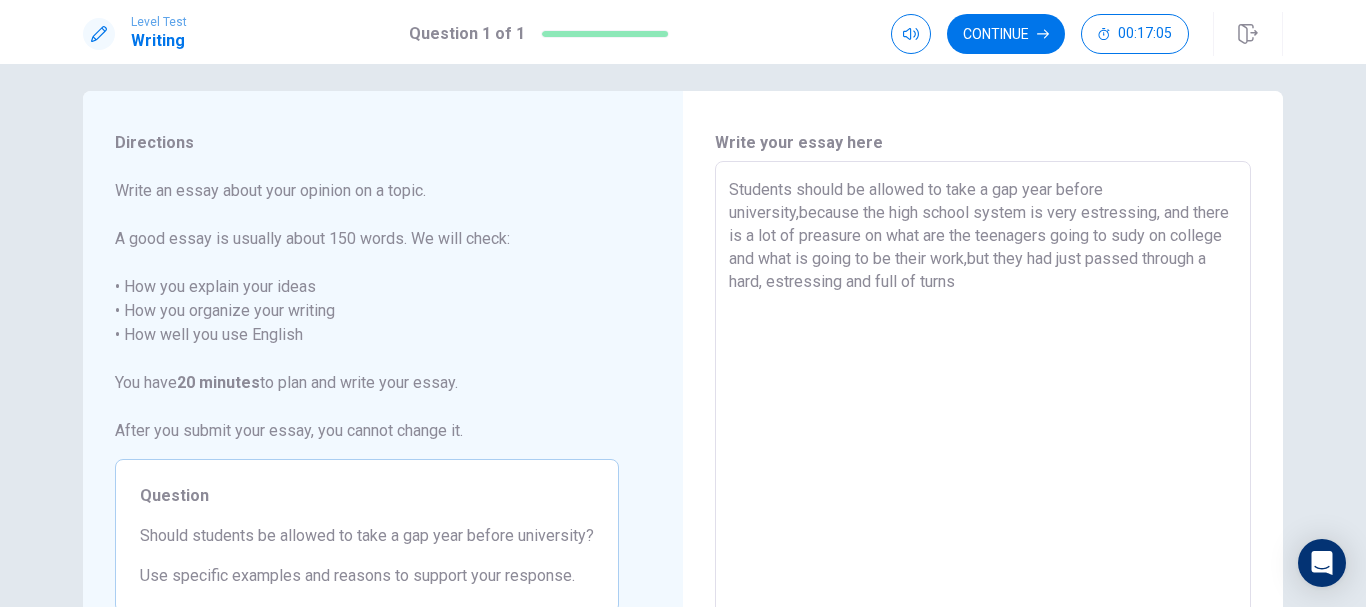 click on "Students should be allowed to take a gap year before university,because the high school system is very estressing, and there is a lot of preasure on what are the teenagers going to sudy on college and what is going to be their work,but they had just passed through a hard, estressing and full of turns" at bounding box center (983, 438) 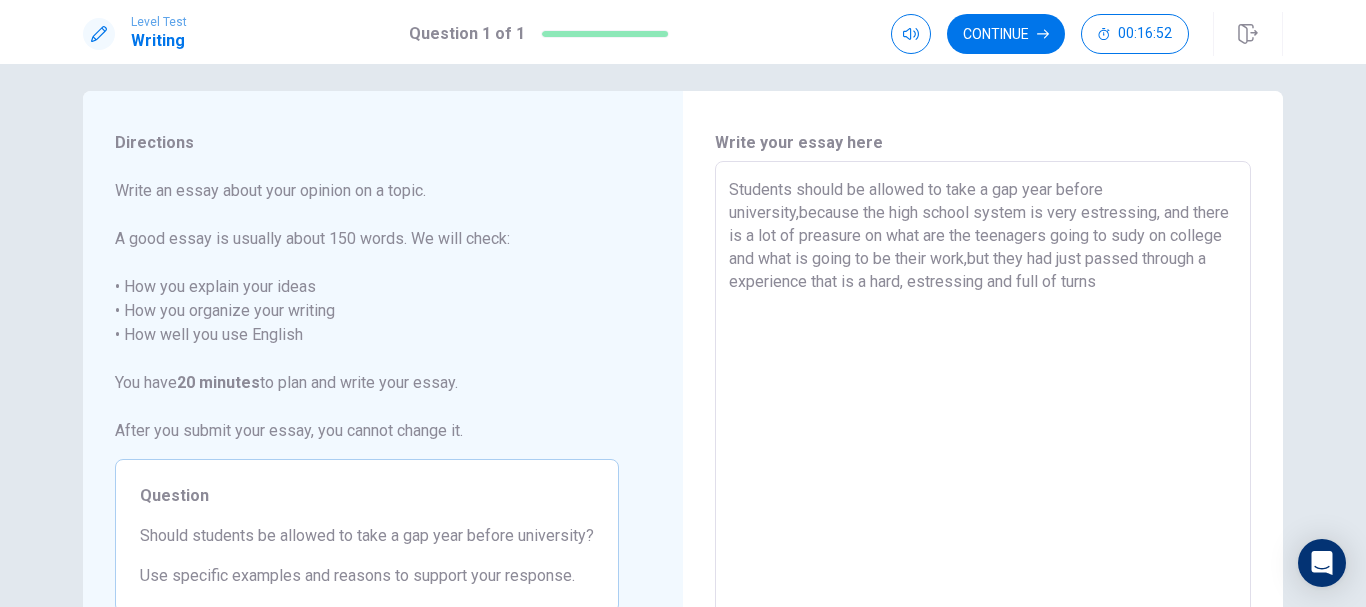 click on "Students should be allowed to take a gap year before university,because the high school system is very estressing, and there is a lot of preasure on what are the teenagers going to sudy on college and what is going to be their work,but they had just passed through a experience that is a hard, estressing and full of turns" at bounding box center (983, 438) 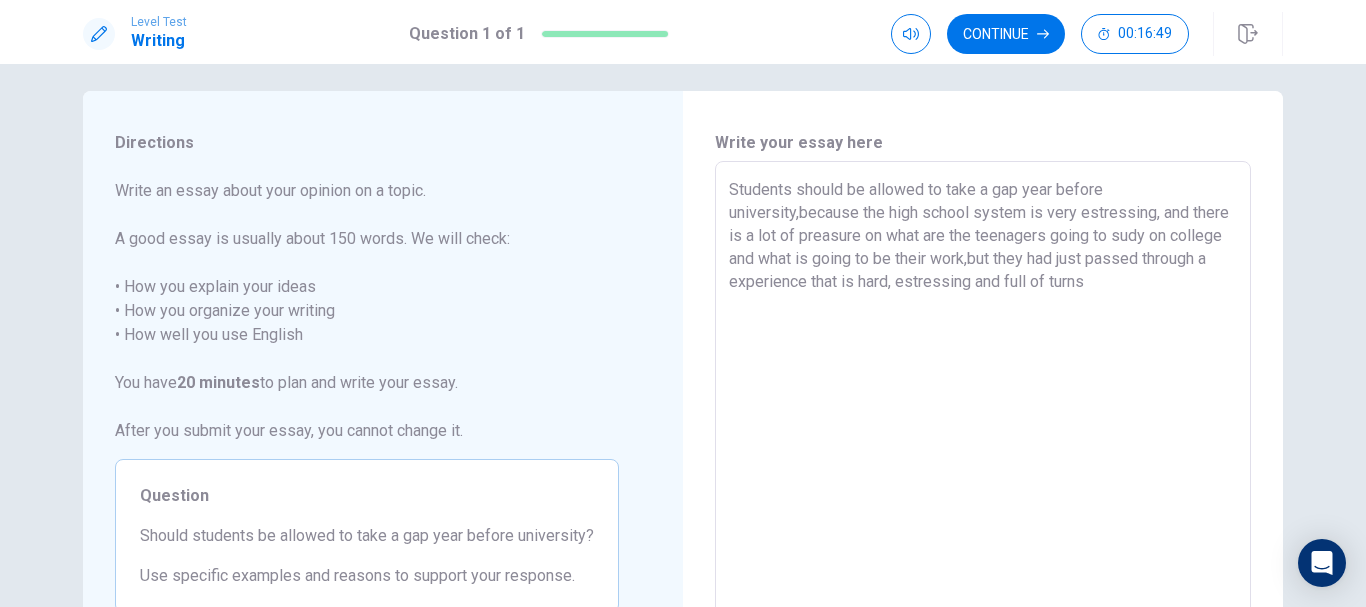 click on "Students should be allowed to take a gap year before university,because the high school system is very estressing, and there is a lot of preasure on what are the teenagers going to sudy on college and what is going to be their work,but they had just passed through a experience that is hard, estressing and full of turns" at bounding box center [983, 438] 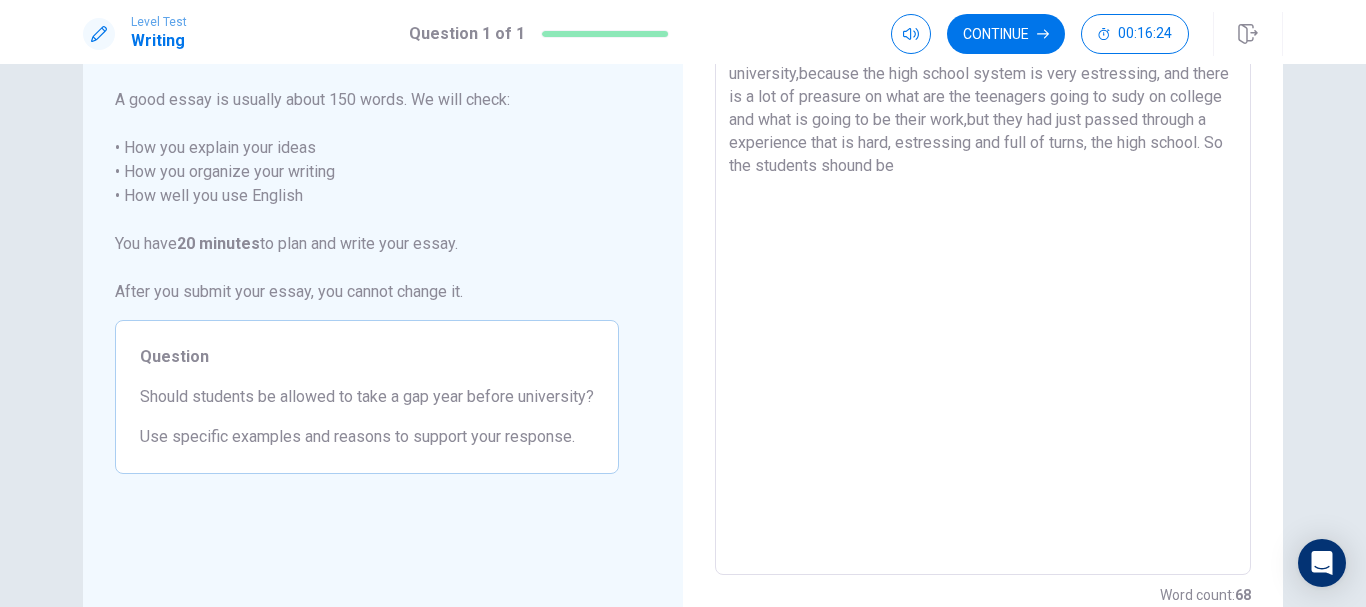 scroll, scrollTop: 54, scrollLeft: 0, axis: vertical 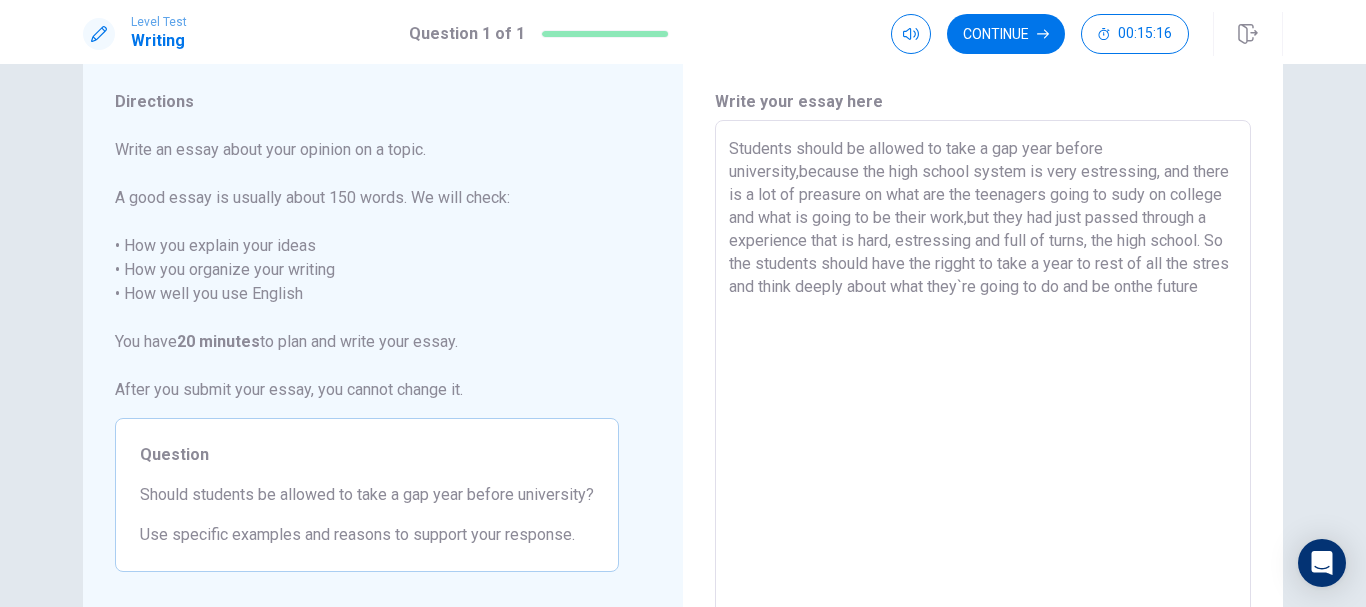 click on "Students should be allowed to take a gap year before university,because the high school system is very estressing, and there is a lot of preasure on what are the teenagers going to sudy on college and what is going to be their work,but they had just passed through a experience that is hard, estressing and full of turns, the high school. So the students should have the rigght to take a year to rest of all the stres and think deeply about what they`re going to do and be onthe future" at bounding box center [983, 397] 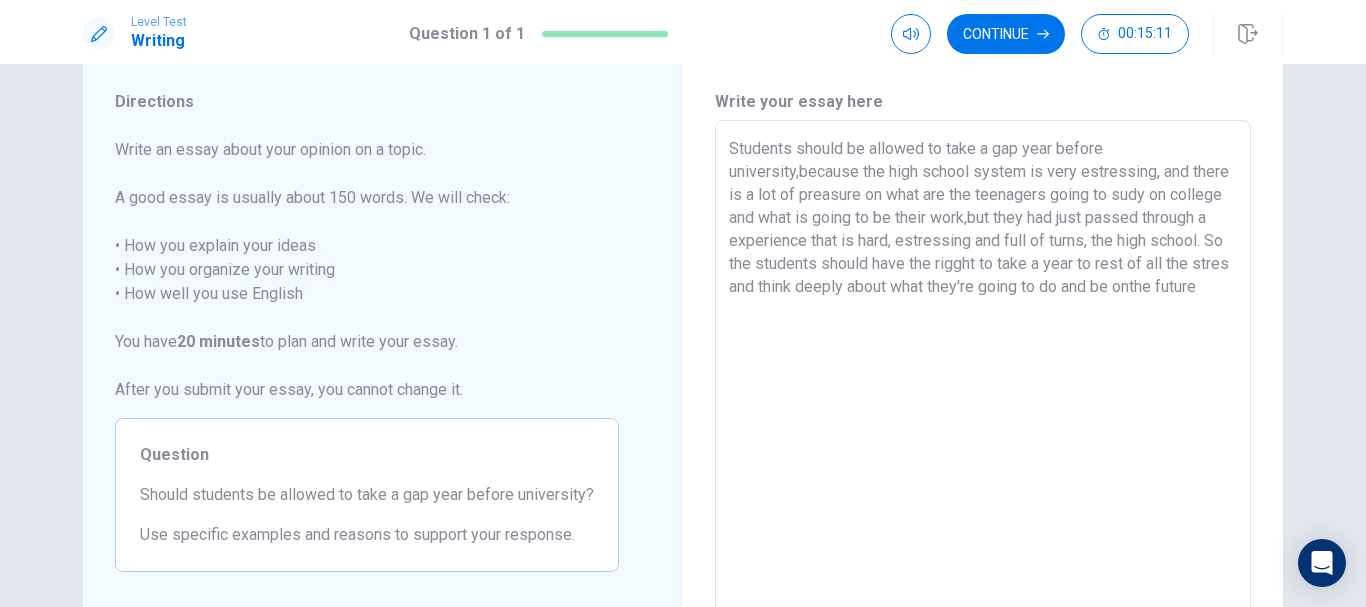 click on "Students should be allowed to take a gap year before university,because the high school system is very estressing, and there is a lot of preasure on what are the teenagers going to sudy on college and what is going to be their work,but they had just passed through a experience that is hard, estressing and full of turns, the high school. So the students should have the rigght to take a year to rest of all the stres and think deeply about what they're going to do and be onthe future" at bounding box center (983, 397) 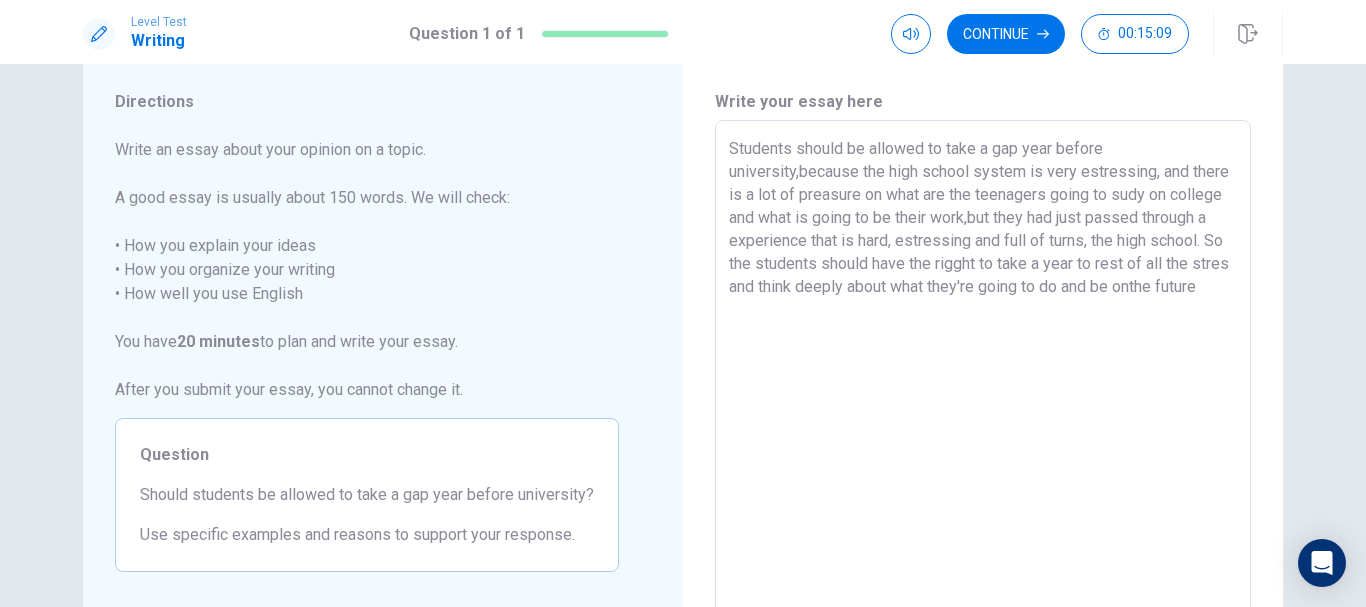 click on "Students should be allowed to take a gap year before university,because the high school system is very estressing, and there is a lot of preasure on what are the teenagers going to sudy on college and what is going to be their work,but they had just passed through a experience that is hard, estressing and full of turns, the high school. So the students should have the rigght to take a year to rest of all the stres and think deeply about what they're going to do and be onthe future" at bounding box center [983, 397] 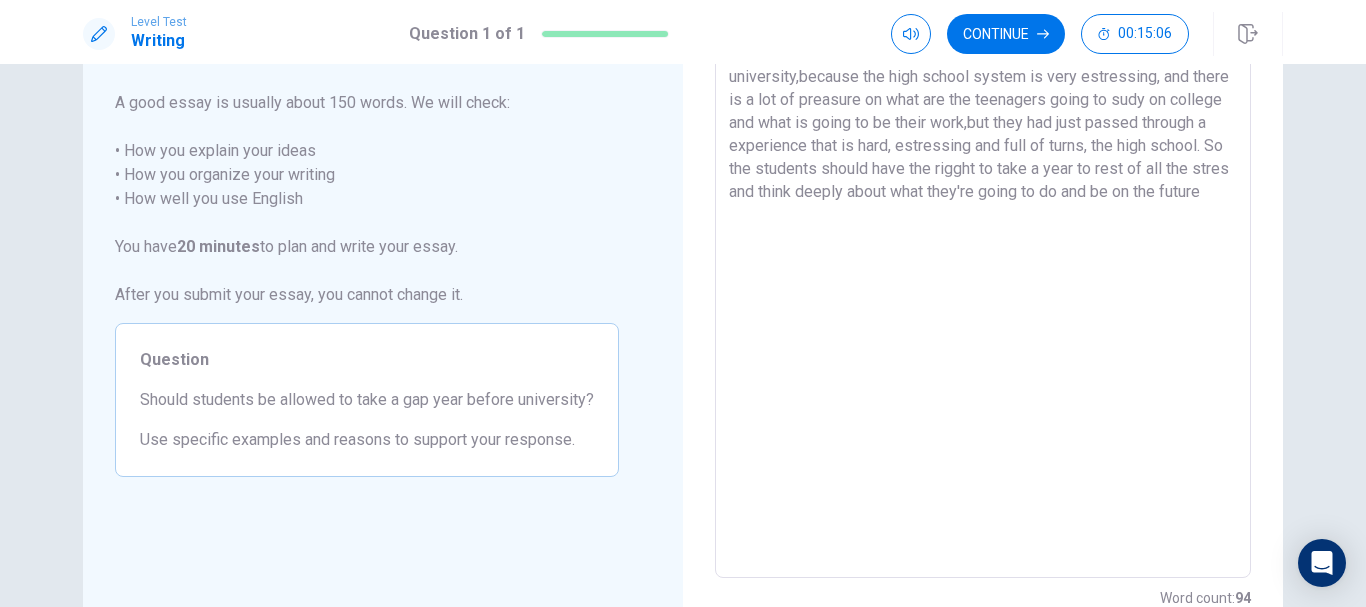 scroll, scrollTop: 148, scrollLeft: 0, axis: vertical 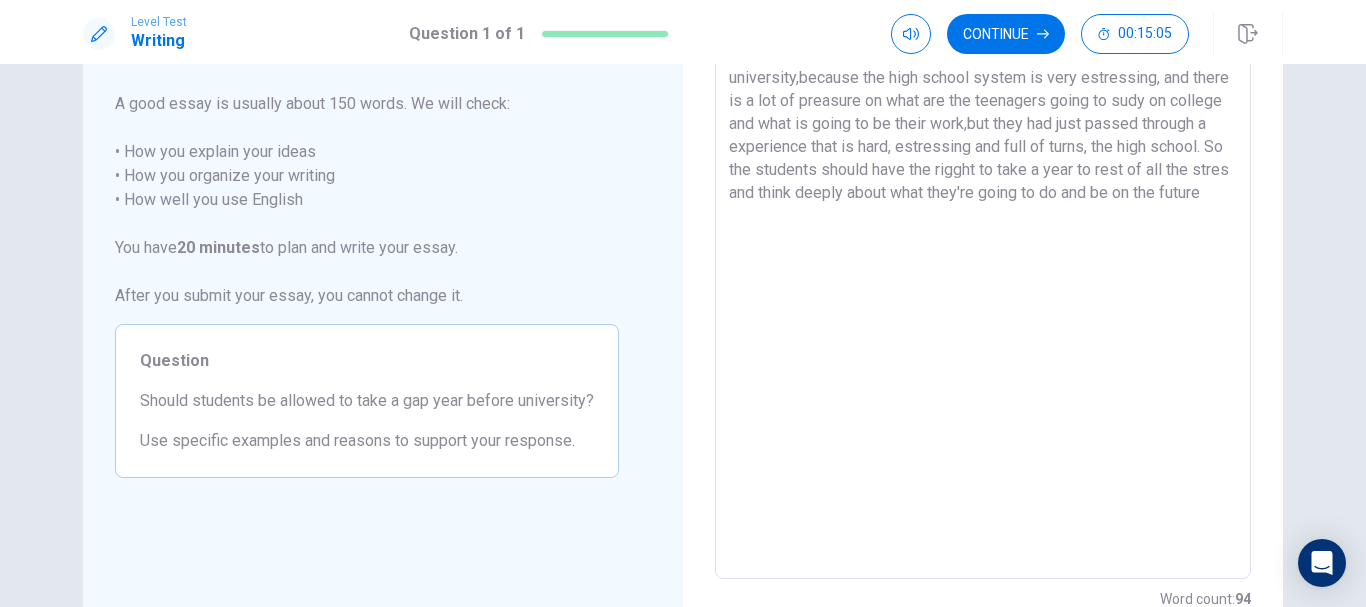 click on "Students should be allowed to take a gap year before university,because the high school system is very estressing, and there is a lot of preasure on what are the teenagers going to sudy on college and what is going to be their work,but they had just passed through a experience that is hard, estressing and full of turns, the high school. So the students should have the rigght to take a year to rest of all the stres and think deeply about what they're going to do and be on the future" at bounding box center [983, 303] 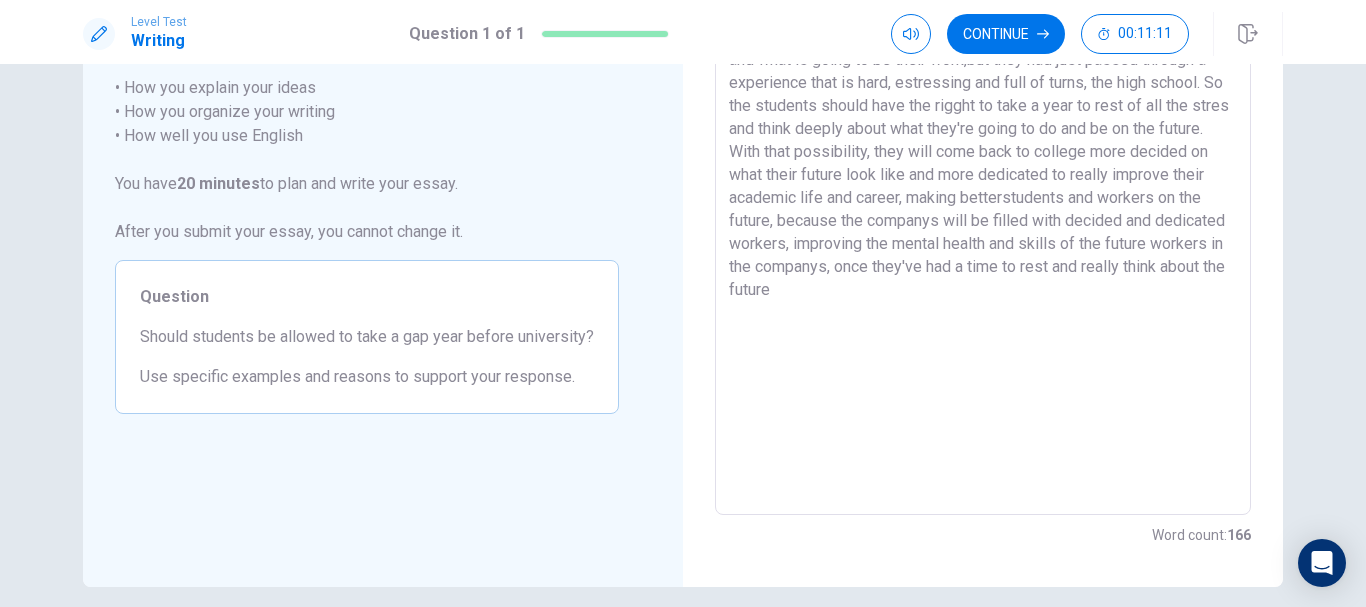 scroll, scrollTop: 211, scrollLeft: 0, axis: vertical 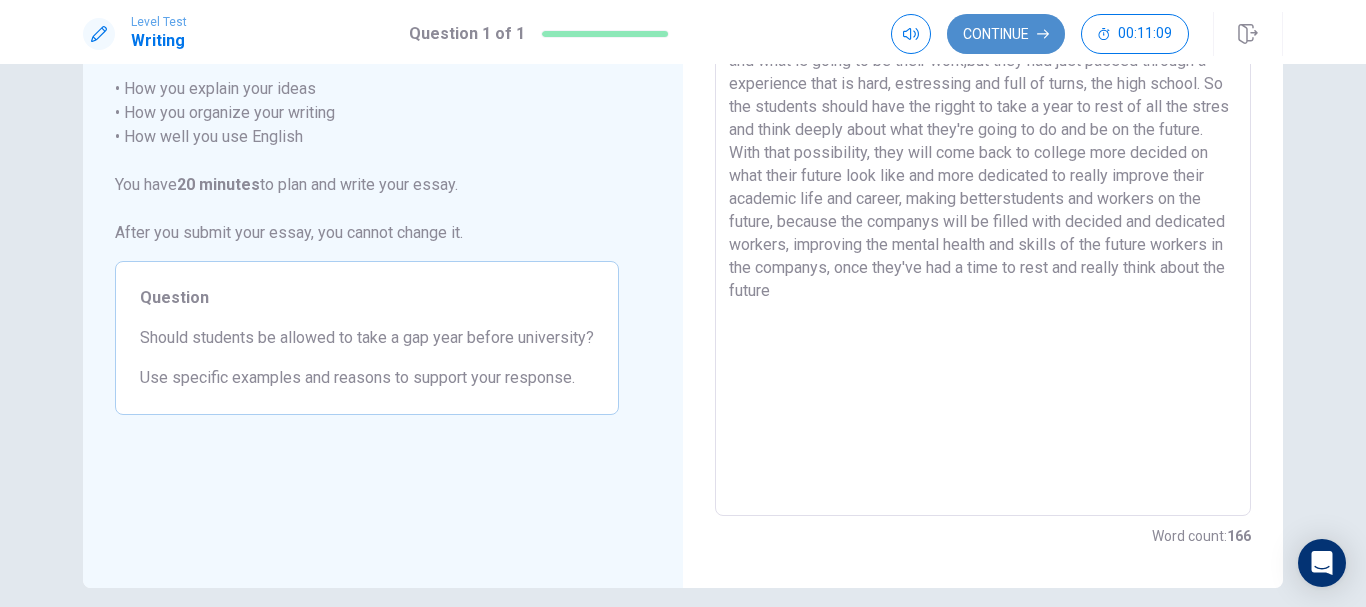 click on "Continue" at bounding box center (1006, 34) 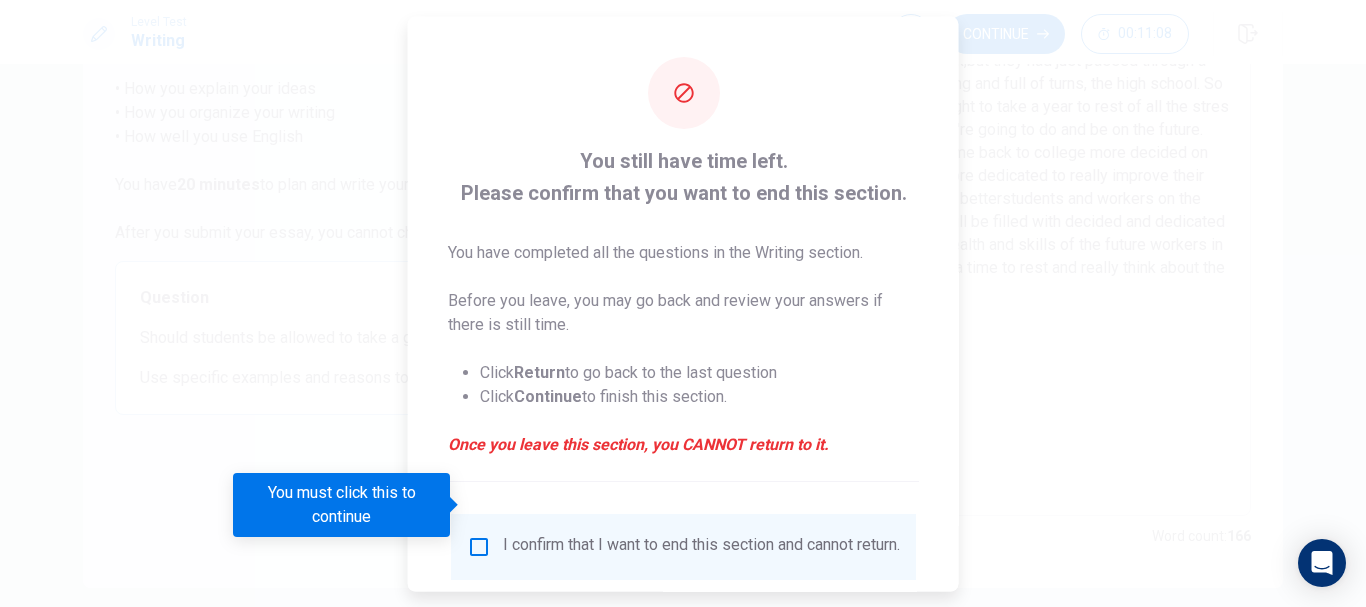 scroll, scrollTop: 61, scrollLeft: 0, axis: vertical 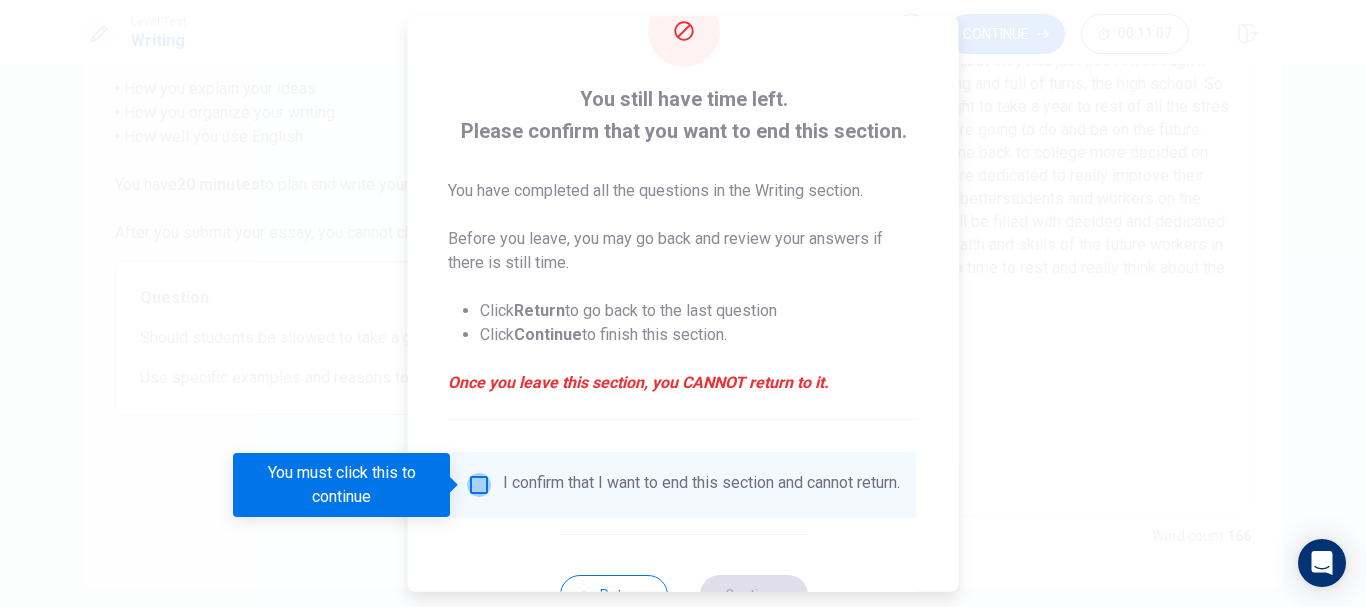 click at bounding box center (479, 485) 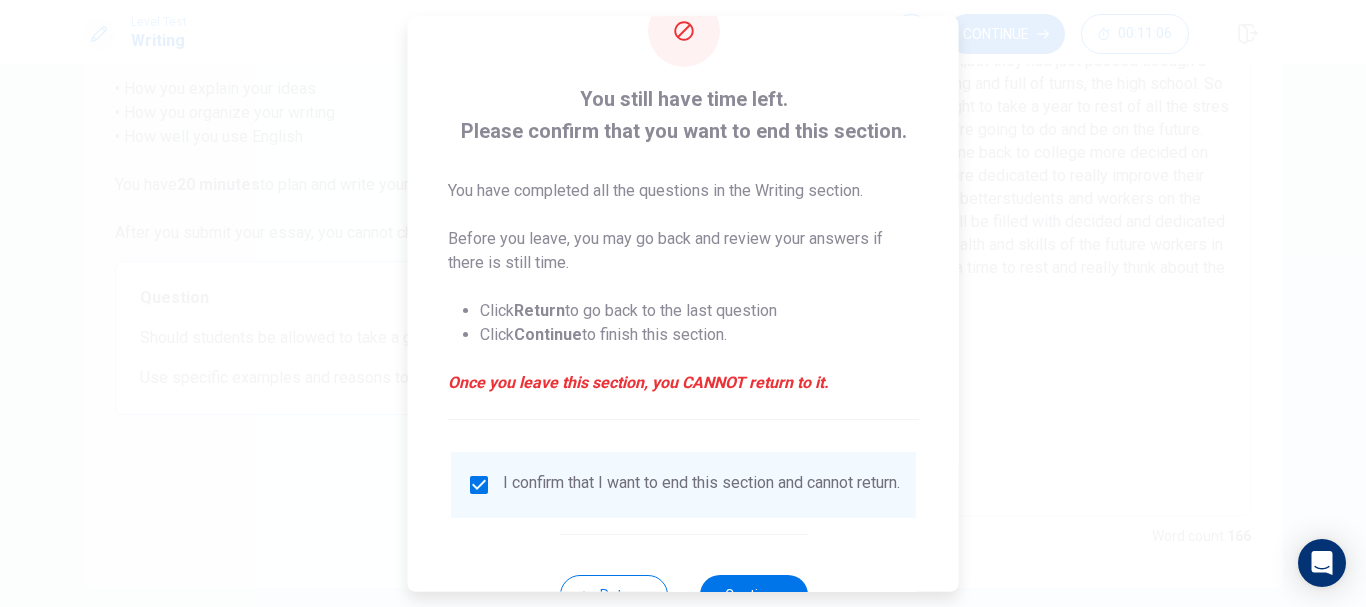 scroll, scrollTop: 139, scrollLeft: 0, axis: vertical 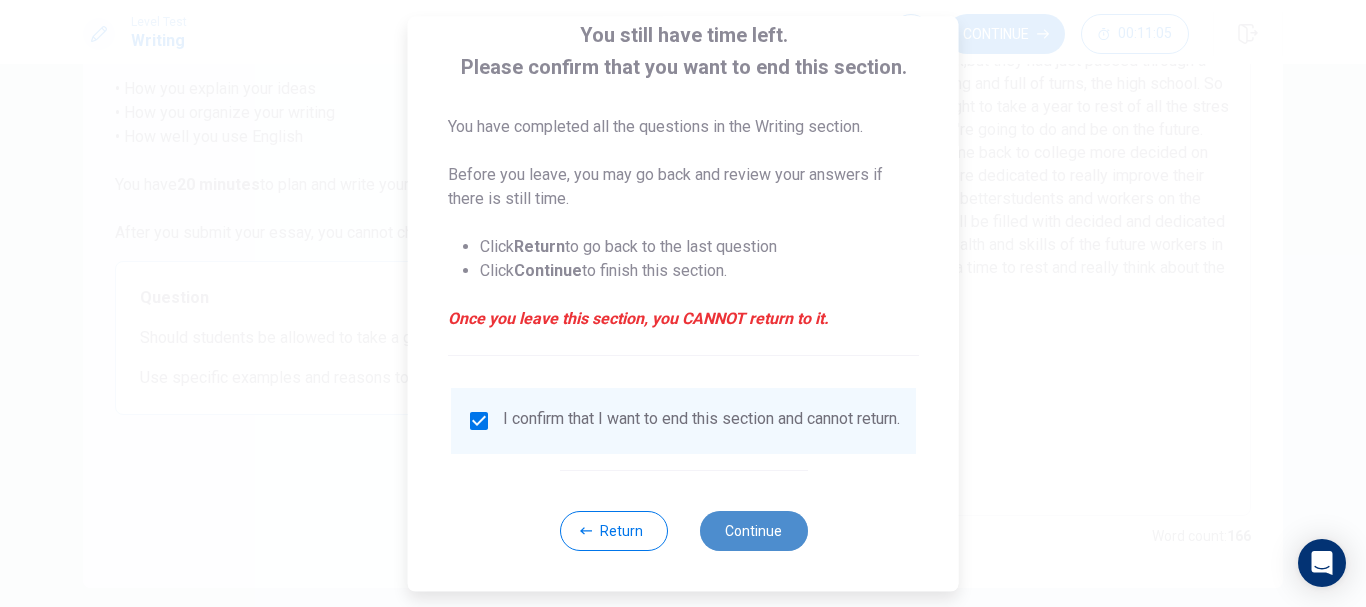 click on "Continue" at bounding box center (753, 531) 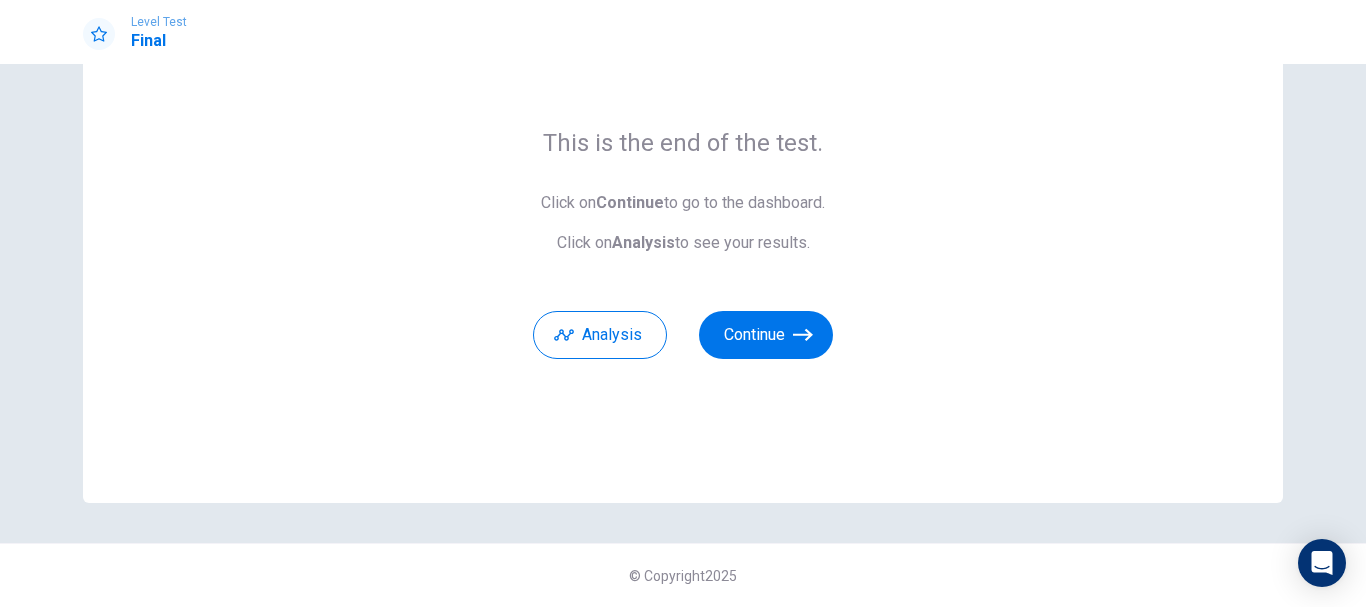 scroll, scrollTop: 121, scrollLeft: 0, axis: vertical 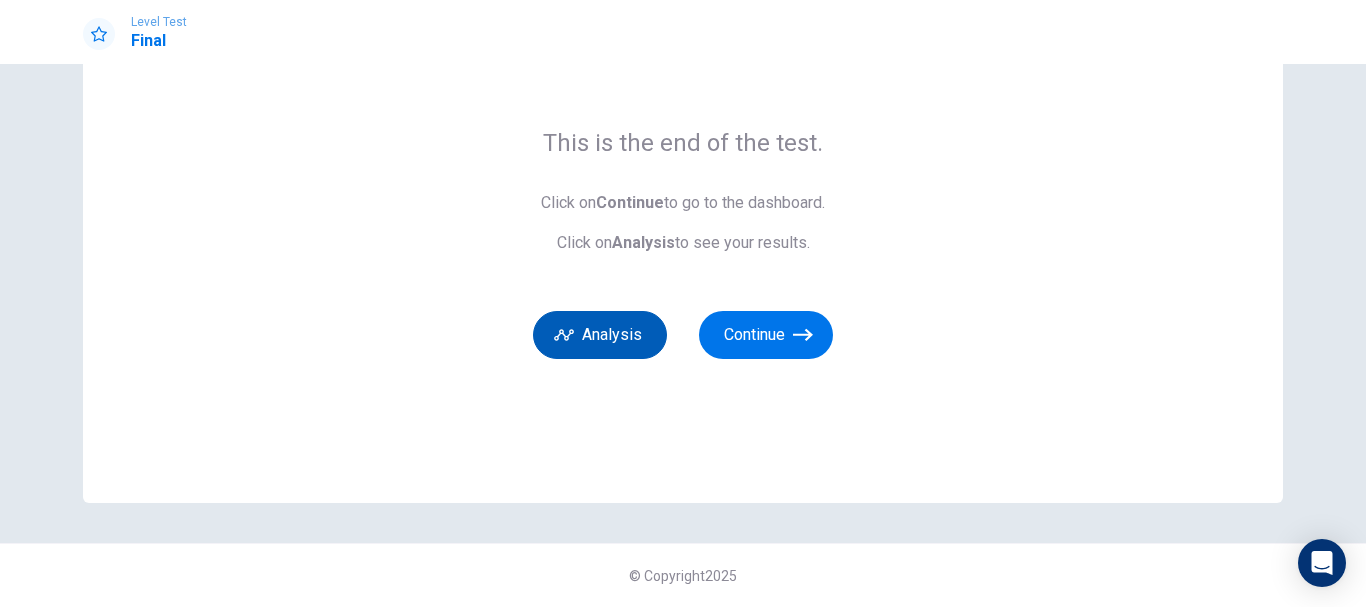 drag, startPoint x: 628, startPoint y: 242, endPoint x: 611, endPoint y: 326, distance: 85.70297 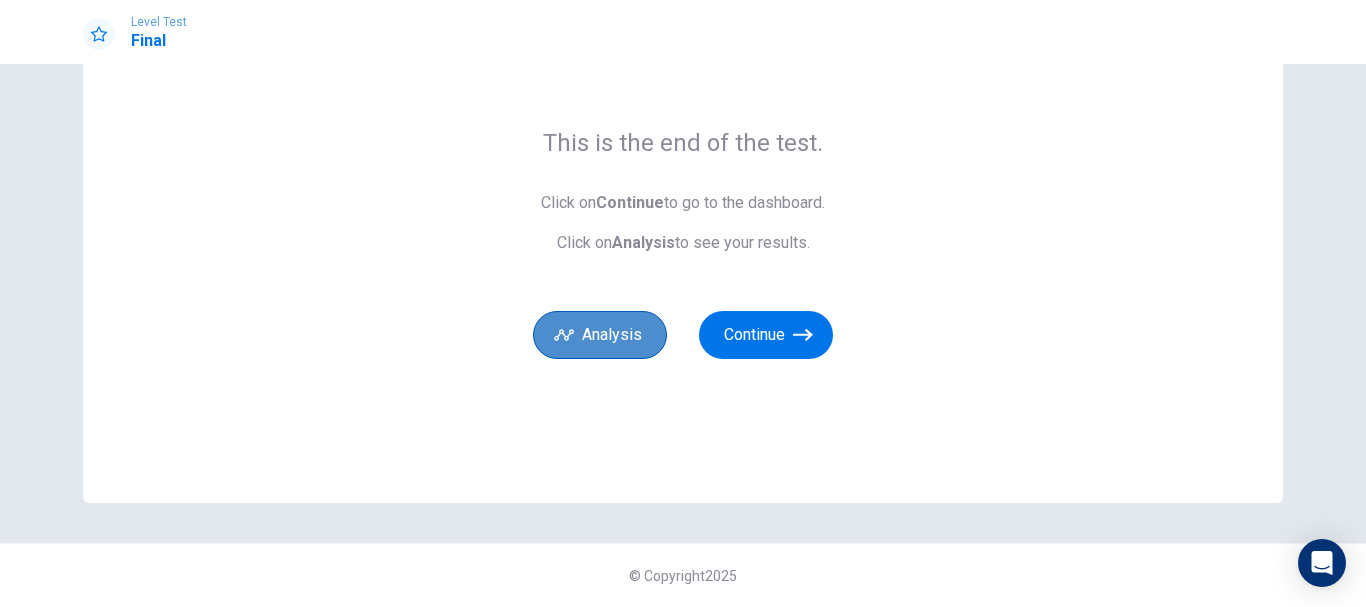 click on "Analysis" at bounding box center [600, 335] 